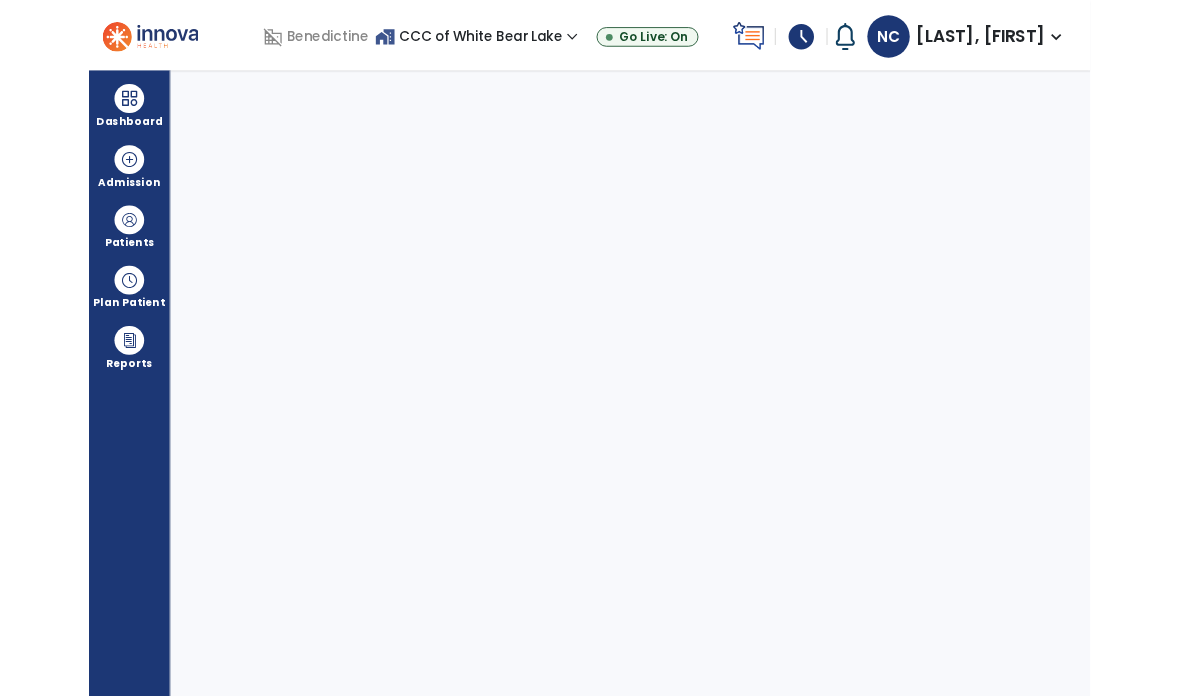 scroll, scrollTop: 80, scrollLeft: 0, axis: vertical 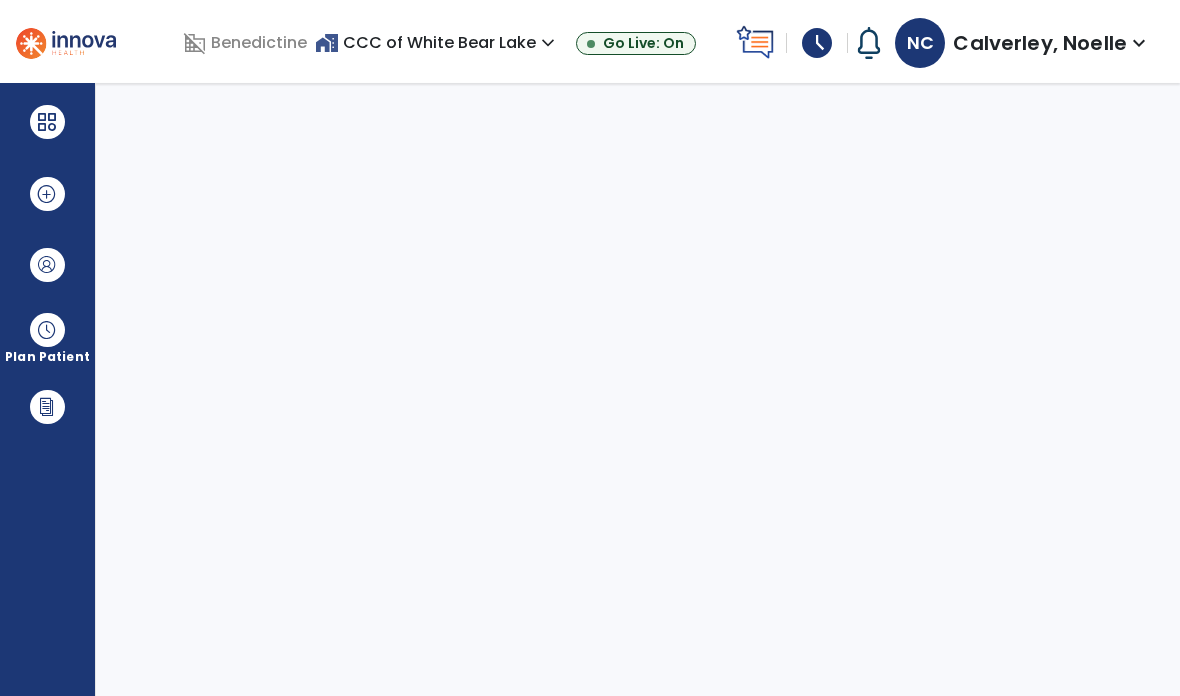 select on "****" 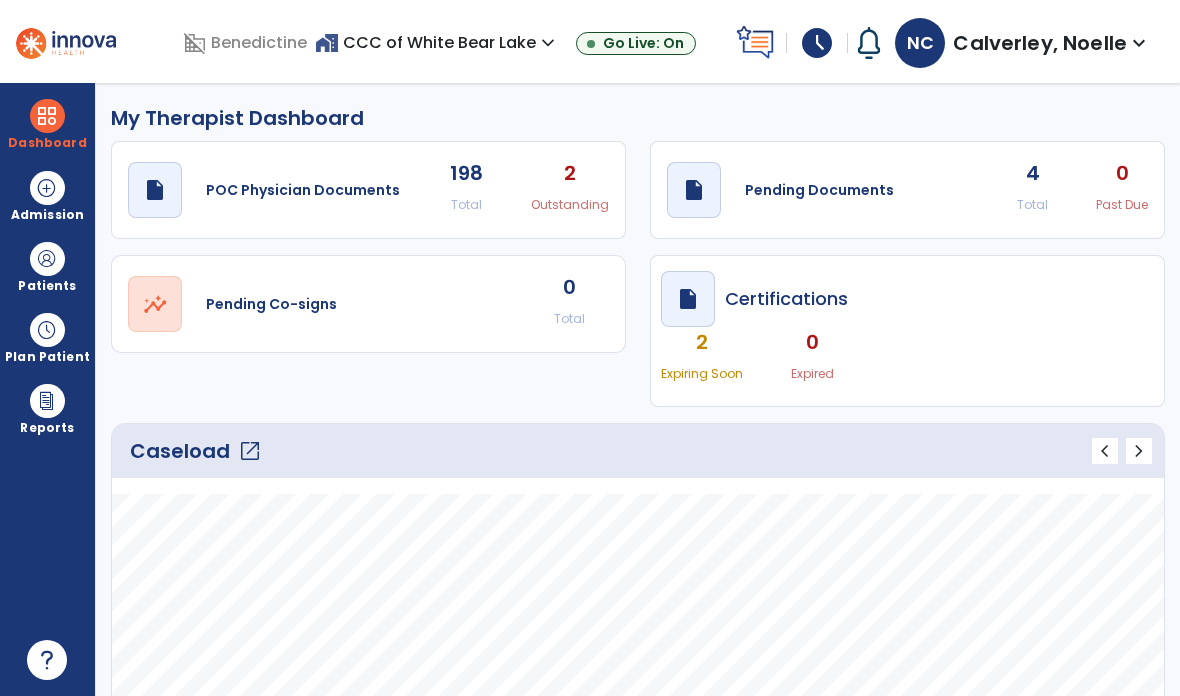 click on "open_in_new" 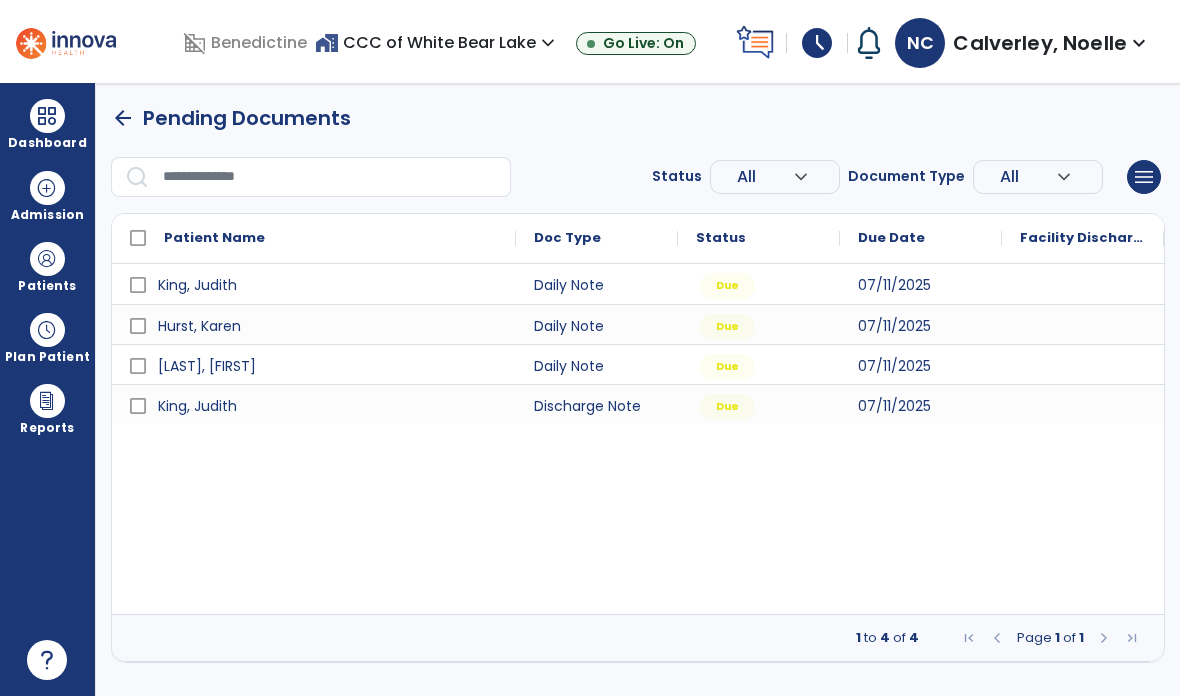 click at bounding box center (47, 259) 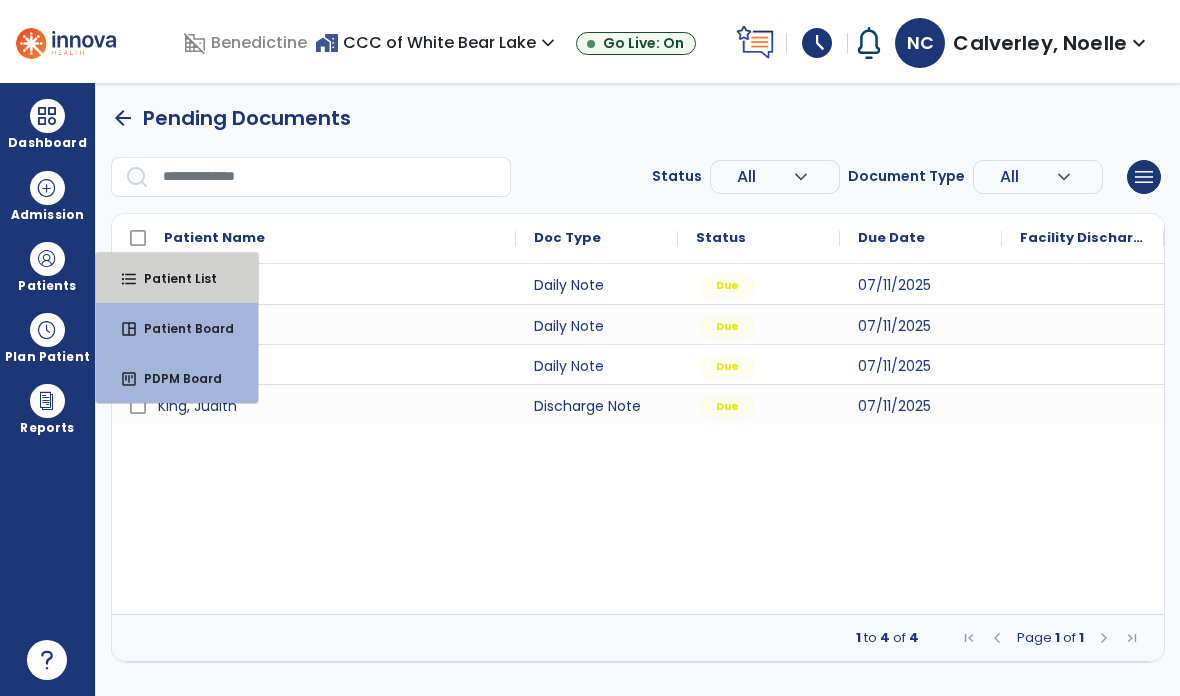 click on "format_list_bulleted  Patient List" at bounding box center [177, 278] 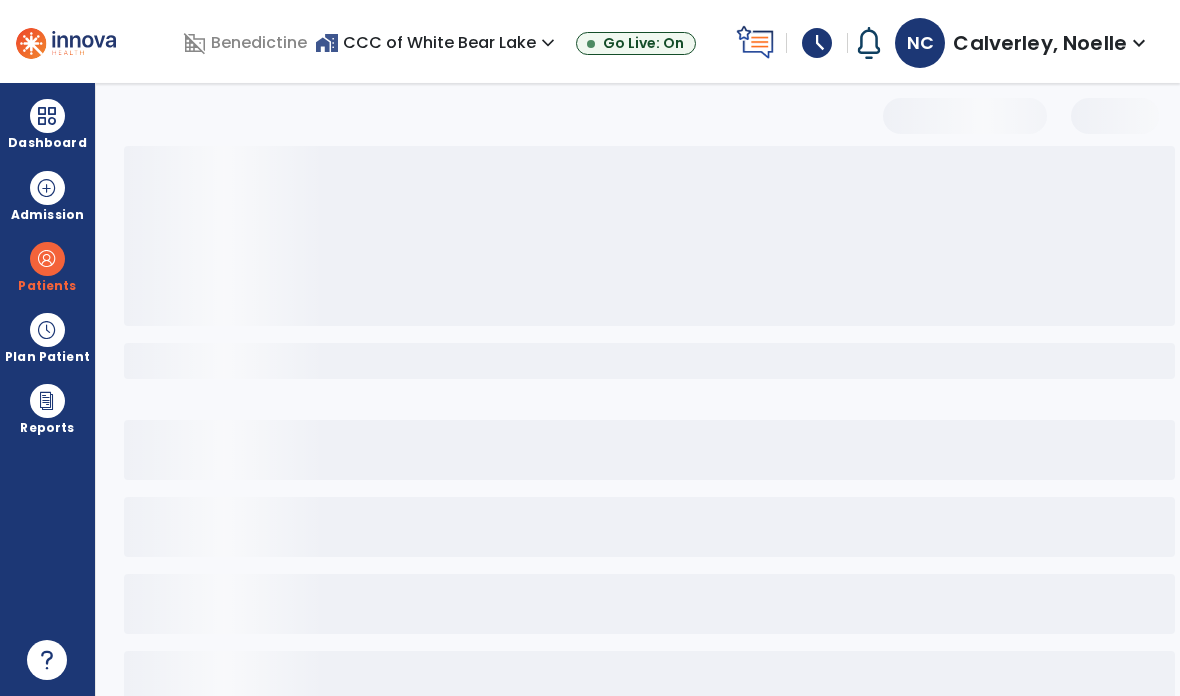 select on "***" 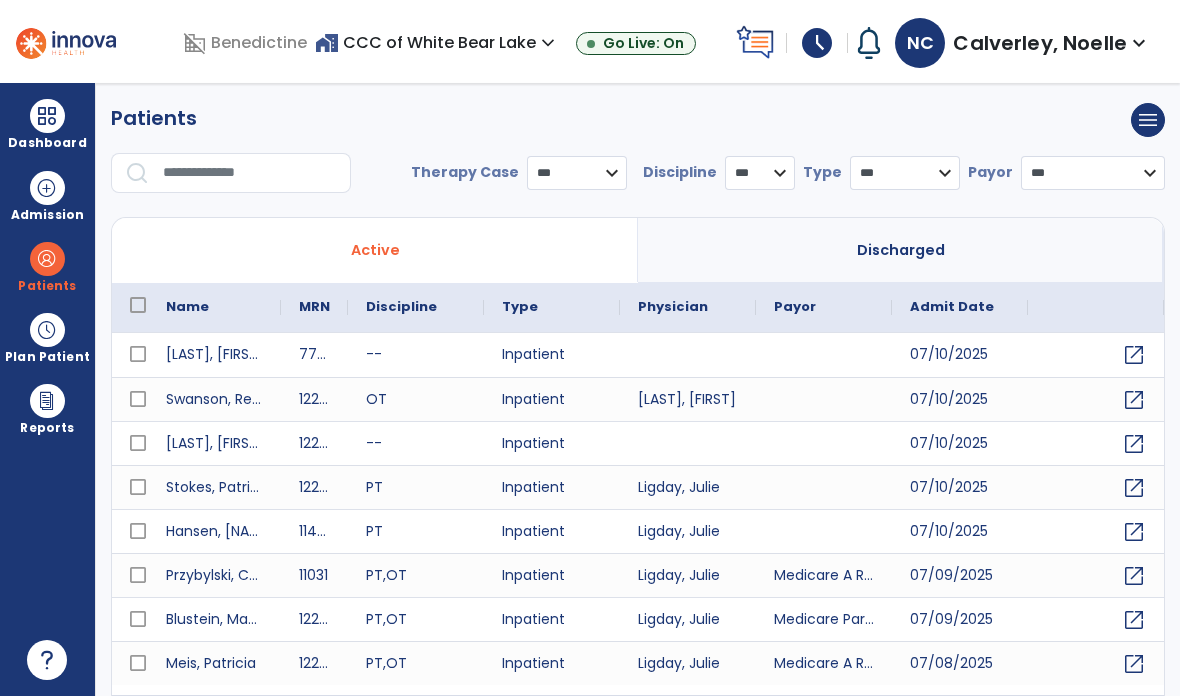 click at bounding box center (250, 173) 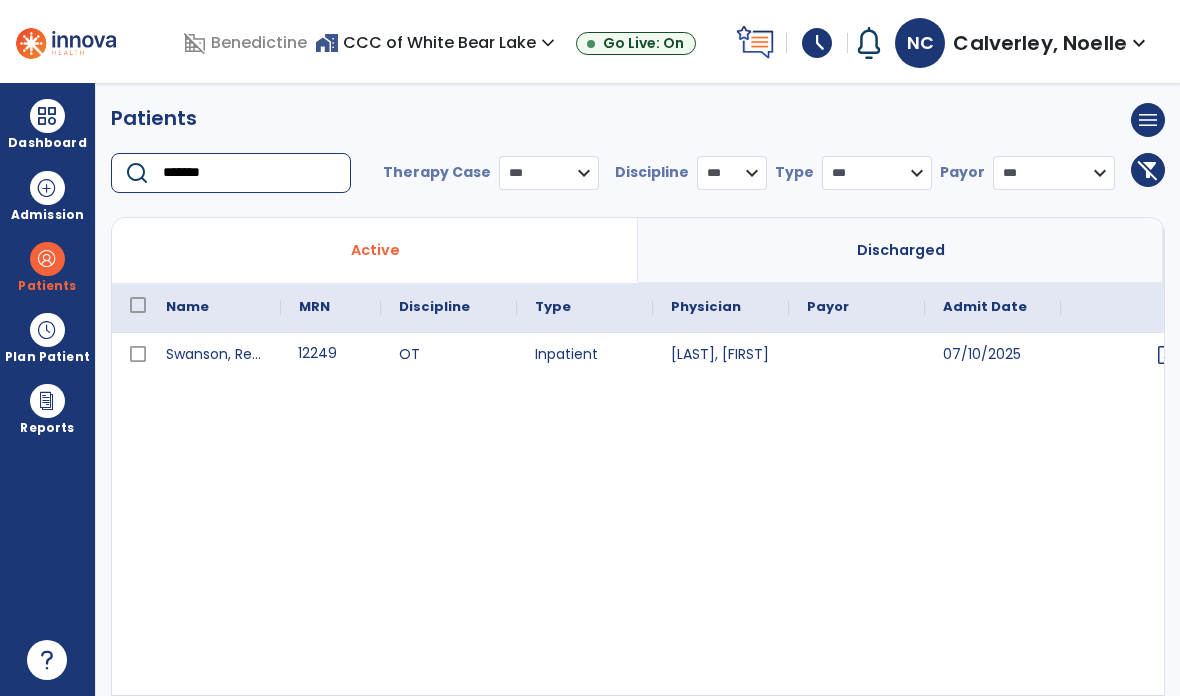 type on "*******" 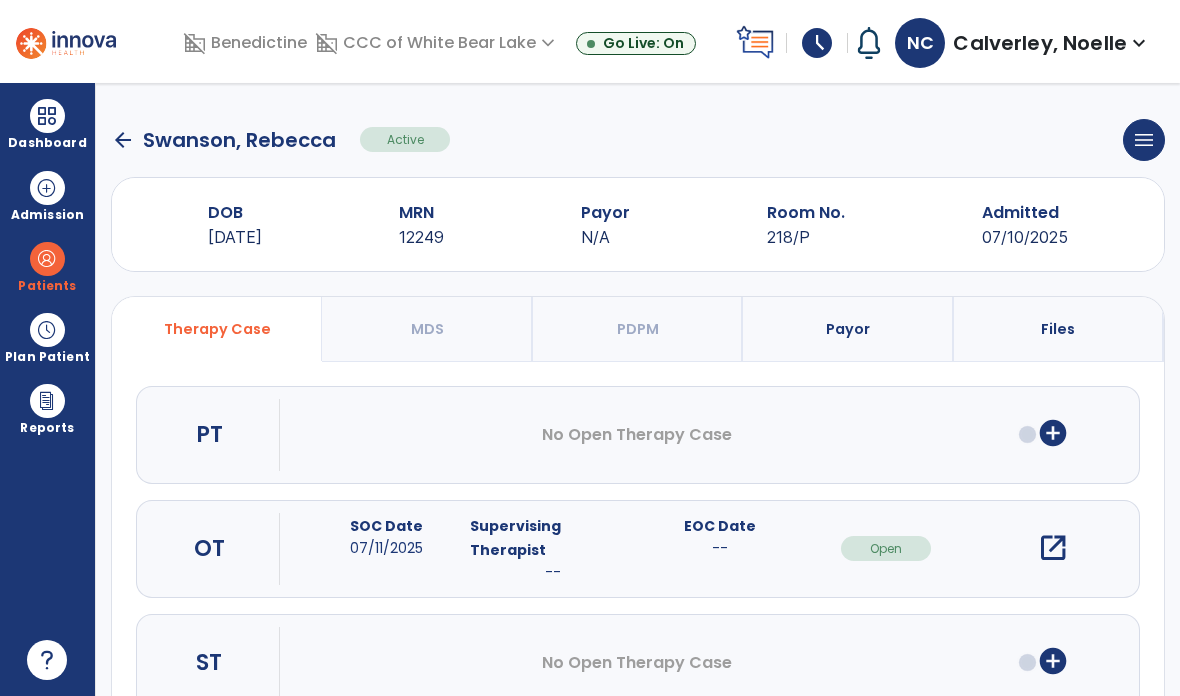 click on "add_circle" at bounding box center (1053, 433) 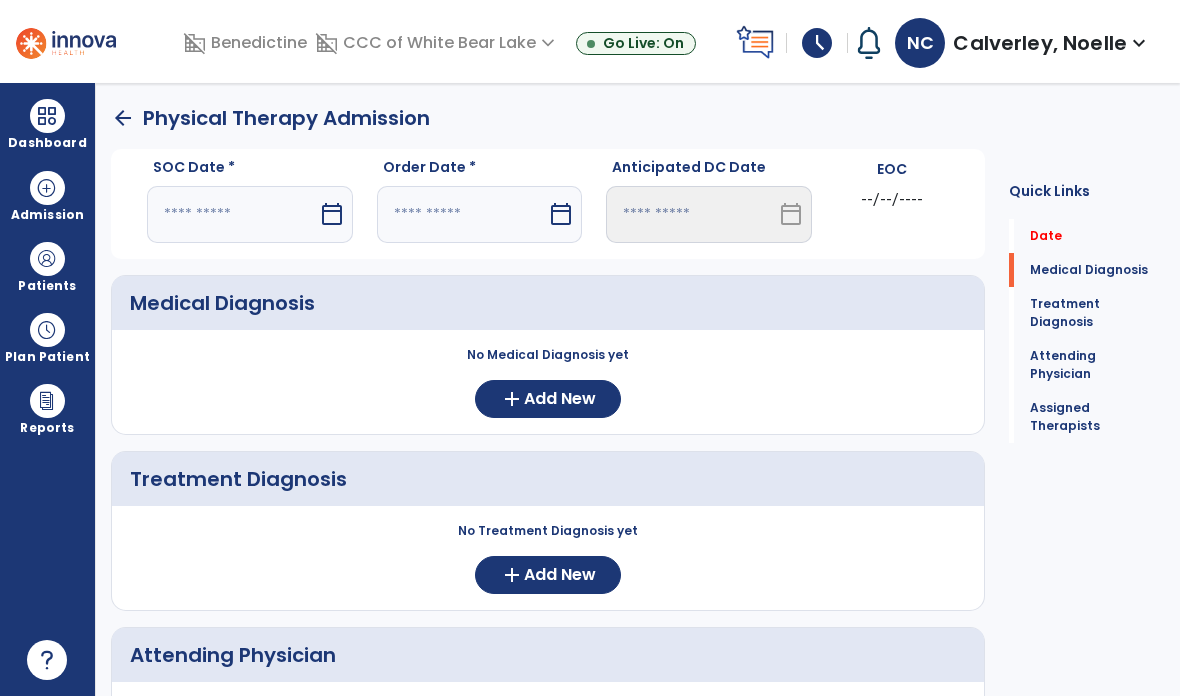 click on "calendar_today" at bounding box center [332, 214] 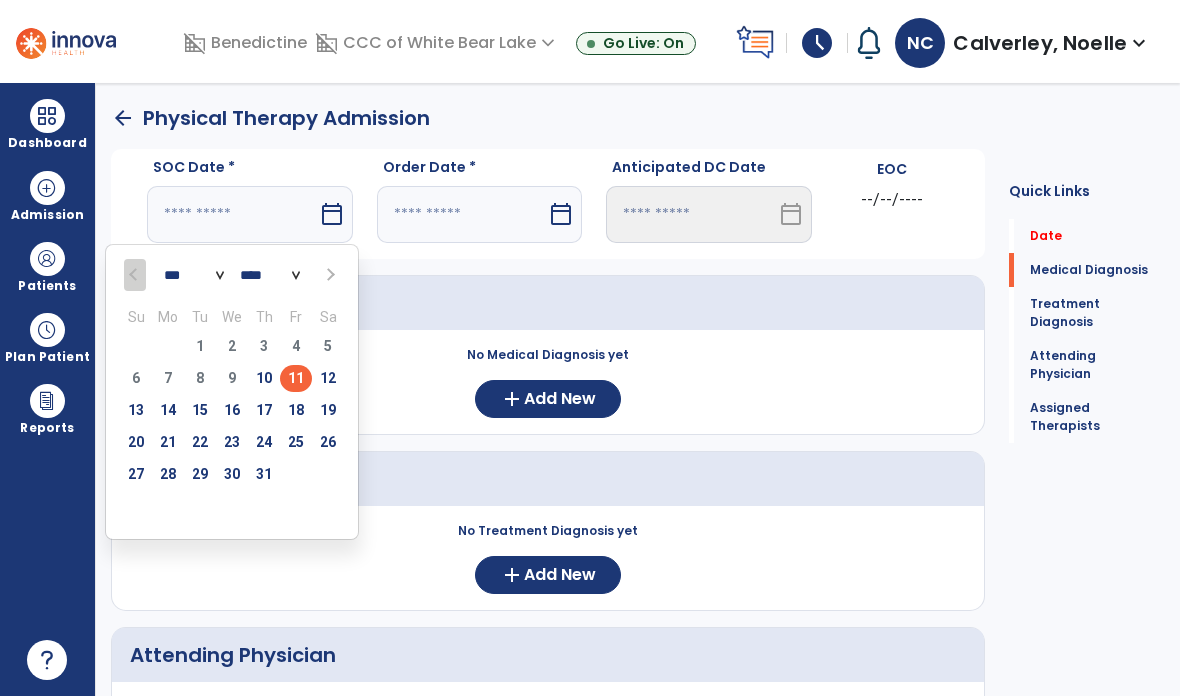 click on "11" at bounding box center [296, 378] 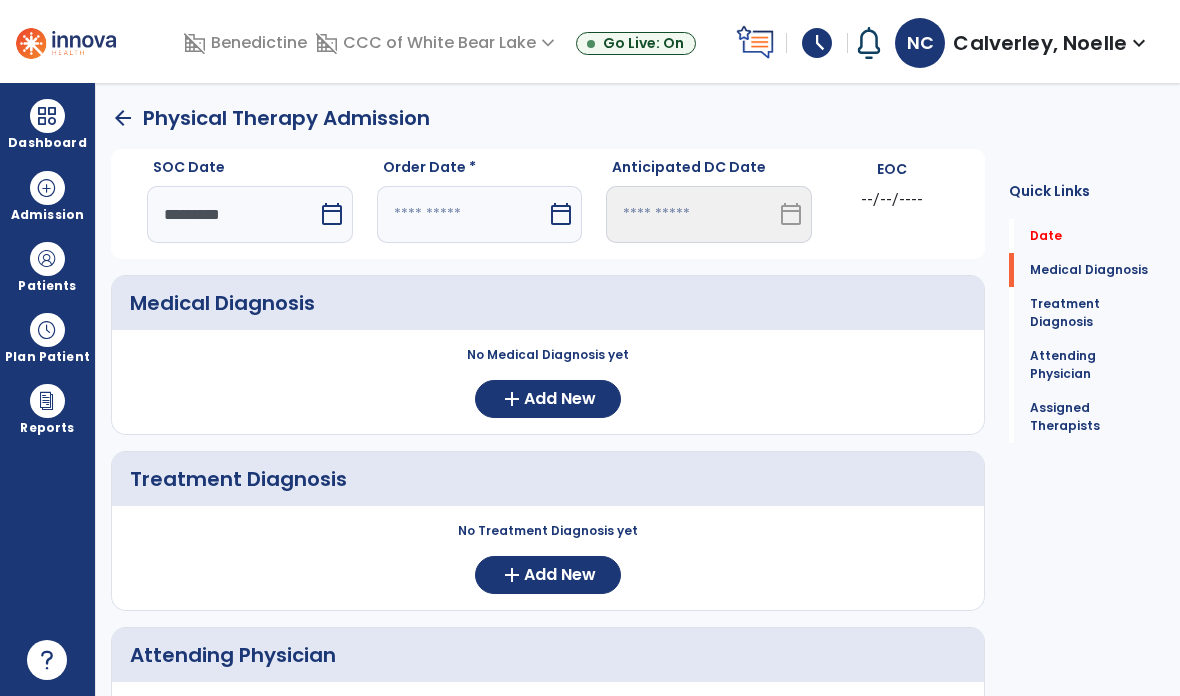 click on "calendar_today" at bounding box center [561, 214] 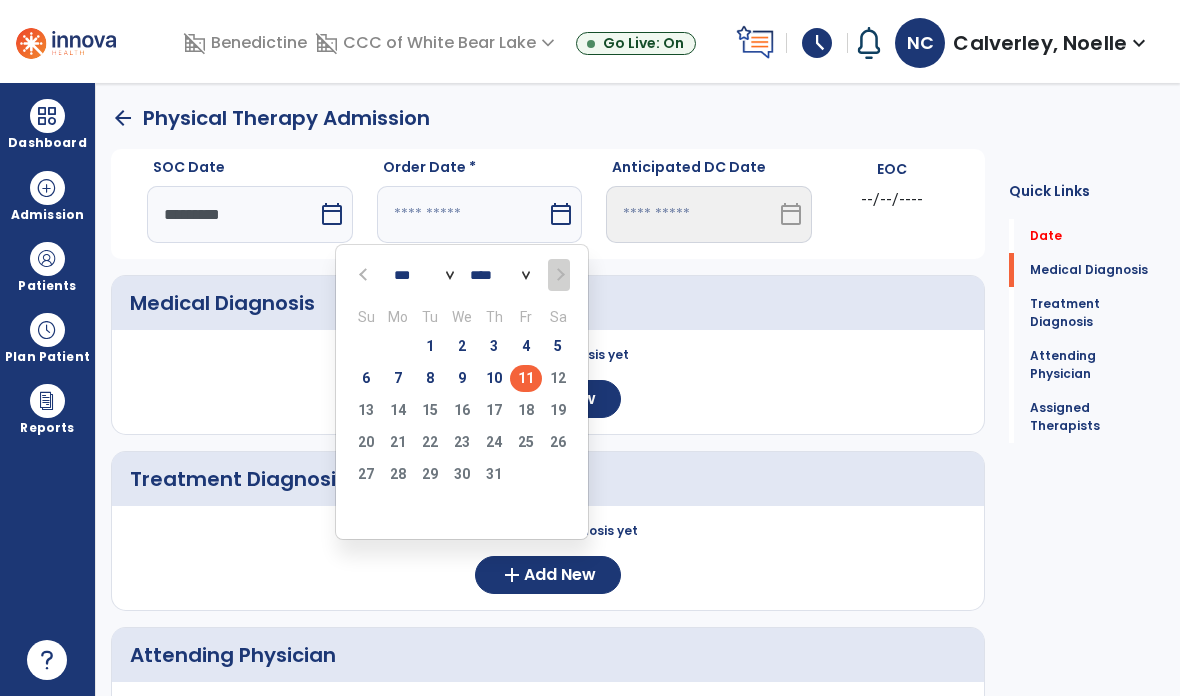 click on "10" at bounding box center [494, 378] 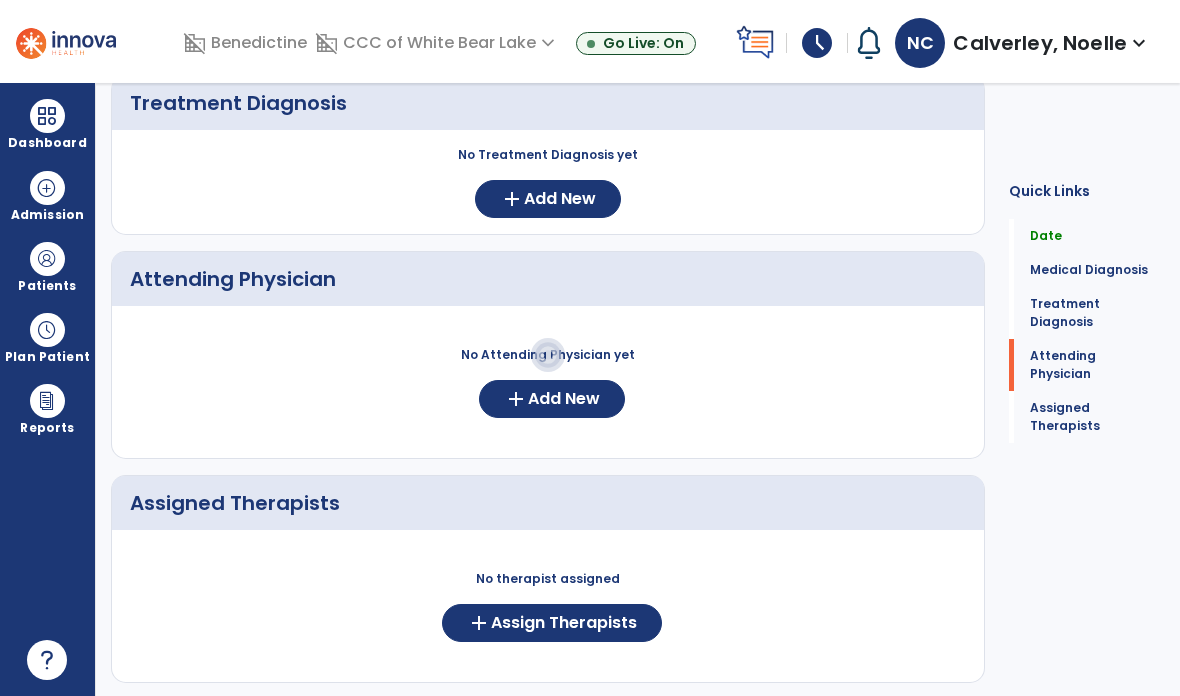 scroll, scrollTop: 376, scrollLeft: 0, axis: vertical 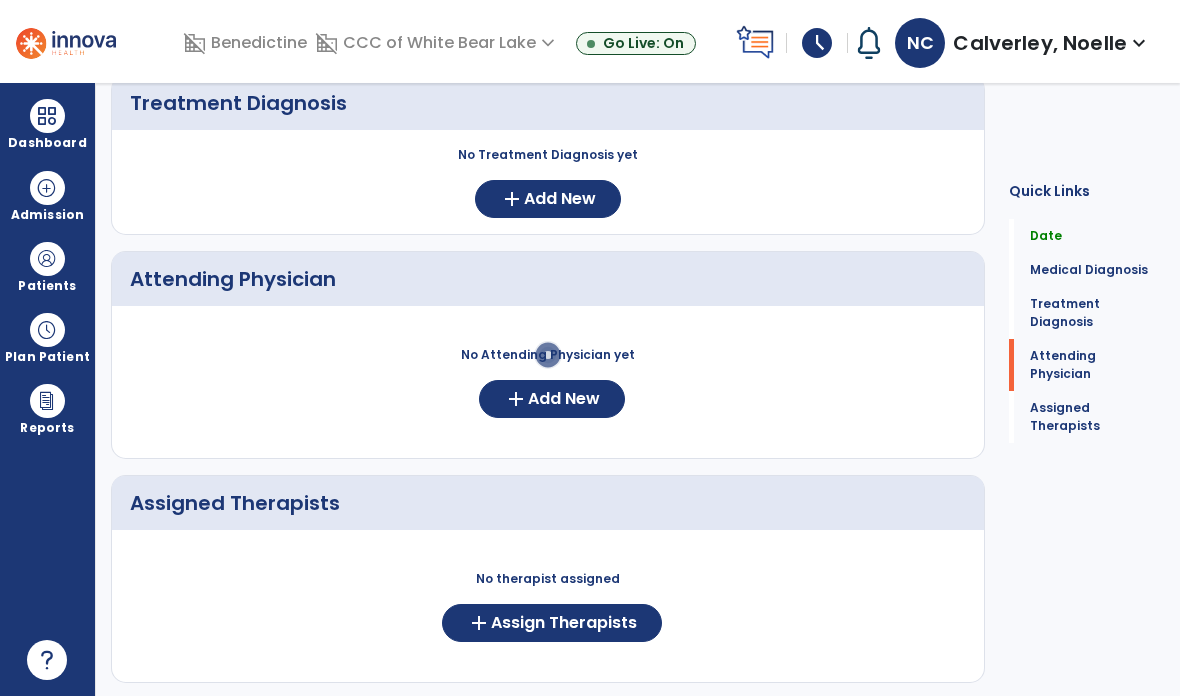 click on "Add New" 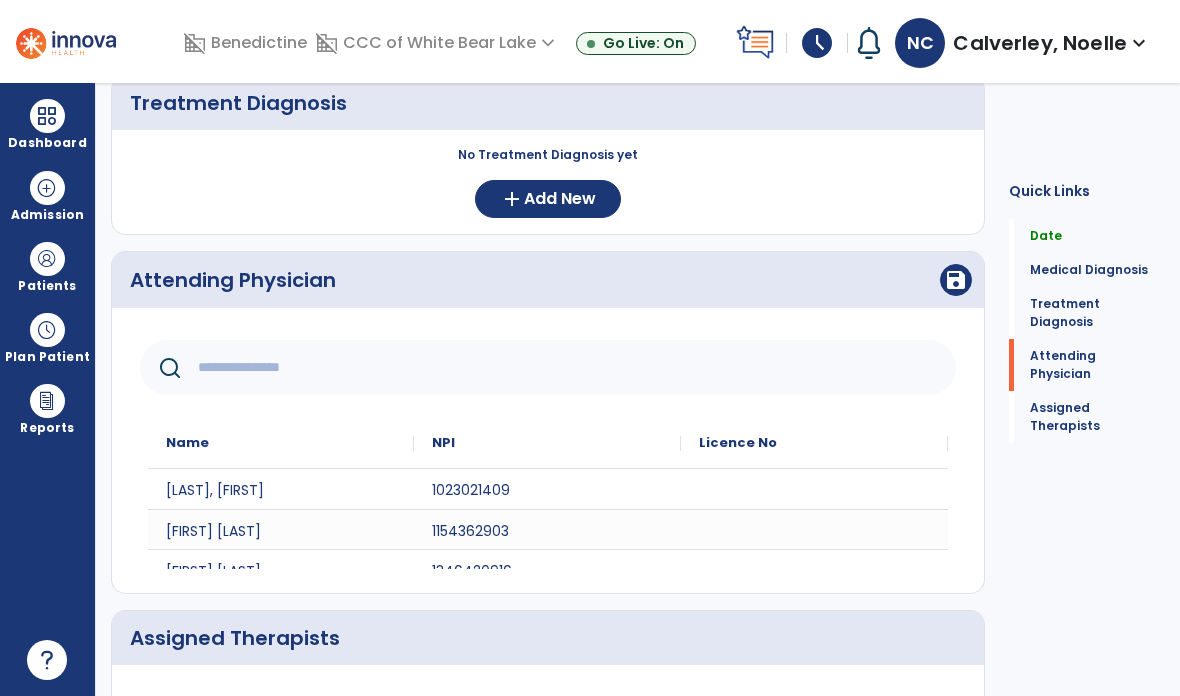 click 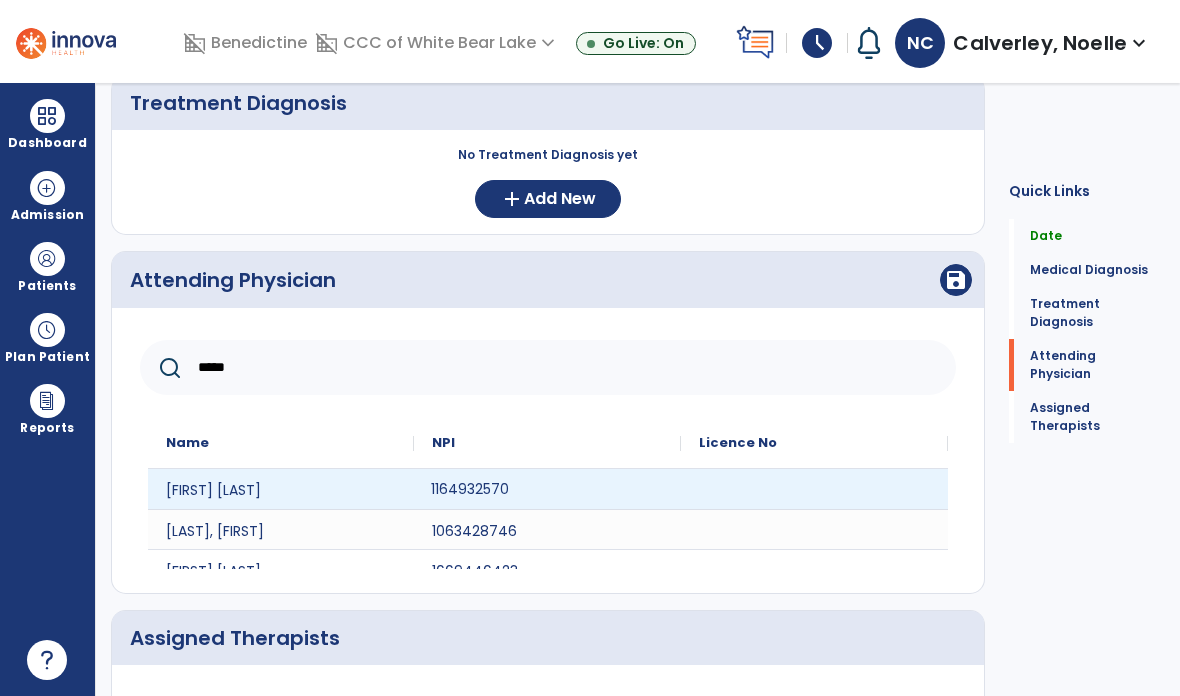 type on "*****" 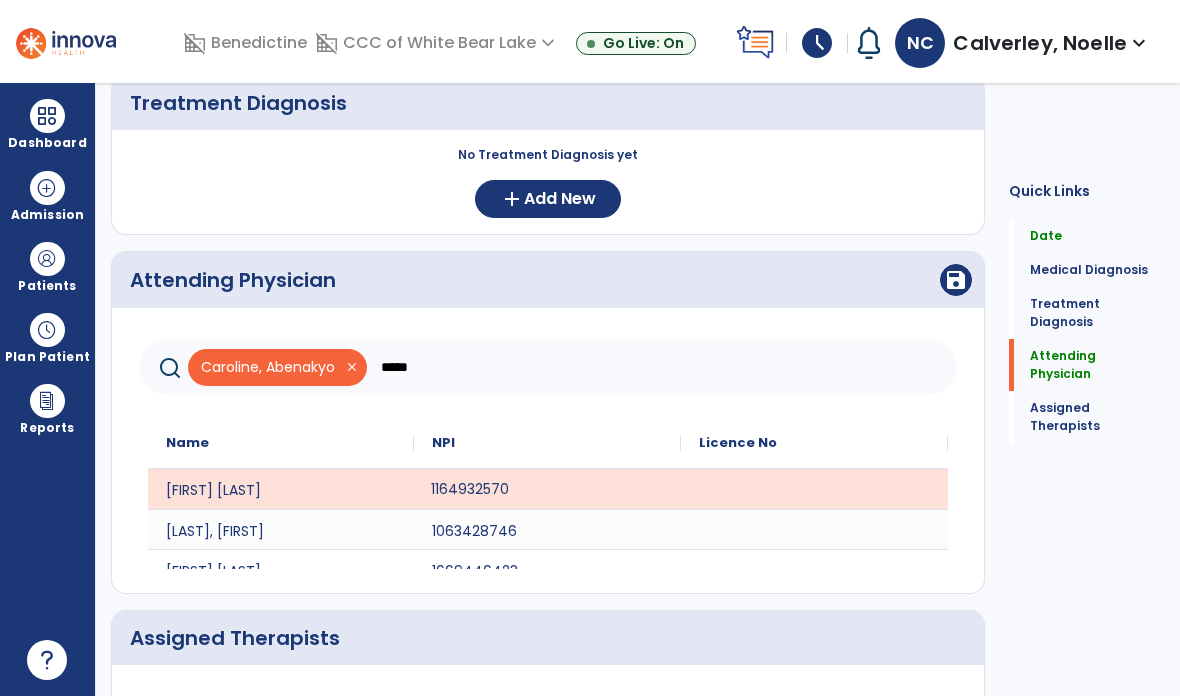 click on "save" 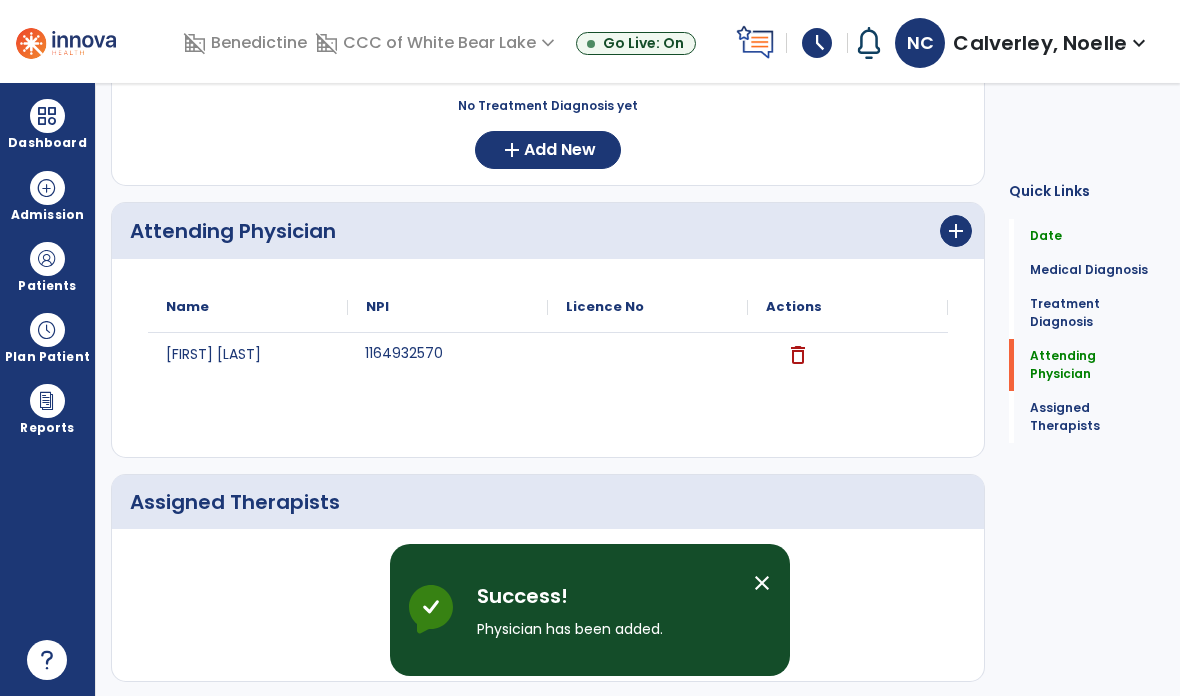 scroll, scrollTop: 424, scrollLeft: 0, axis: vertical 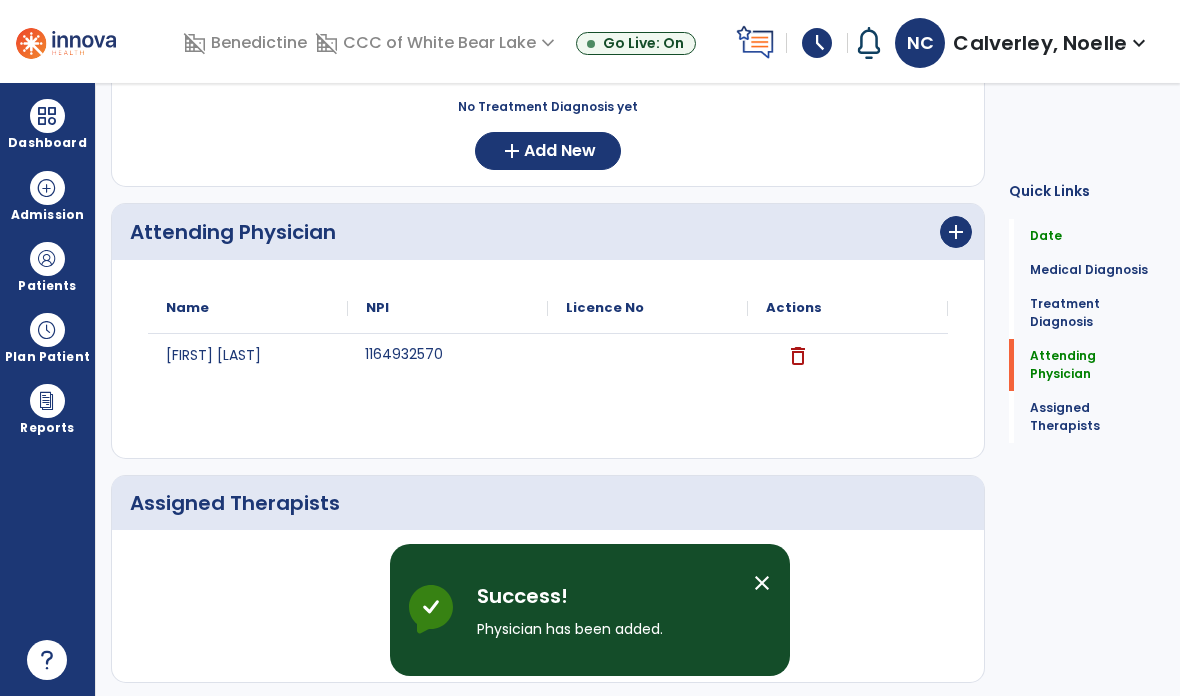 click on "close" at bounding box center [762, 583] 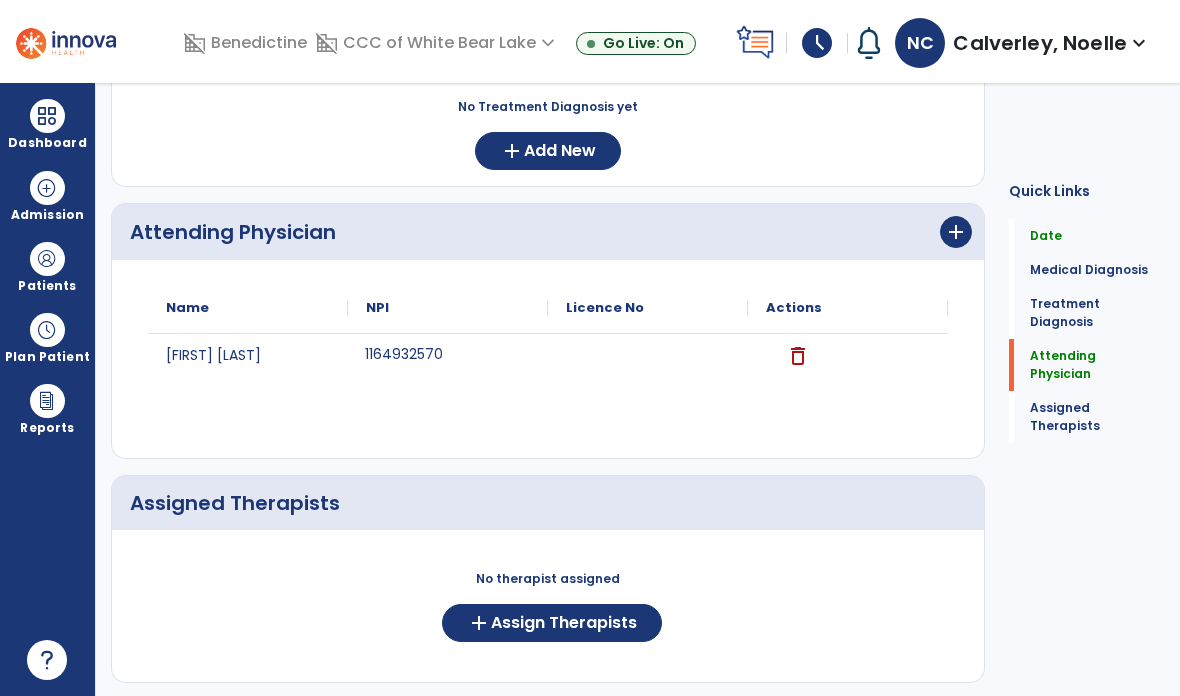 click on "Assign Therapists" 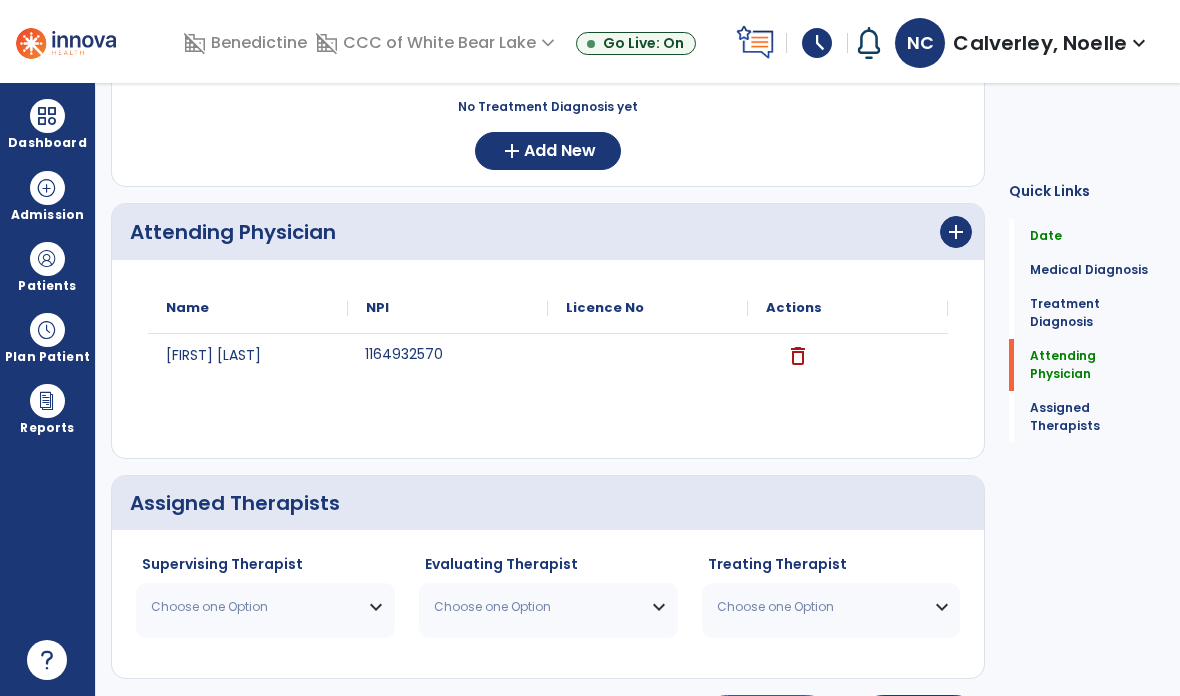 scroll, scrollTop: 420, scrollLeft: 0, axis: vertical 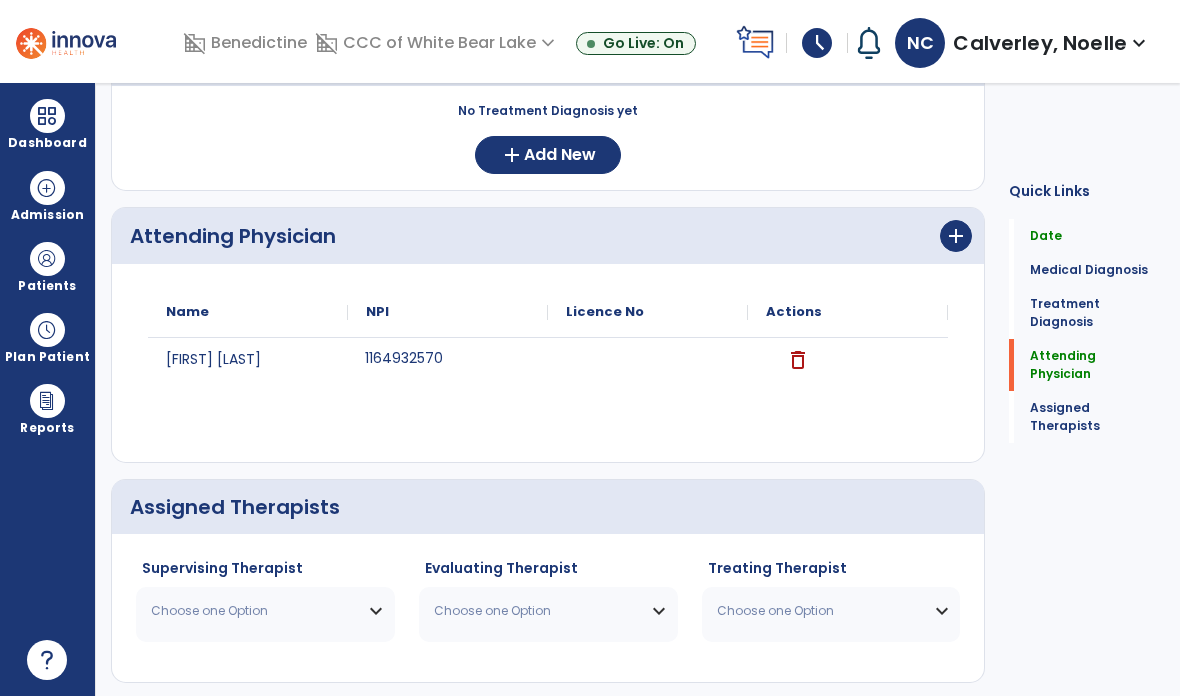 click on "Choose one Option" at bounding box center [265, 611] 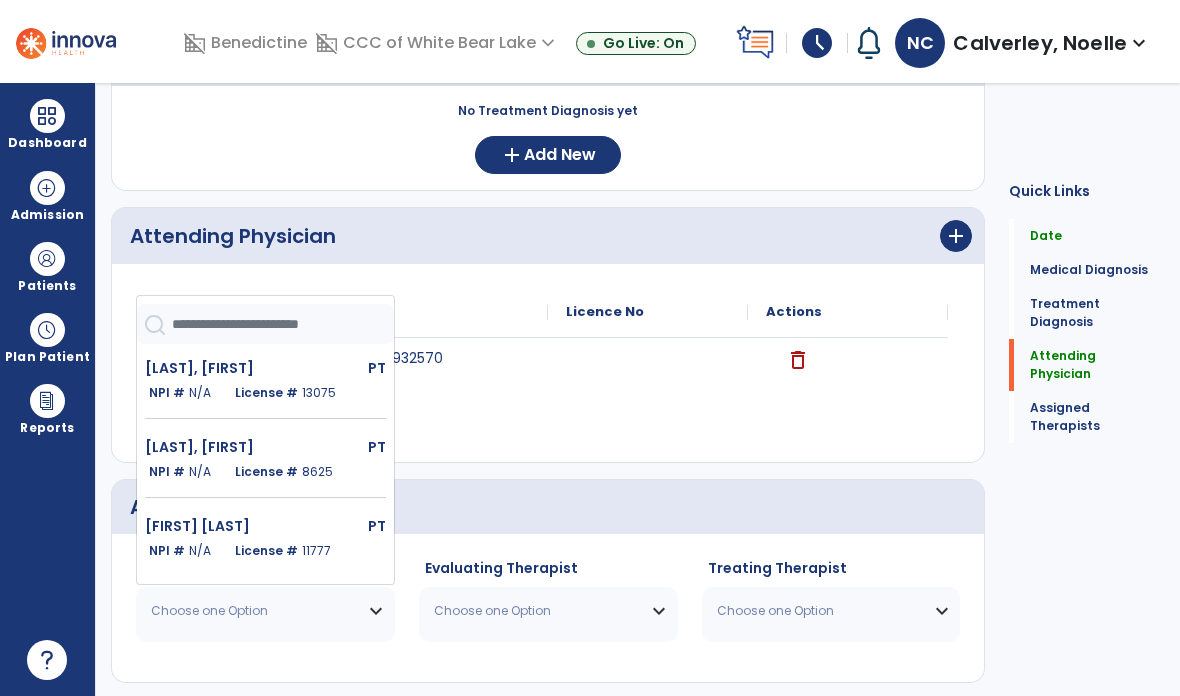 click 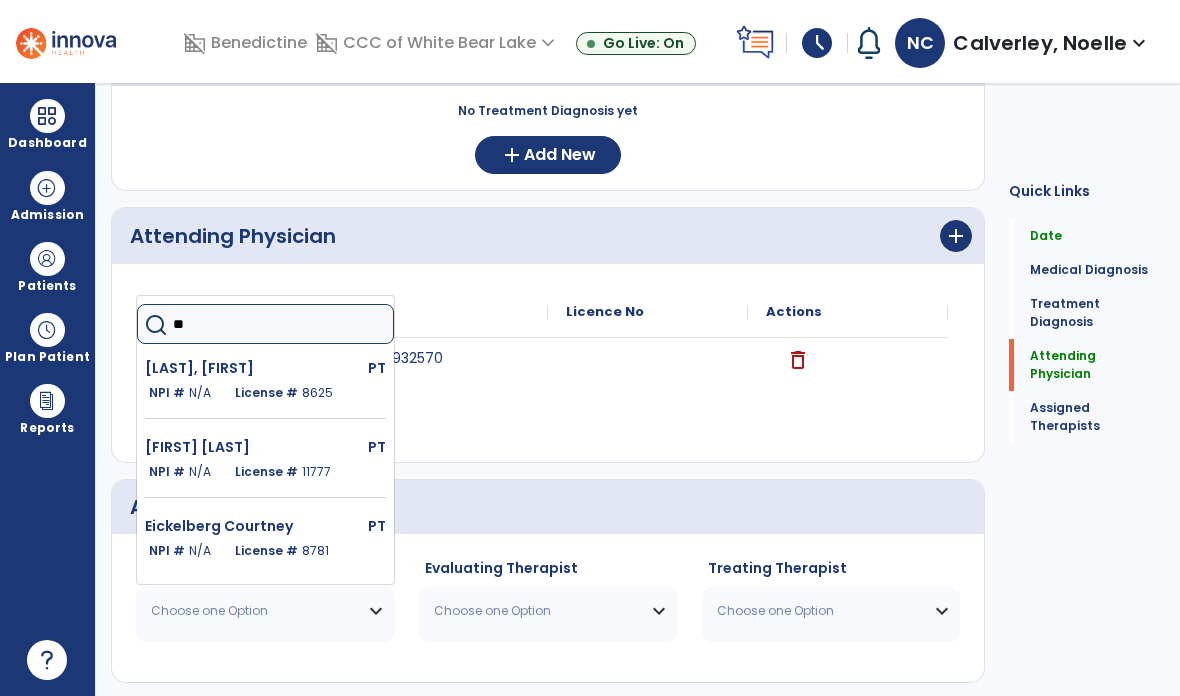 type on "***" 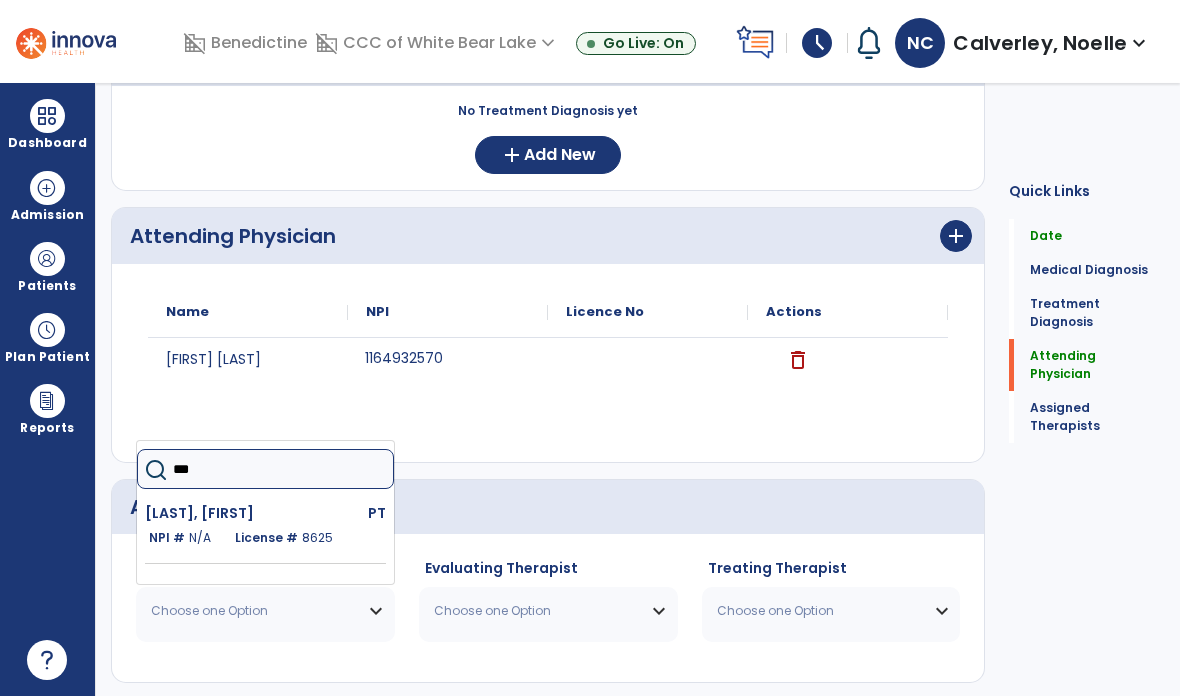 click on "Beggs Devin PT NPI # N/A License # 8625" 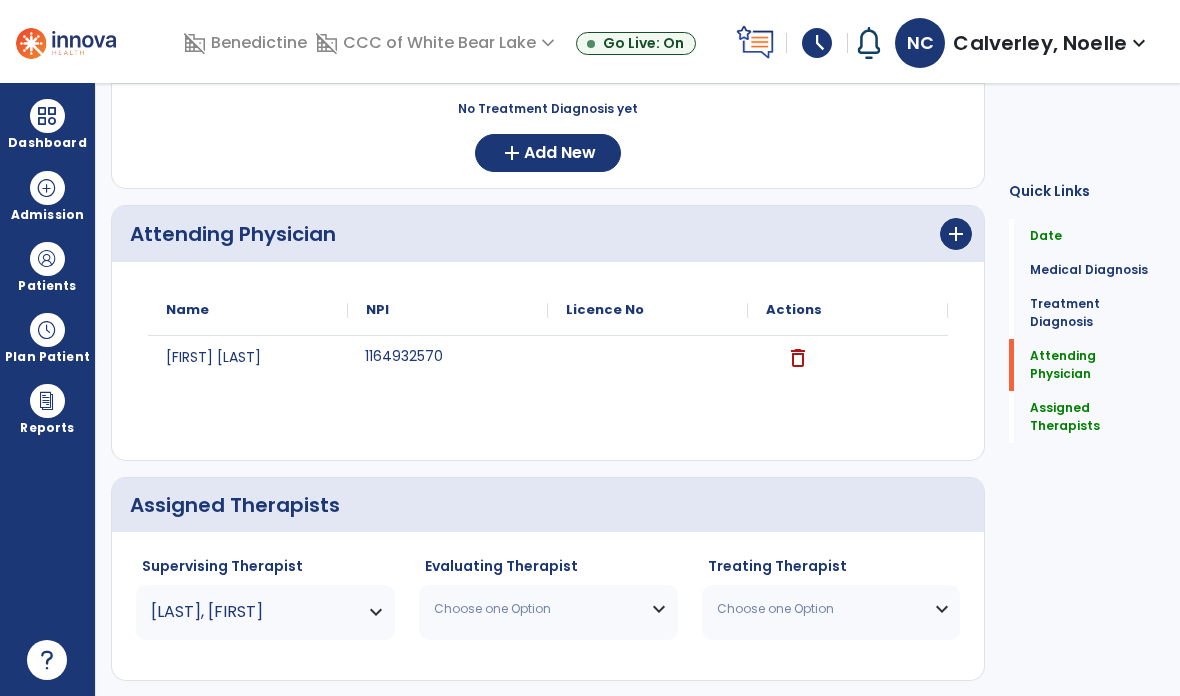 scroll, scrollTop: 420, scrollLeft: 0, axis: vertical 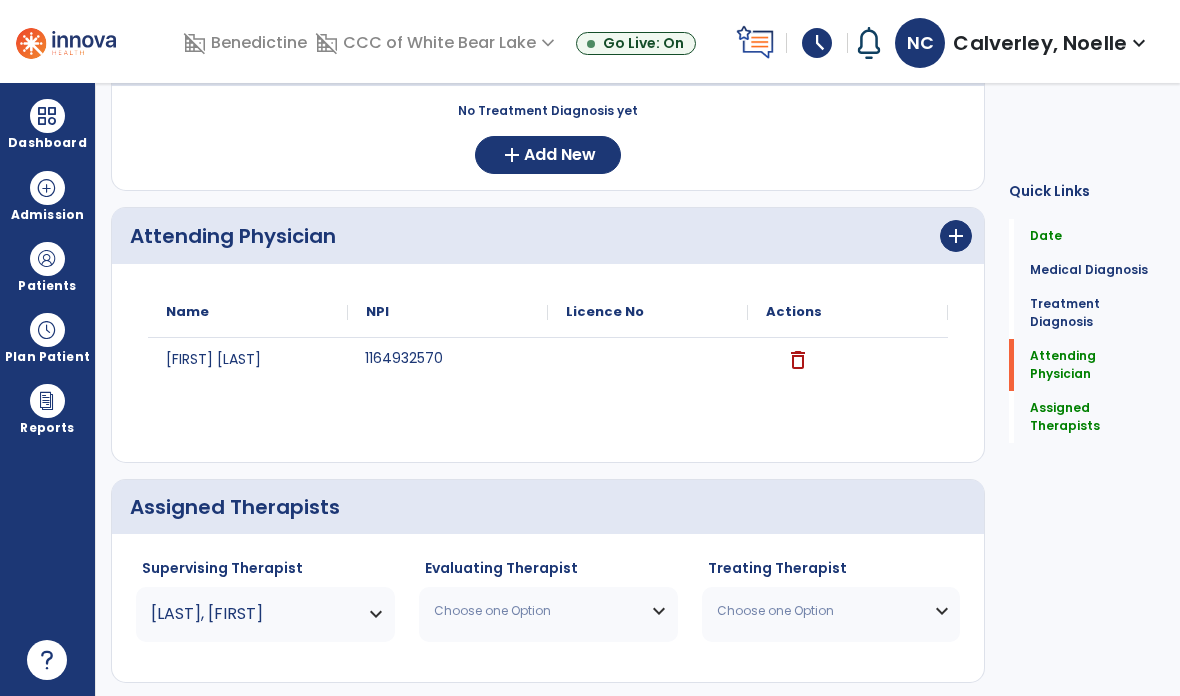 click on "Choose one Option" at bounding box center (536, 611) 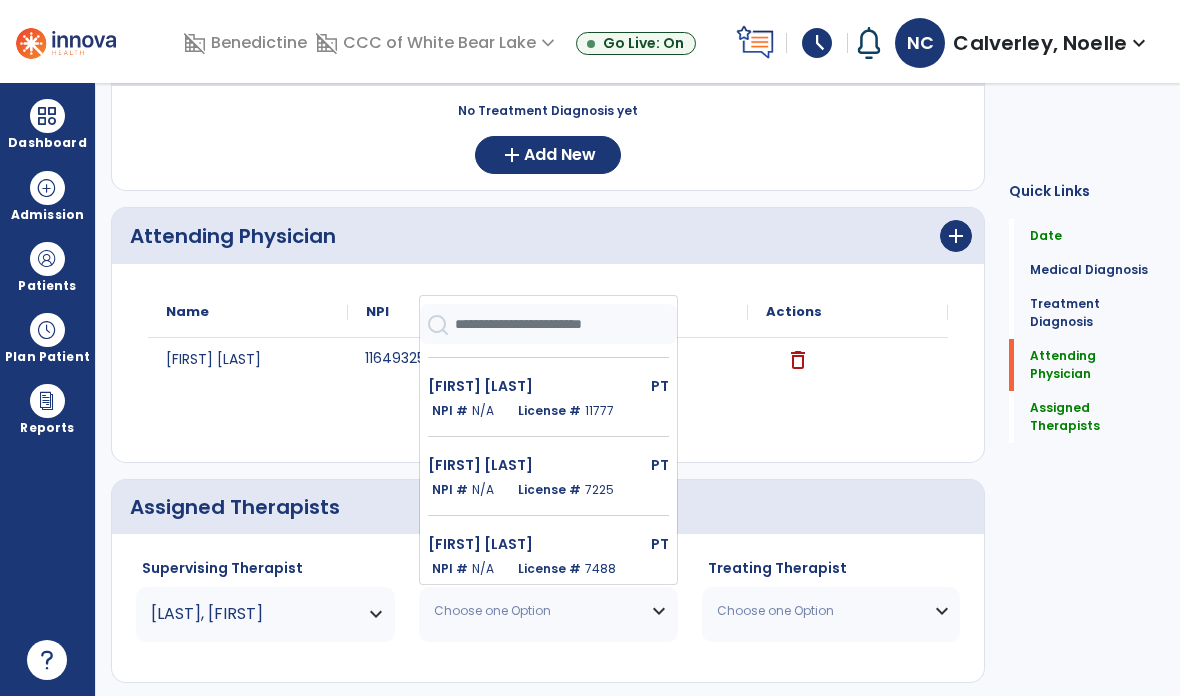 scroll, scrollTop: 141, scrollLeft: 0, axis: vertical 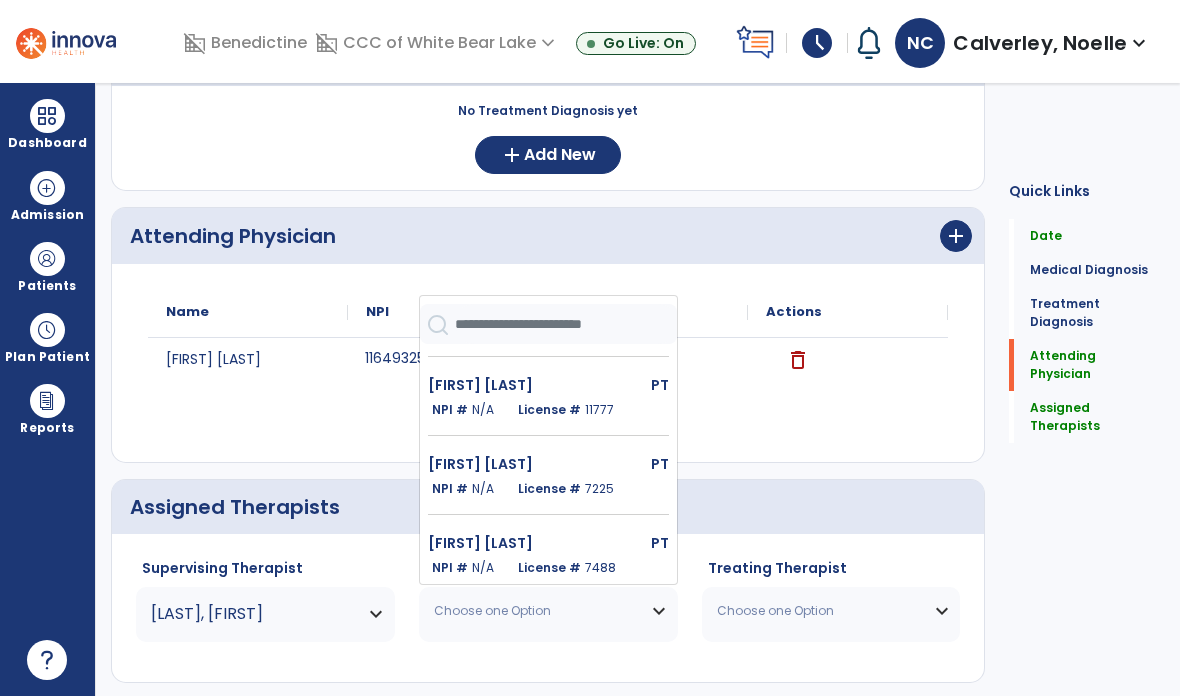 click on "[FIRST] [LAST]" 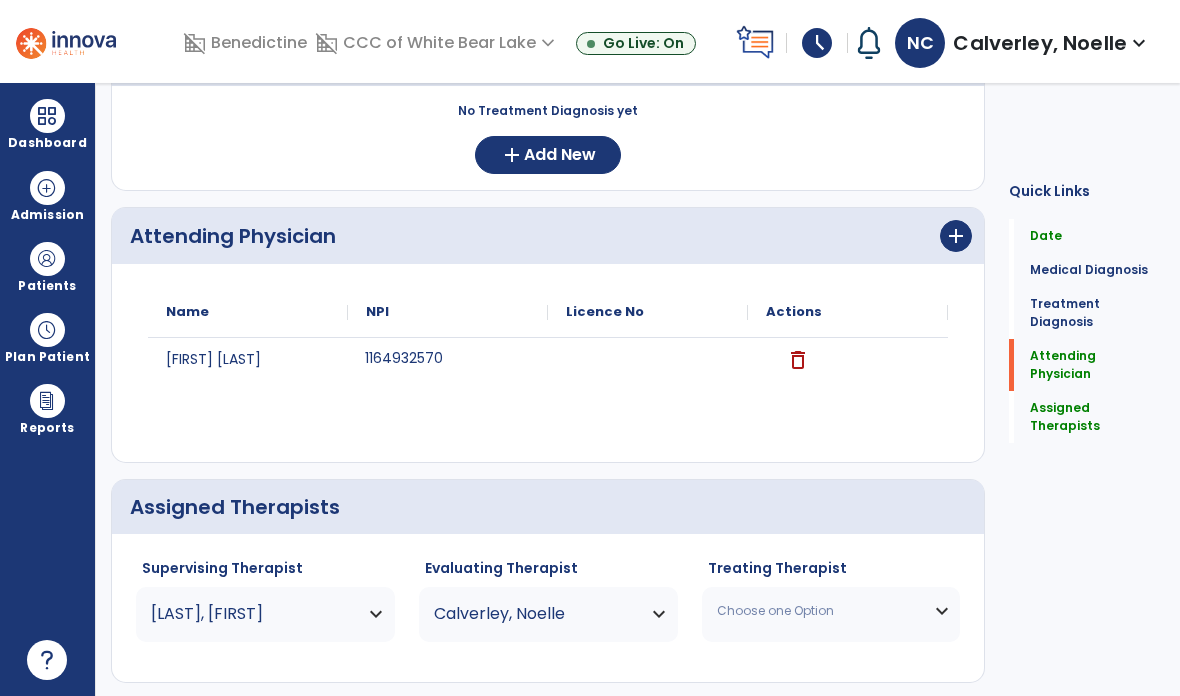 scroll, scrollTop: 420, scrollLeft: 0, axis: vertical 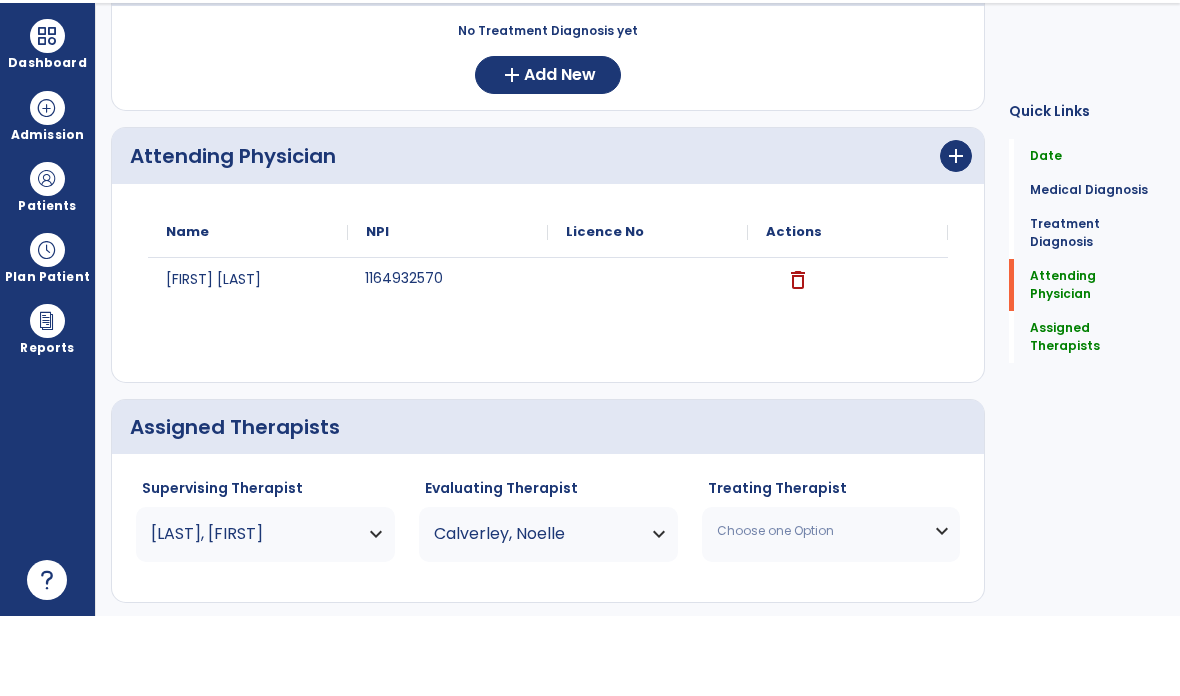 click on ">" 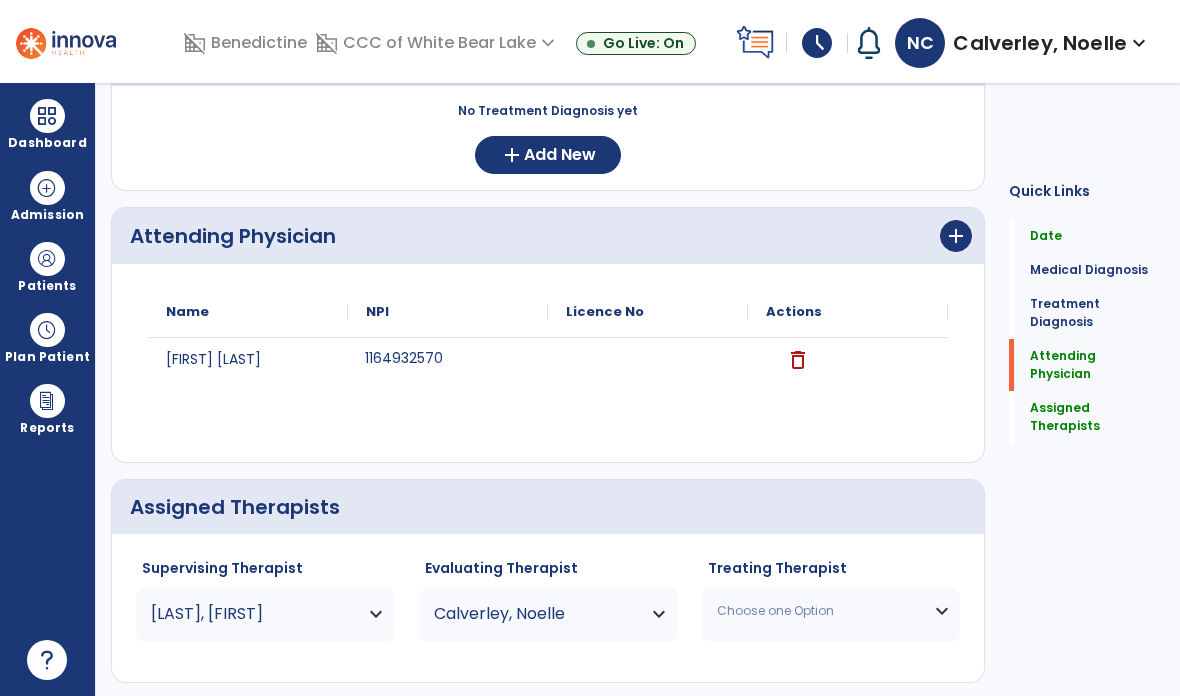type 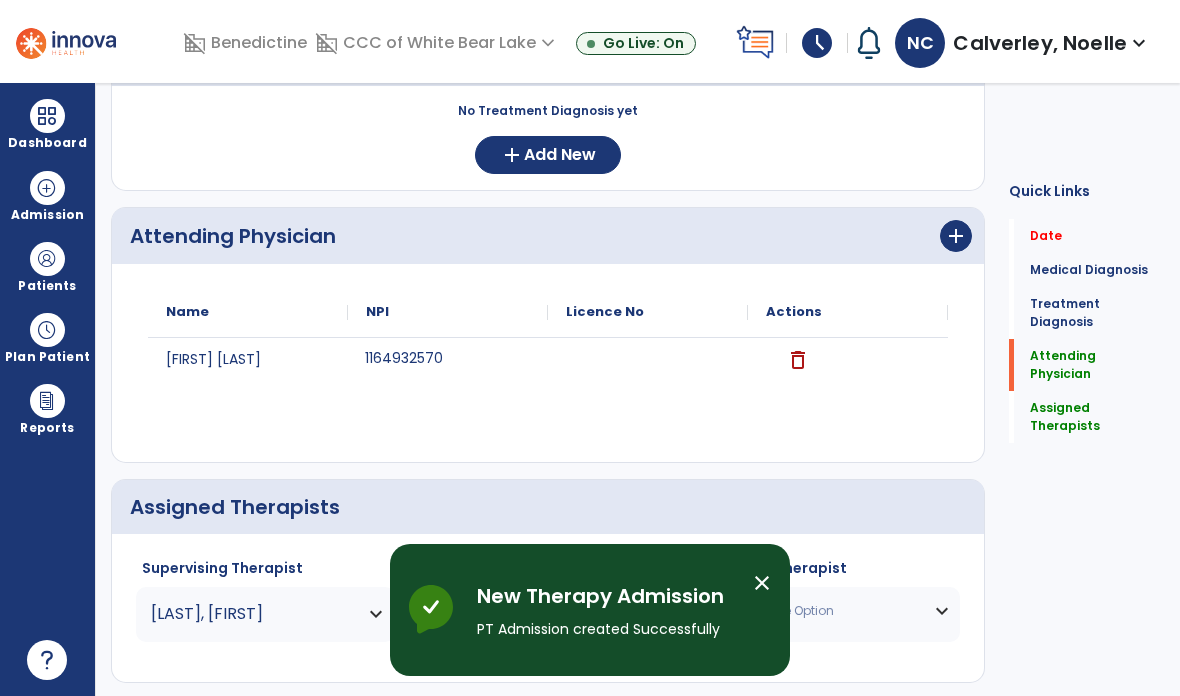 scroll, scrollTop: 0, scrollLeft: 0, axis: both 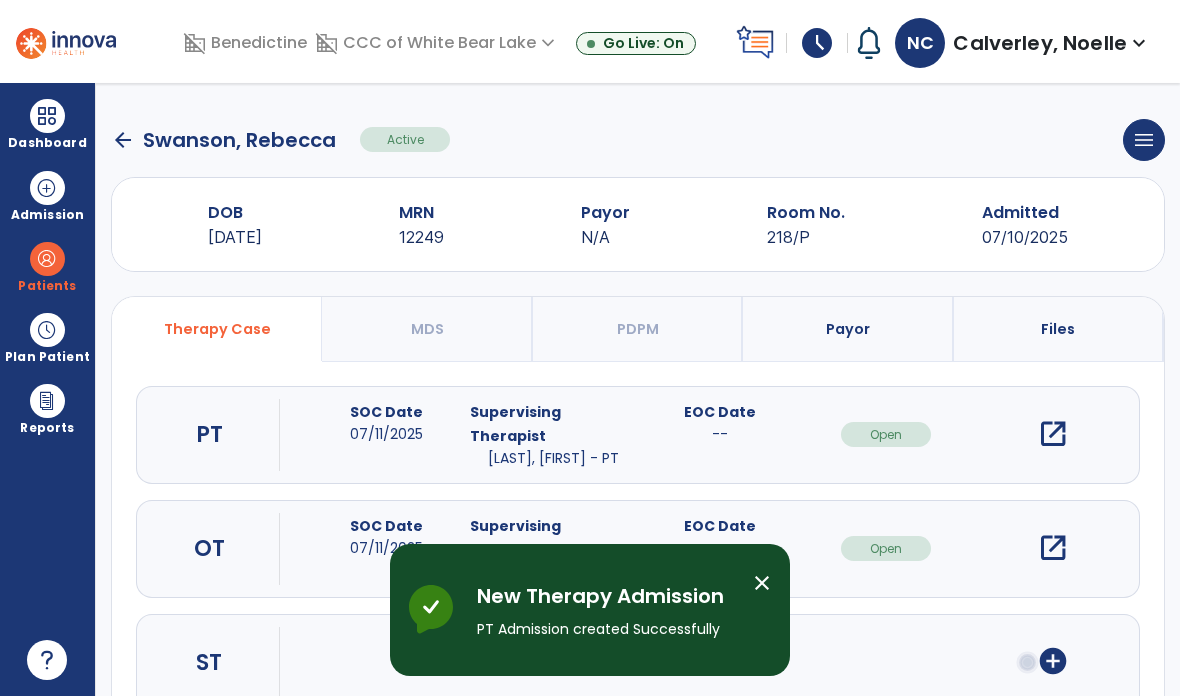 click at bounding box center [47, 259] 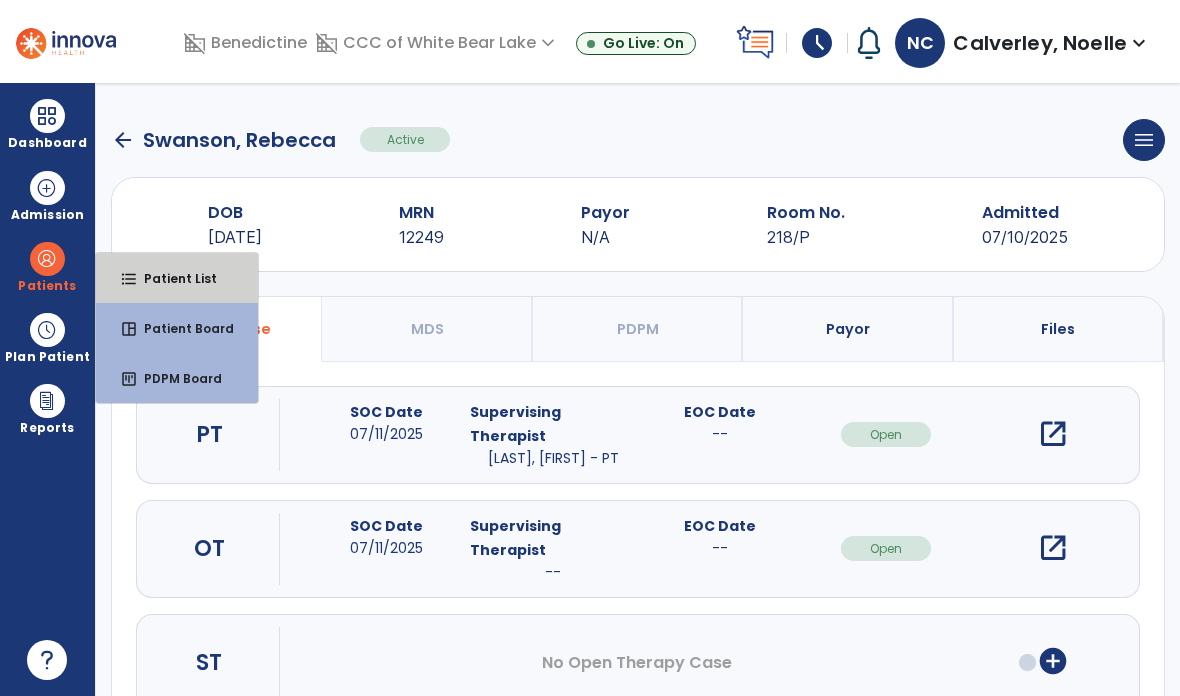 click on "Patient List" at bounding box center [172, 278] 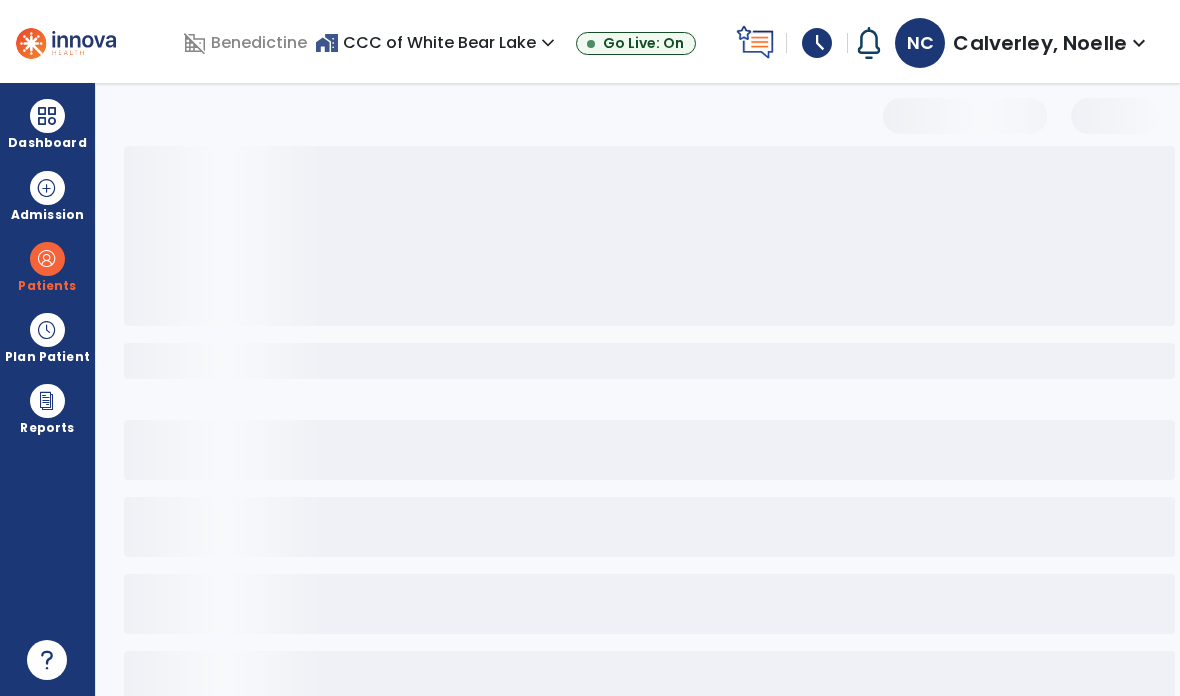 select on "***" 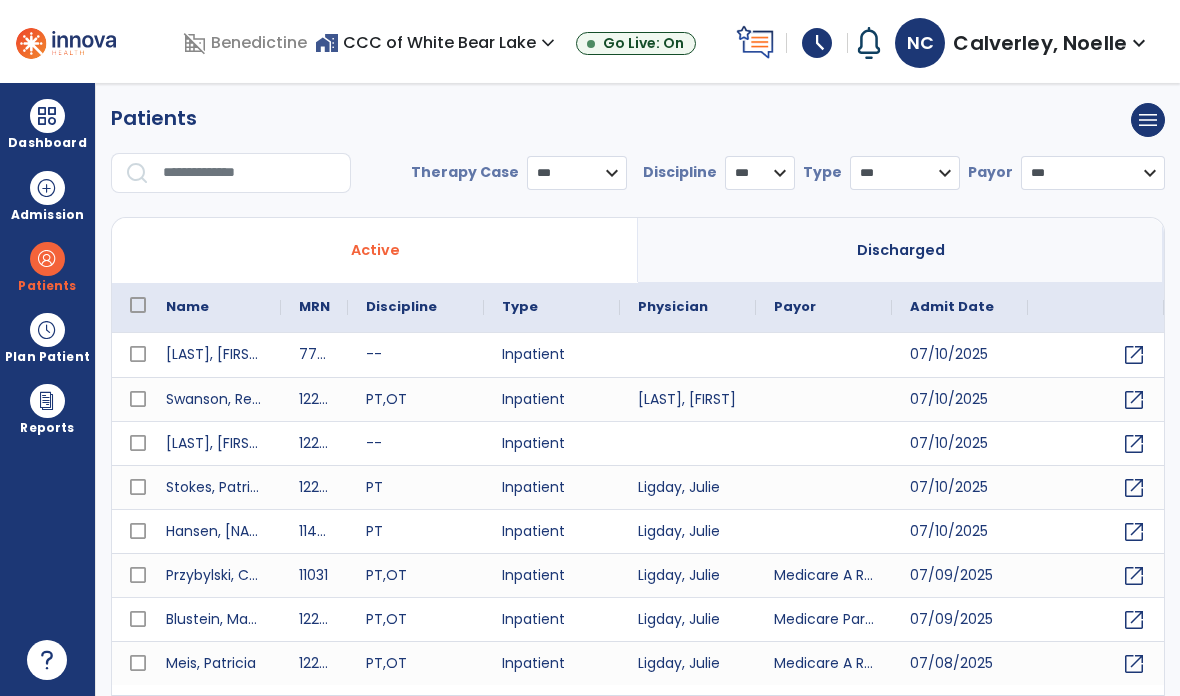 click at bounding box center [250, 173] 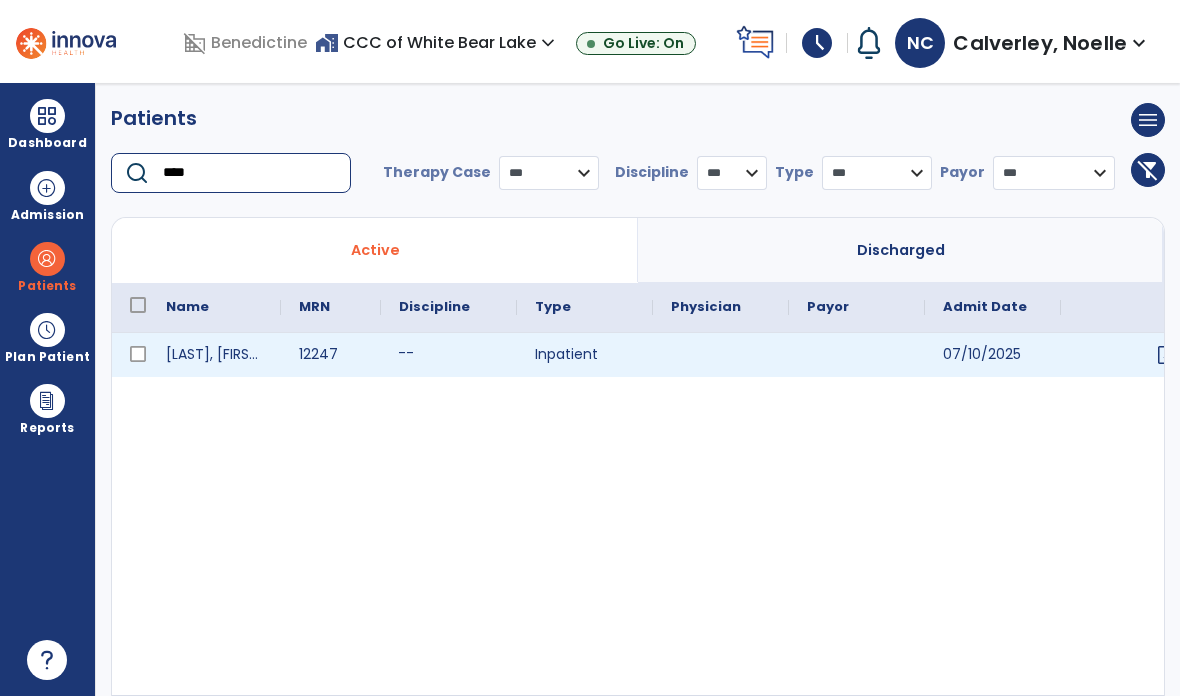 type on "****" 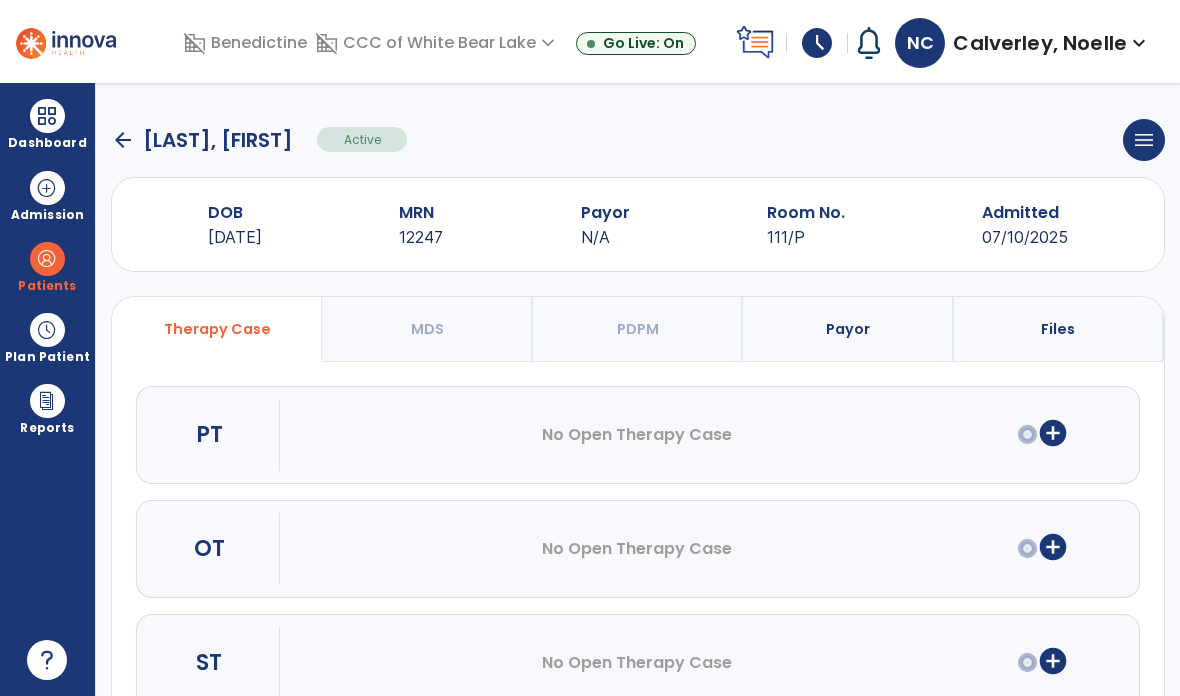 click on "add_circle" at bounding box center [1053, 433] 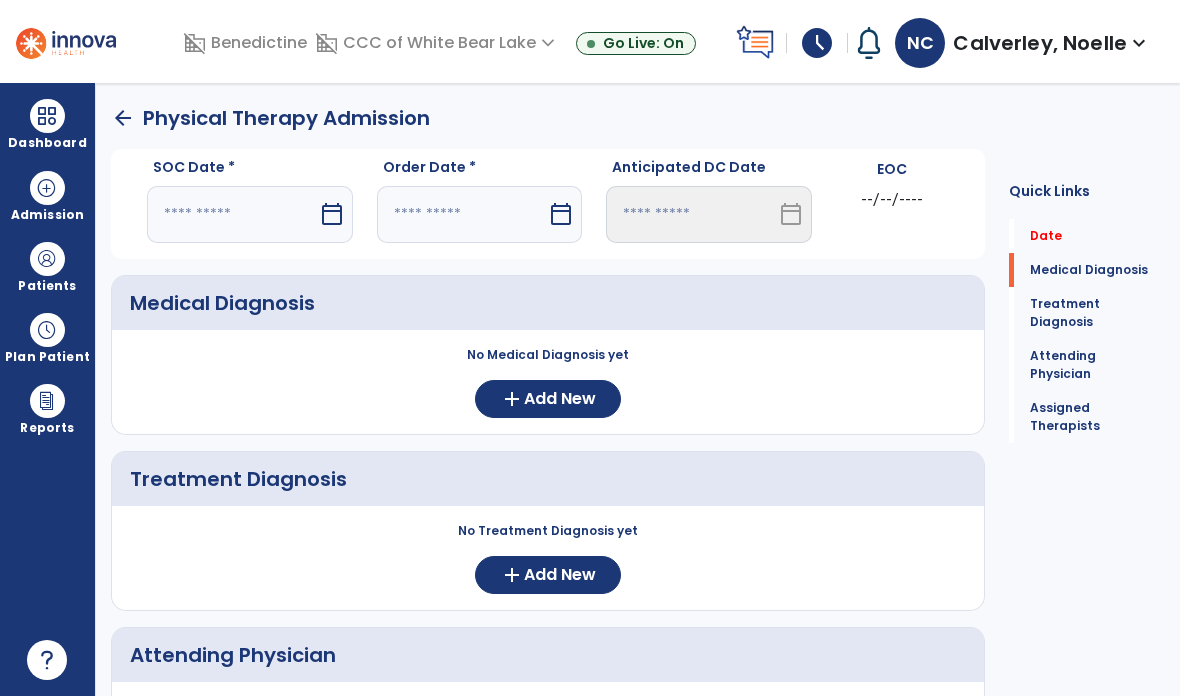 click on "calendar_today" at bounding box center [334, 214] 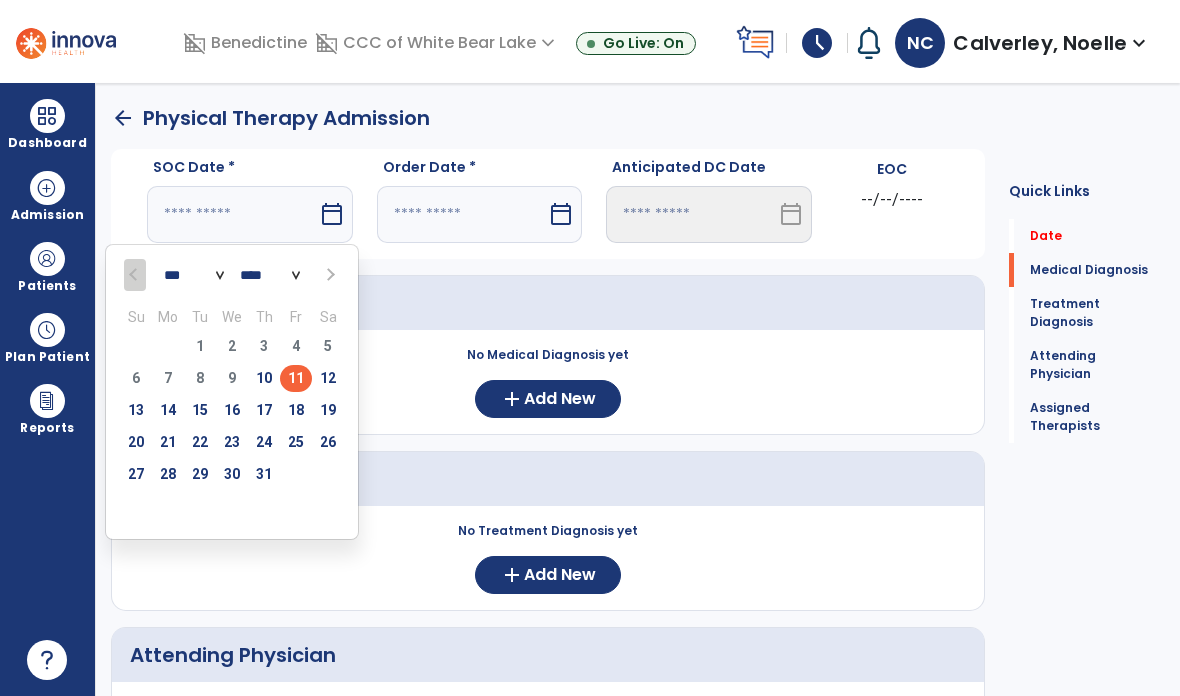 click on "11" at bounding box center [296, 378] 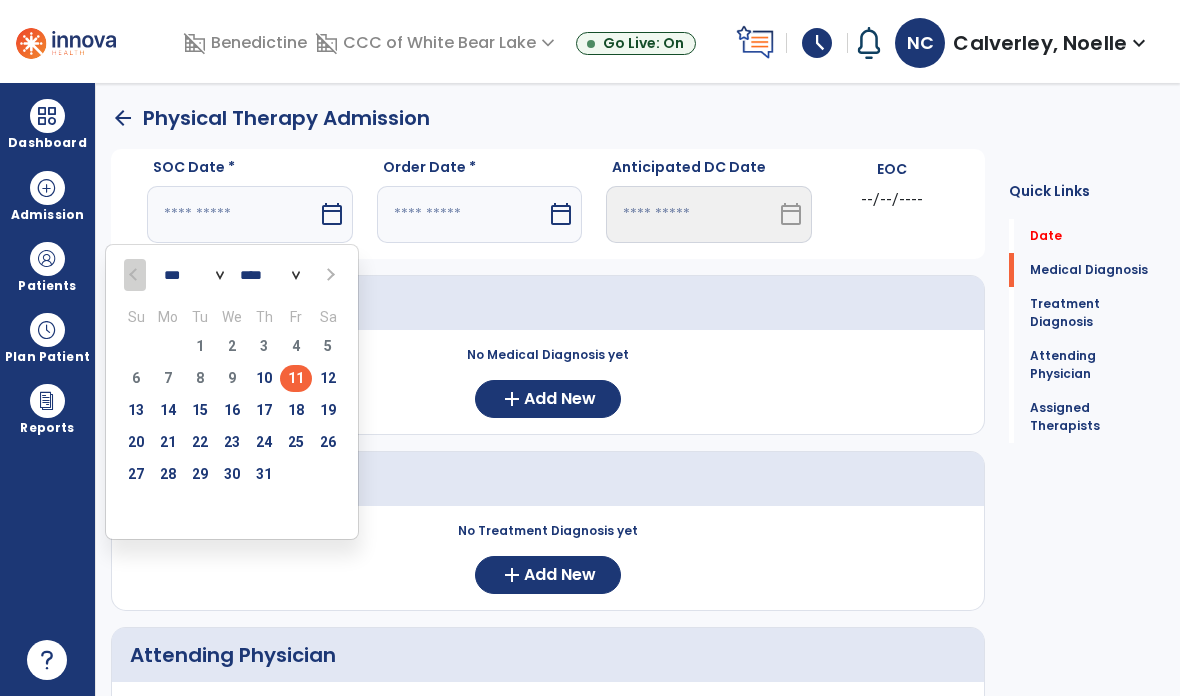type on "*********" 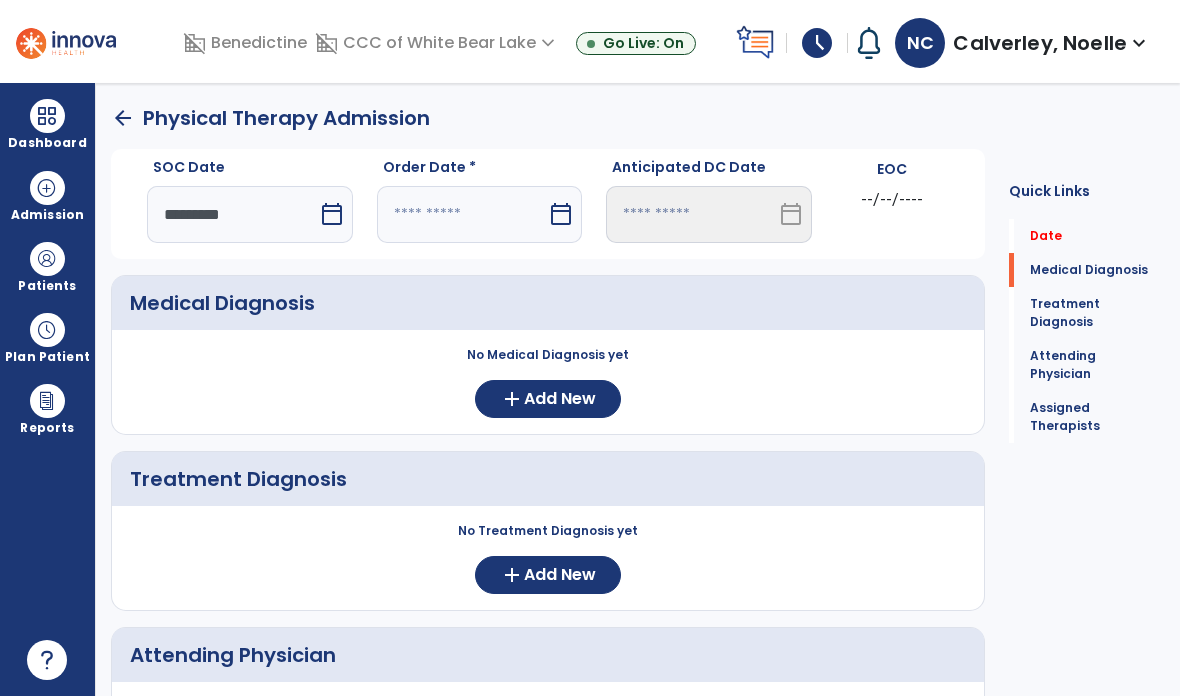 click on "calendar_today" at bounding box center [561, 214] 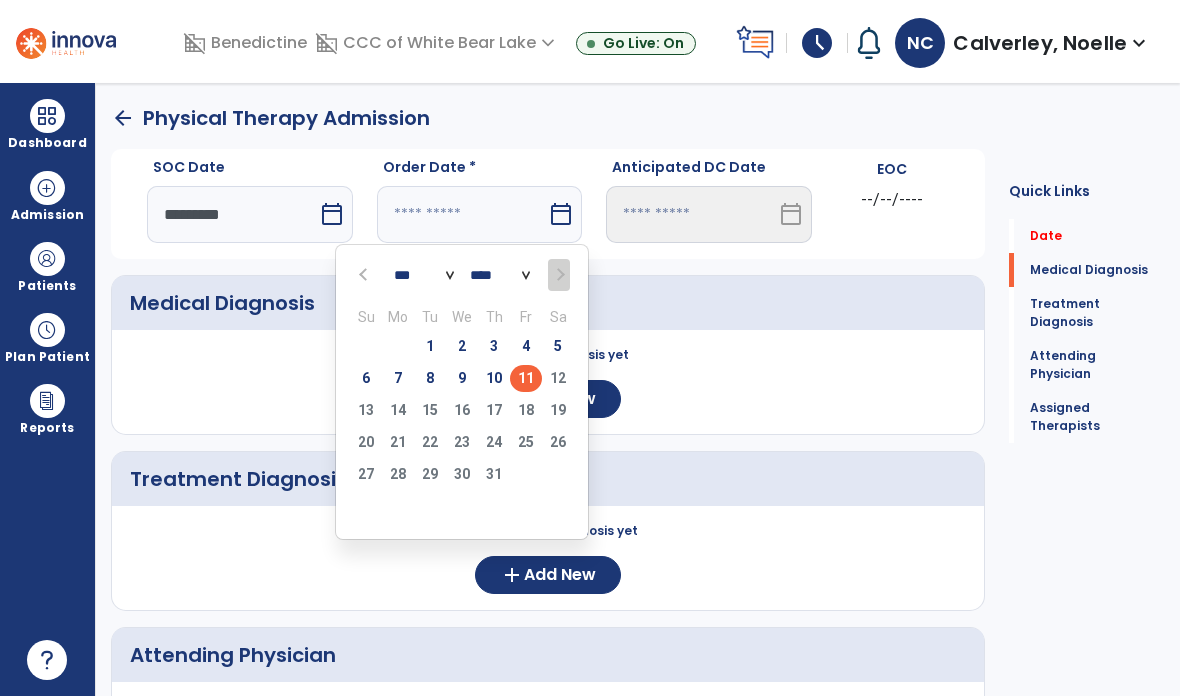 click on "10" at bounding box center (494, 378) 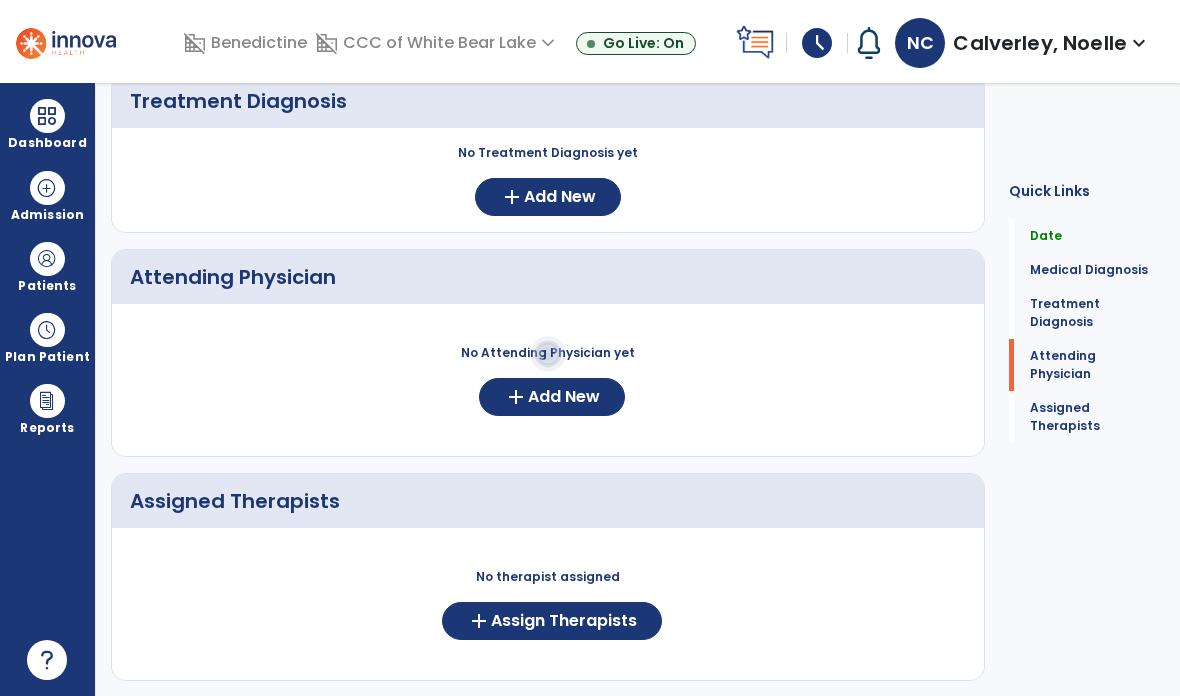 scroll, scrollTop: 376, scrollLeft: 0, axis: vertical 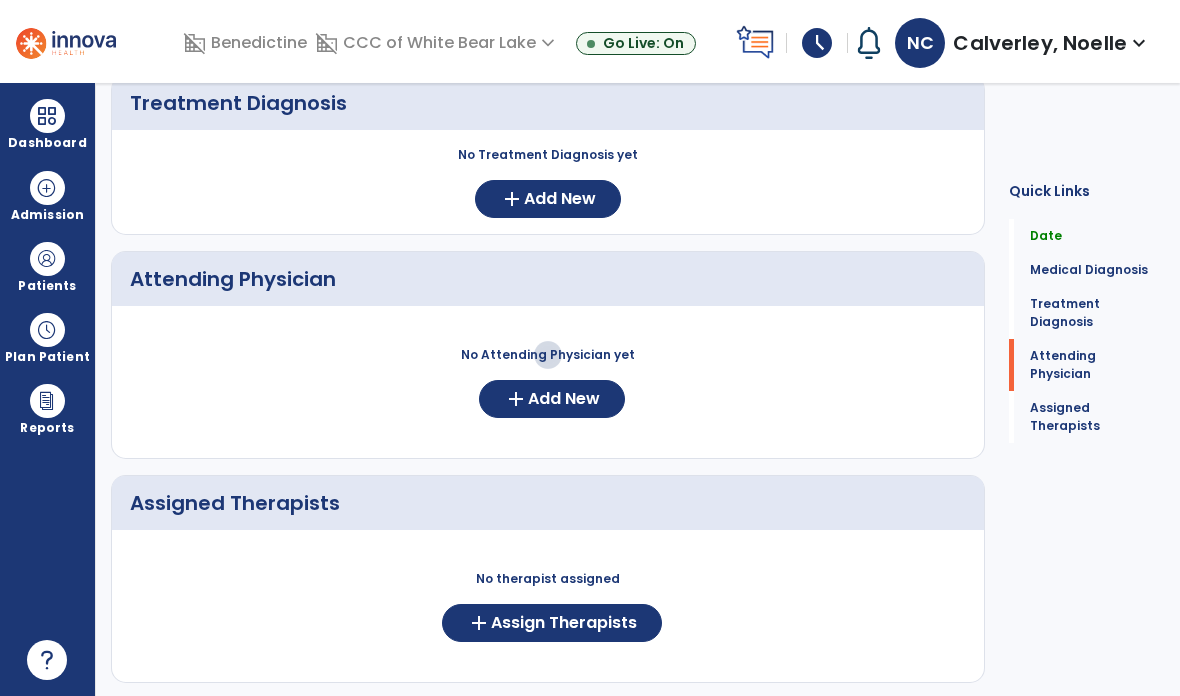 click on "Add New" 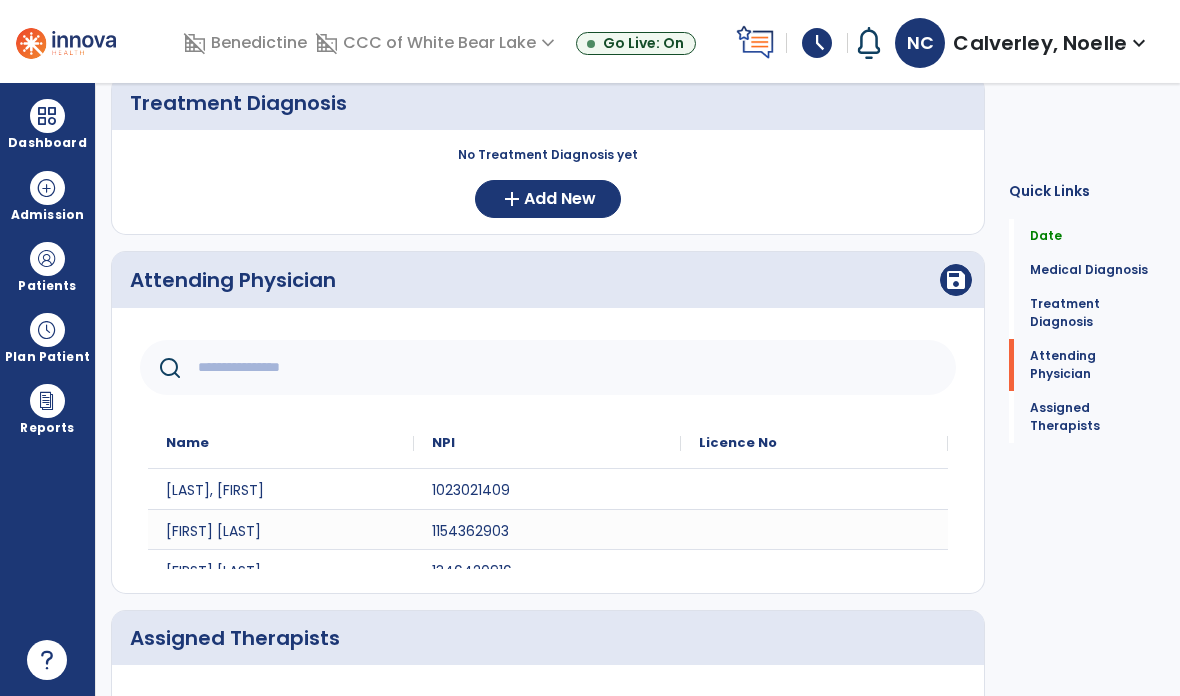 click 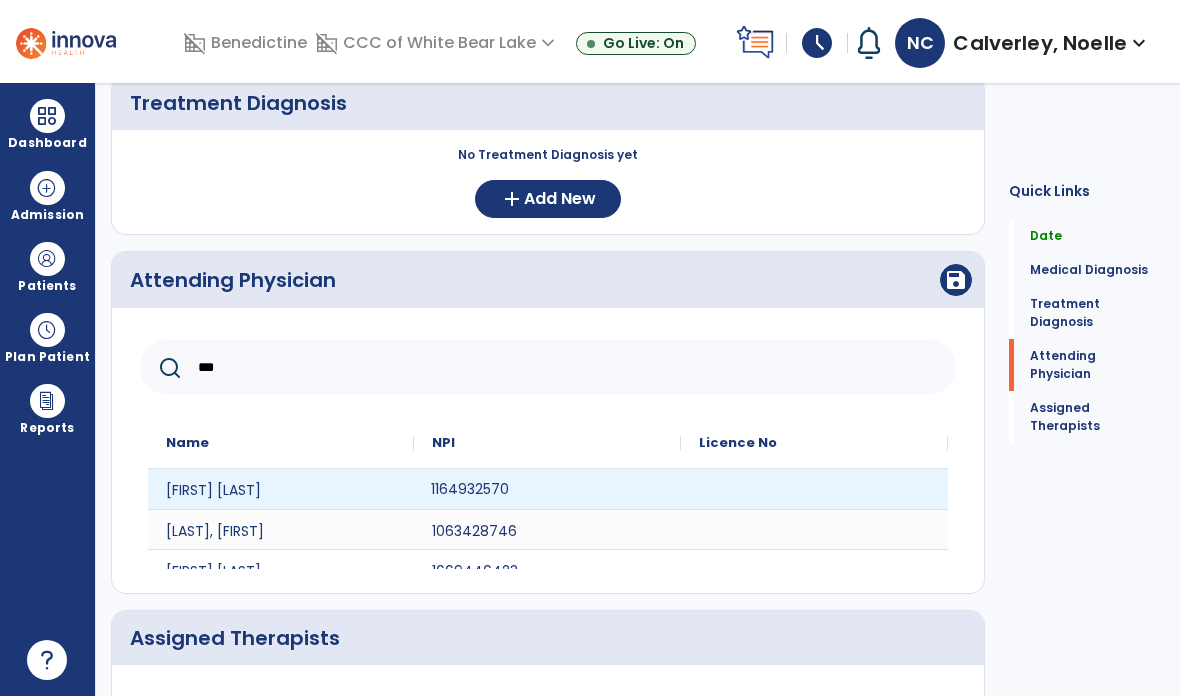type on "***" 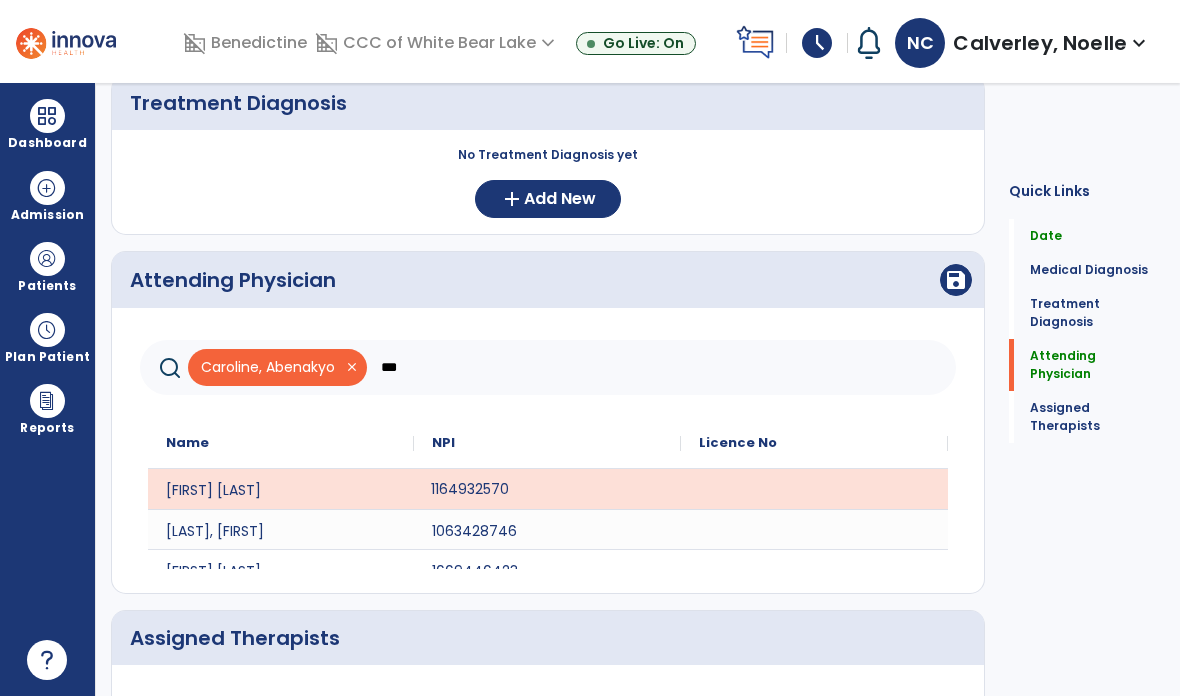 click on "save" 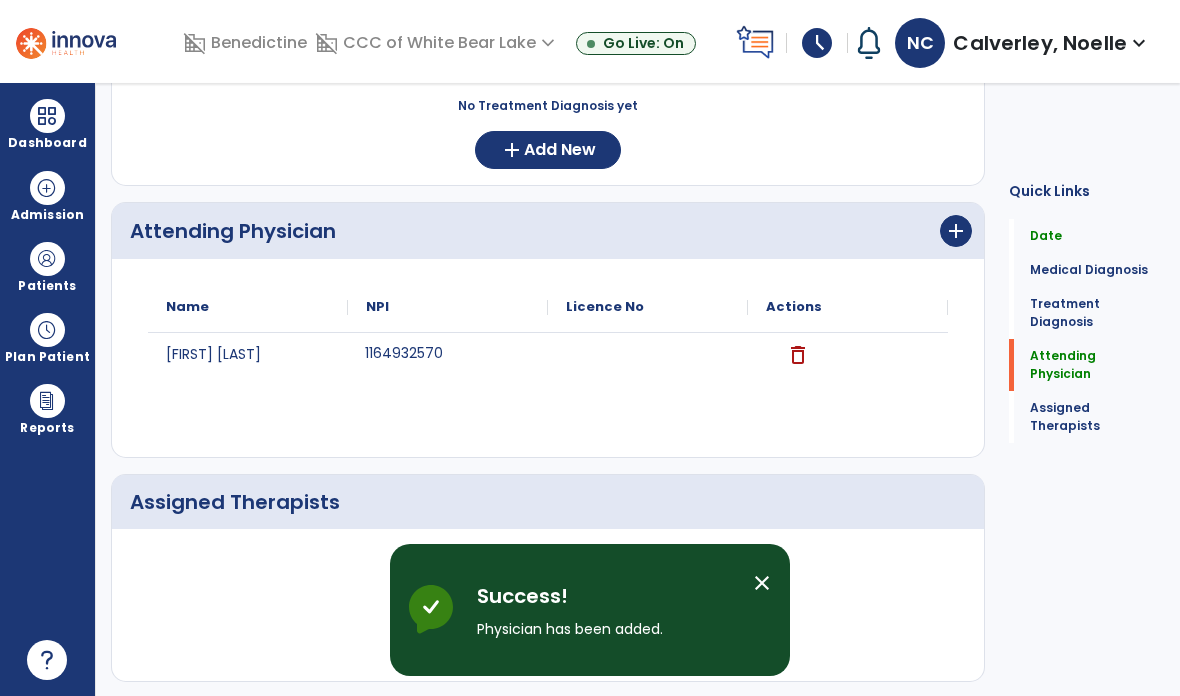 scroll, scrollTop: 424, scrollLeft: 0, axis: vertical 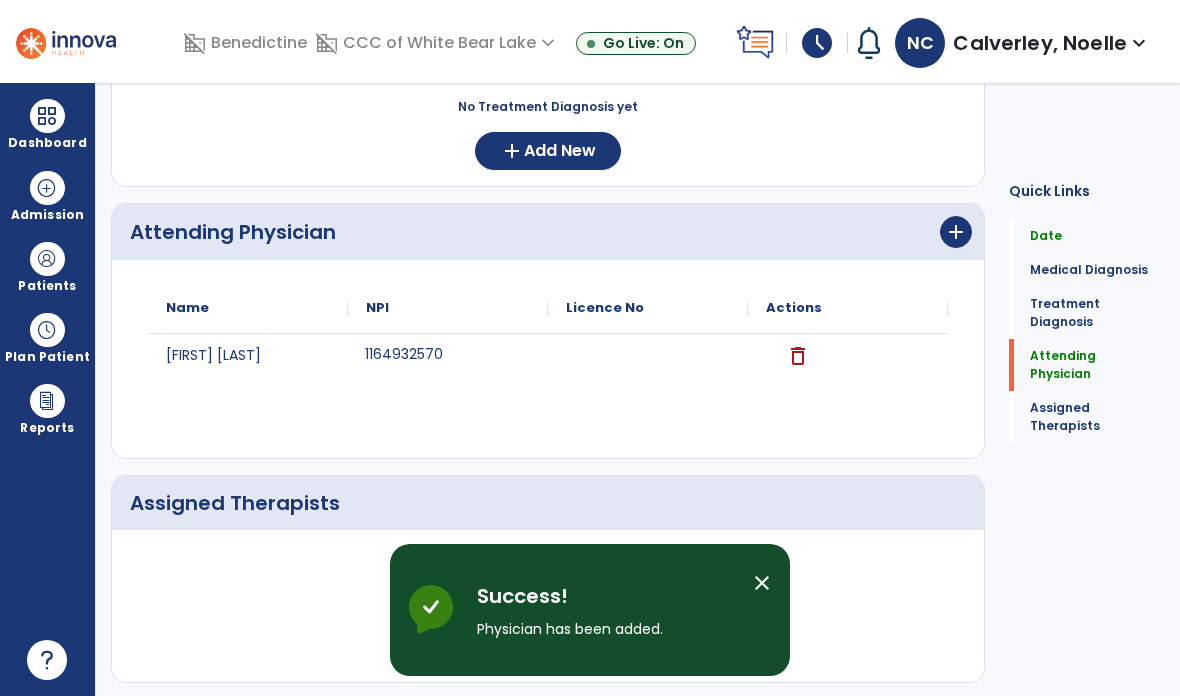 click on "close" at bounding box center (762, 583) 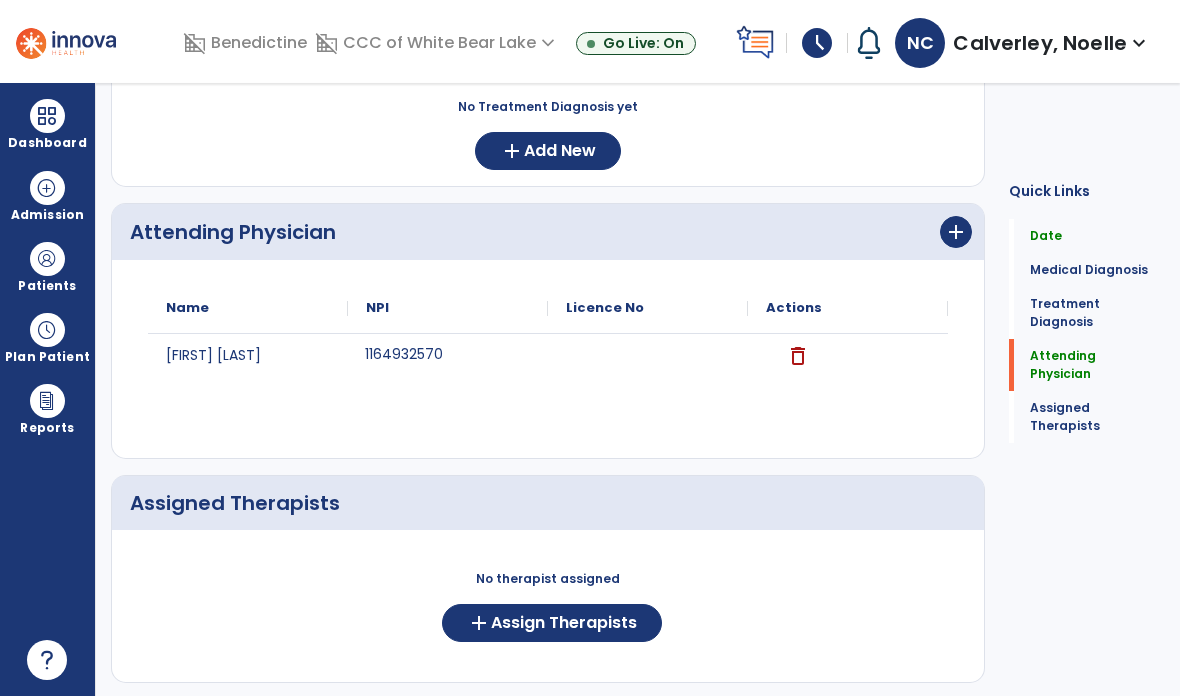 click on "Assign Therapists" 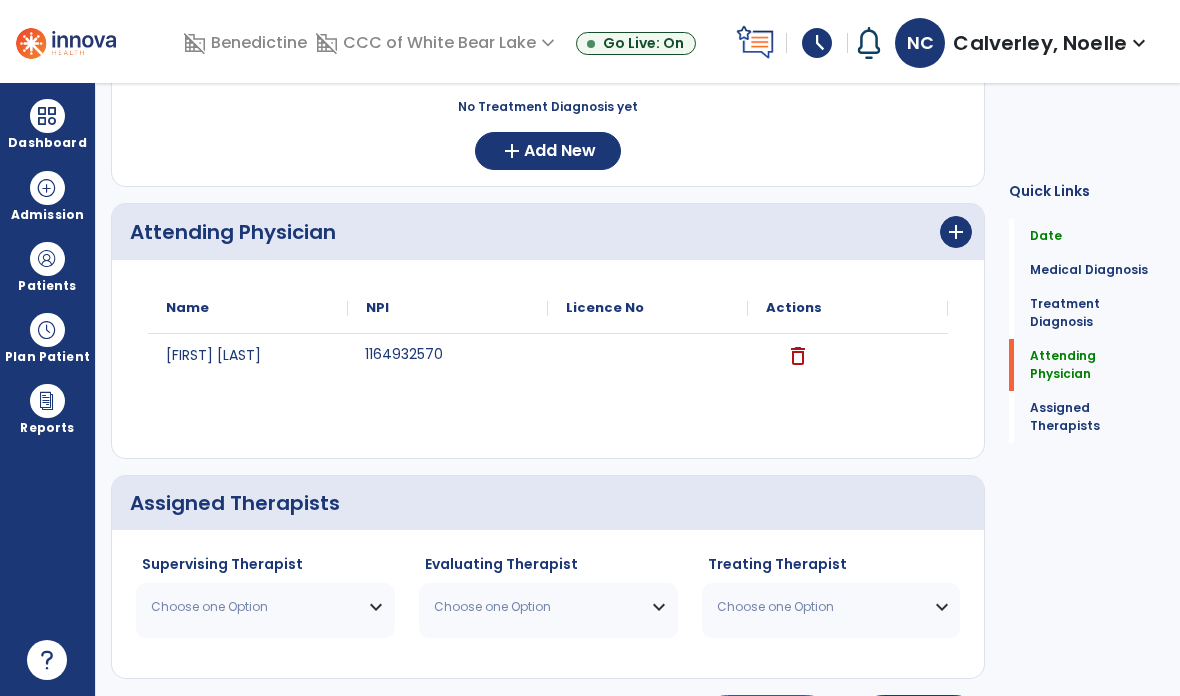 scroll, scrollTop: 420, scrollLeft: 0, axis: vertical 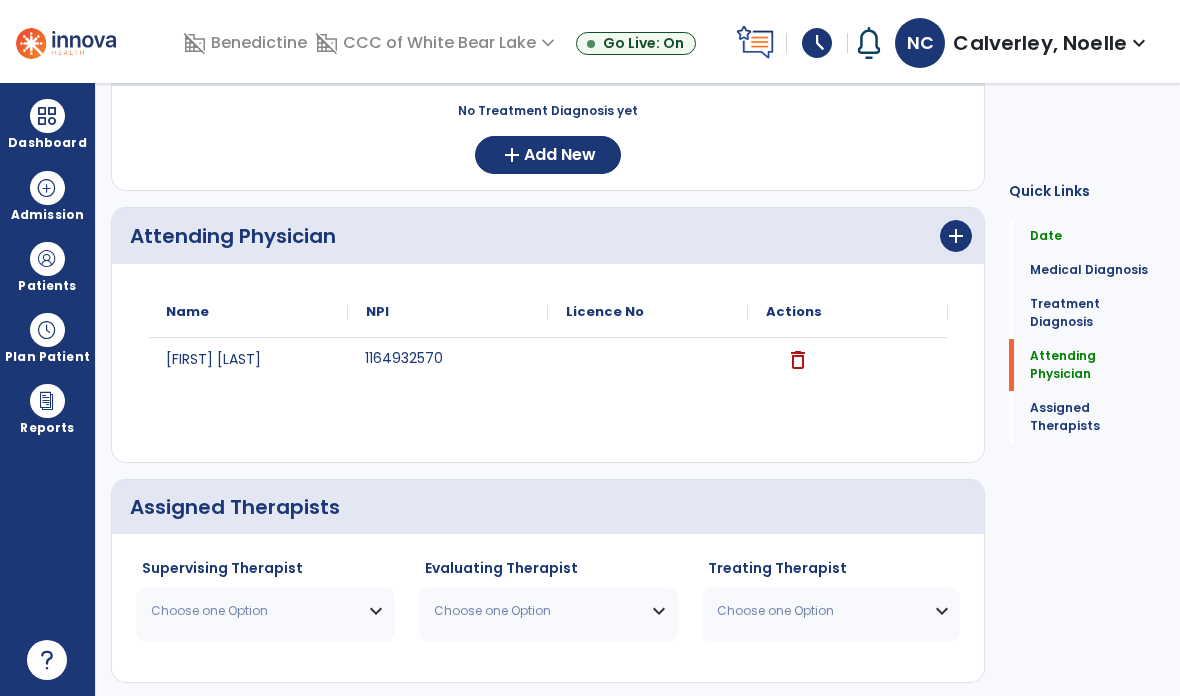 click on "Choose one Option" at bounding box center [253, 611] 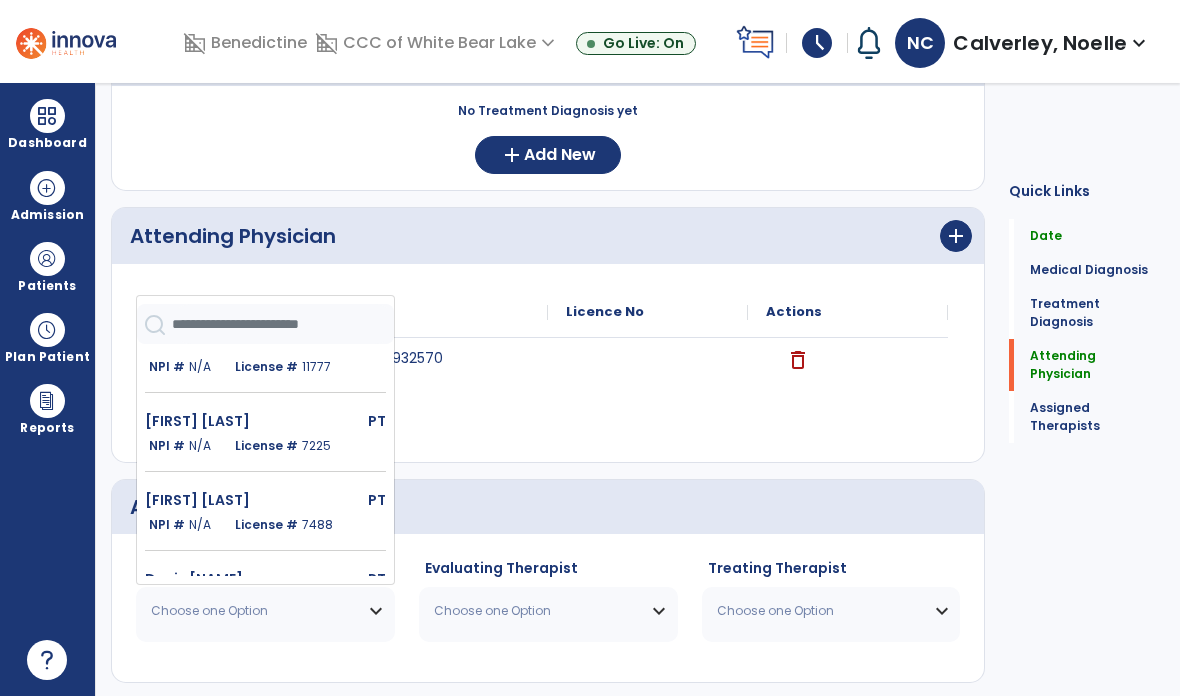 scroll, scrollTop: 187, scrollLeft: 0, axis: vertical 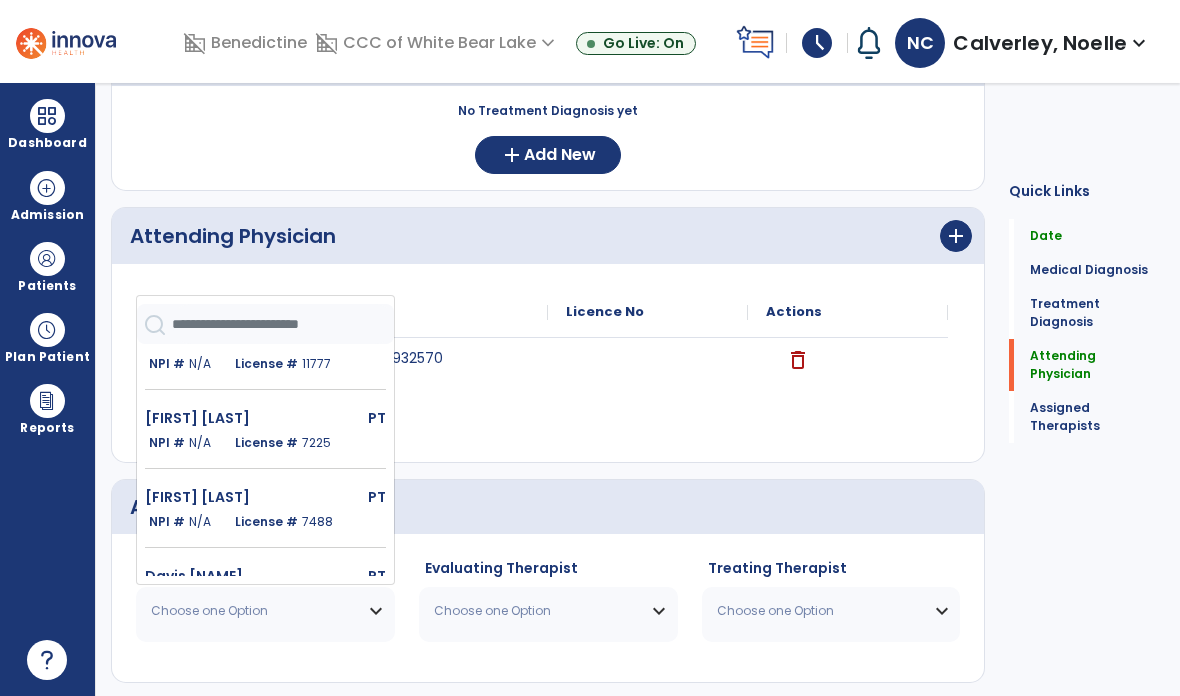 click on "[FIRST] [LAST]" 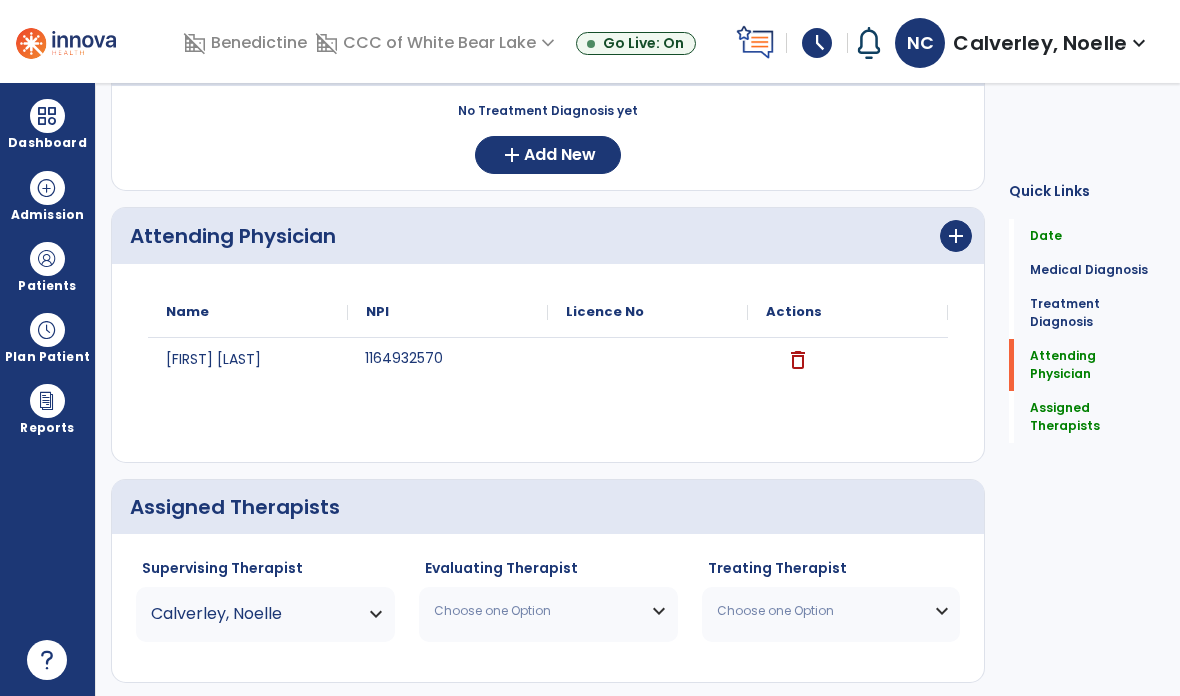 click on "Choose one Option" at bounding box center (536, 611) 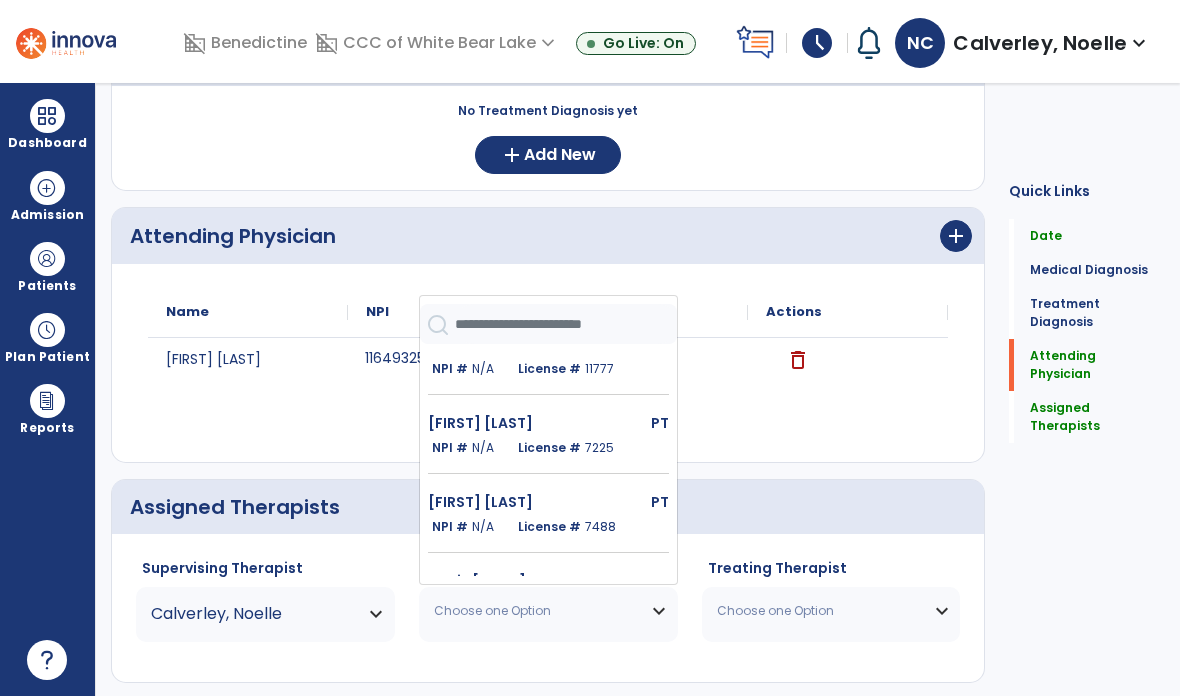 scroll, scrollTop: 202, scrollLeft: 0, axis: vertical 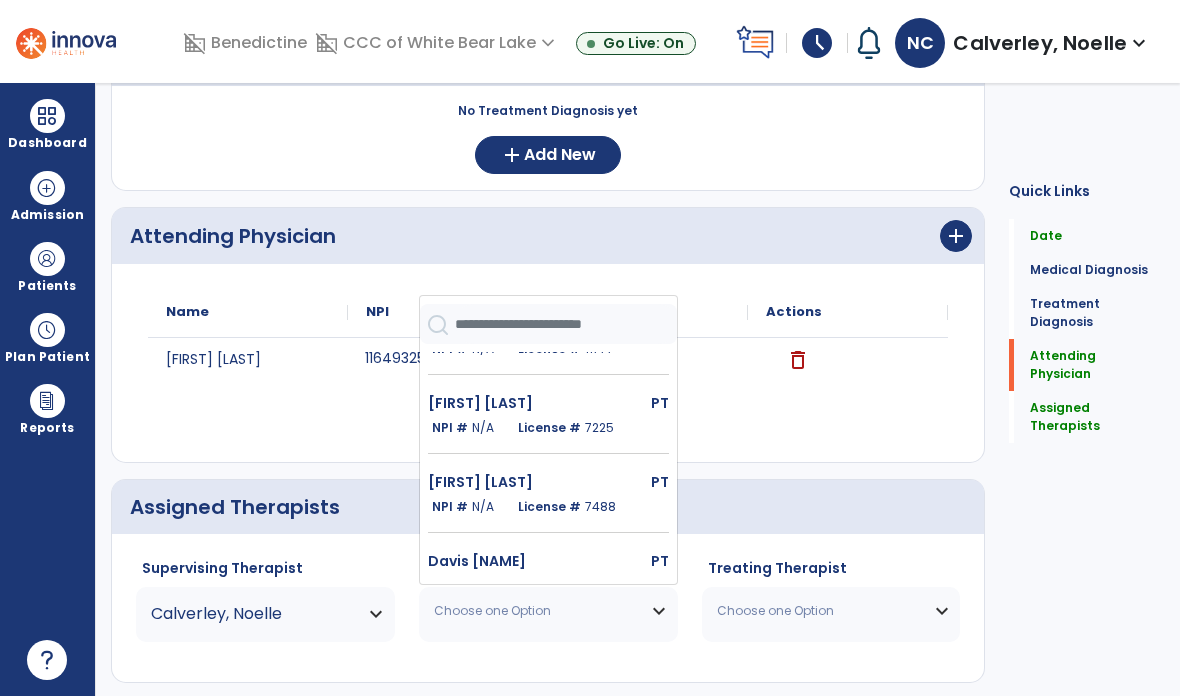 click on "[FIRST] [LAST]" 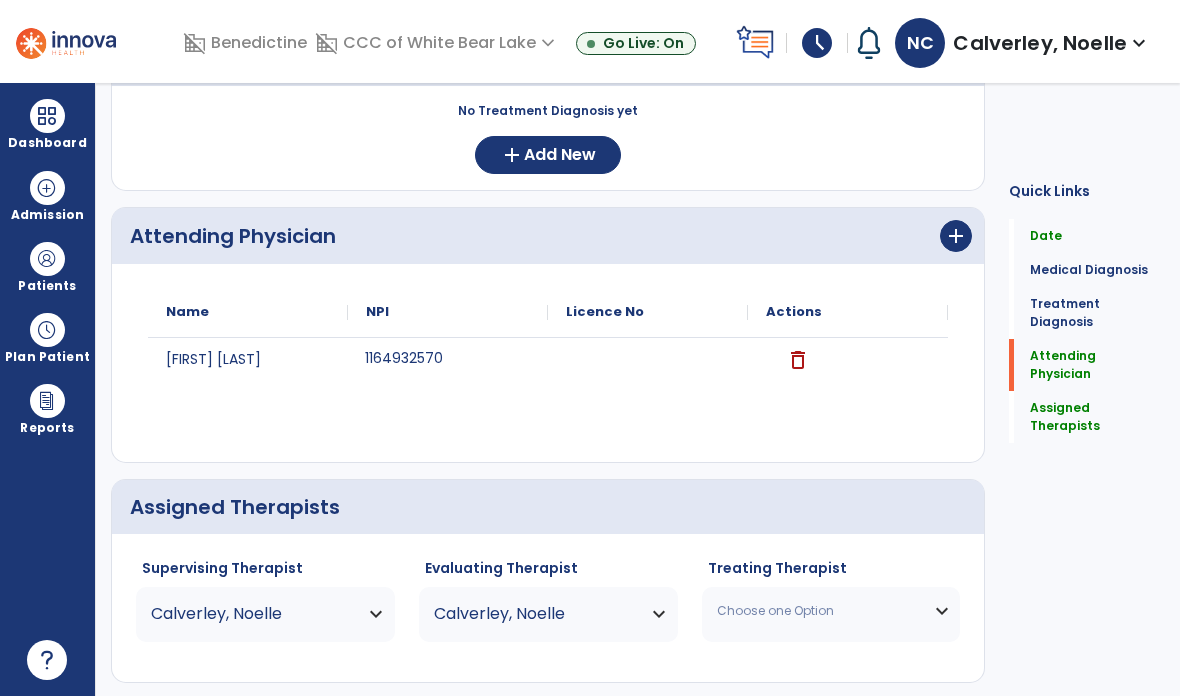 click on "Quick Links  Date   Date   Medical Diagnosis   Medical Diagnosis   Treatment Diagnosis   Treatment Diagnosis   Attending Physician   Attending Physician   Assigned Therapists   Assigned Therapists" 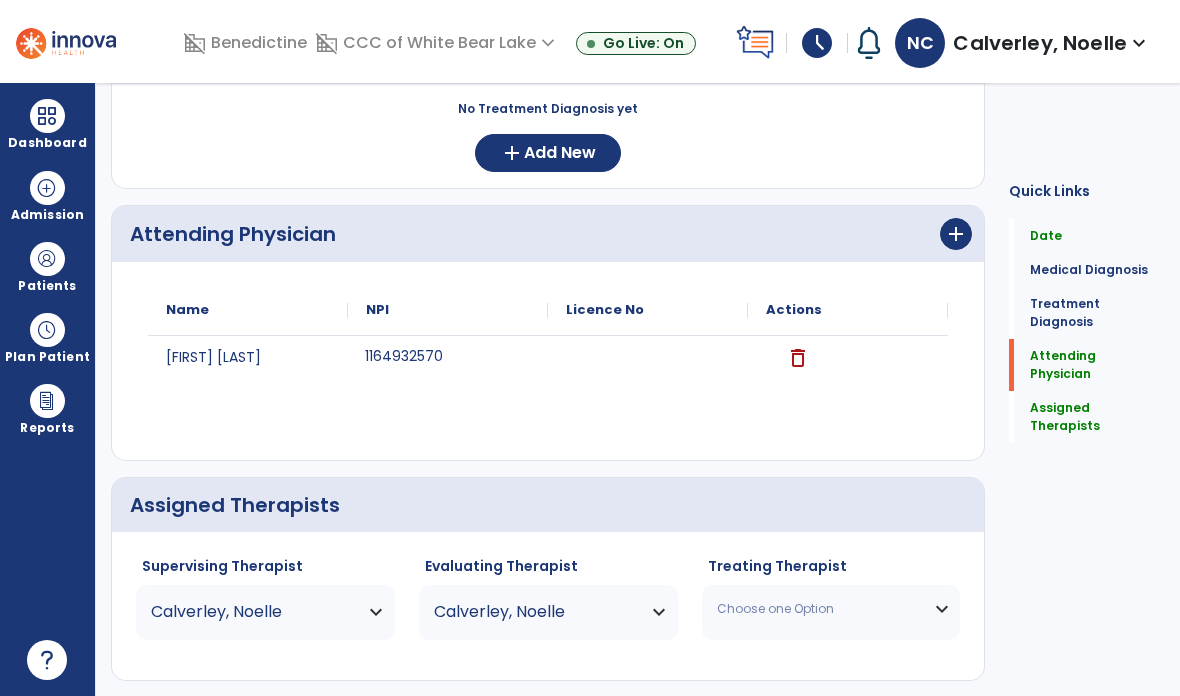 scroll, scrollTop: 420, scrollLeft: 0, axis: vertical 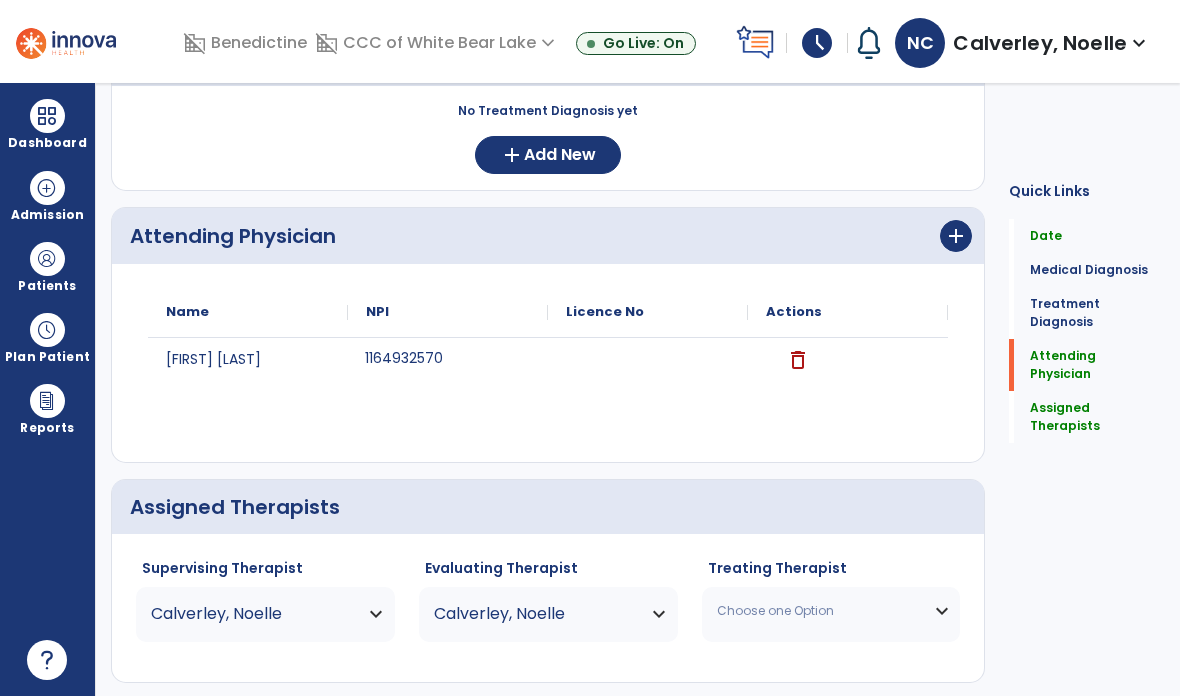 click on "Quick Links  Date   Date   Medical Diagnosis   Medical Diagnosis   Treatment Diagnosis   Treatment Diagnosis   Attending Physician   Attending Physician   Assigned Therapists   Assigned Therapists" 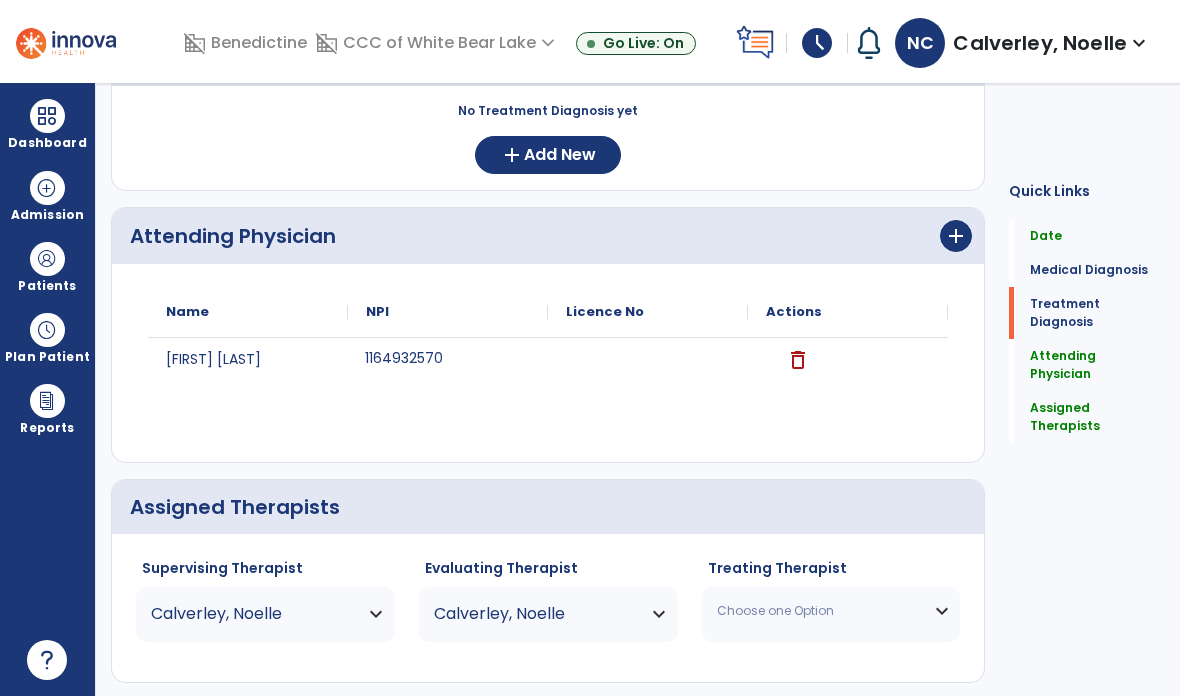 scroll, scrollTop: 420, scrollLeft: 0, axis: vertical 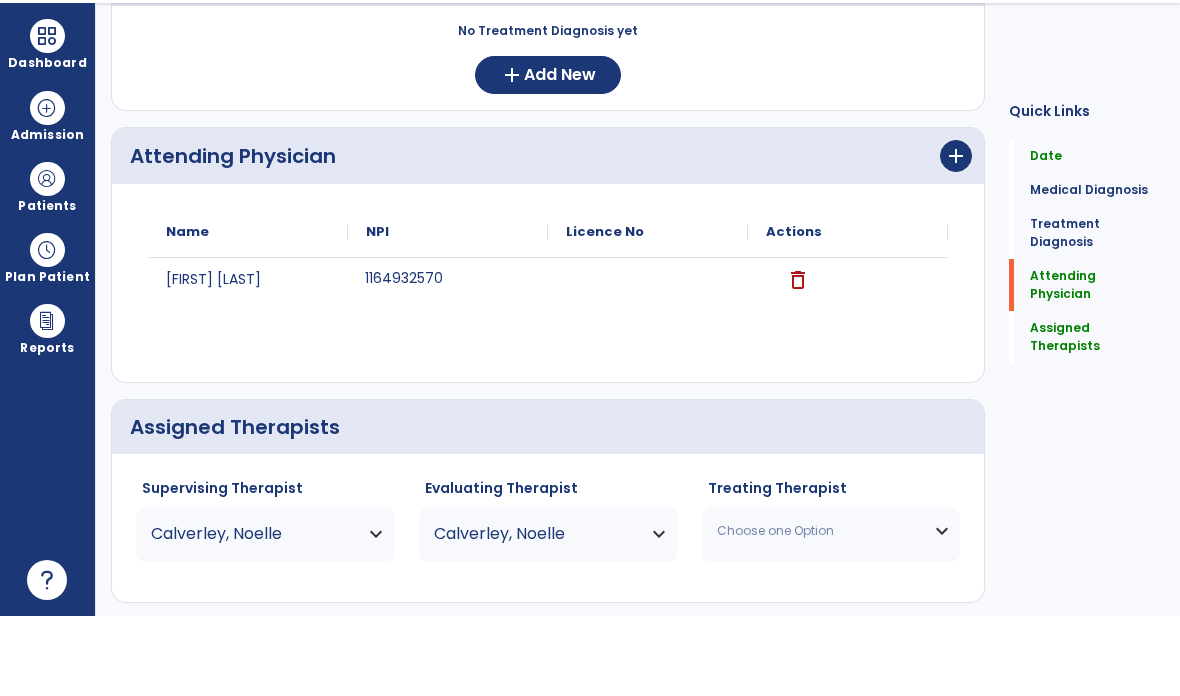 click on "Save  >" 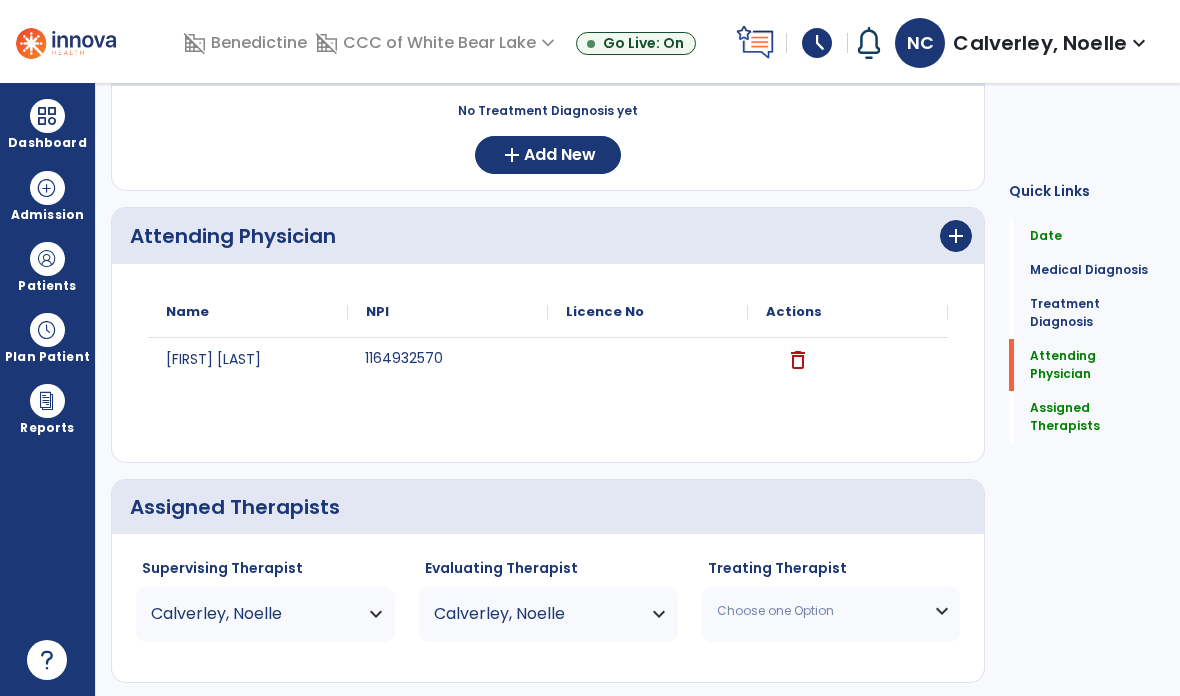 type 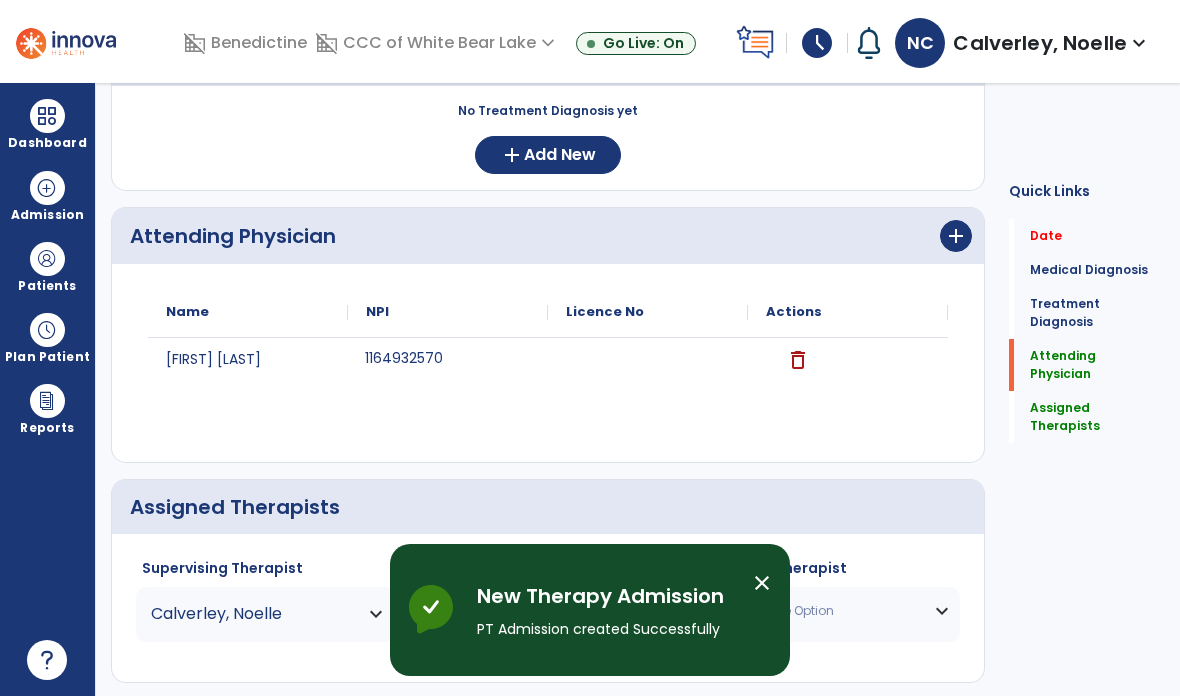 scroll, scrollTop: 0, scrollLeft: 0, axis: both 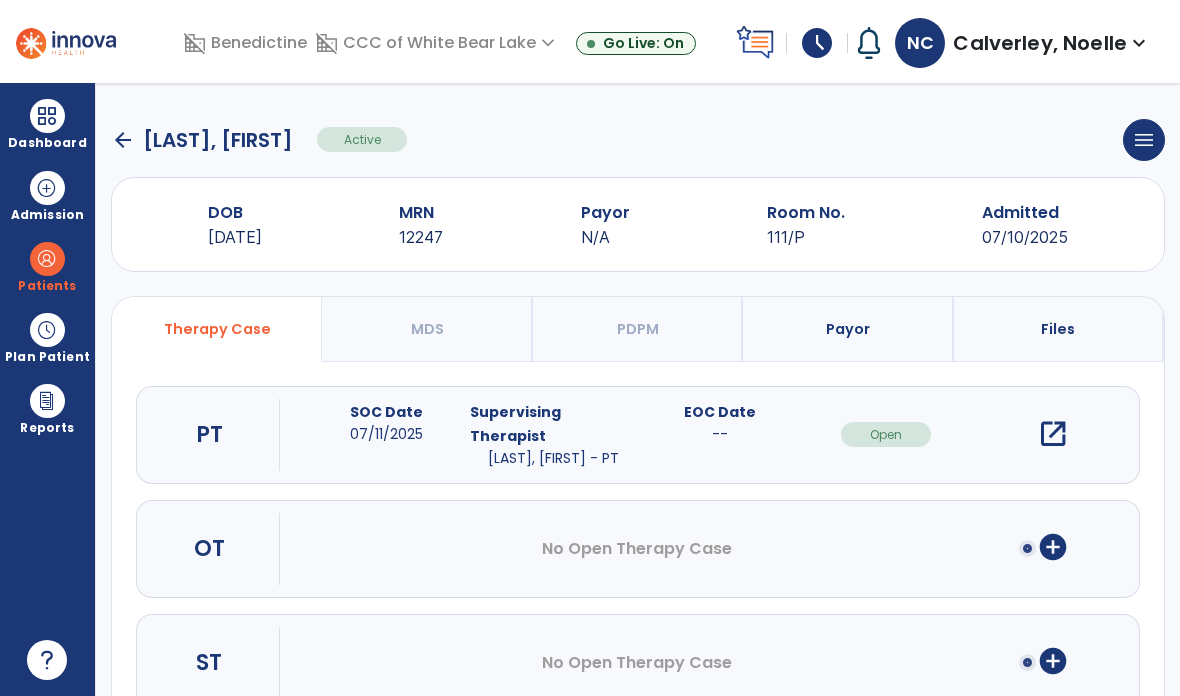 click at bounding box center (47, 116) 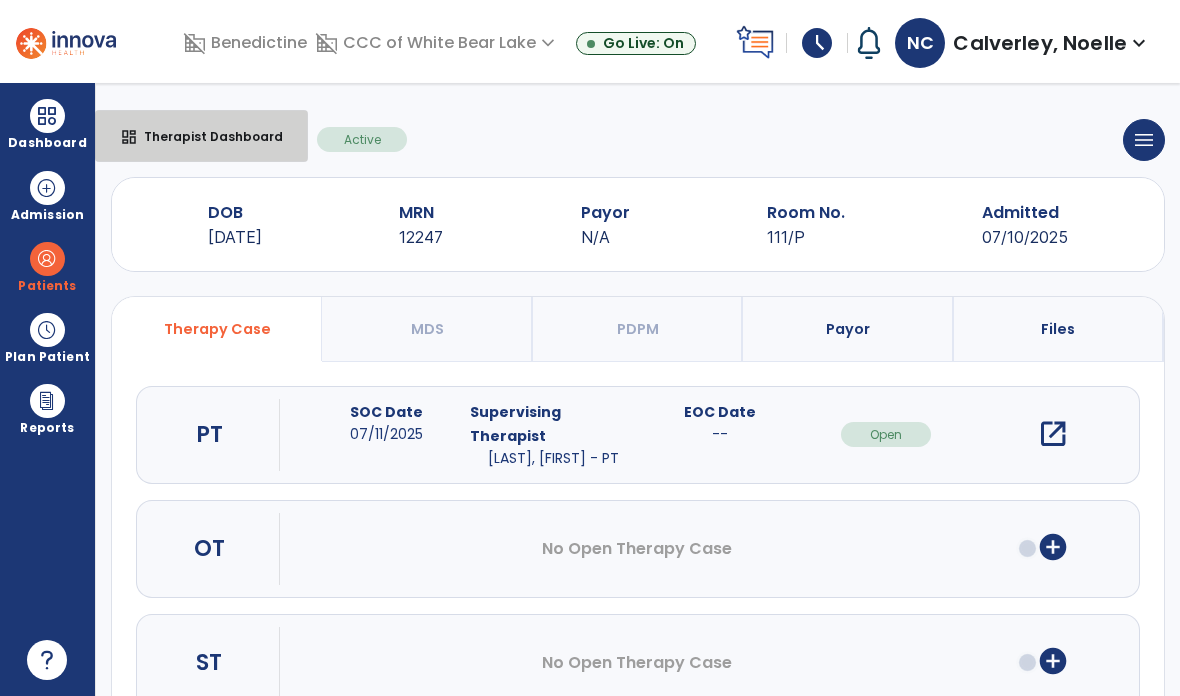 click on "Therapist Dashboard" at bounding box center (205, 136) 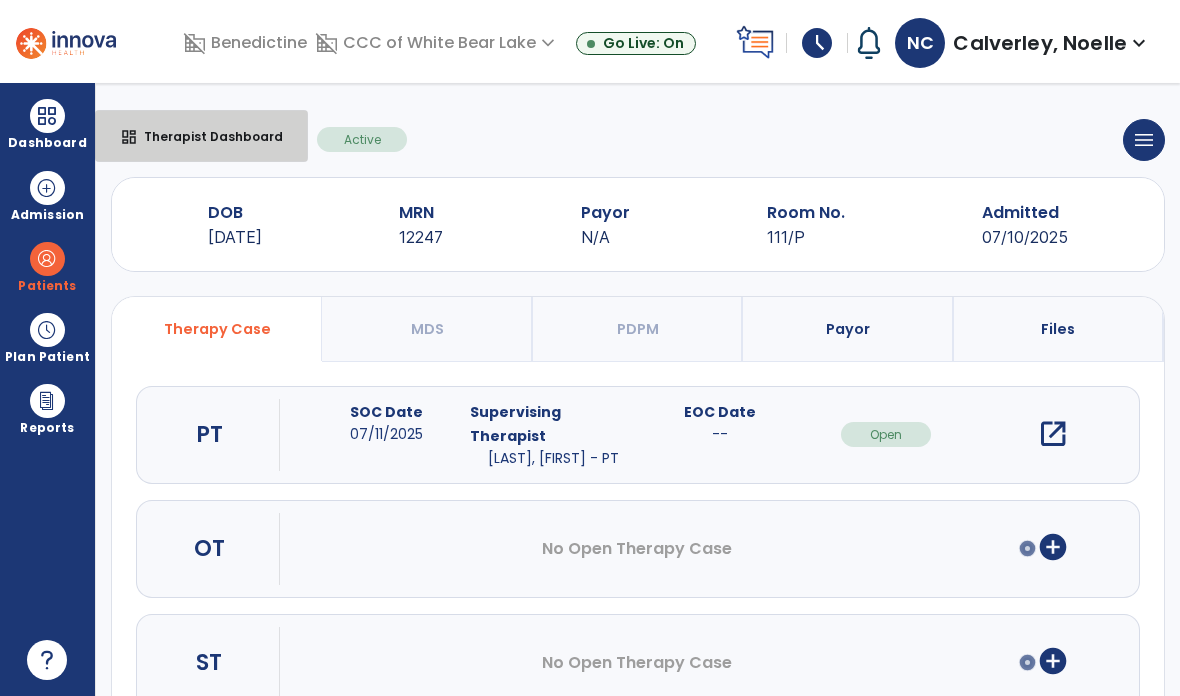 select on "****" 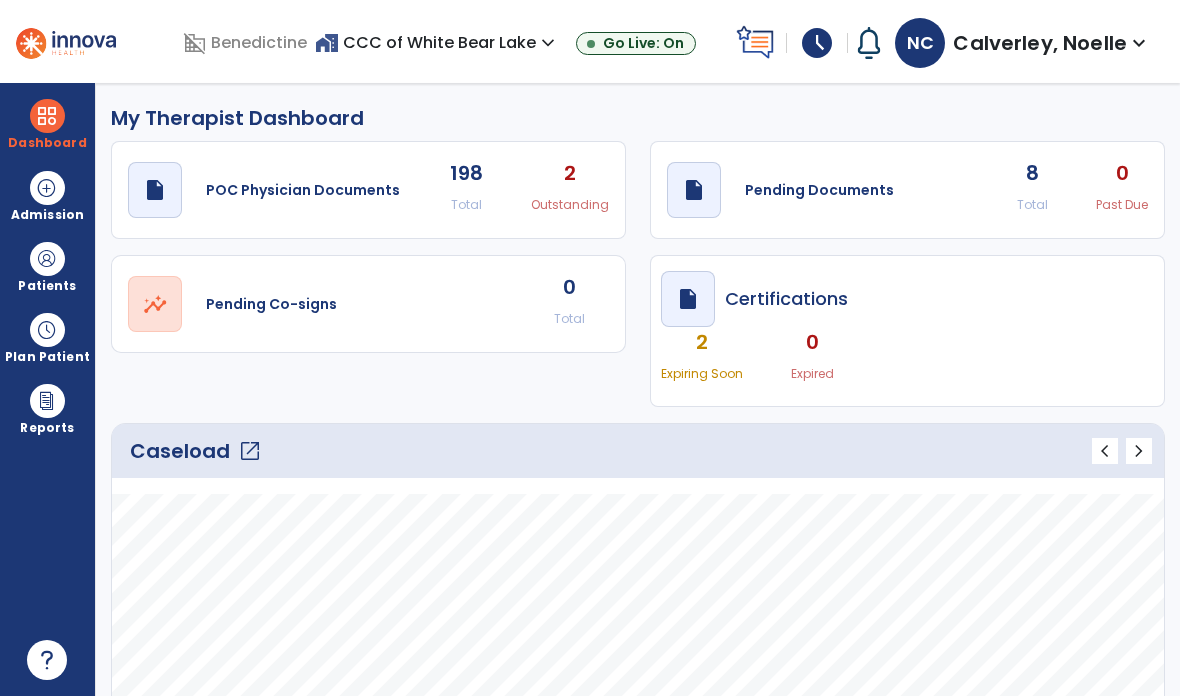 click on "draft   open_in_new  Pending Documents" 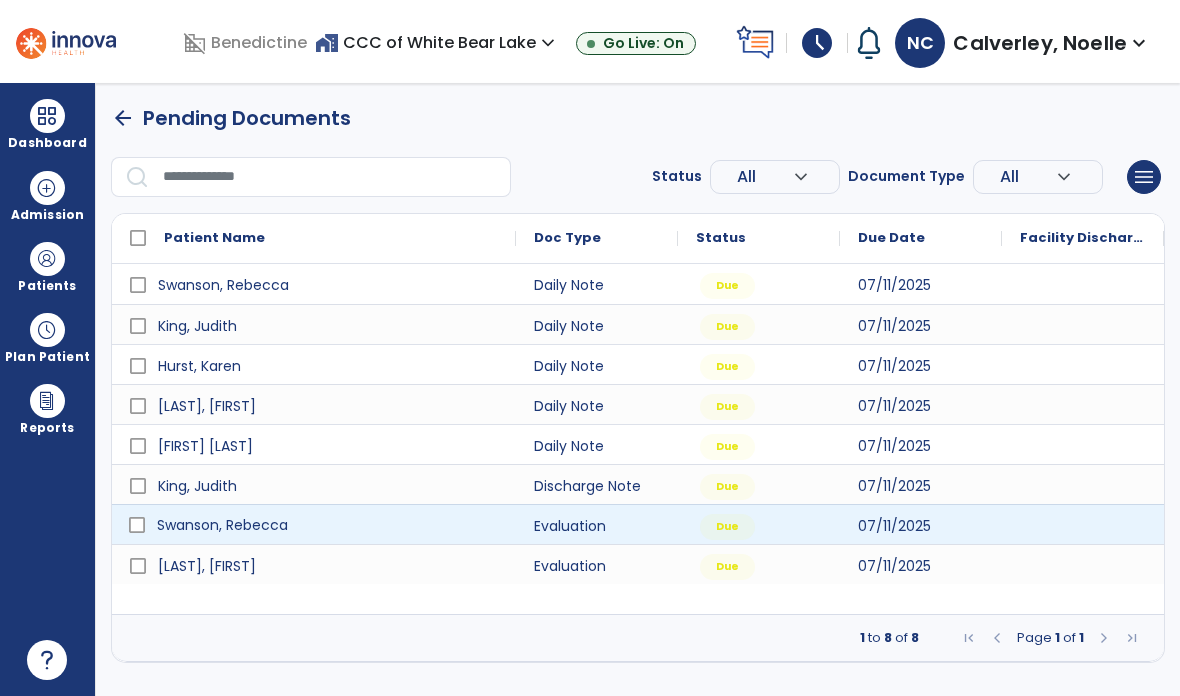 click on "Swanson, Rebecca" at bounding box center [222, 525] 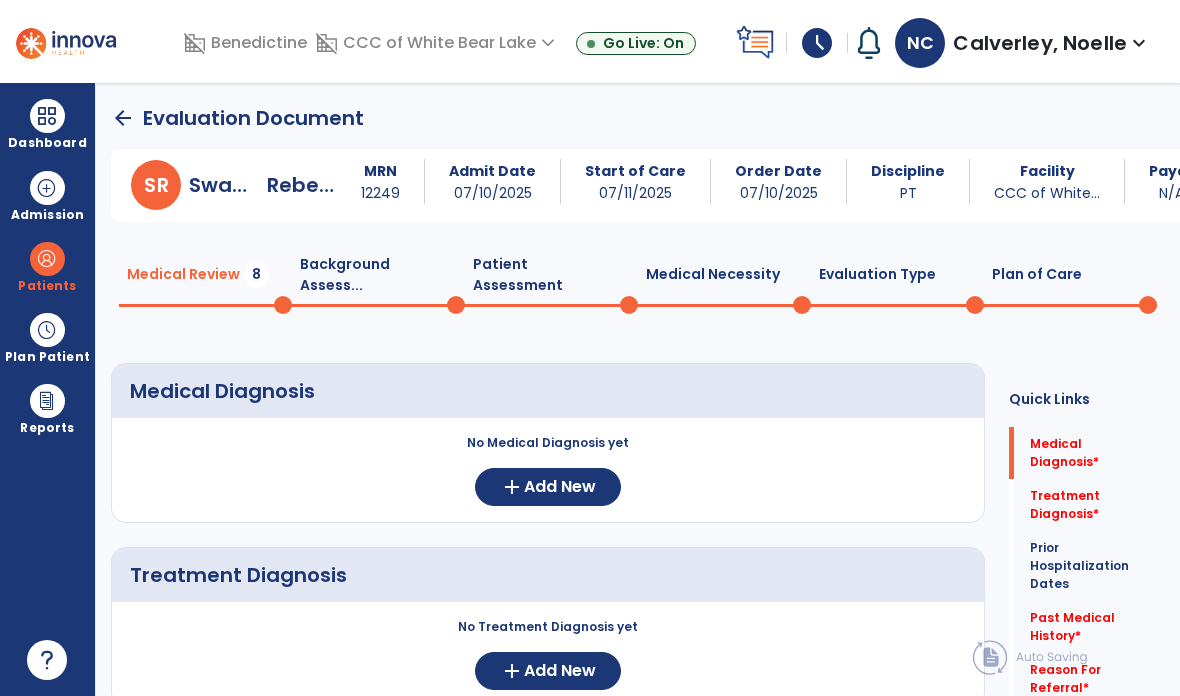 click on "add  Add New" 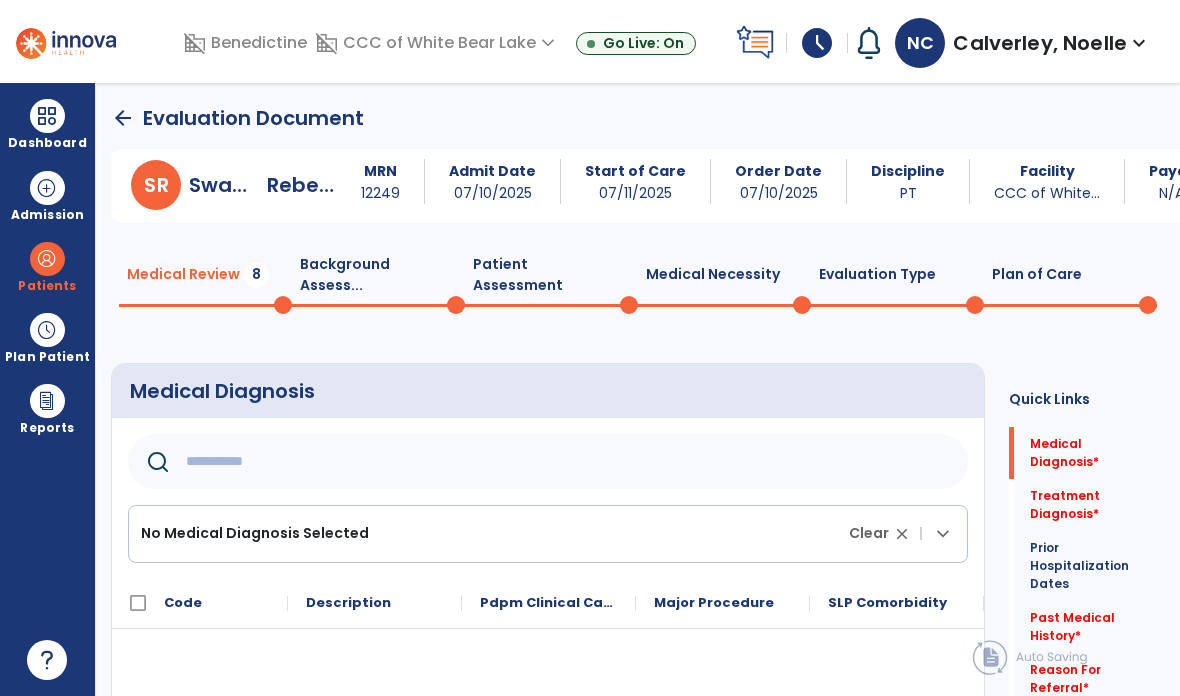 click 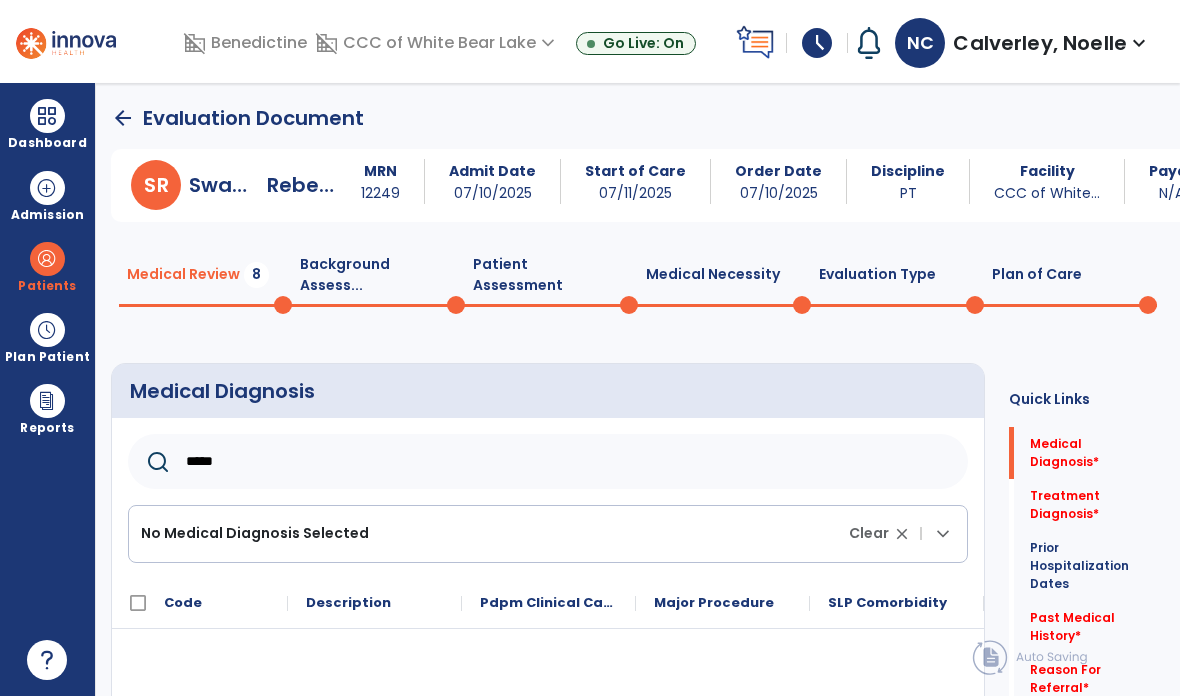 type on "*****" 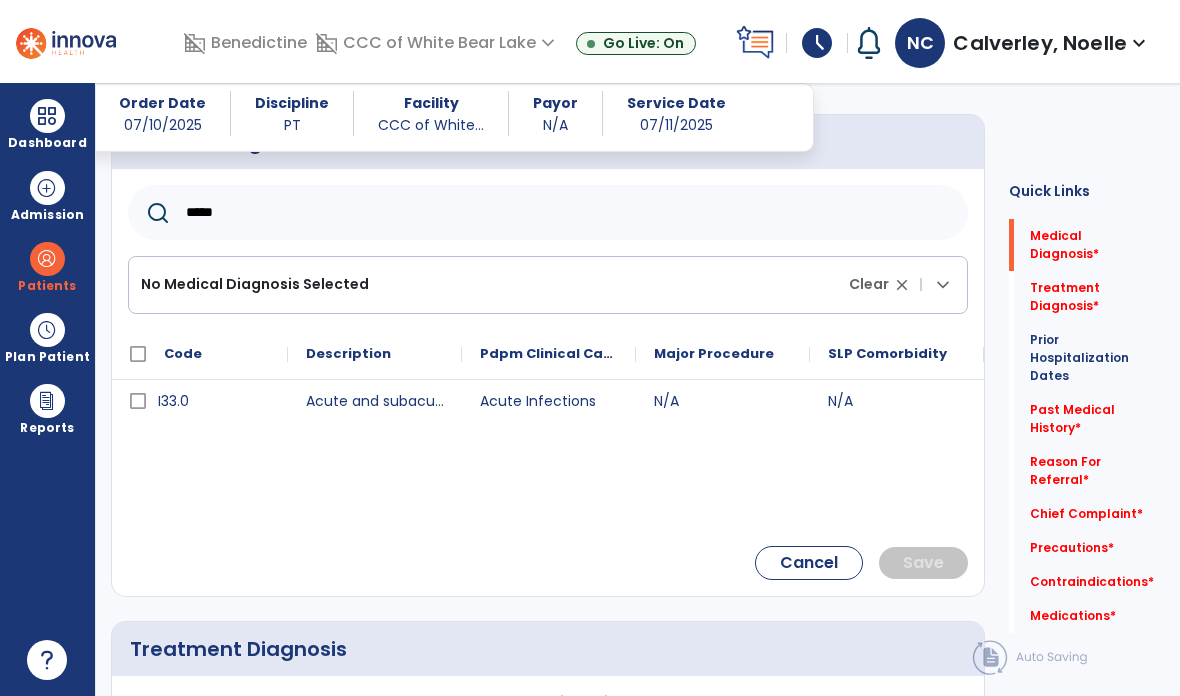 scroll, scrollTop: 230, scrollLeft: 0, axis: vertical 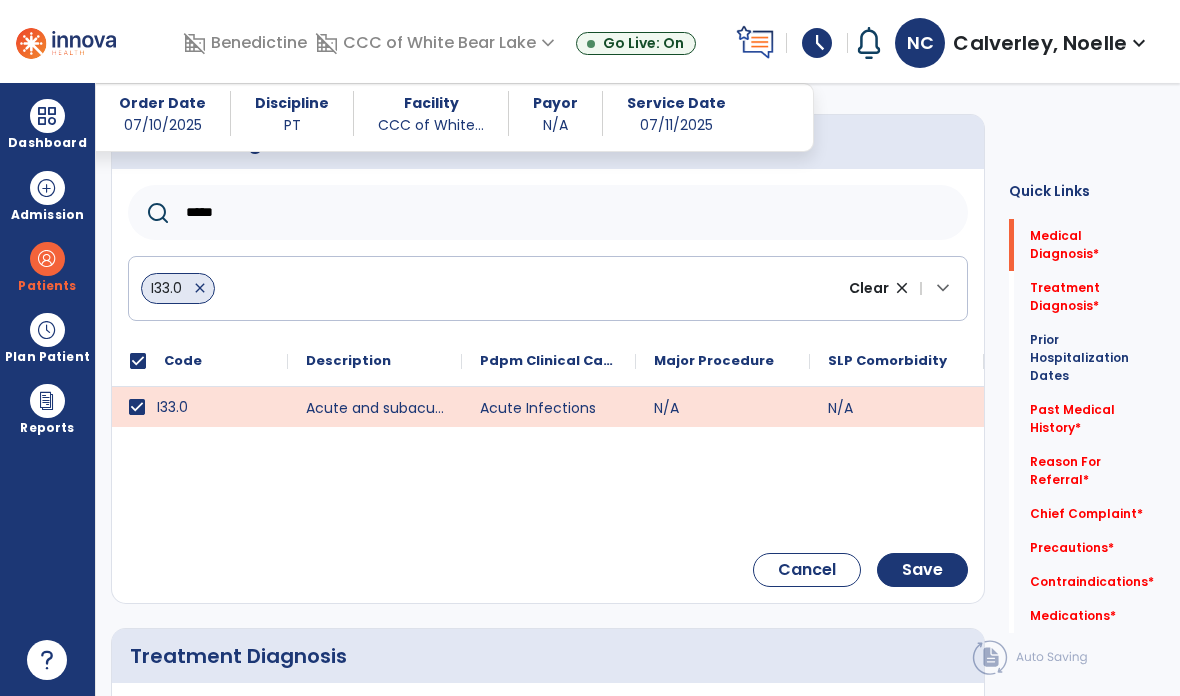 click on "Save" 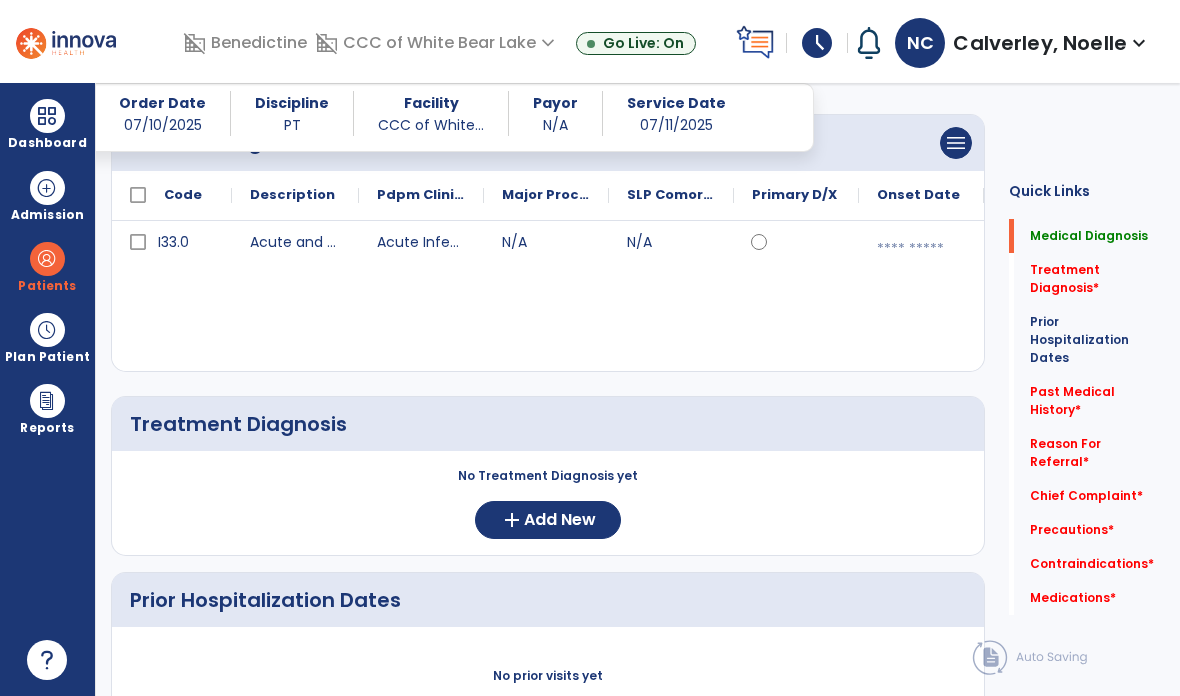 click on "add  Add New" 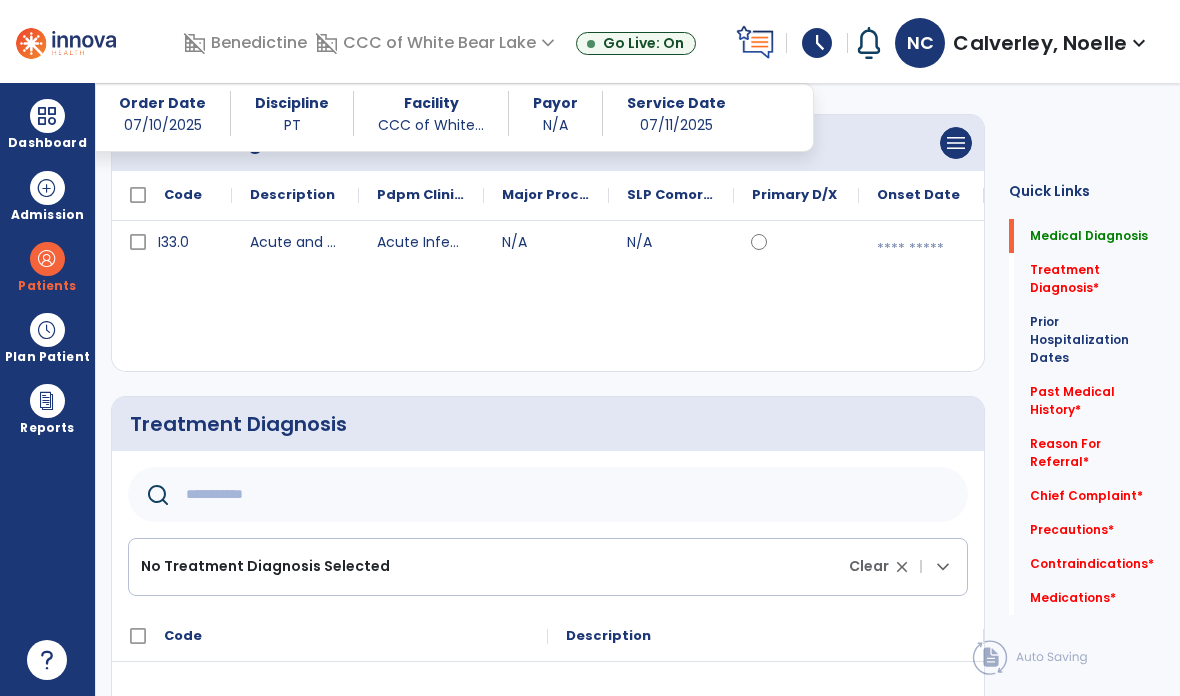 click 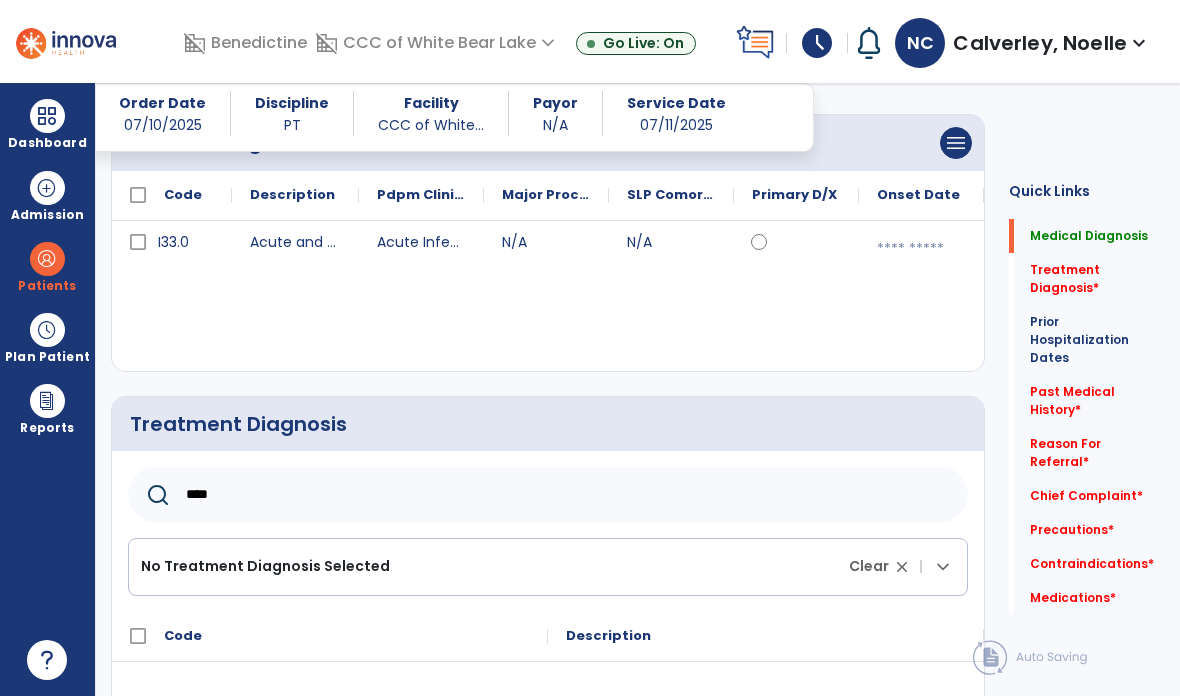 type on "****" 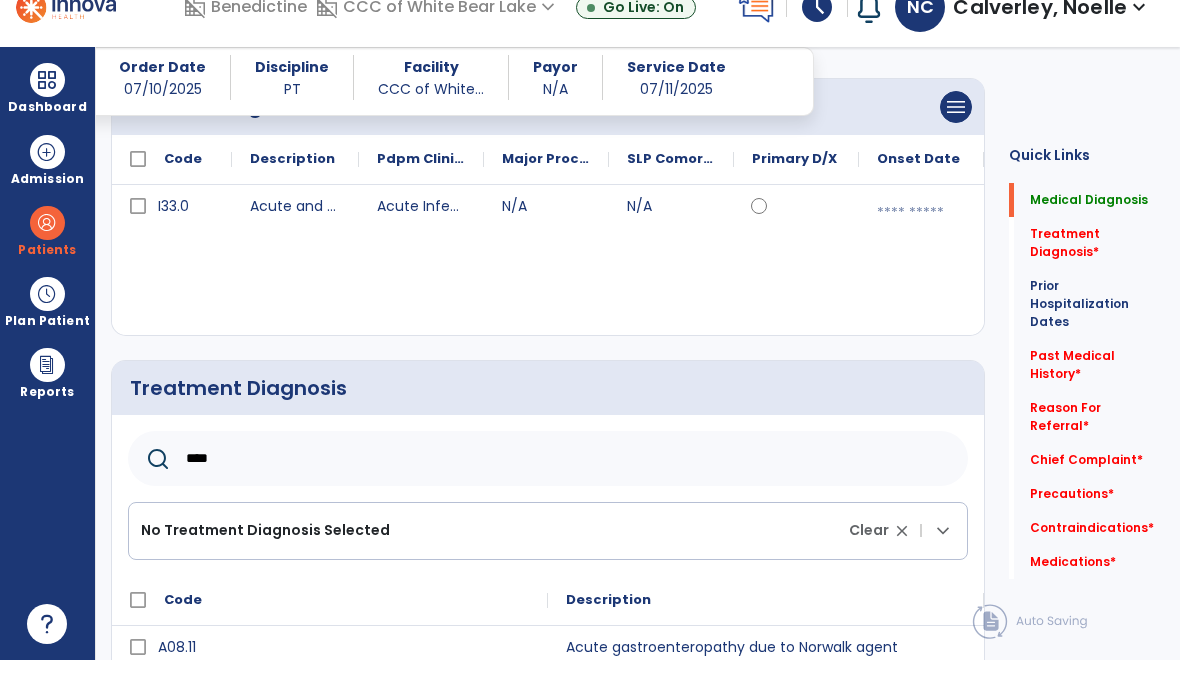 scroll, scrollTop: 500, scrollLeft: 0, axis: vertical 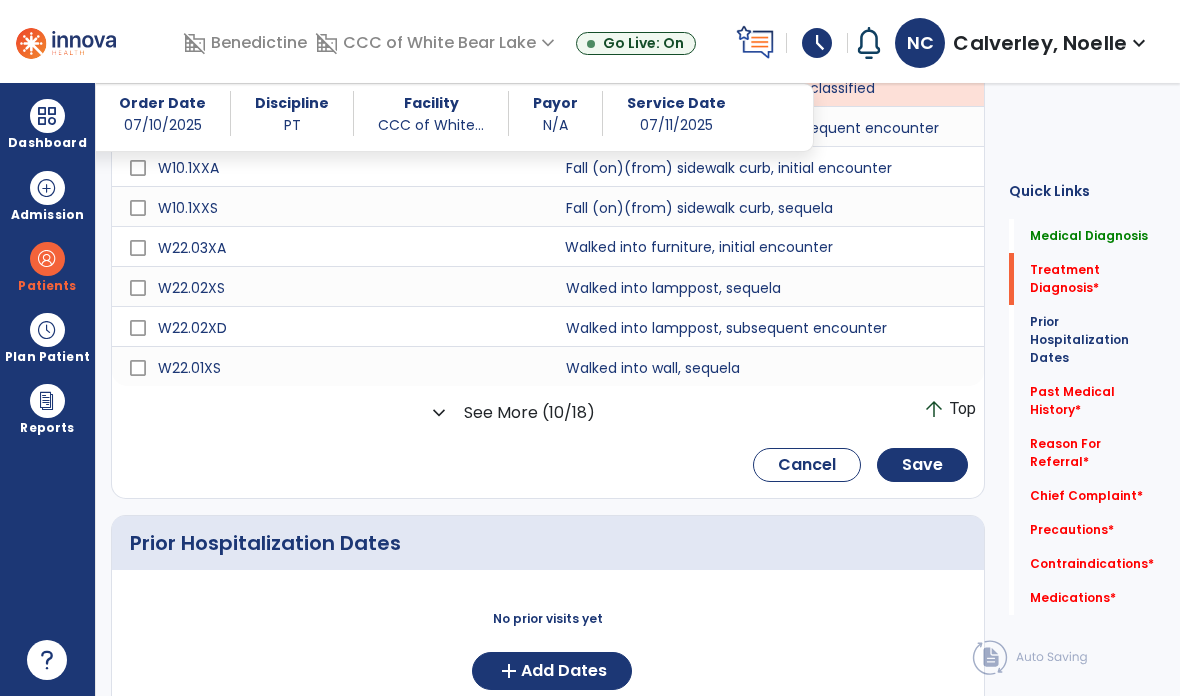 click on "Save" 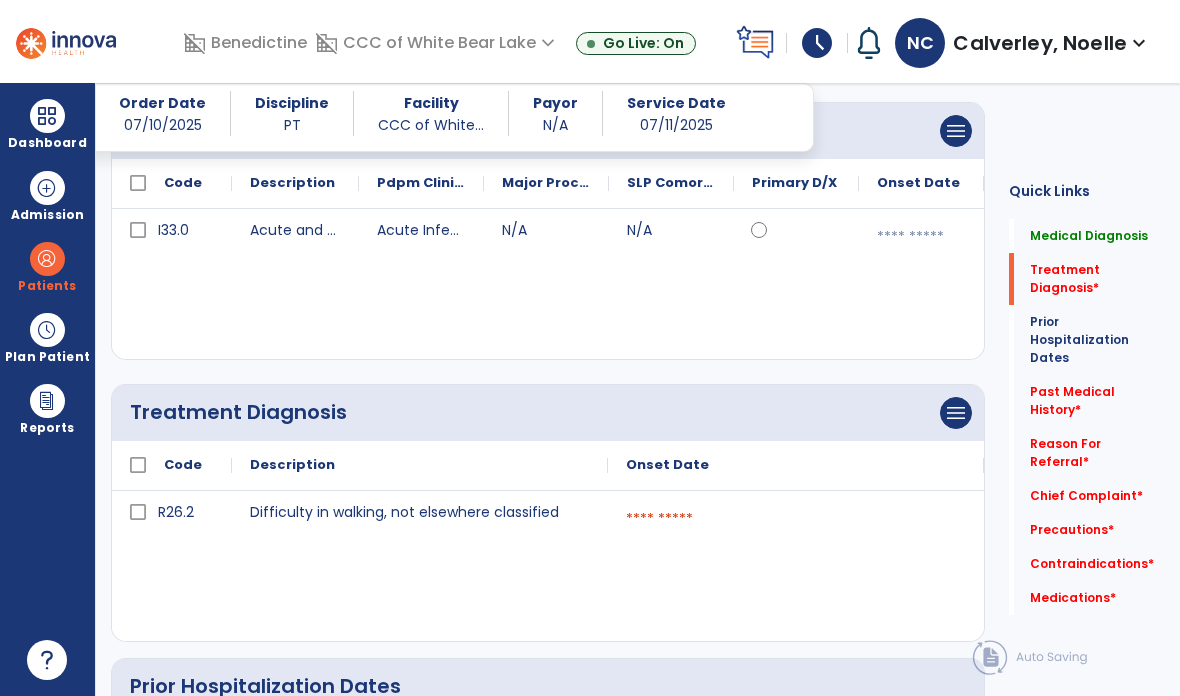 scroll, scrollTop: 242, scrollLeft: 0, axis: vertical 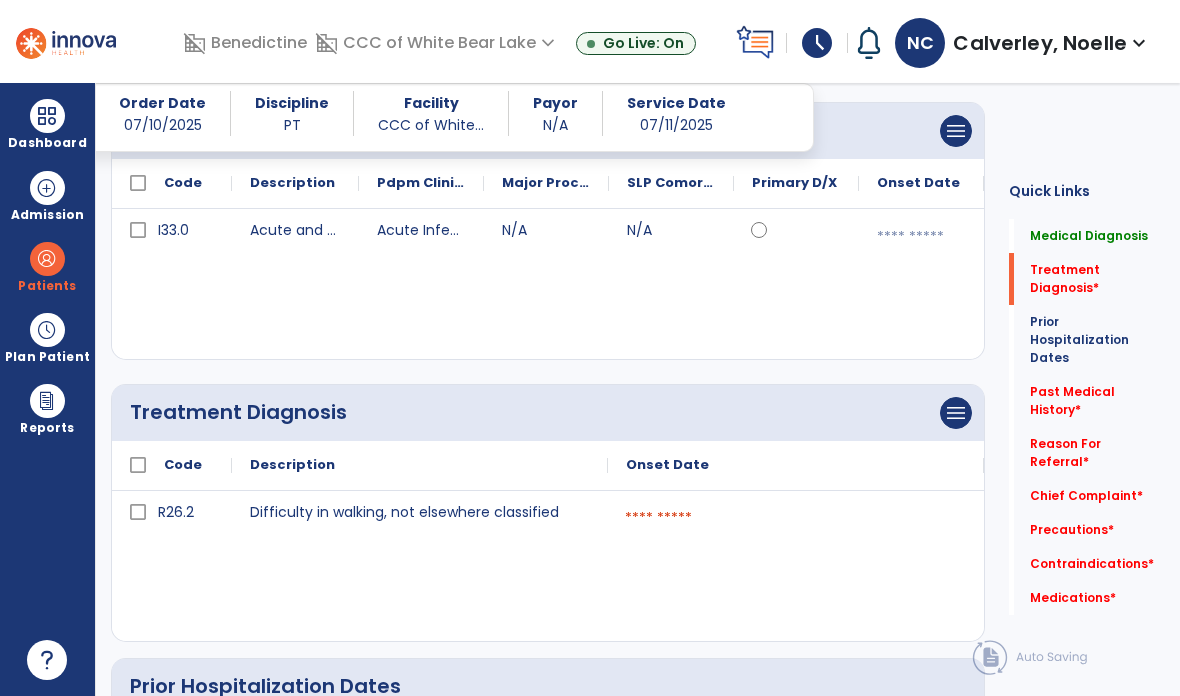 click at bounding box center (796, 518) 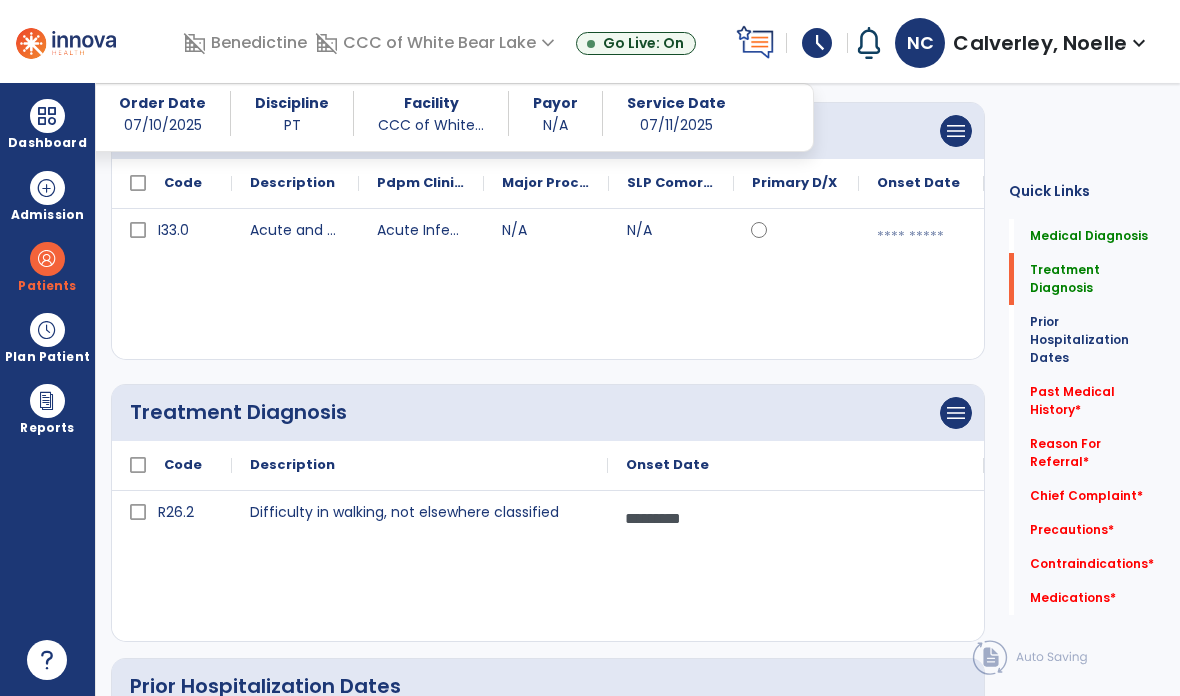 click on "*********" at bounding box center [796, 518] 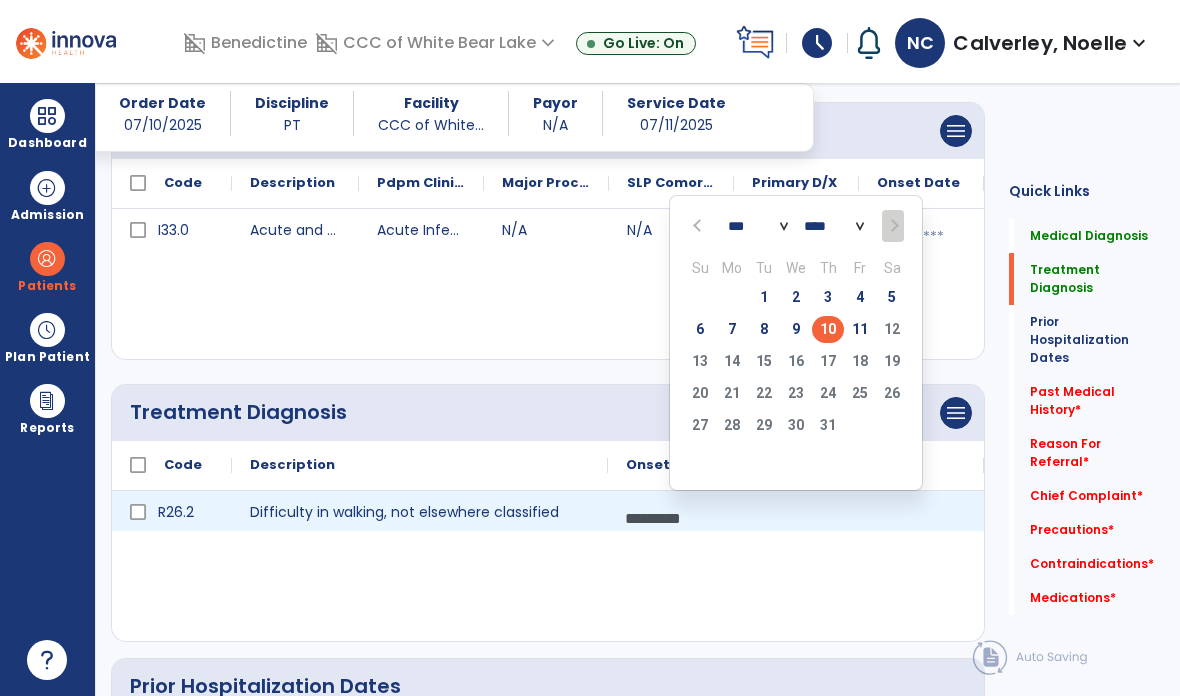 click 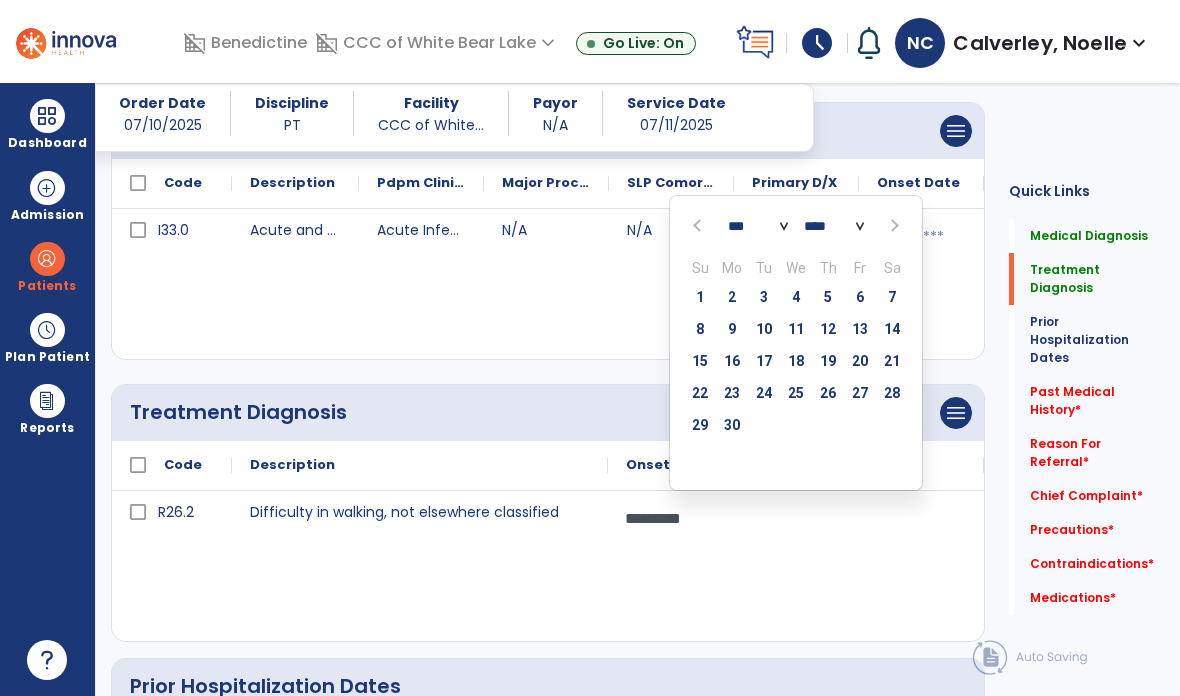 click on "29" 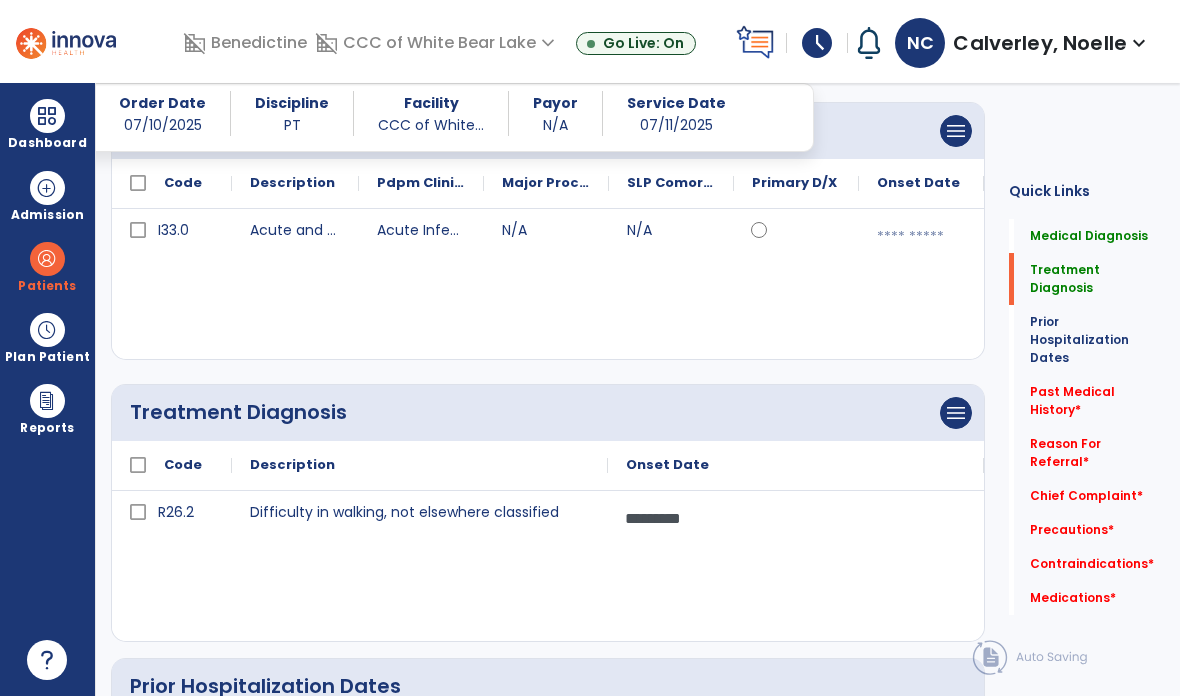 click at bounding box center (921, 237) 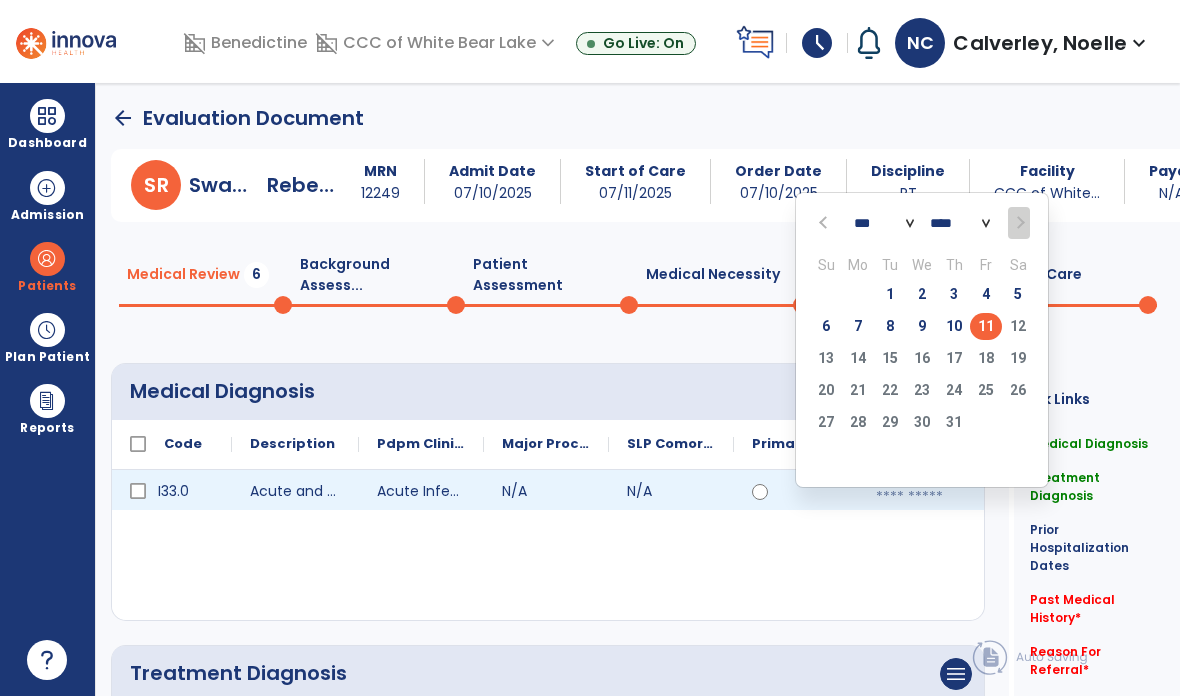 click on "20   21   22   23   24   25   26" 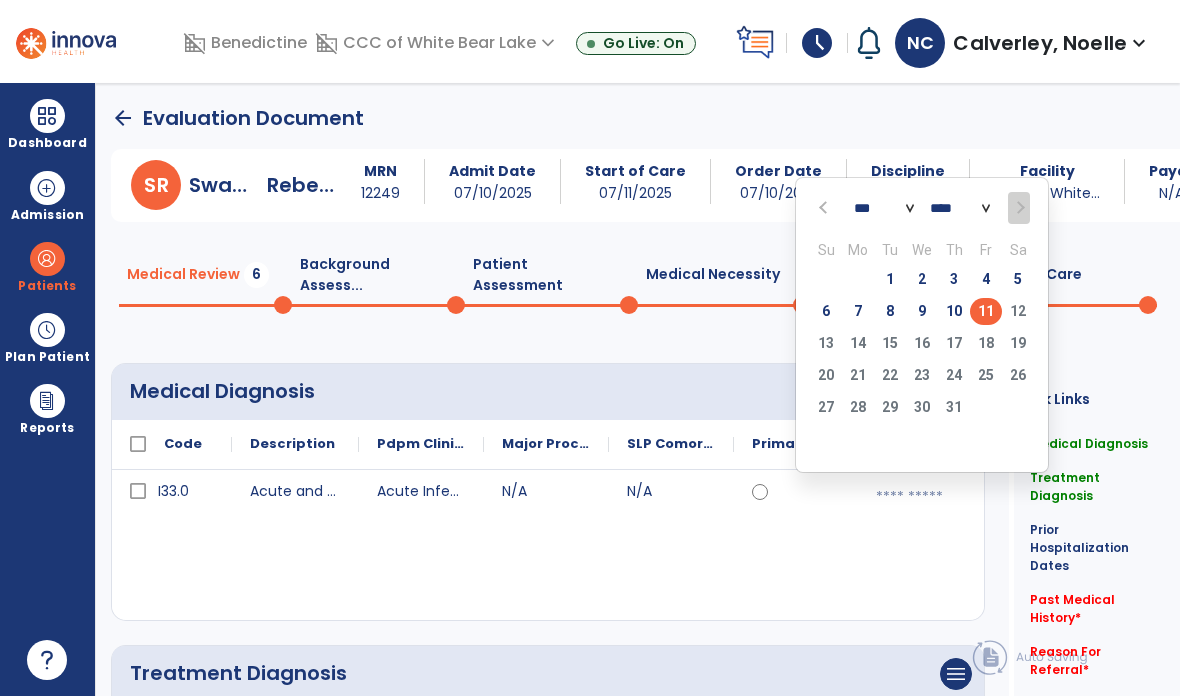 scroll, scrollTop: 0, scrollLeft: 0, axis: both 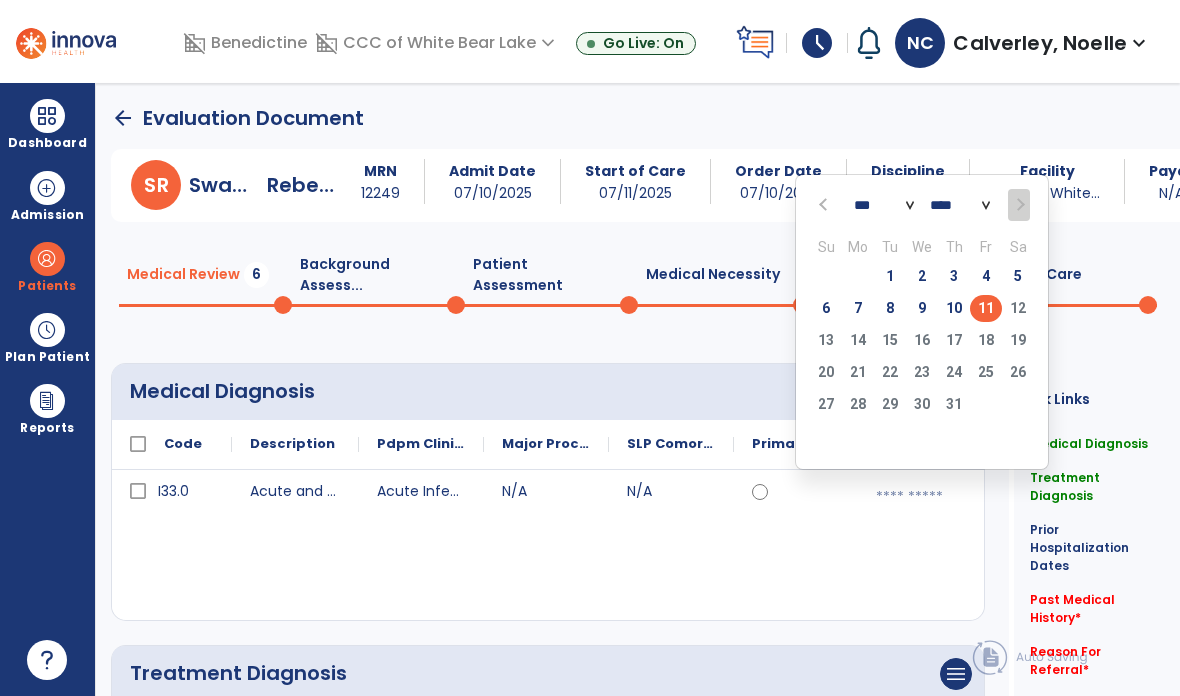 click on "*** *** *** *** *** *** ***" 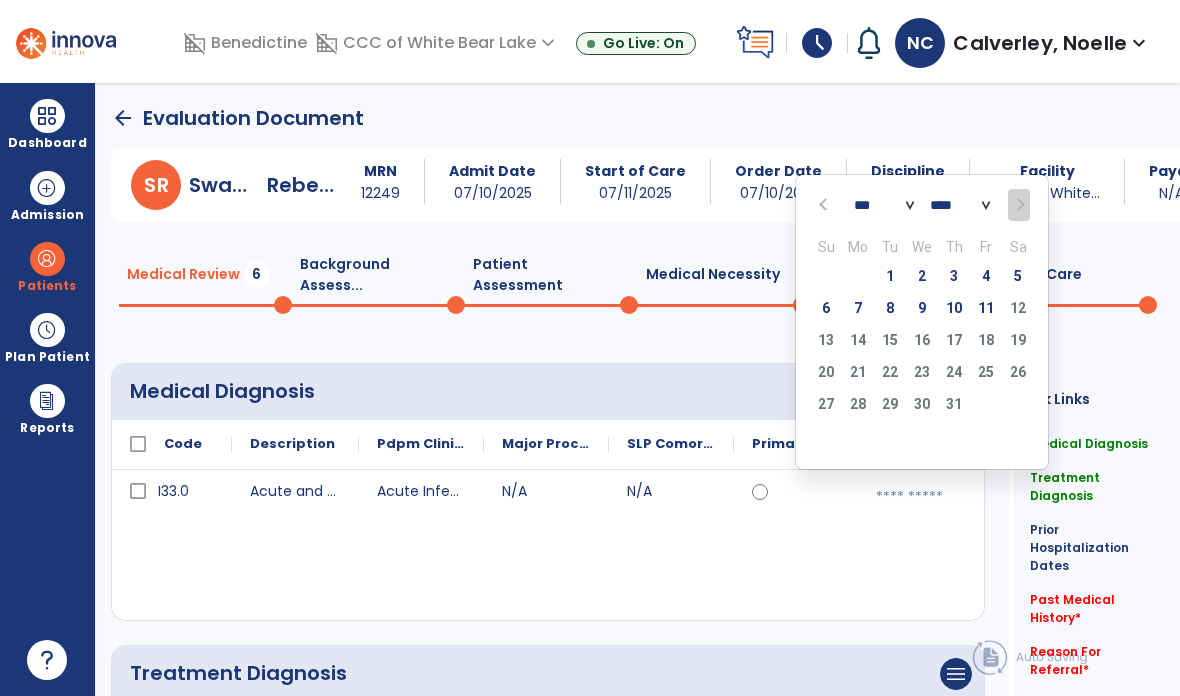 click 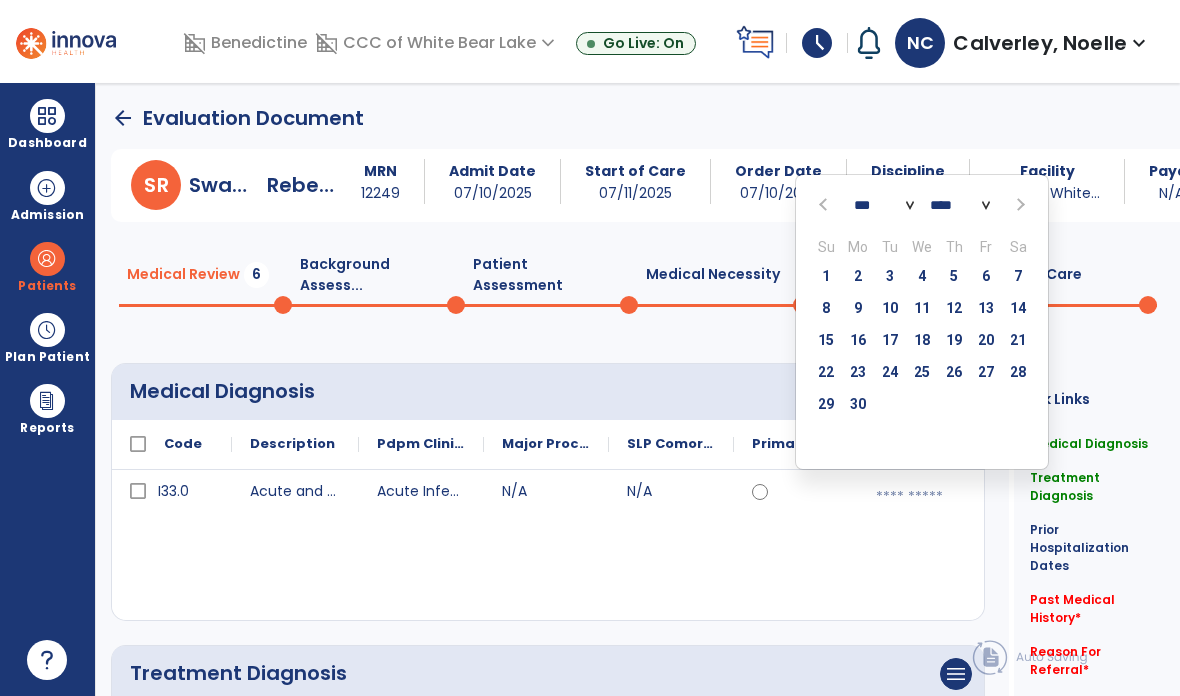 click on "29" 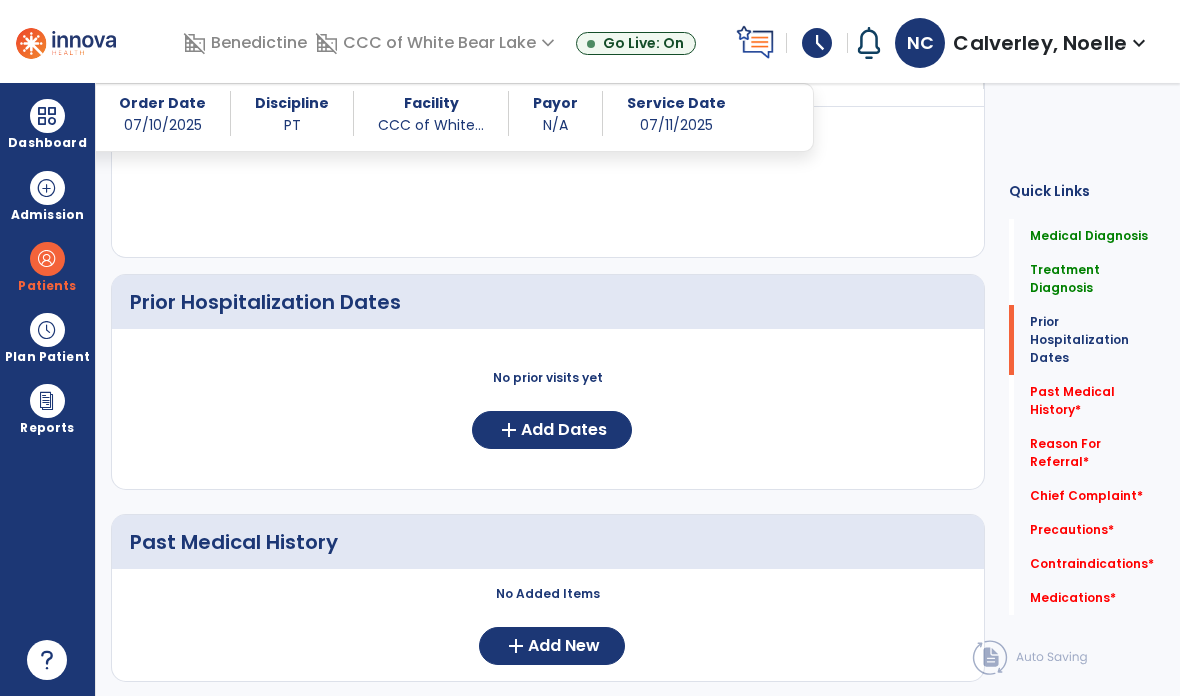 scroll, scrollTop: 626, scrollLeft: 0, axis: vertical 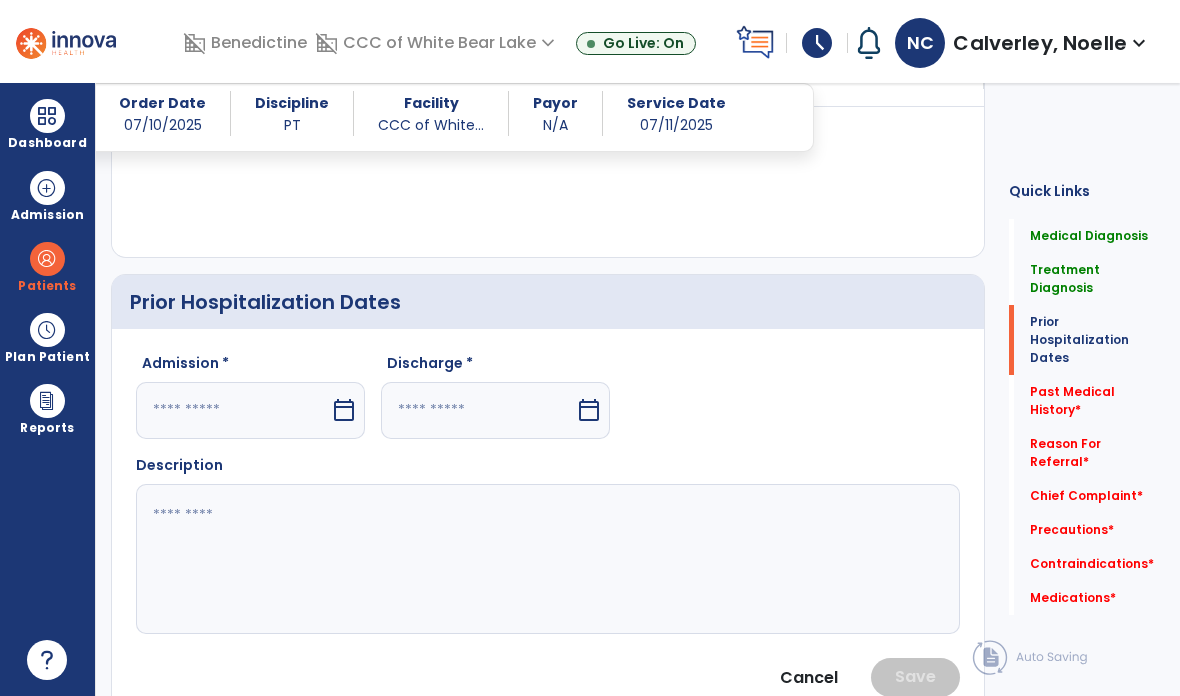 click at bounding box center (233, 410) 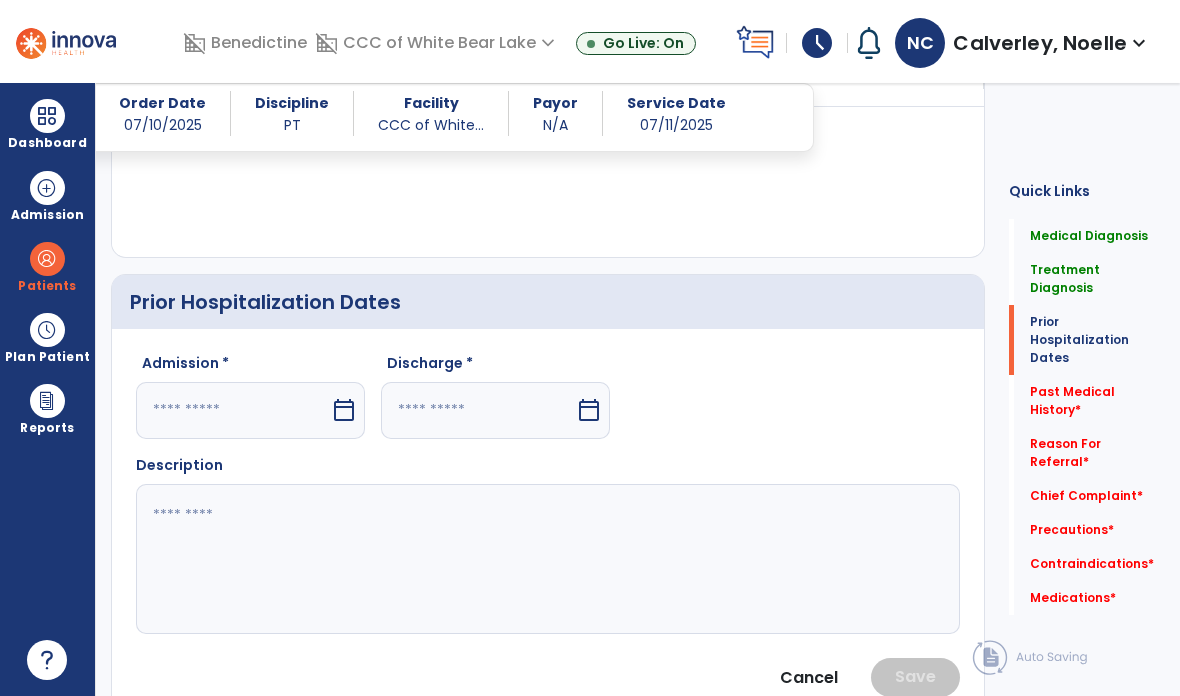 select on "*" 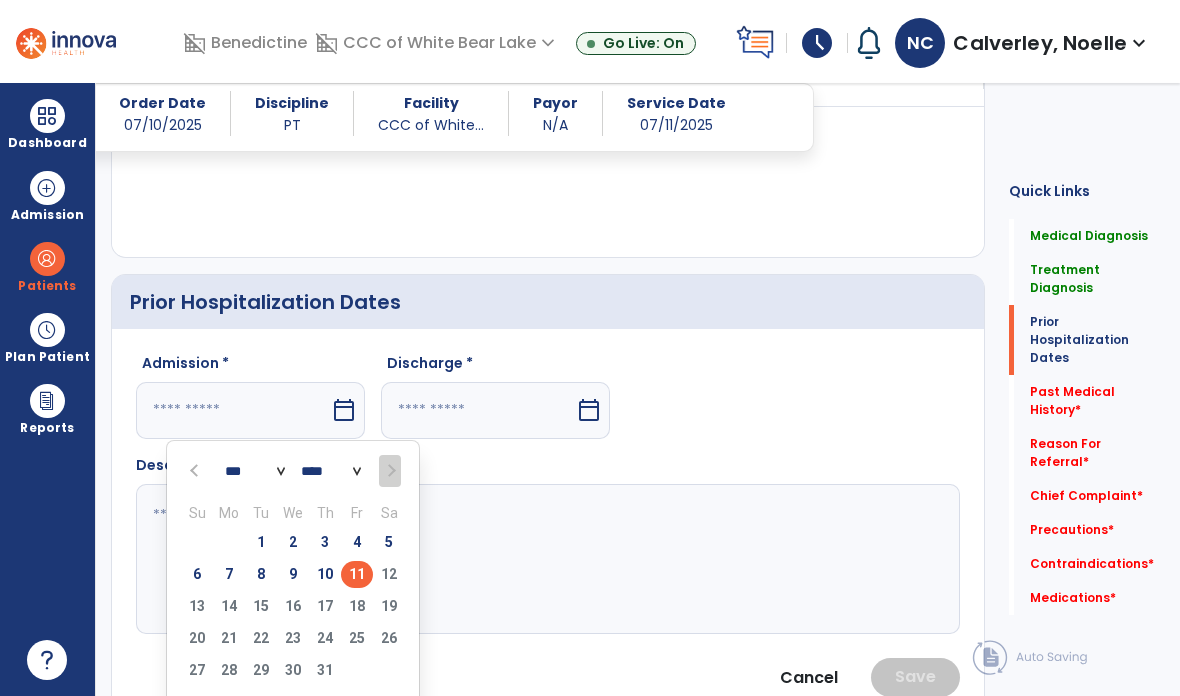 click at bounding box center [196, 471] 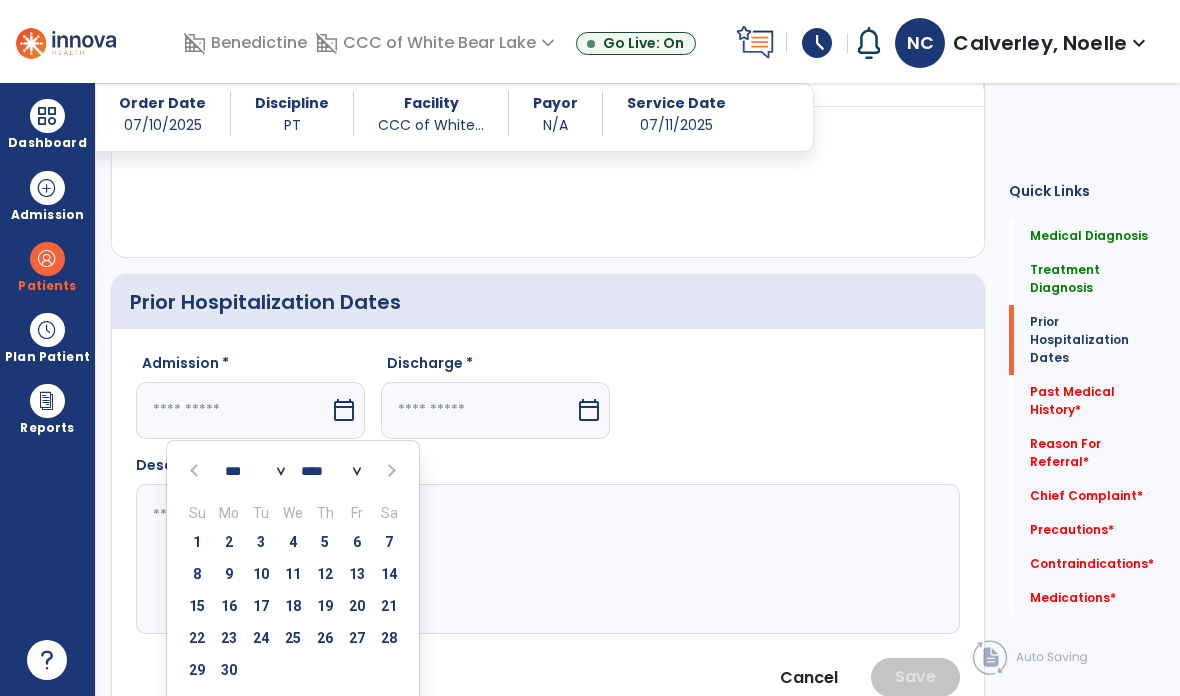 click on "29" at bounding box center (197, 670) 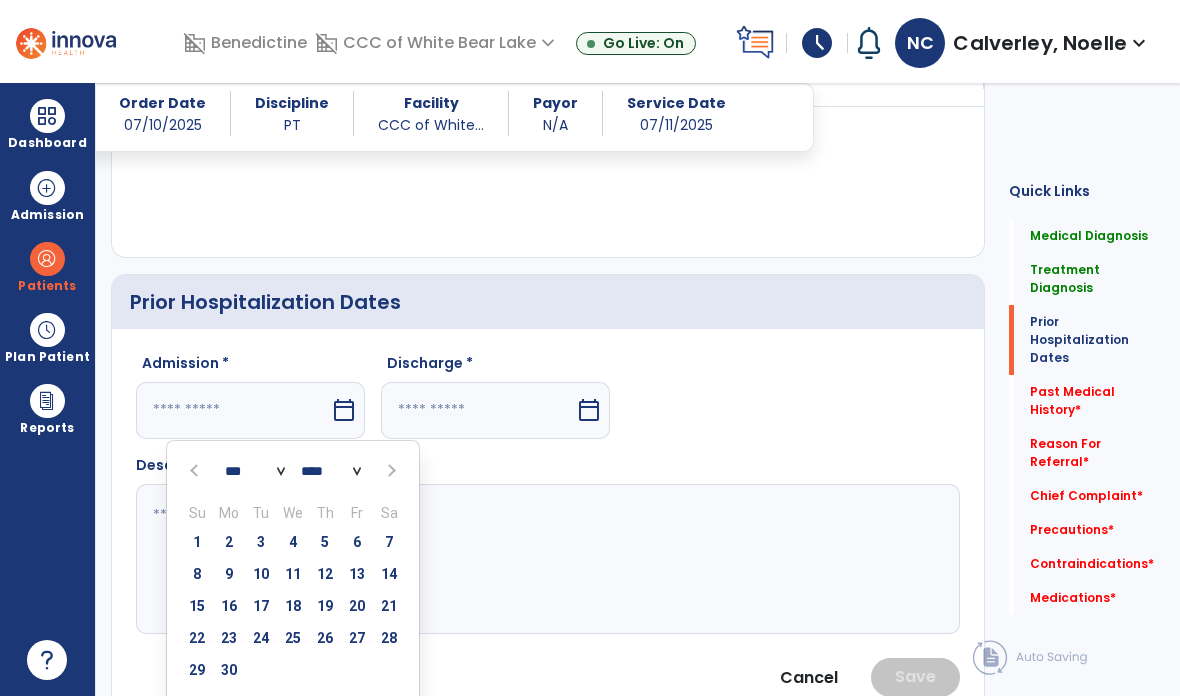 type on "*********" 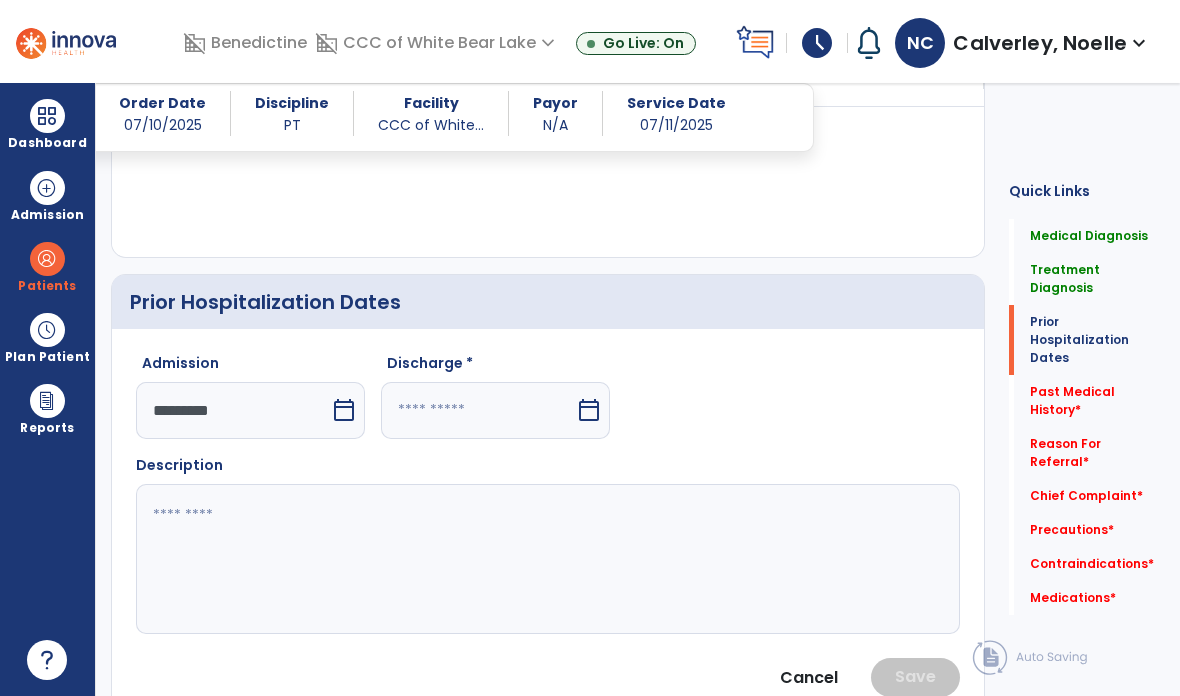 click at bounding box center [478, 410] 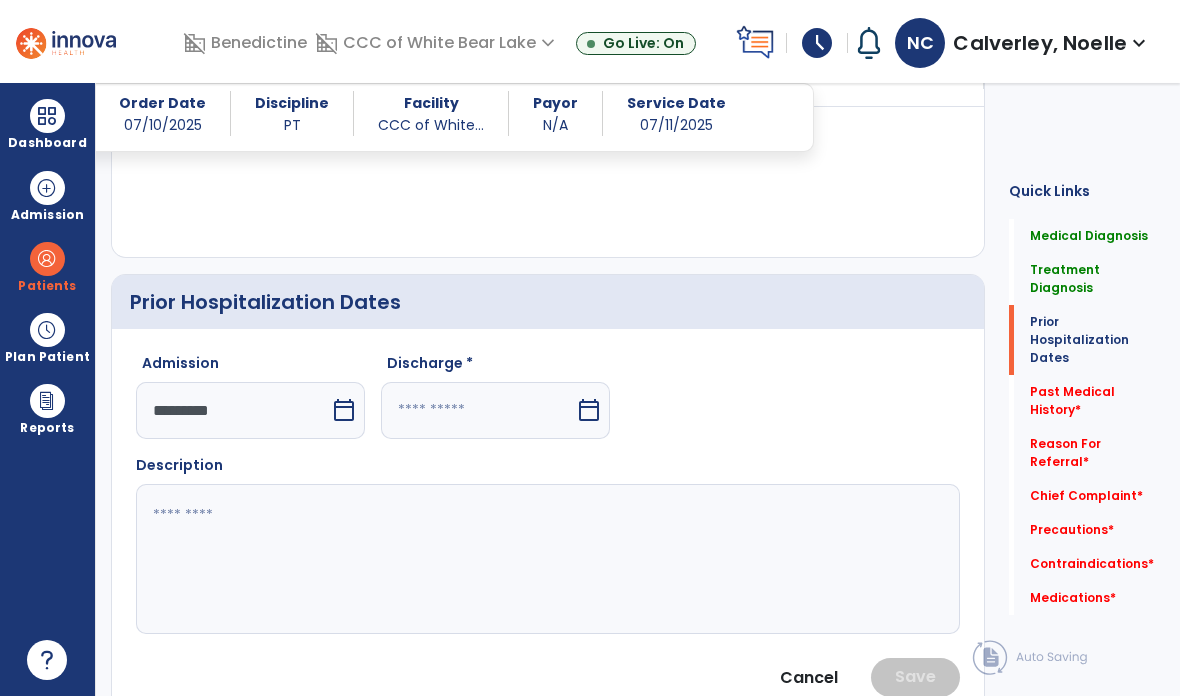 select on "*" 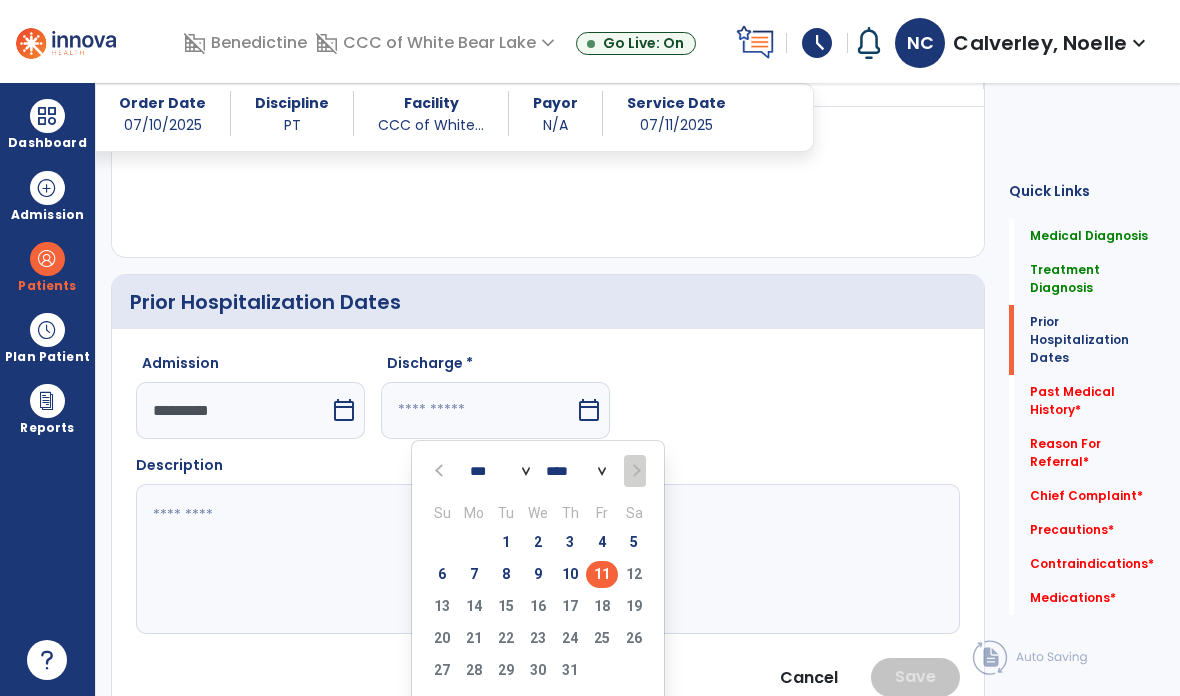 click on "10" at bounding box center (570, 574) 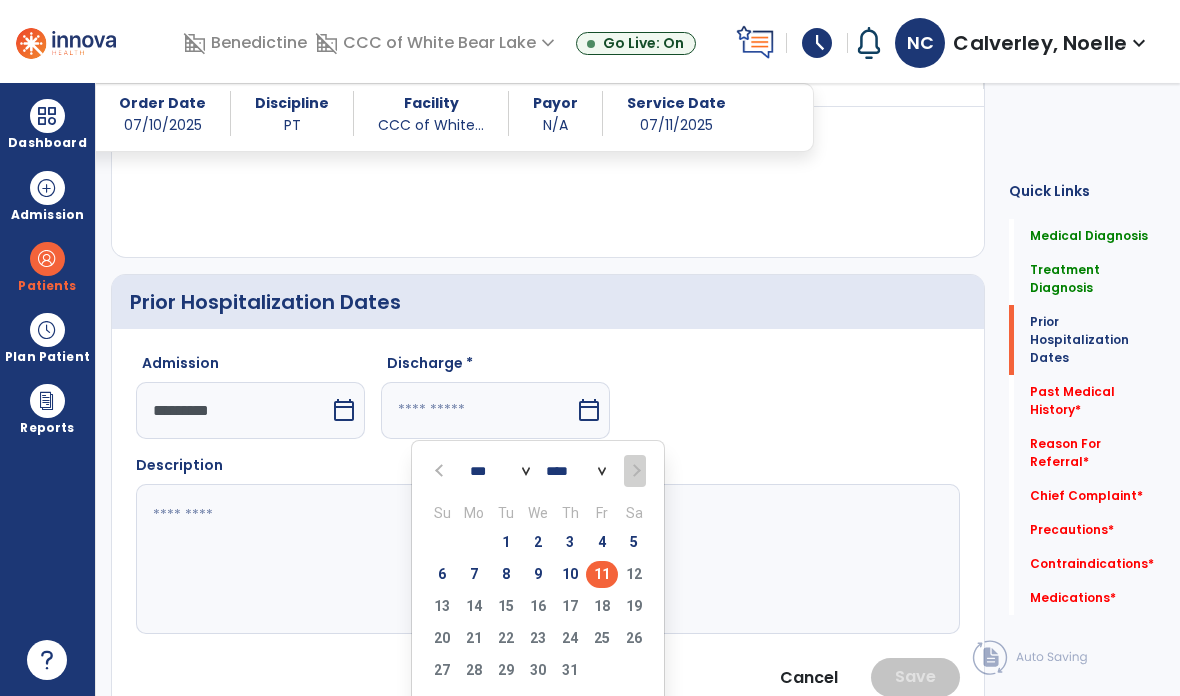 type on "*********" 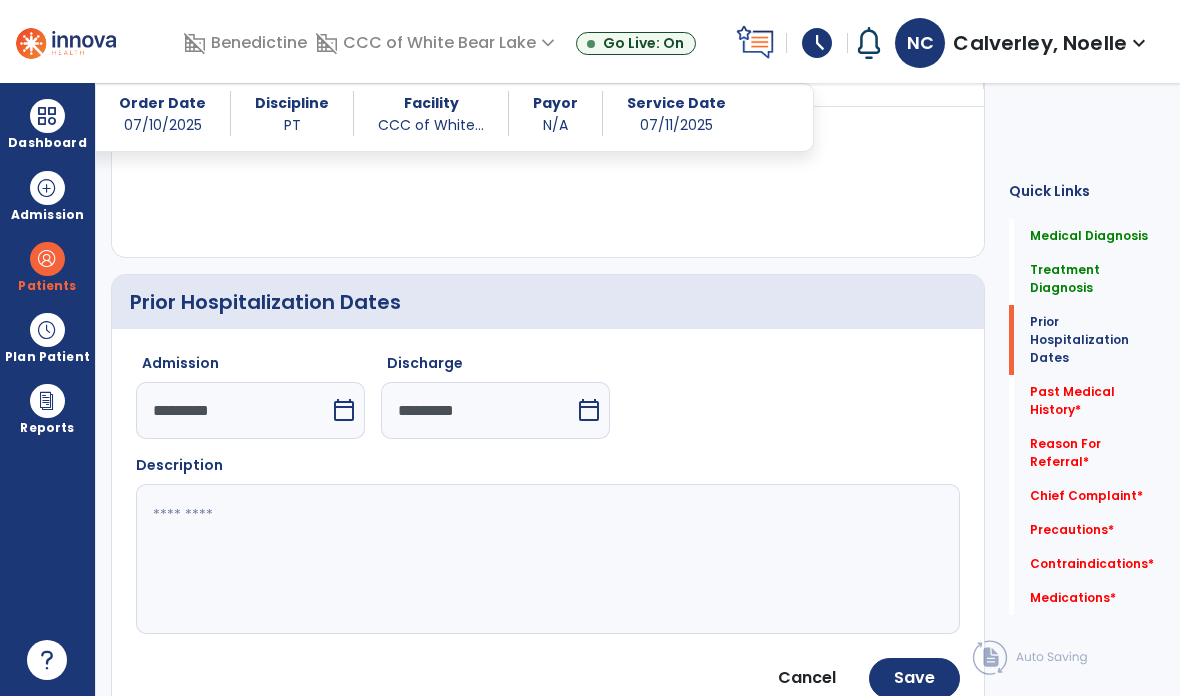 click 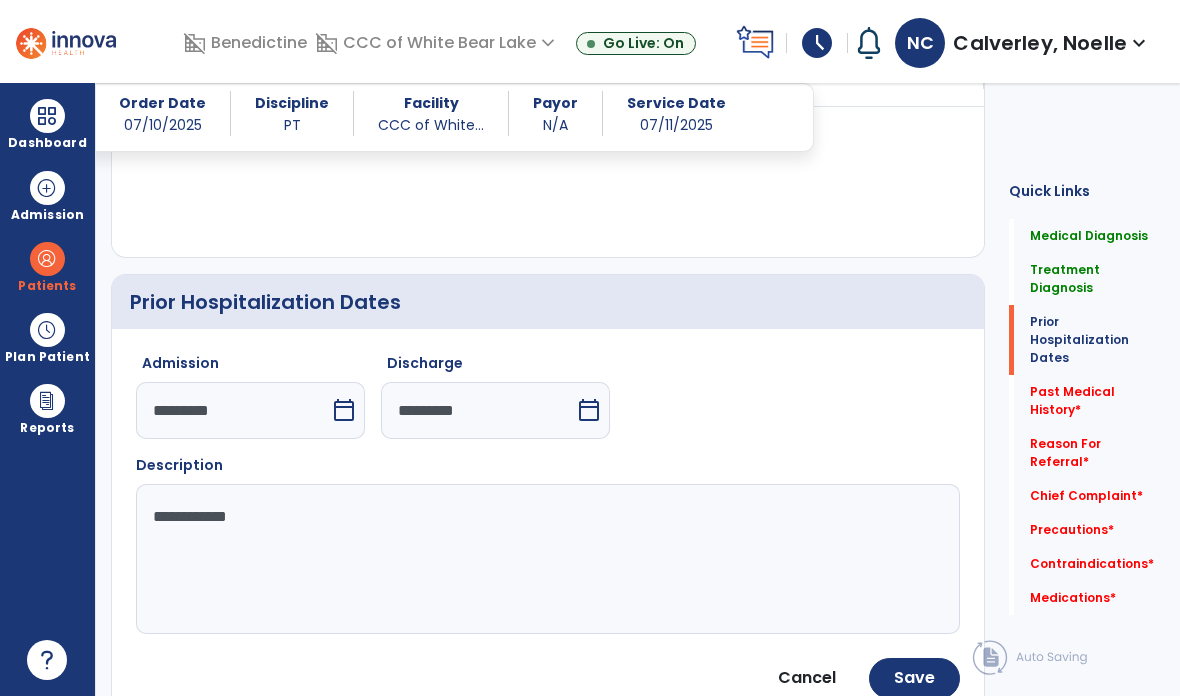 type on "**********" 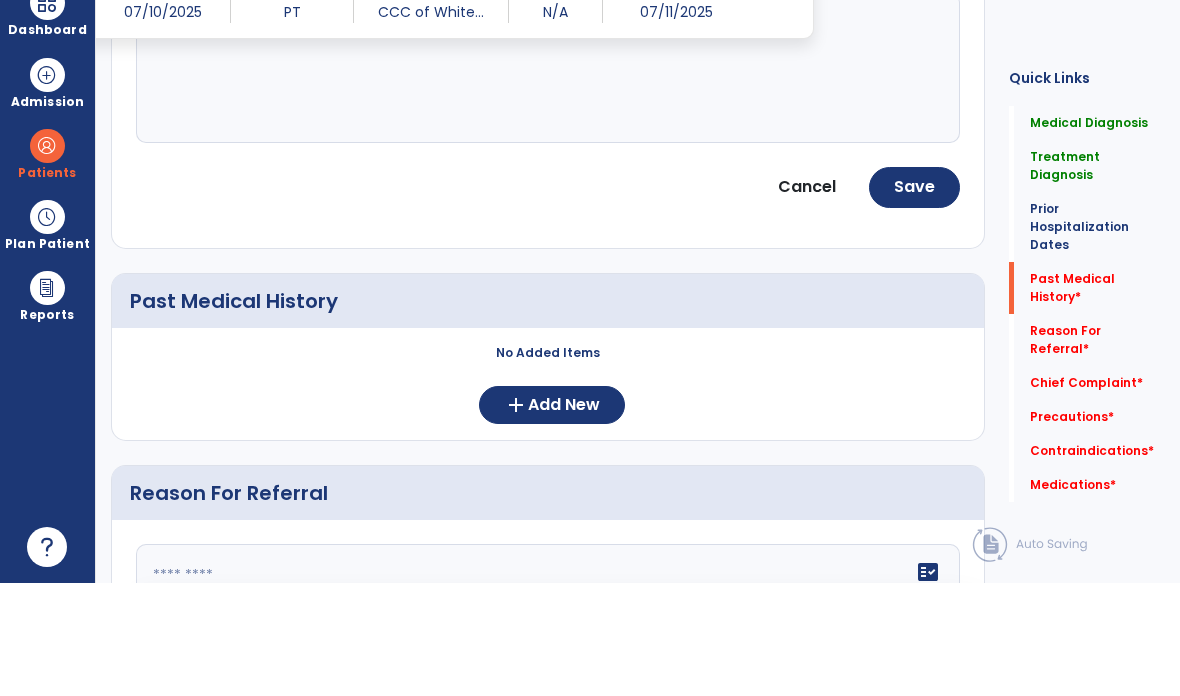scroll, scrollTop: 986, scrollLeft: 0, axis: vertical 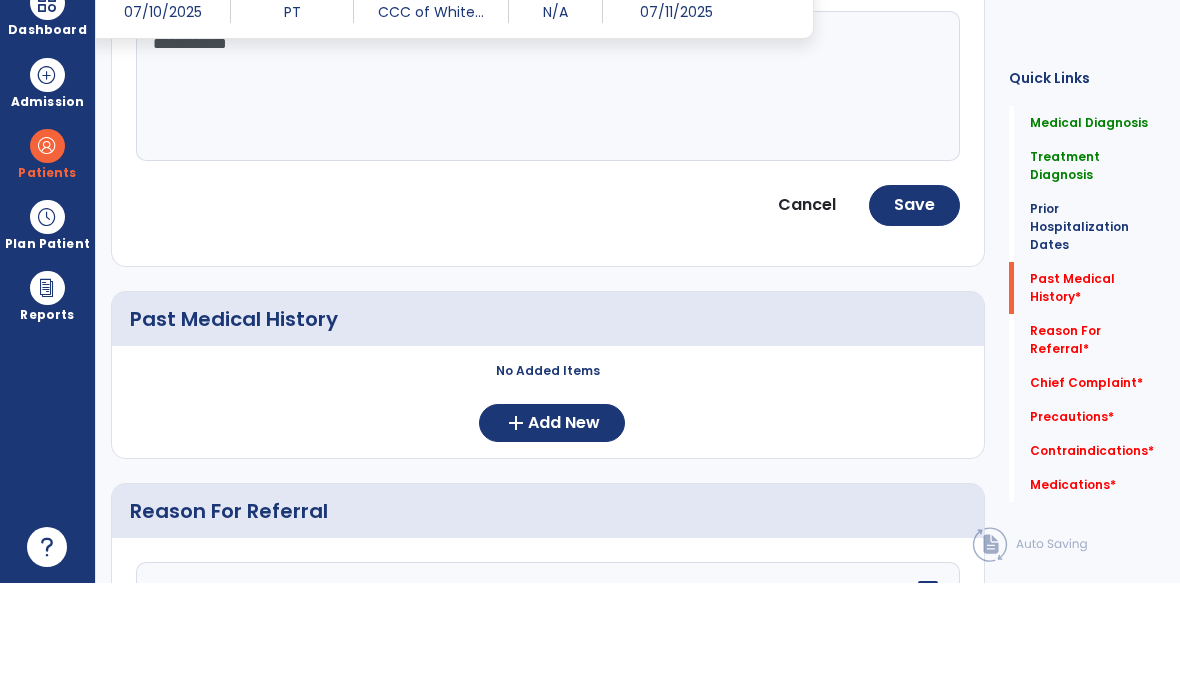 click on "Save" 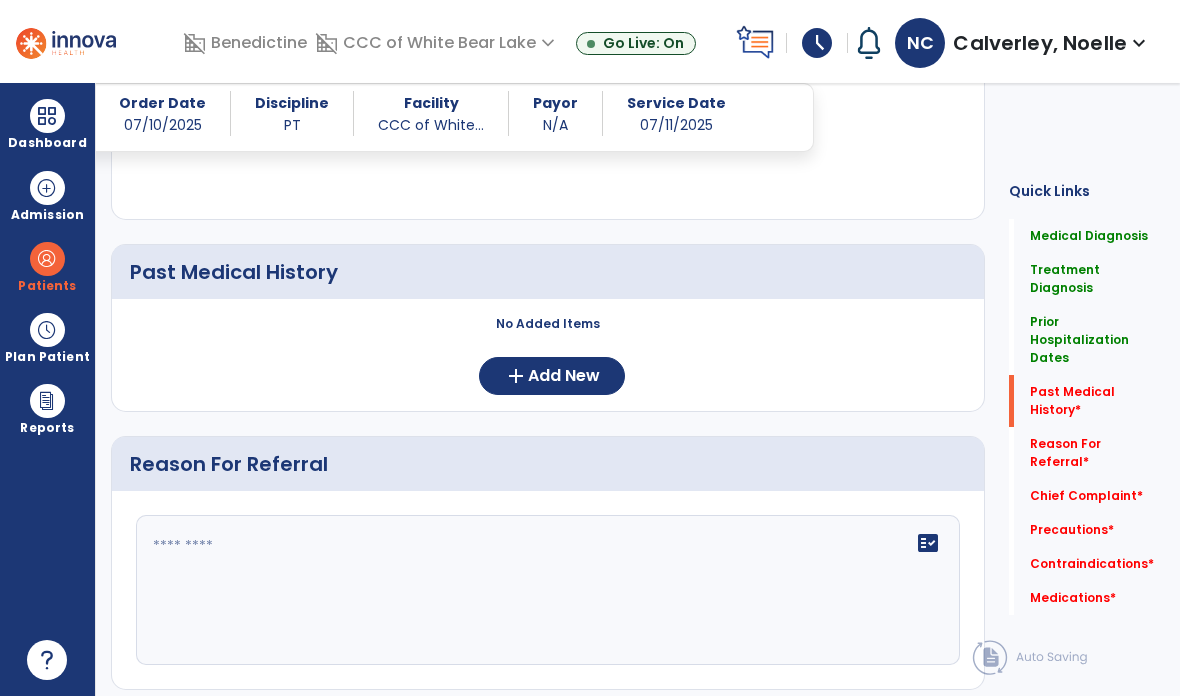 click on "add  Add New" 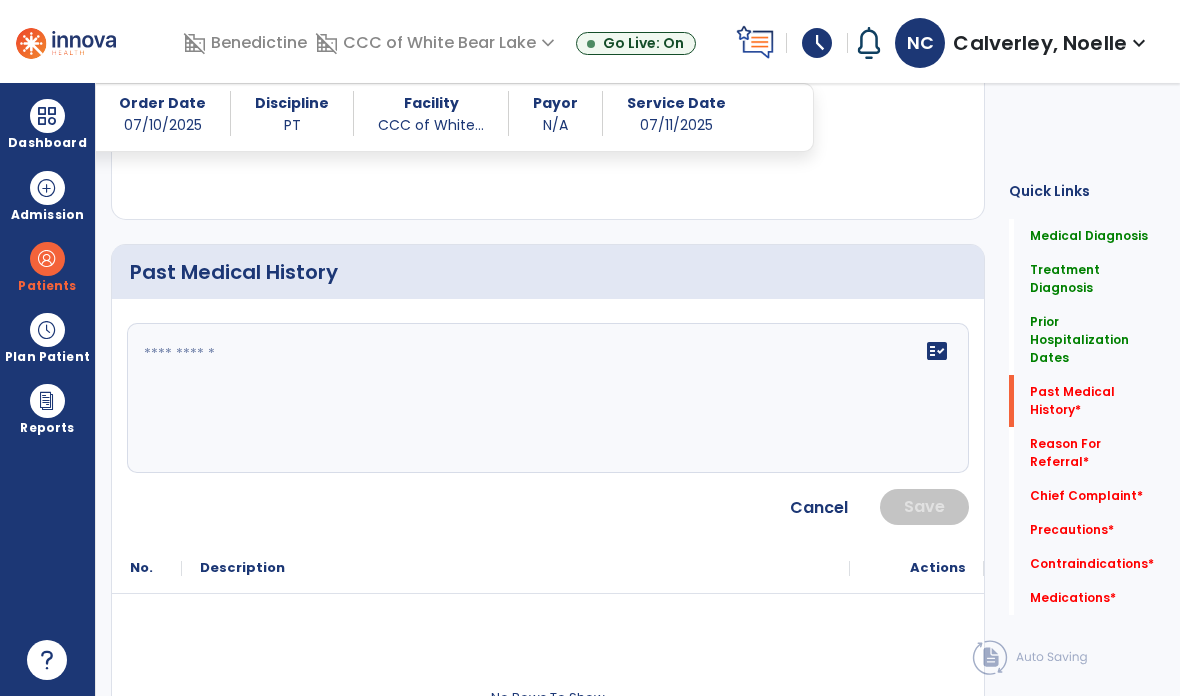 click on "fact_check" 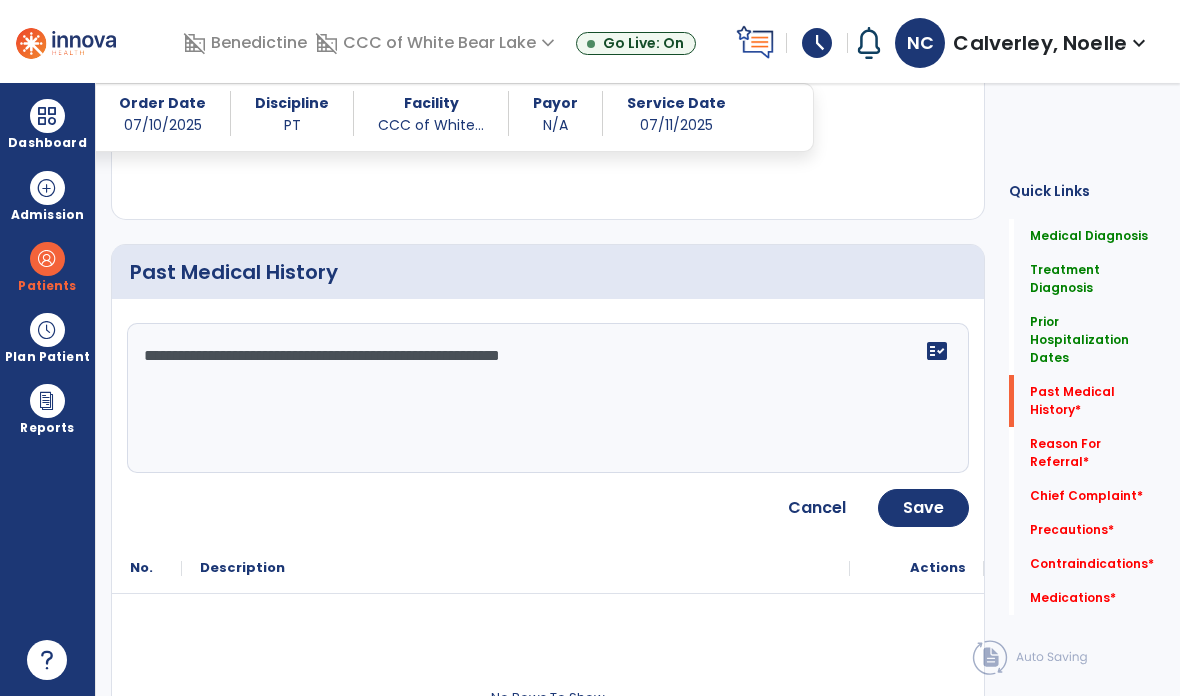 type on "**********" 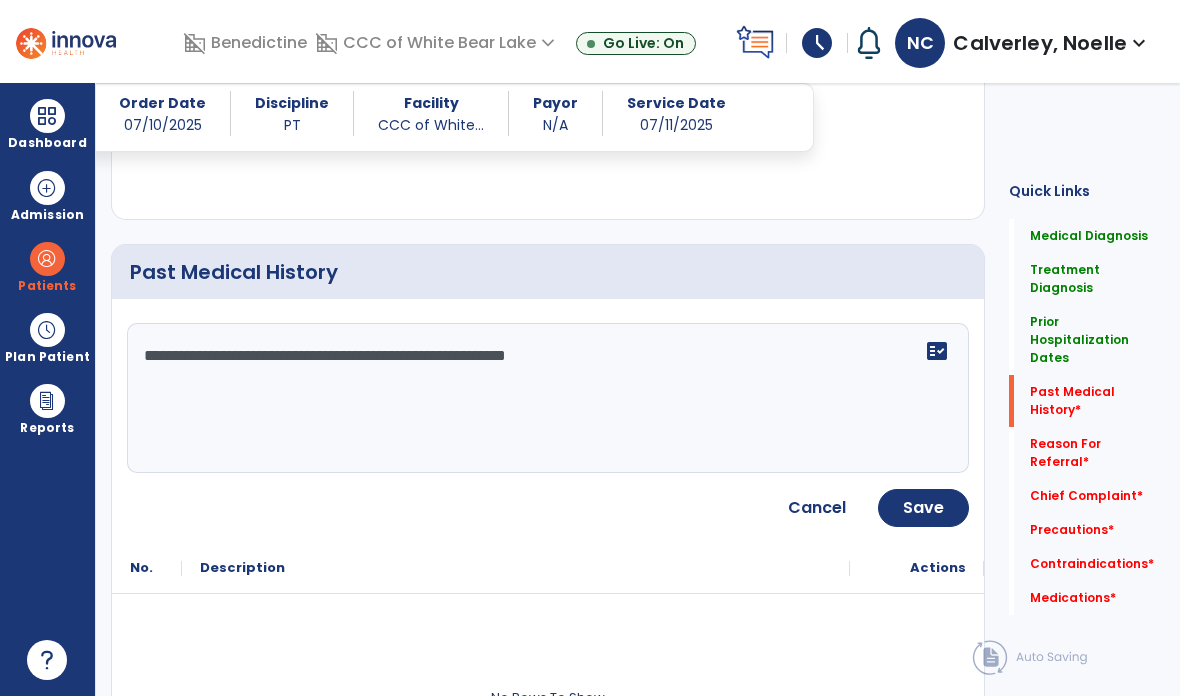 click on "Save" 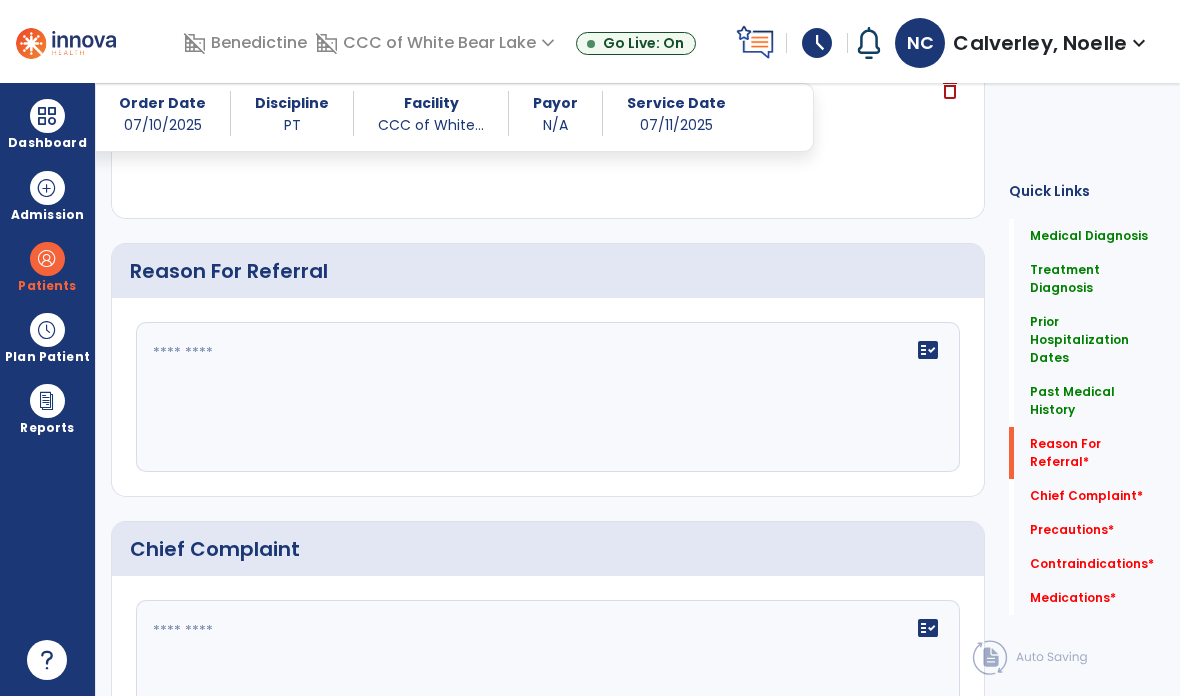scroll, scrollTop: 1289, scrollLeft: 0, axis: vertical 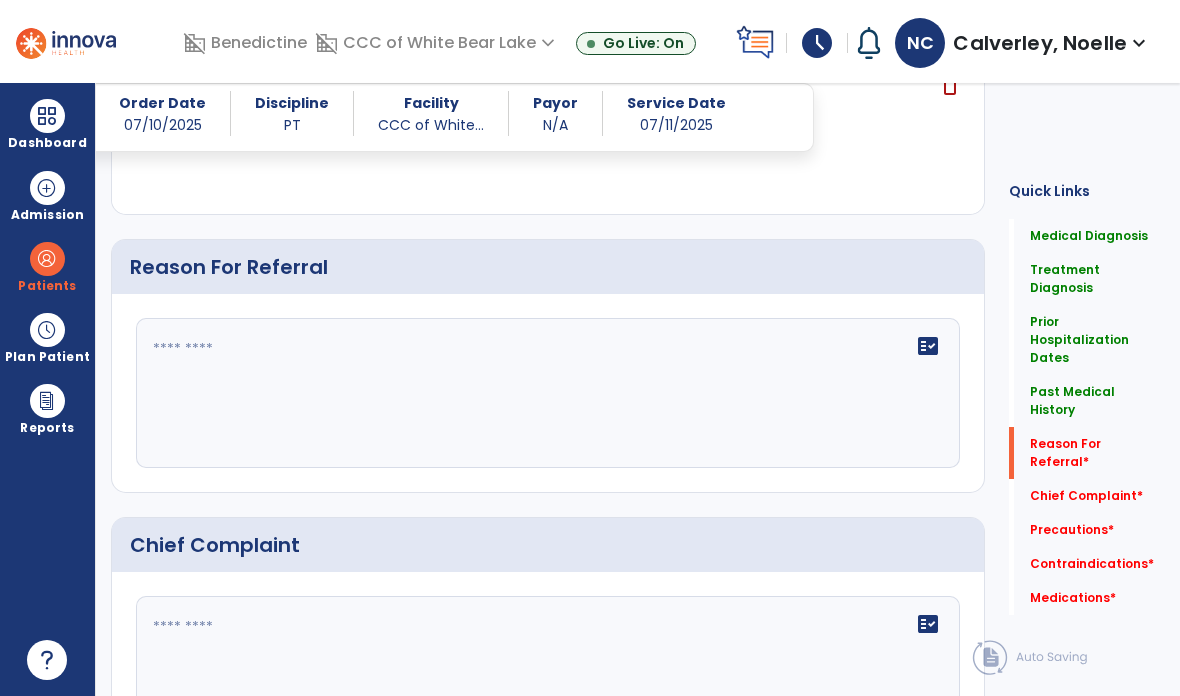 click on "fact_check" 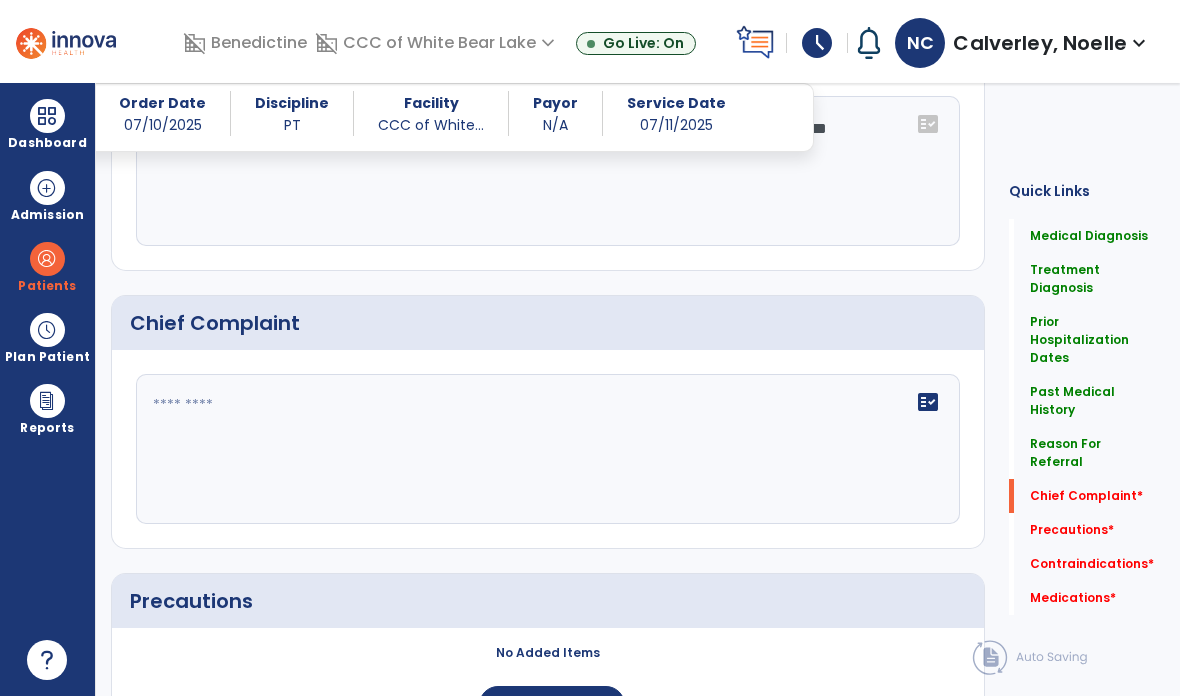 scroll, scrollTop: 1511, scrollLeft: 0, axis: vertical 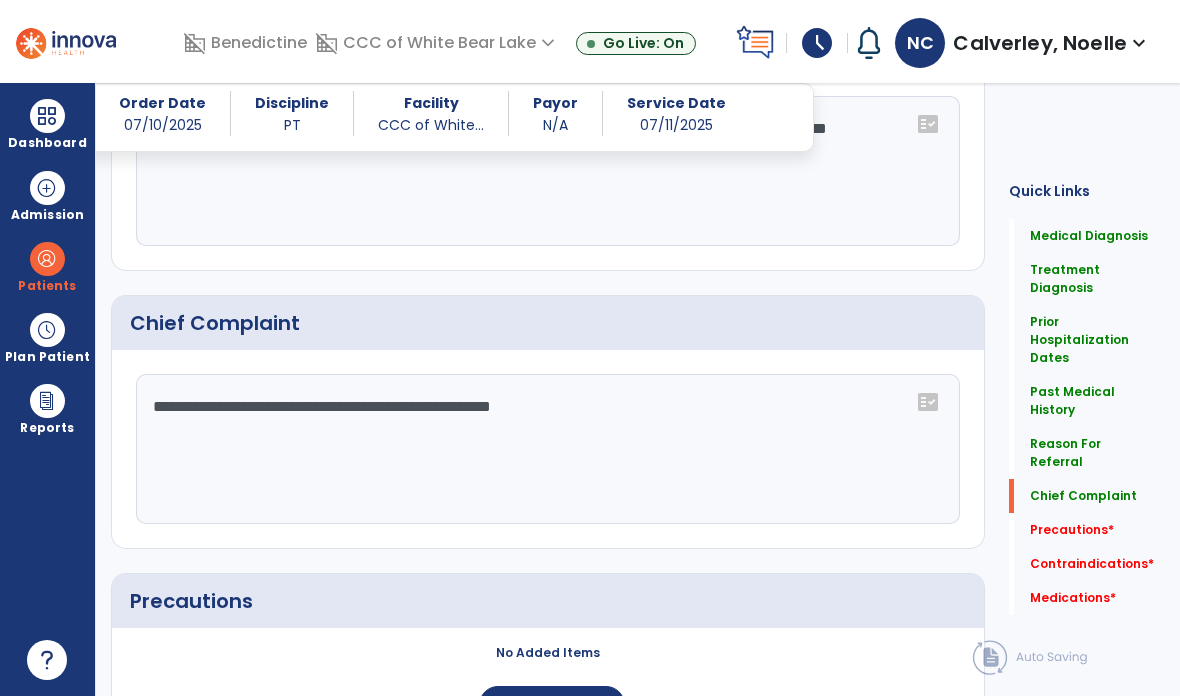 type on "**********" 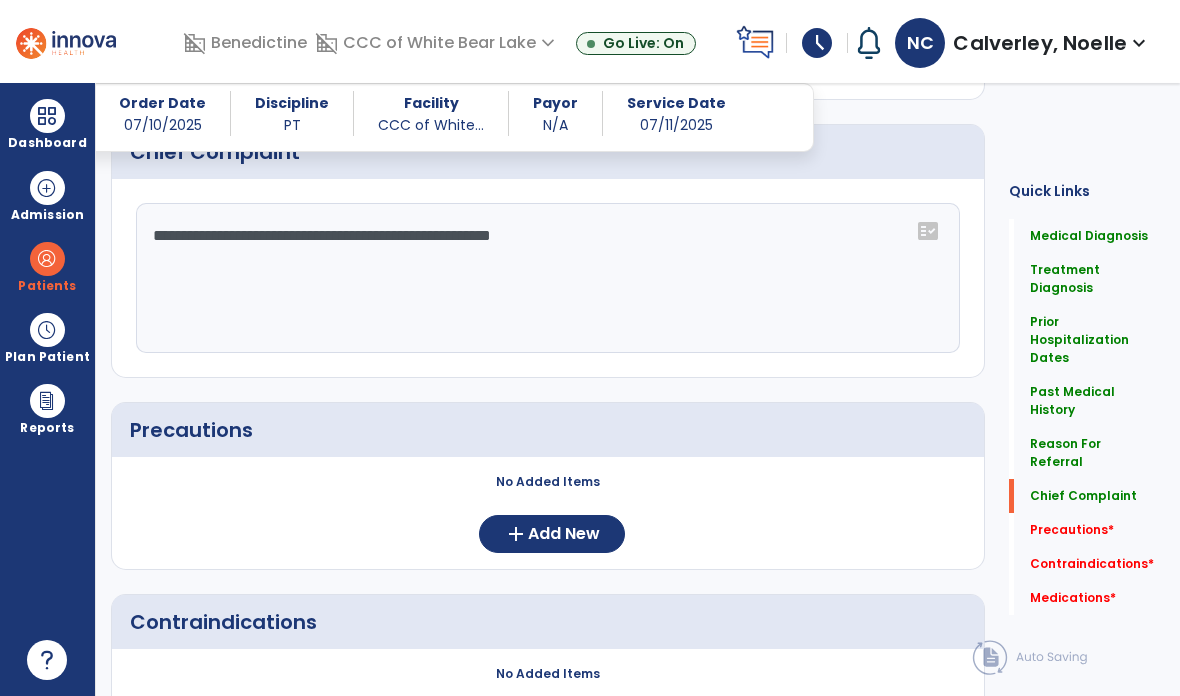 scroll, scrollTop: 1682, scrollLeft: 0, axis: vertical 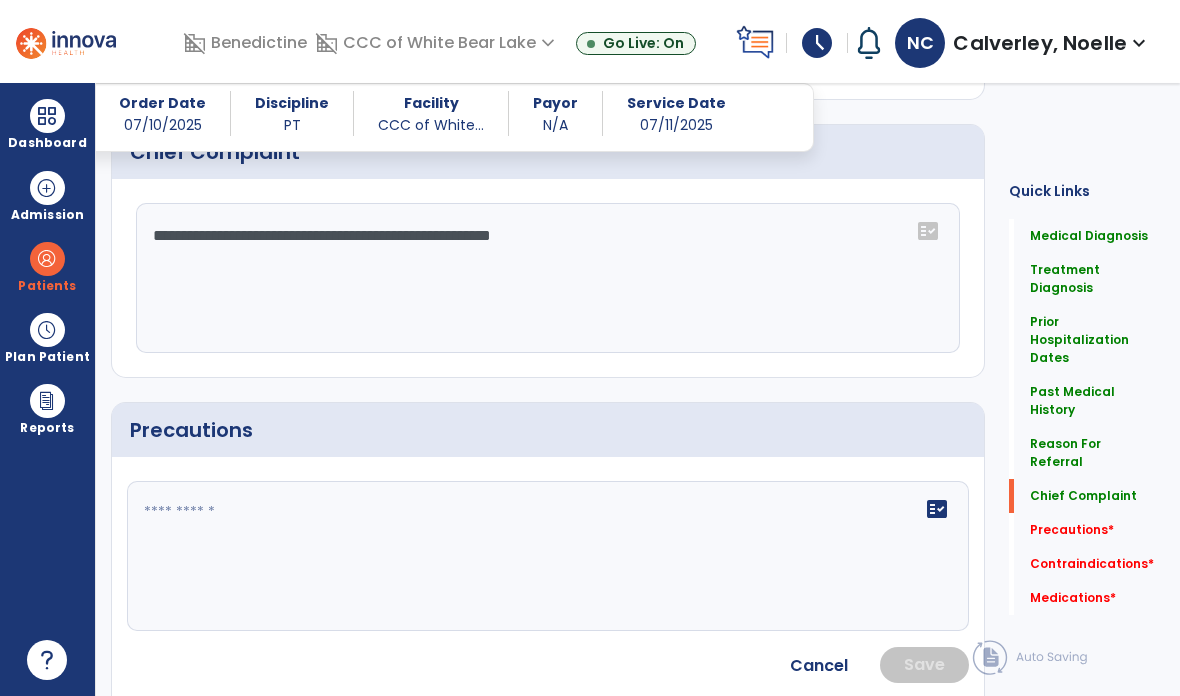 click on "fact_check" 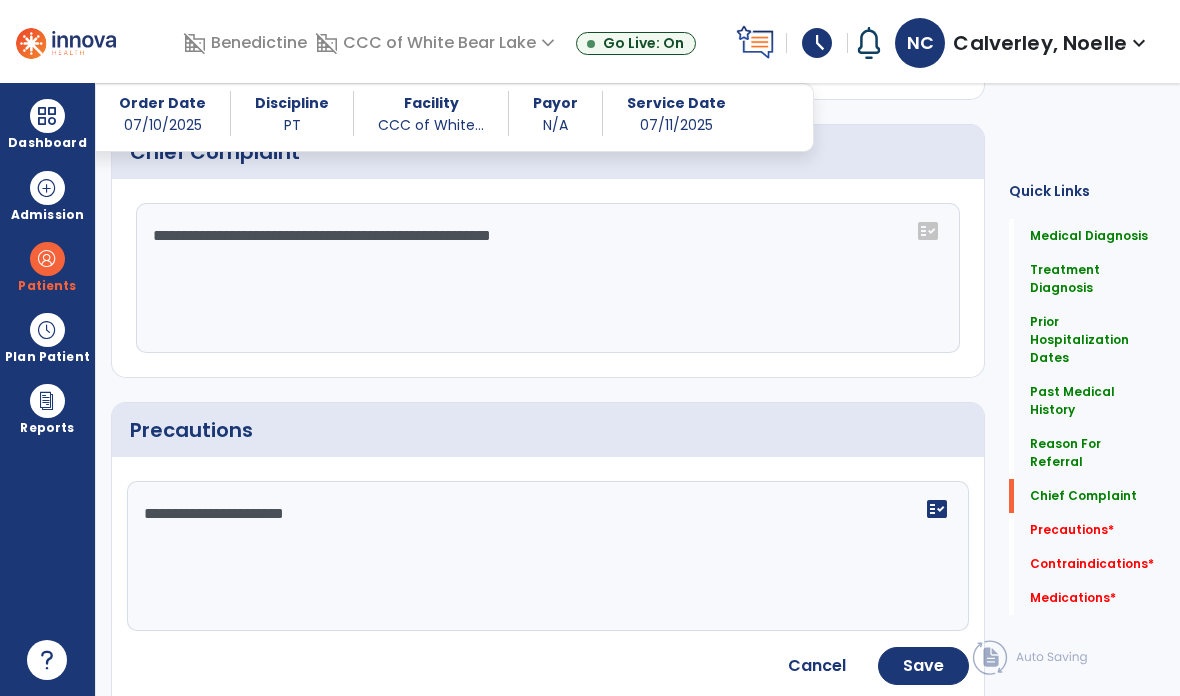 click on "**********" 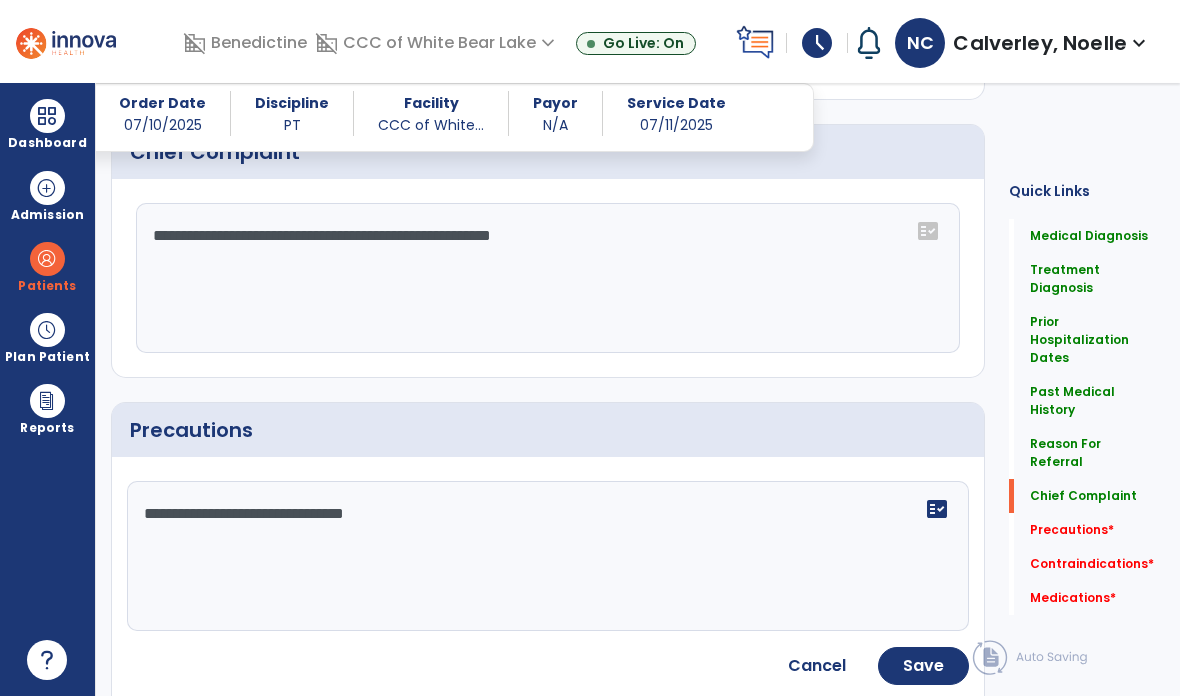 click on "**********" 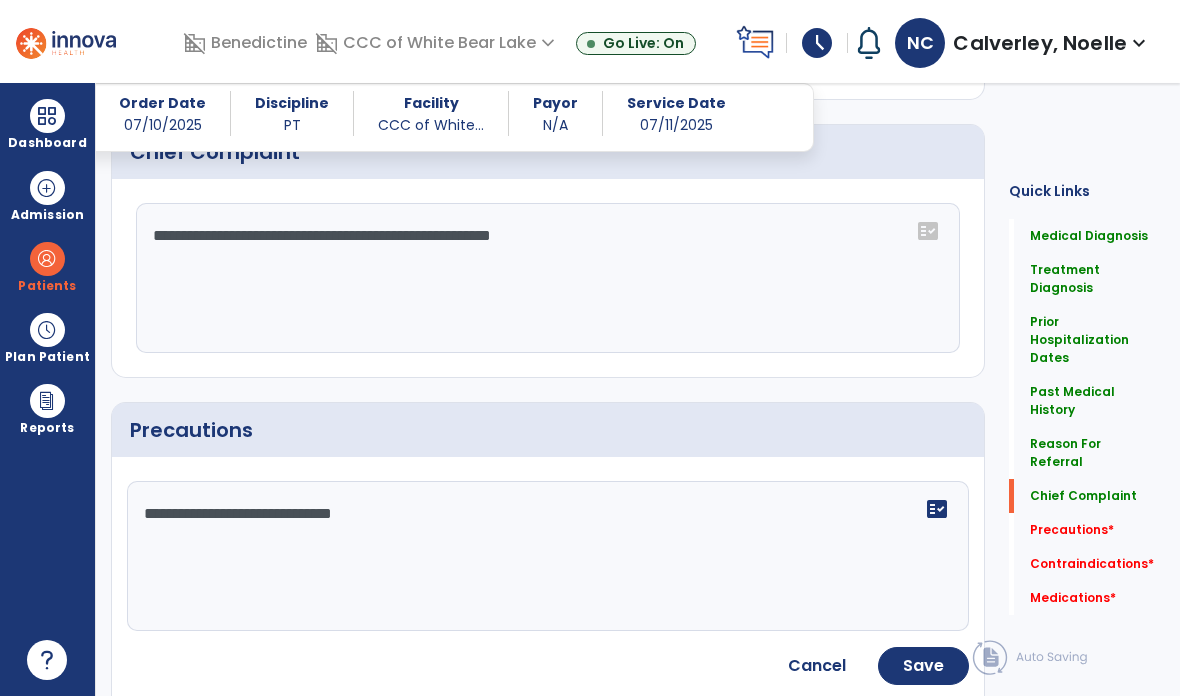 type on "**********" 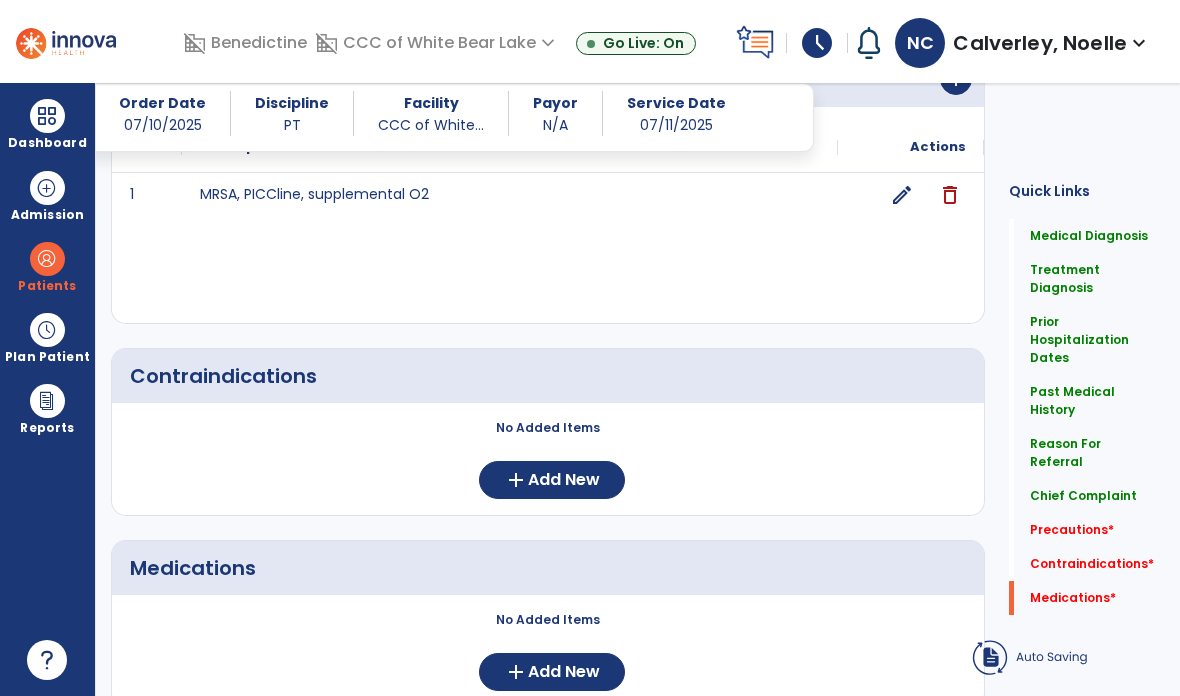 click on "Add New" 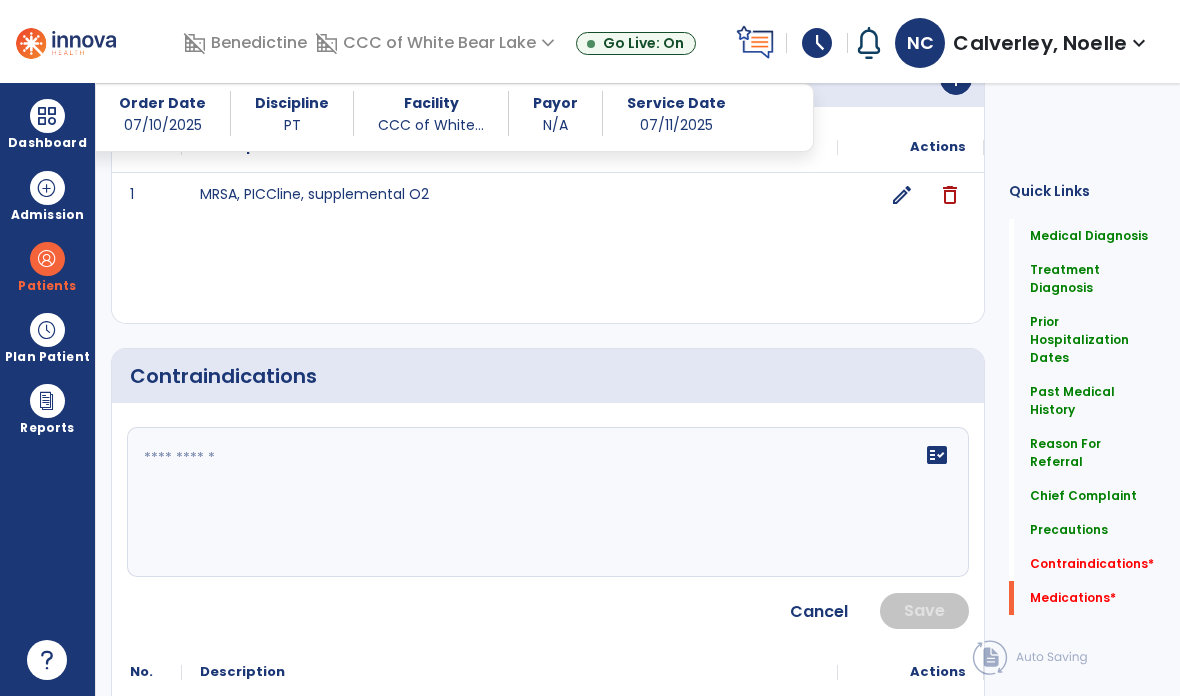 click on "fact_check" 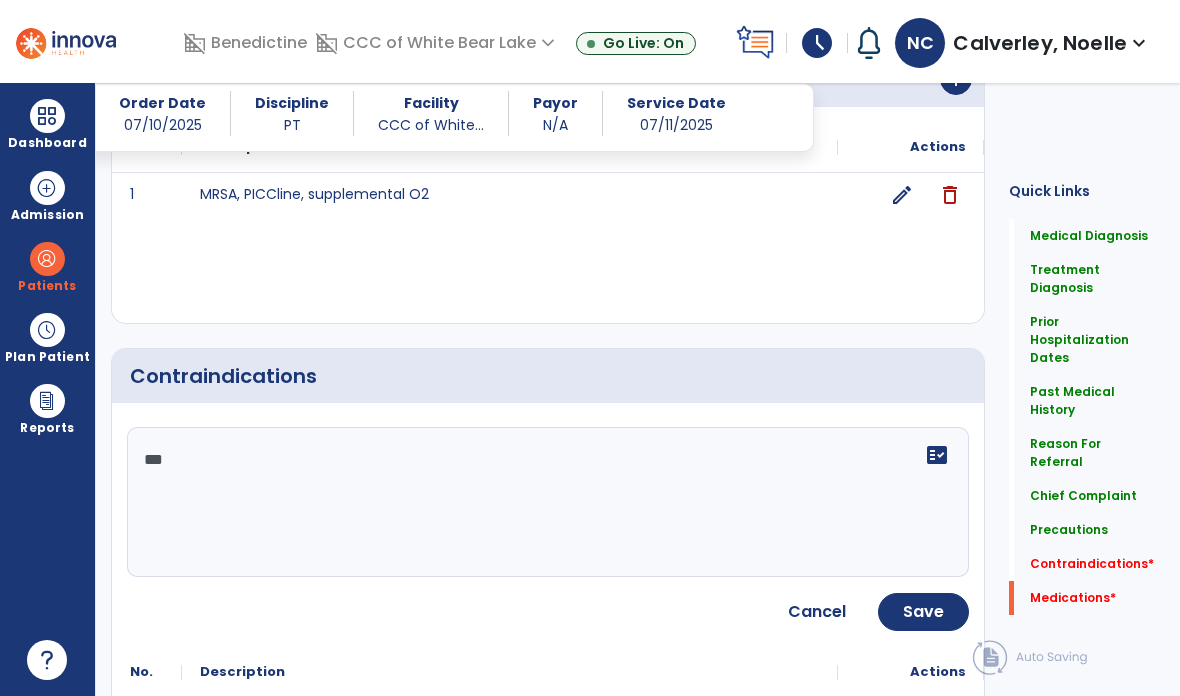type on "***" 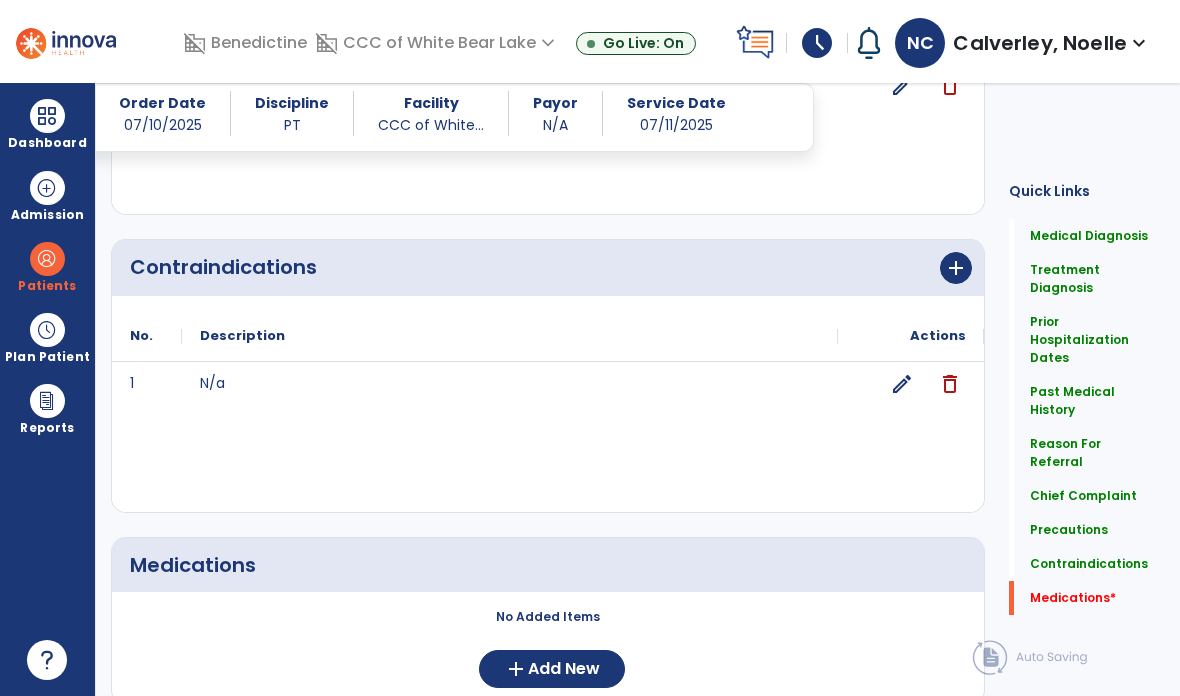 scroll, scrollTop: 2142, scrollLeft: 0, axis: vertical 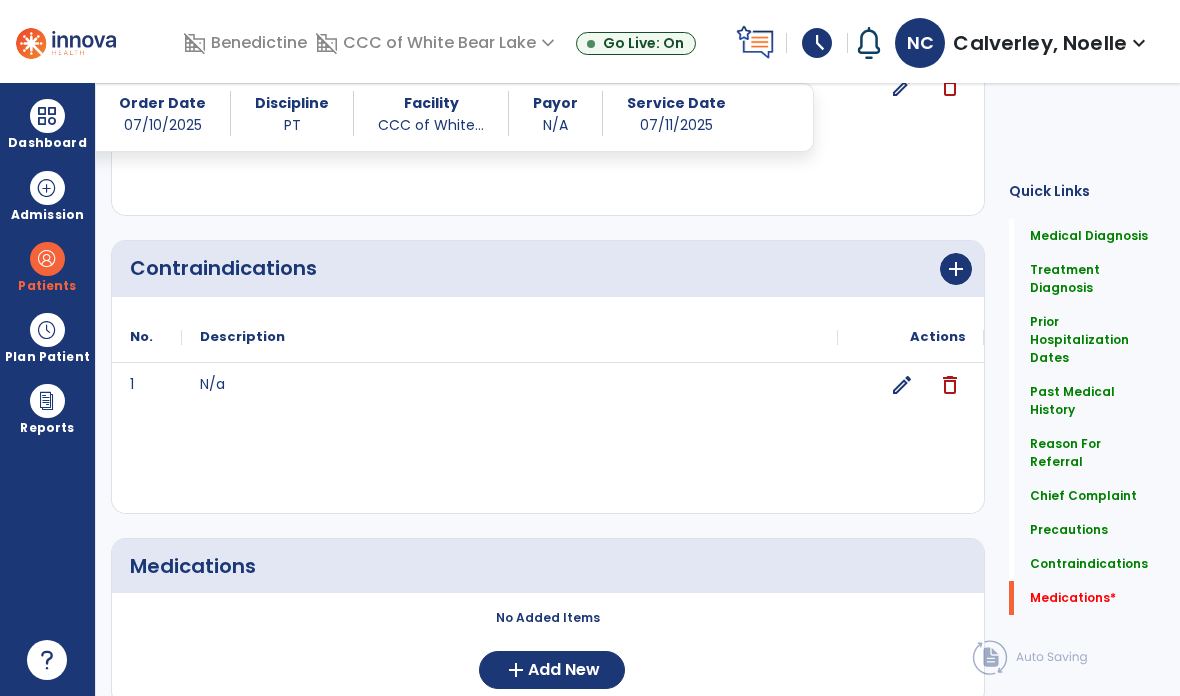 click on "Add New" 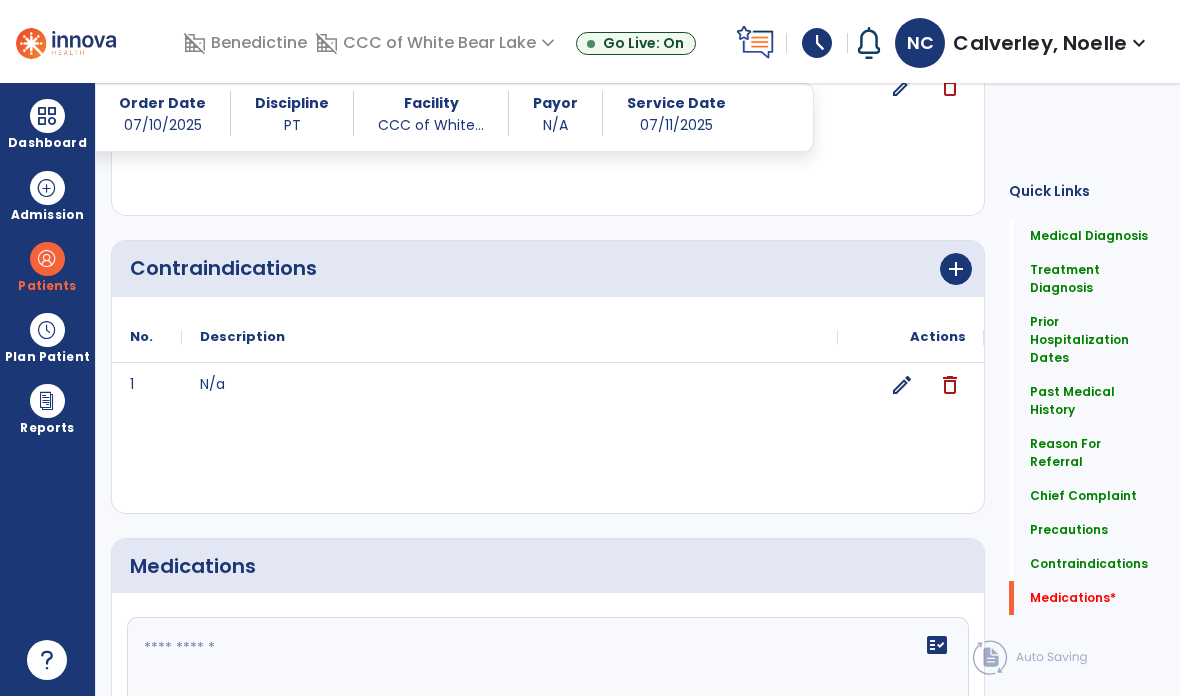 click 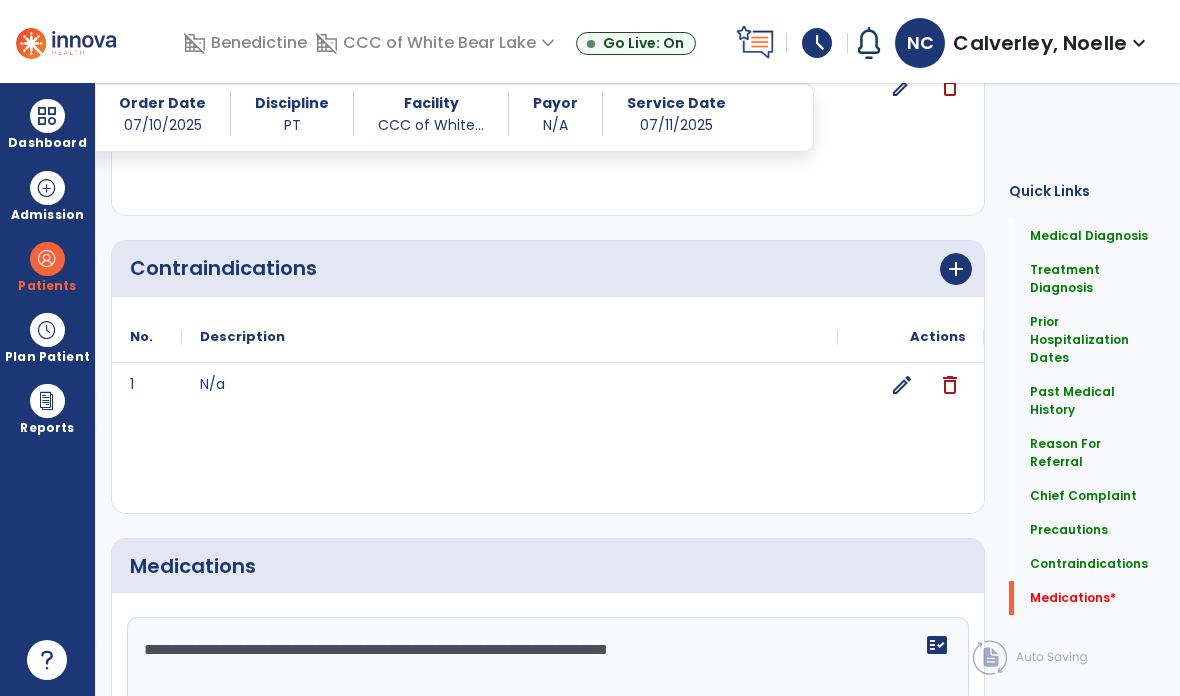 type on "**********" 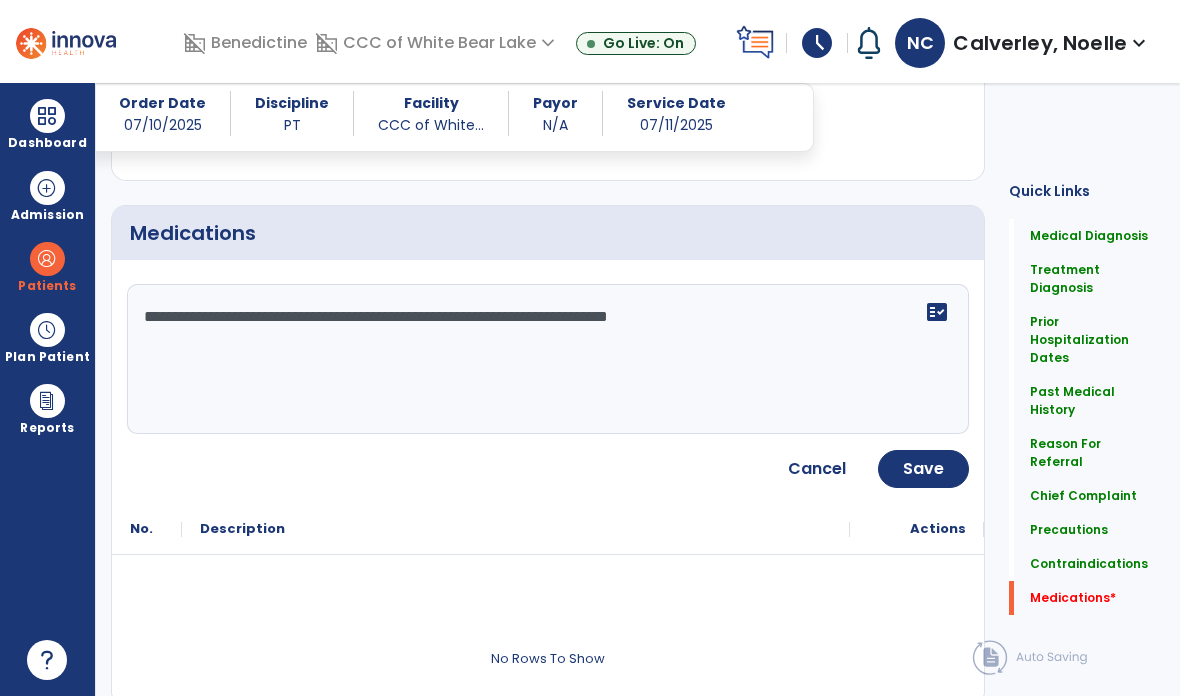 click on "Save" 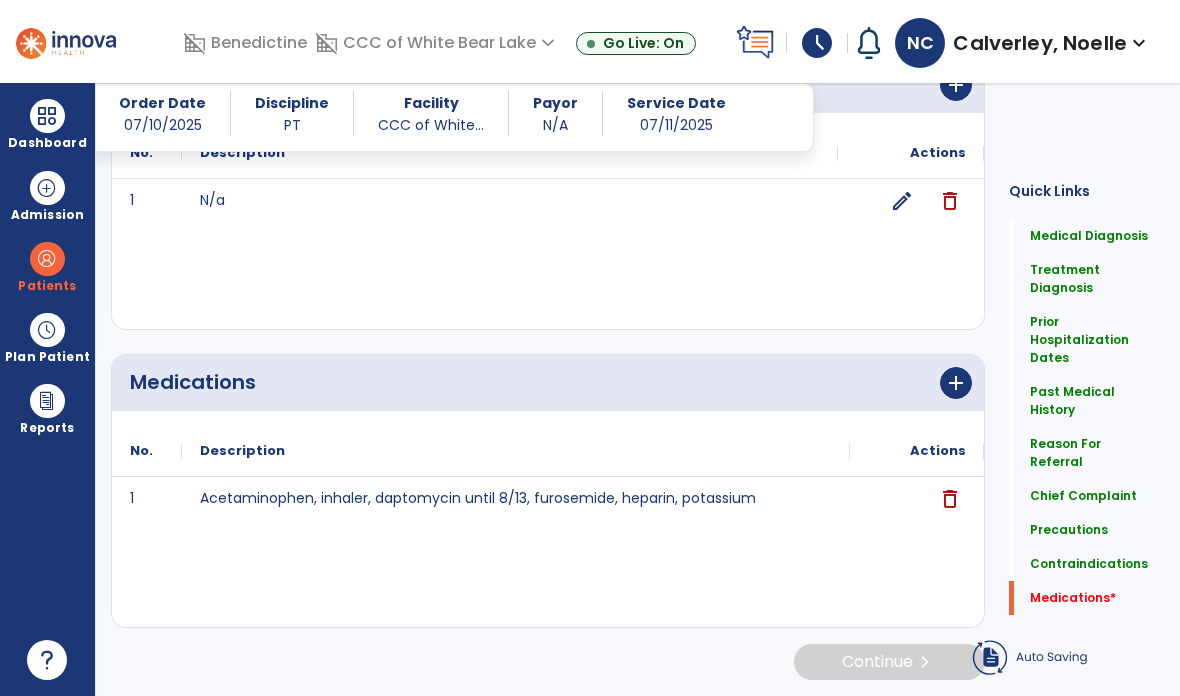 scroll, scrollTop: 2246, scrollLeft: 0, axis: vertical 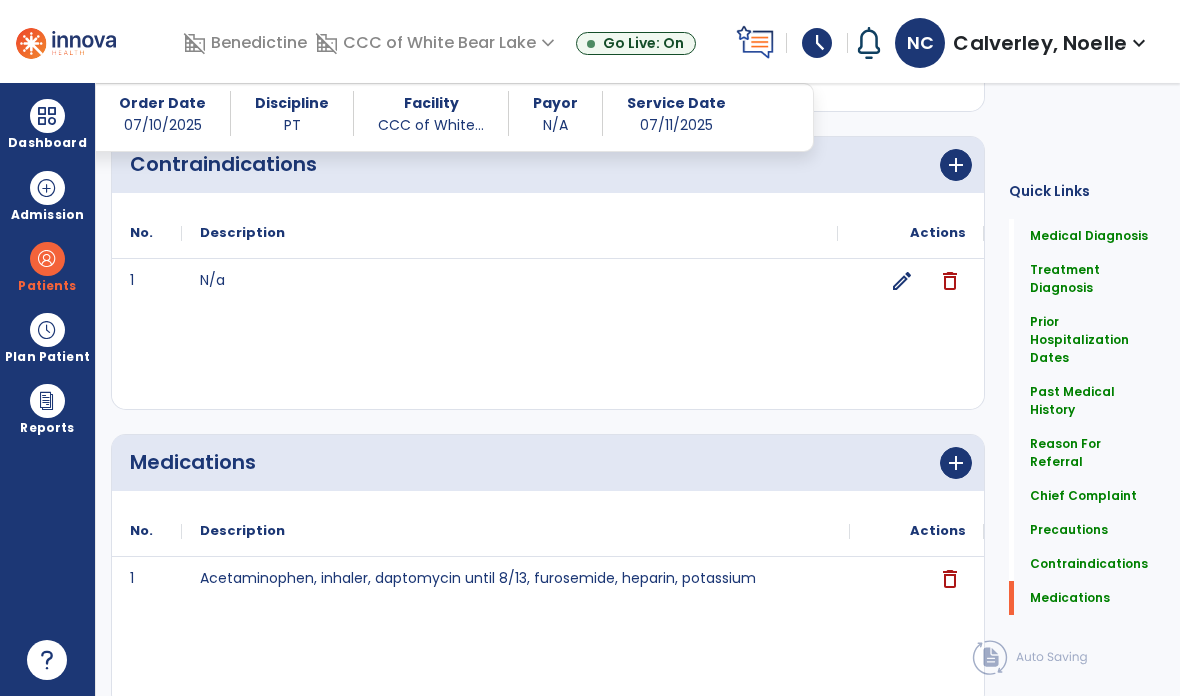 click on "Continue  chevron_right" 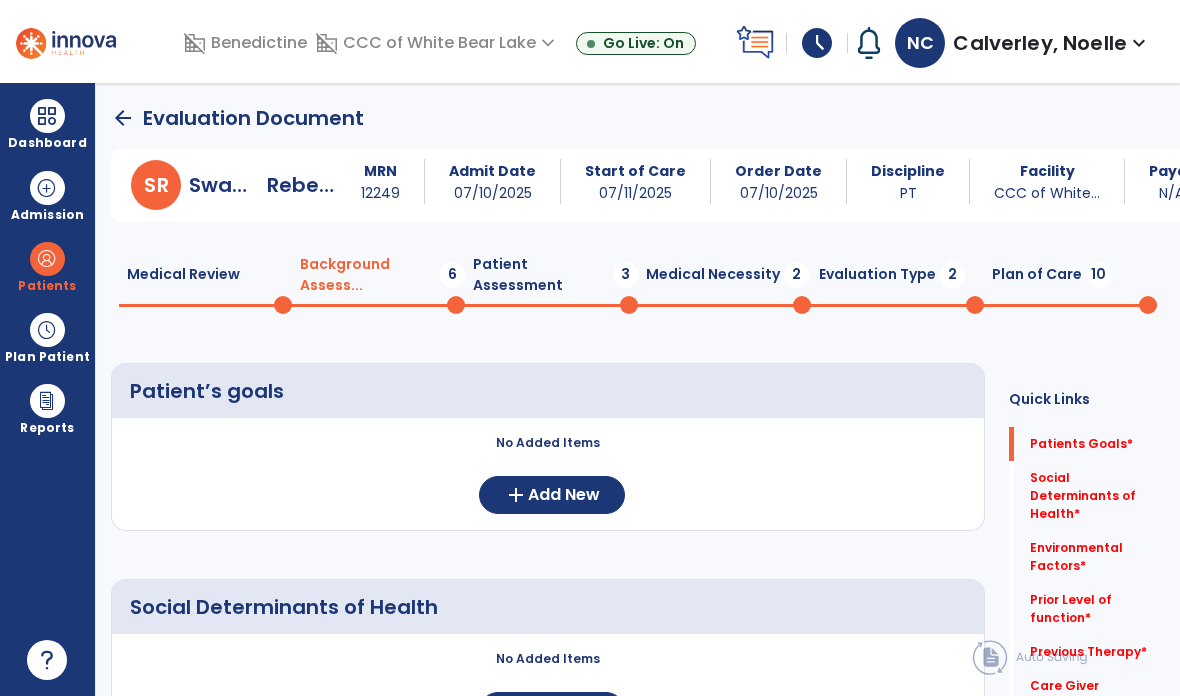 scroll, scrollTop: 0, scrollLeft: 0, axis: both 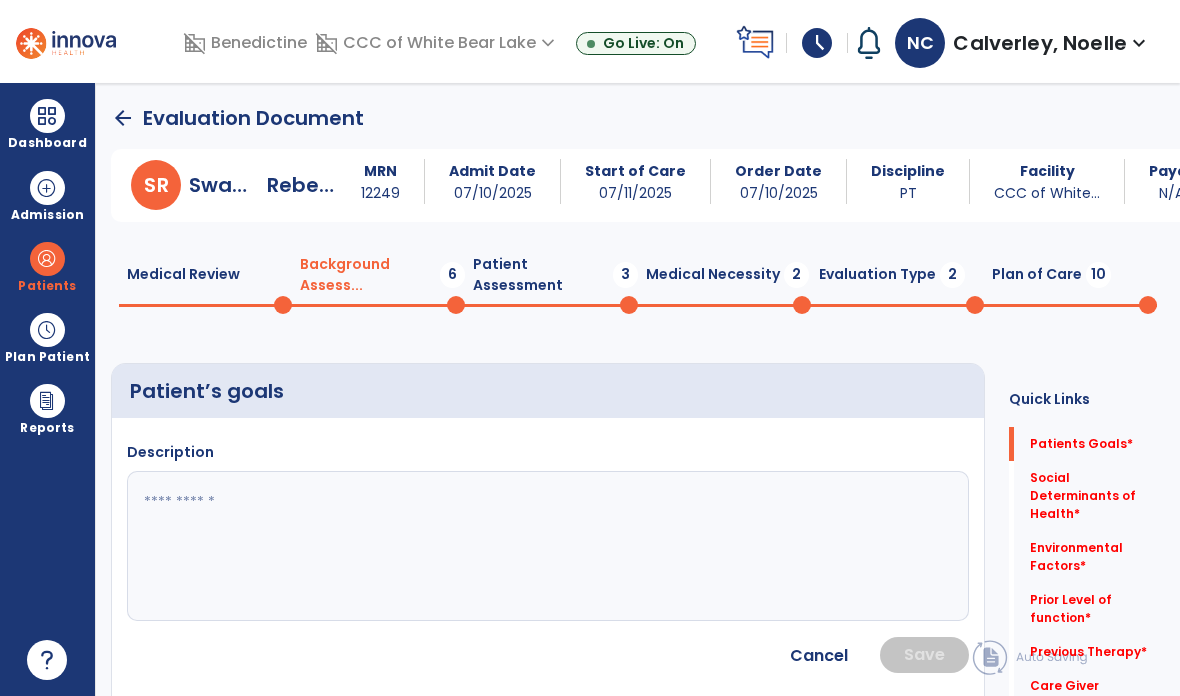 click 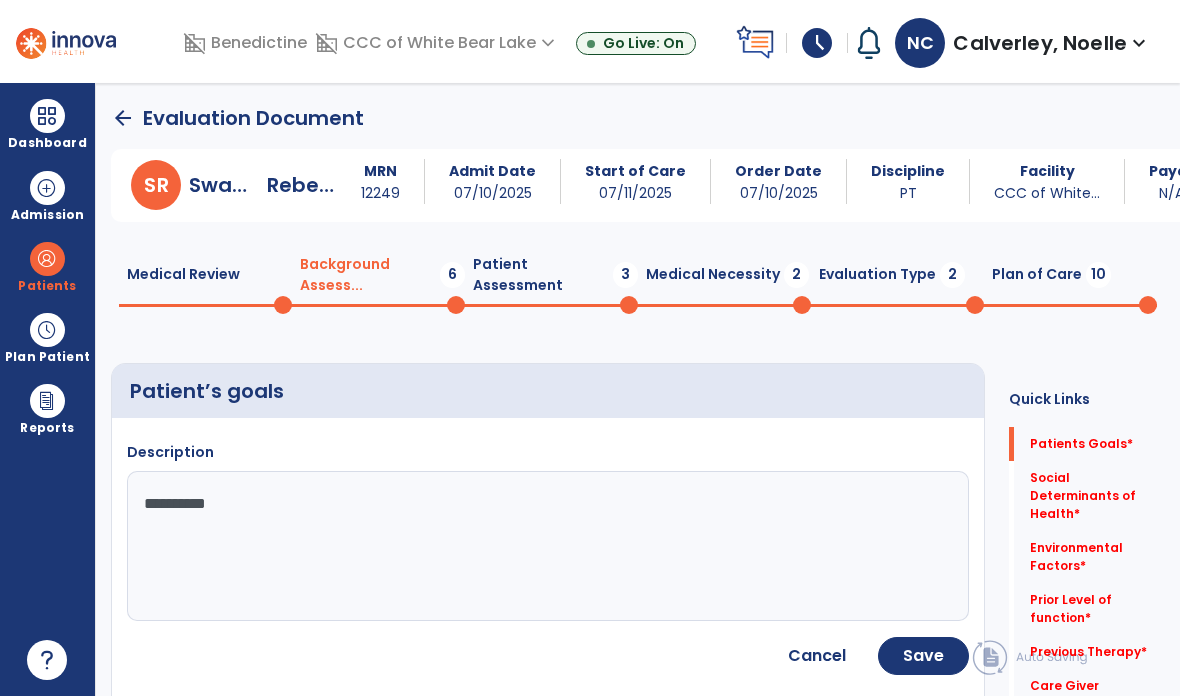 type on "**********" 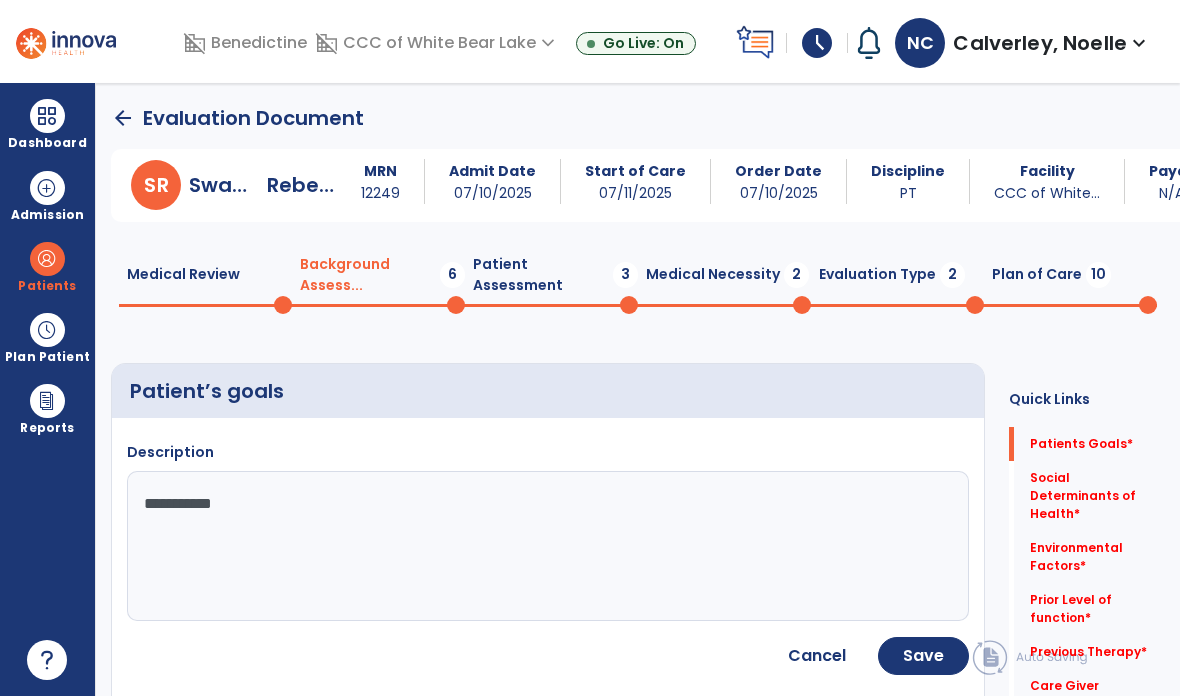 click on "Save" 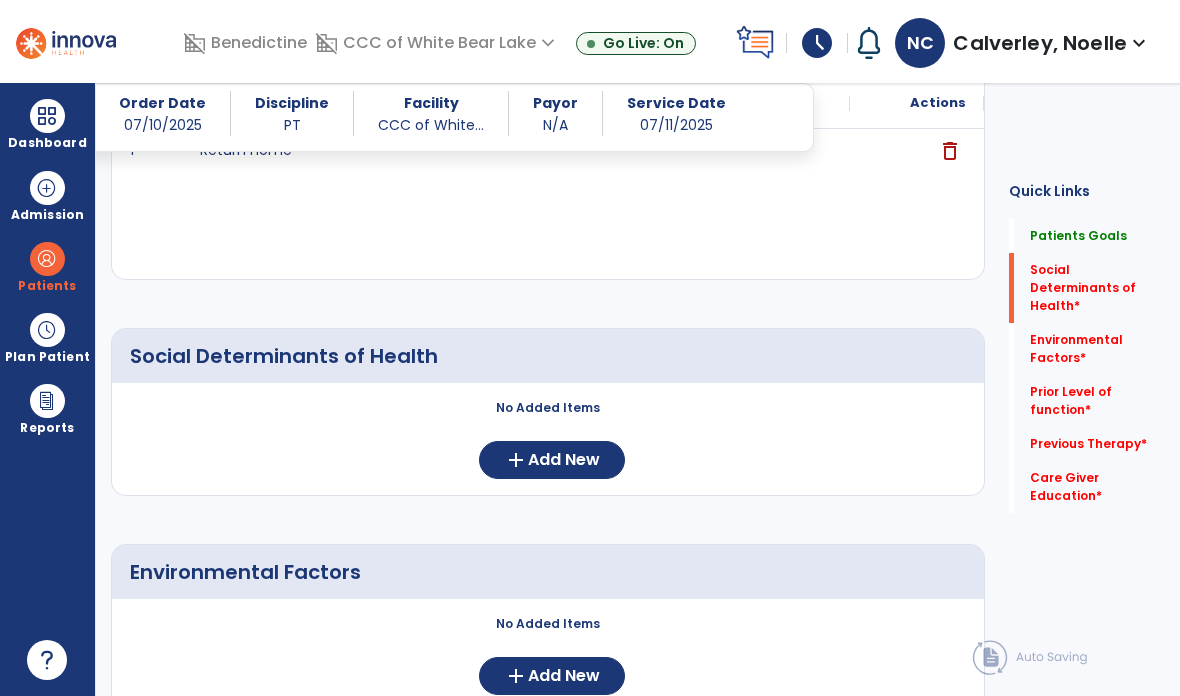 scroll, scrollTop: 337, scrollLeft: 0, axis: vertical 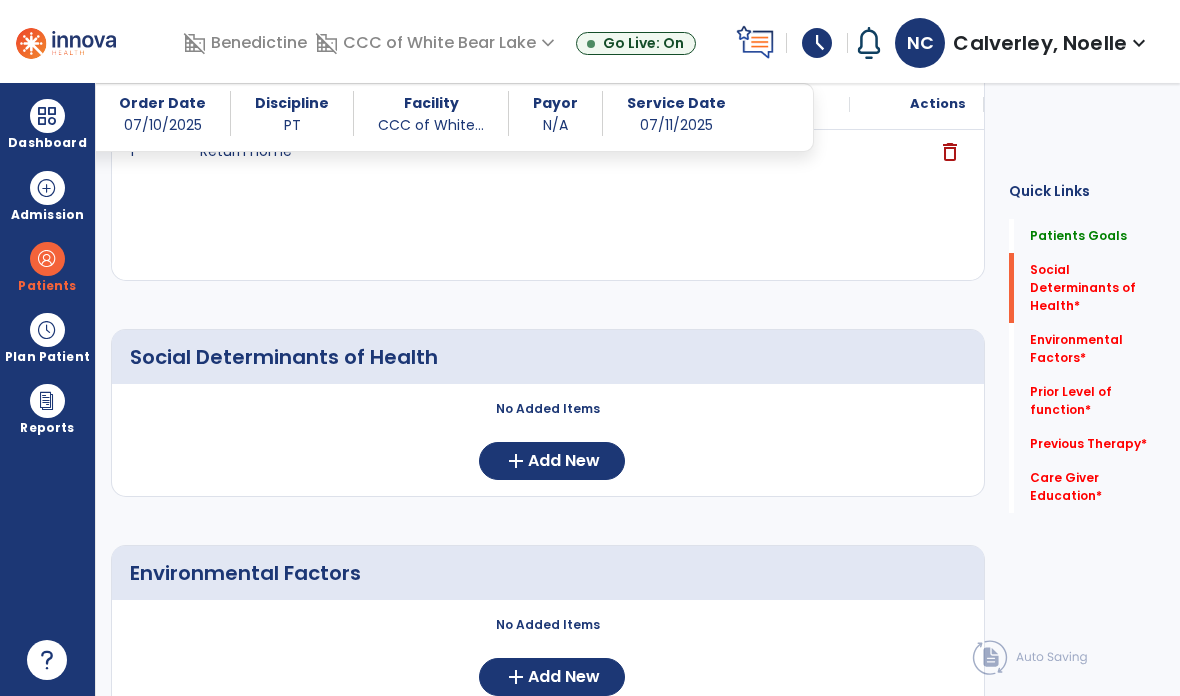 click on "Add New" 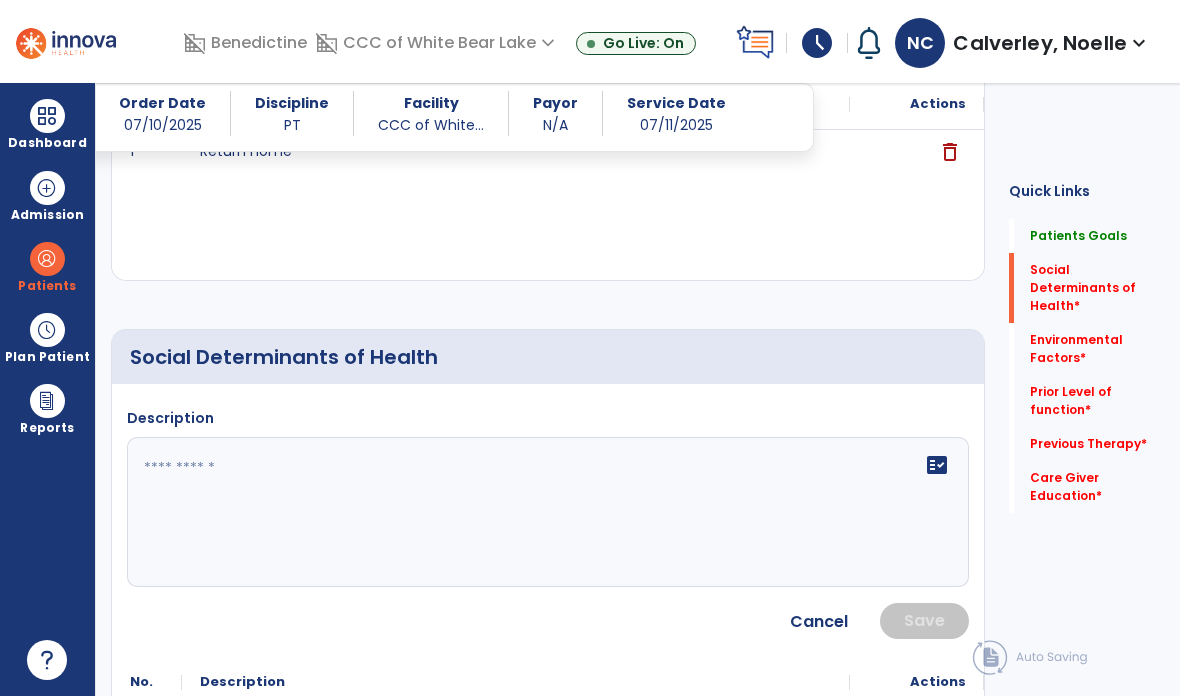 click on "fact_check" 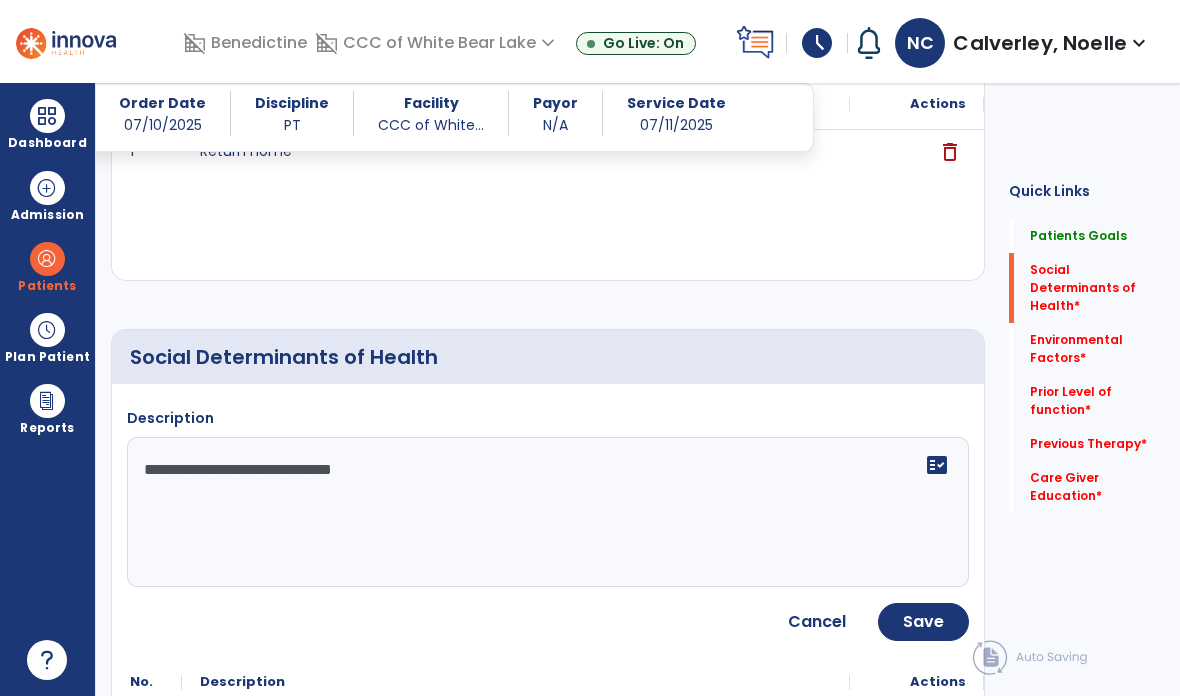 type on "**********" 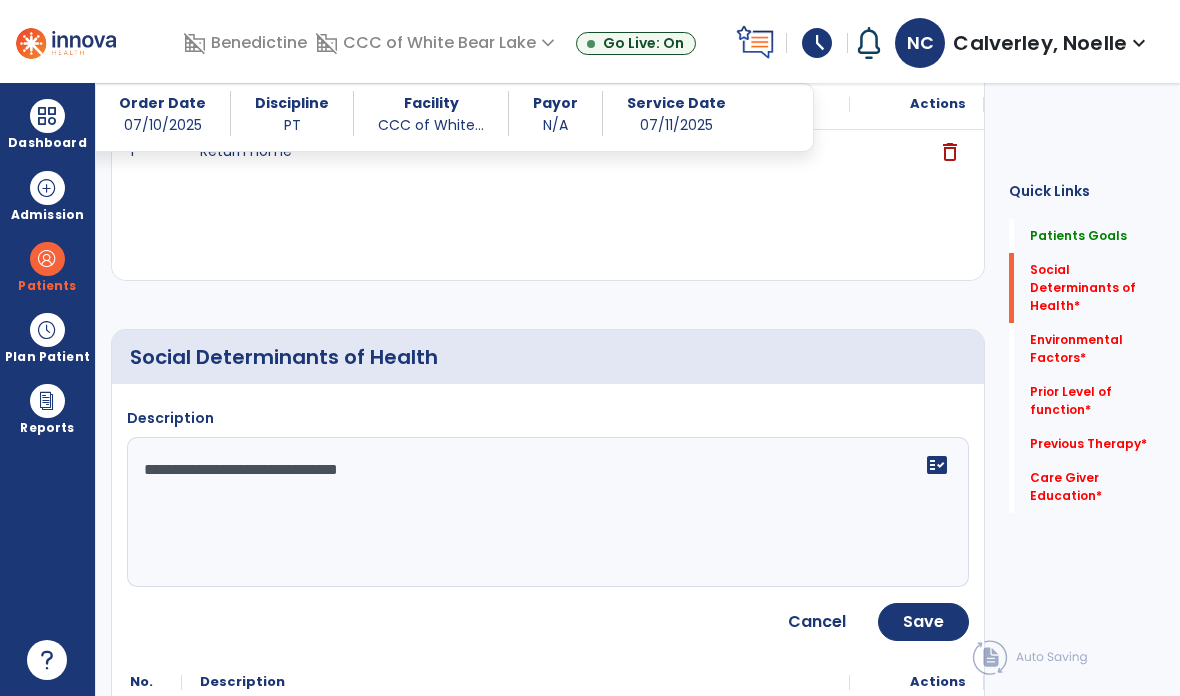 click on "Save" 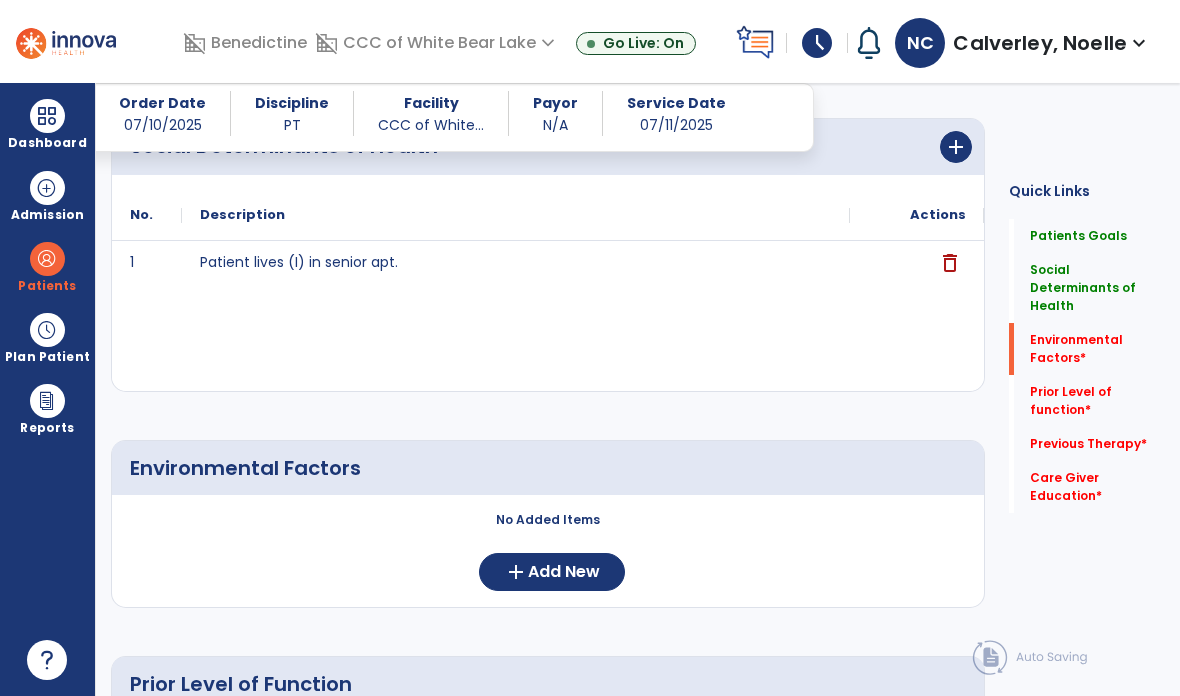 scroll, scrollTop: 563, scrollLeft: 0, axis: vertical 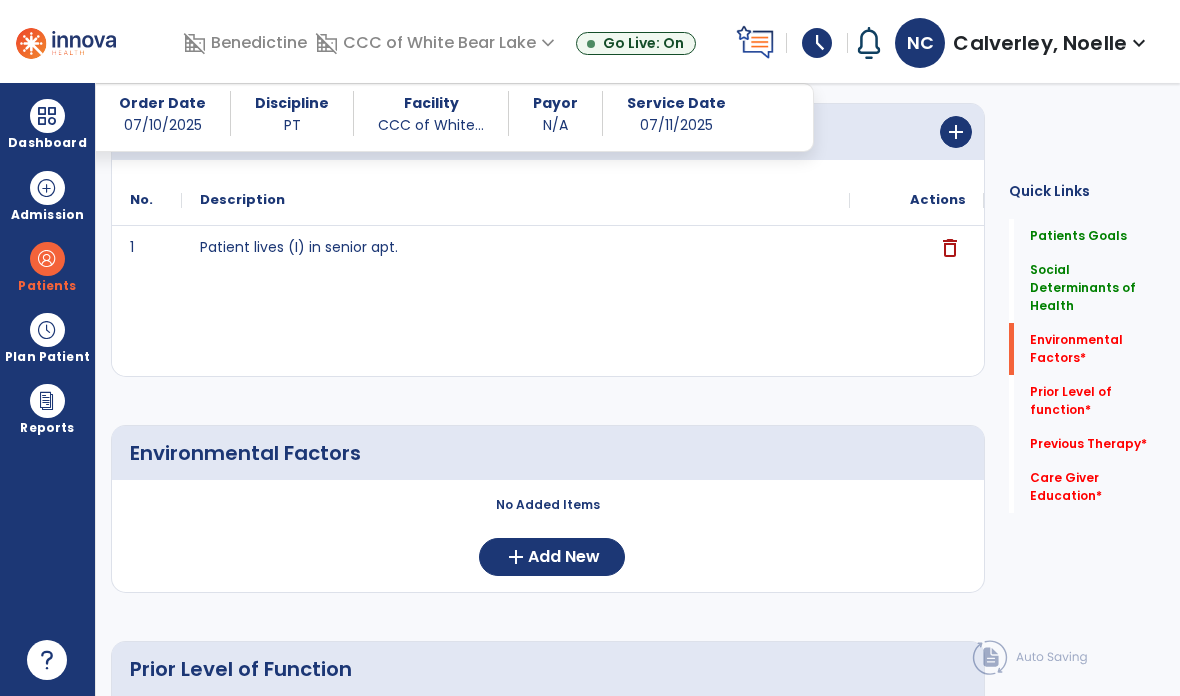 click on "Add New" 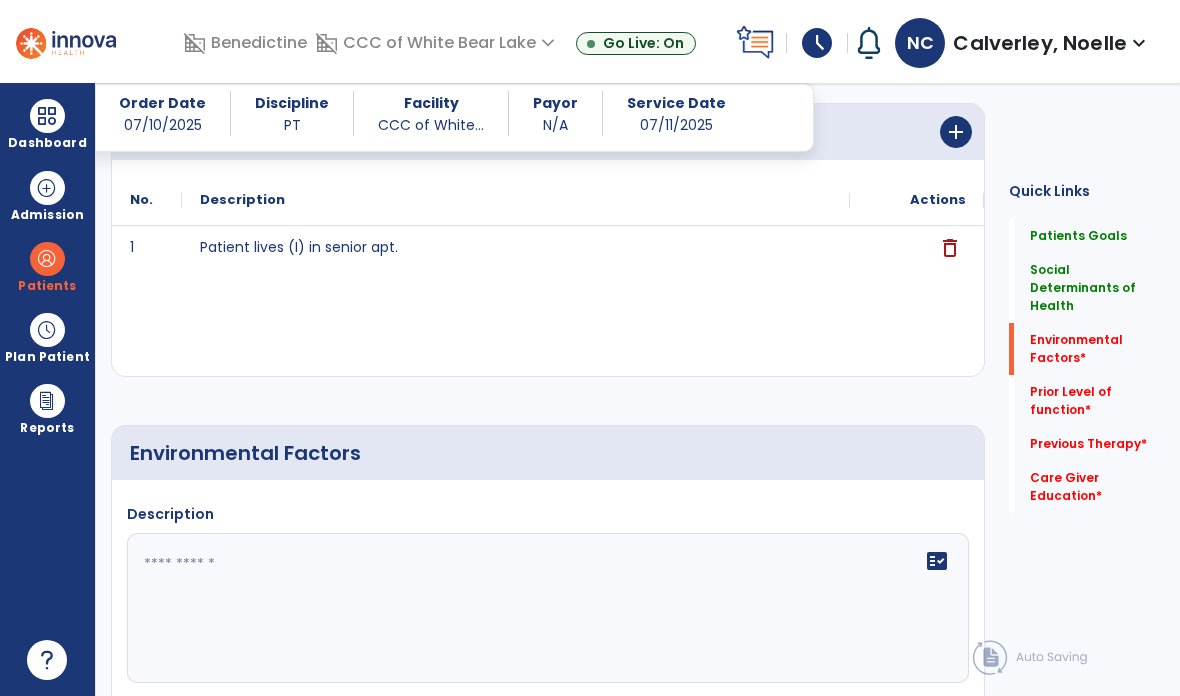 click 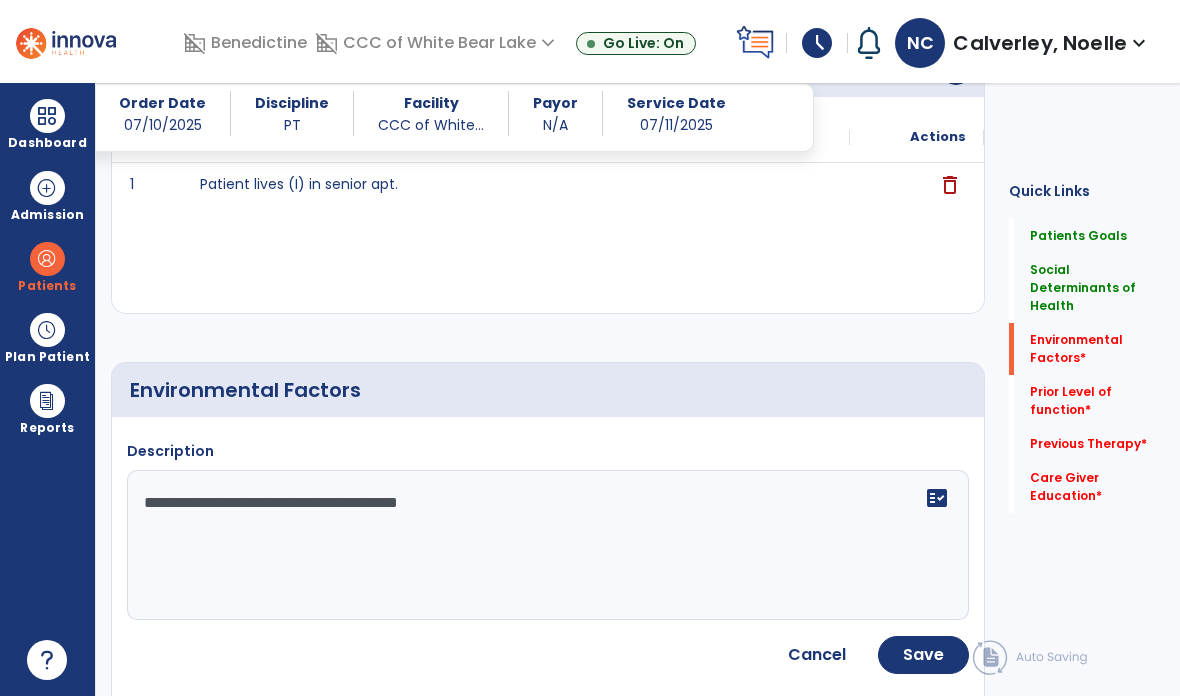 scroll, scrollTop: 653, scrollLeft: 0, axis: vertical 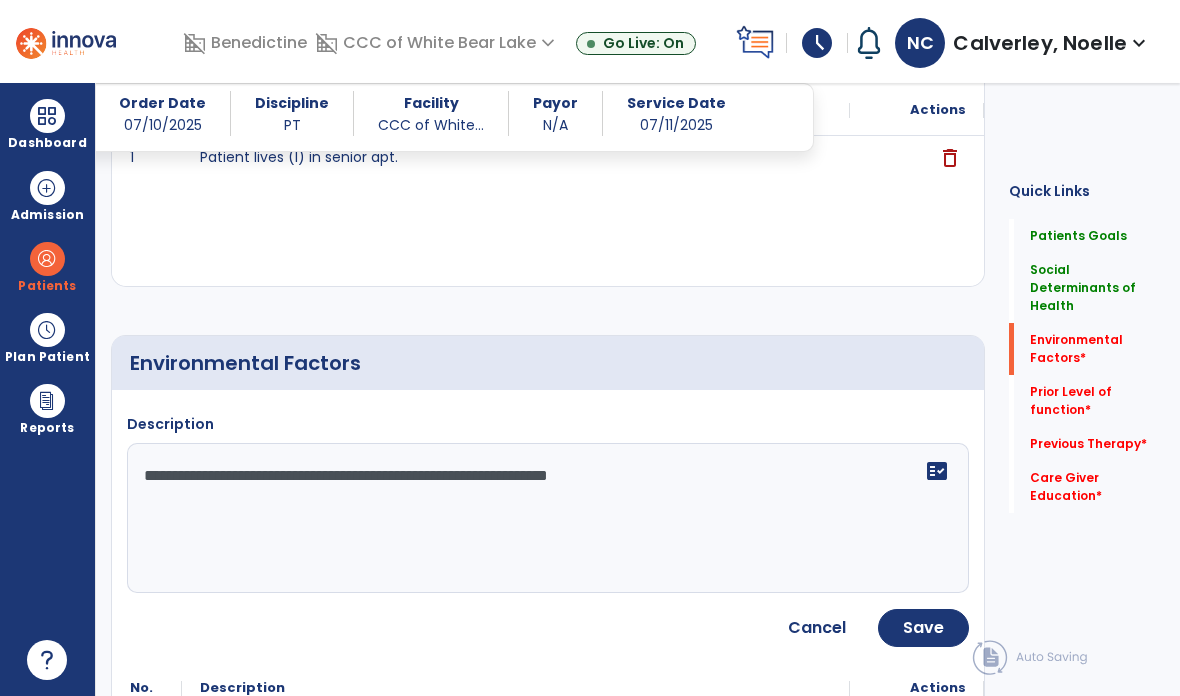 type on "**********" 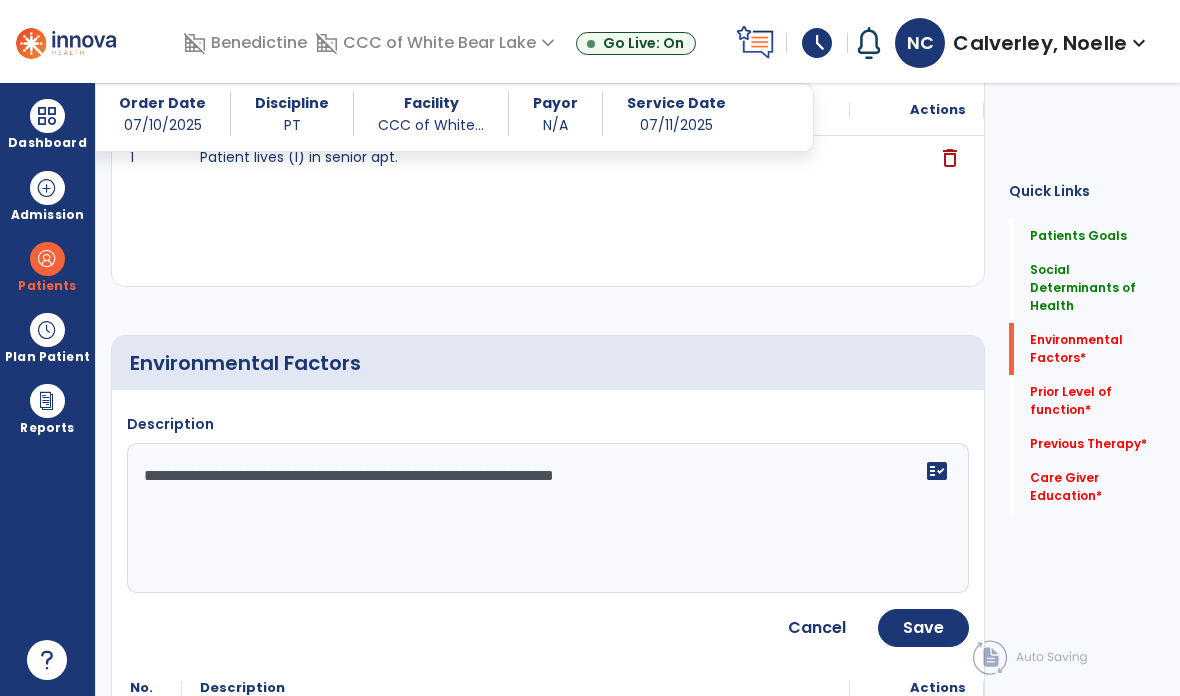 click on "Save" 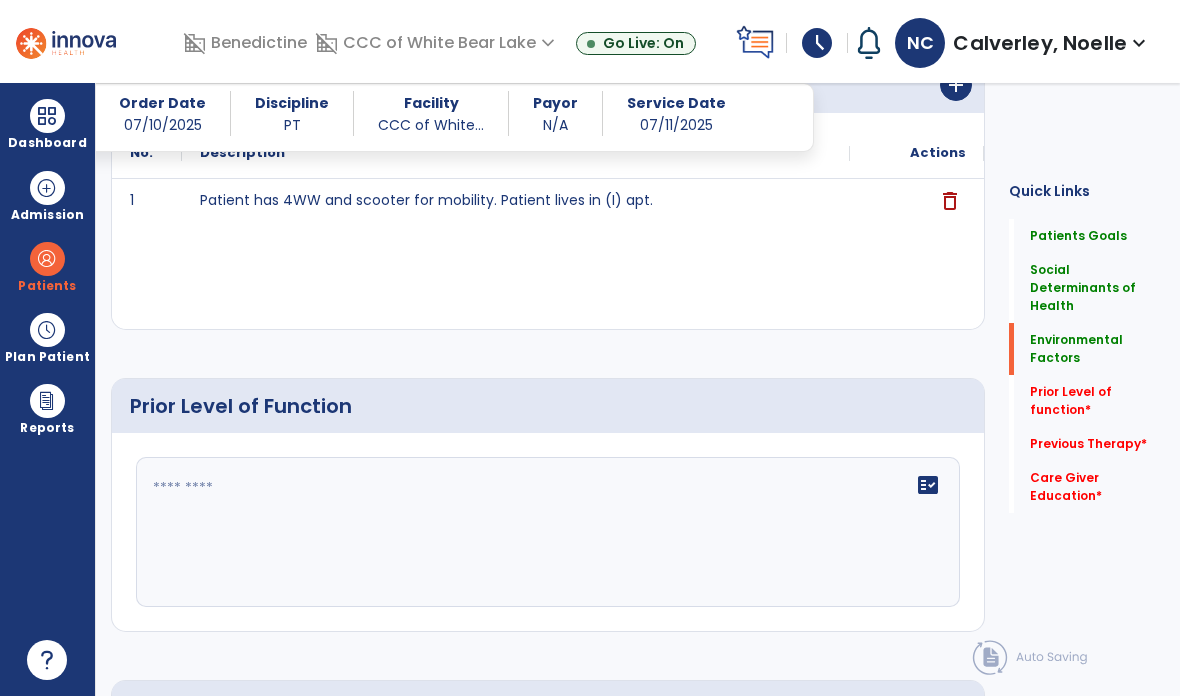 scroll, scrollTop: 954, scrollLeft: 0, axis: vertical 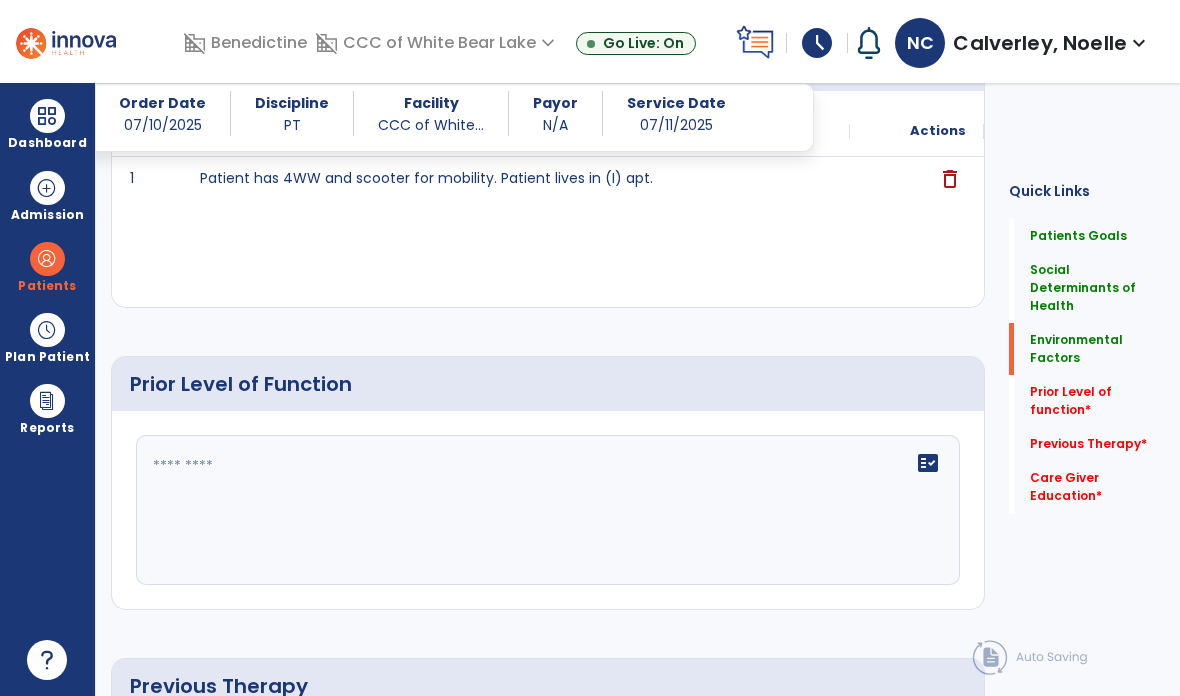 click on "fact_check" 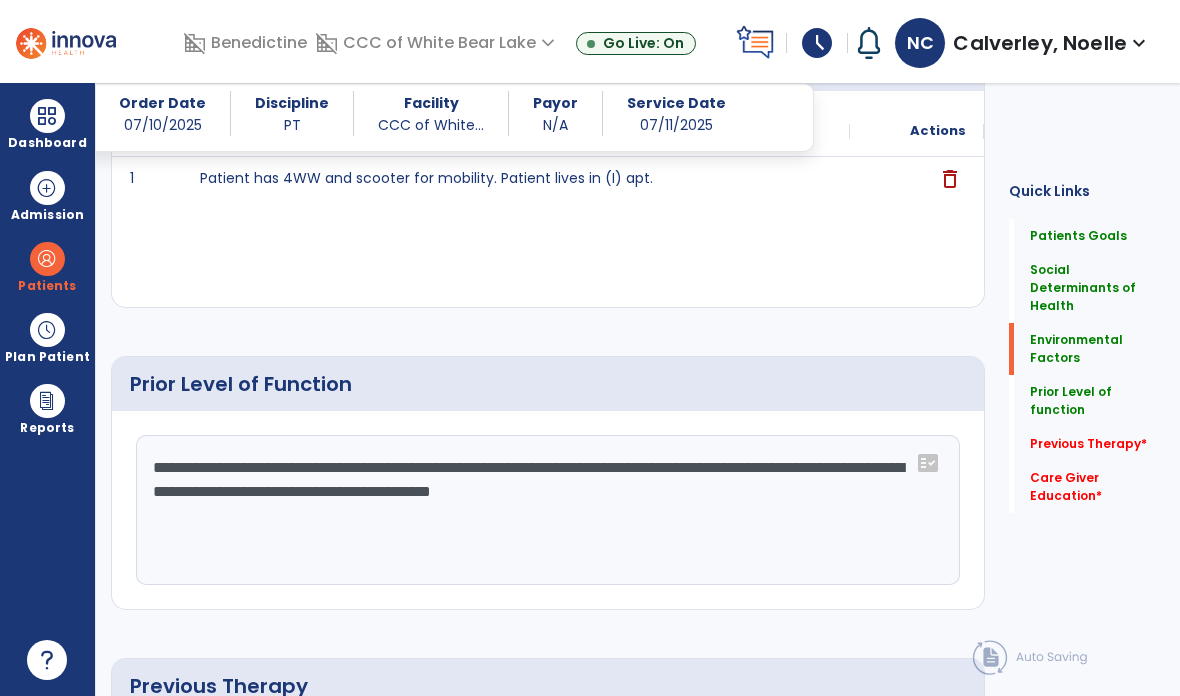 type on "**********" 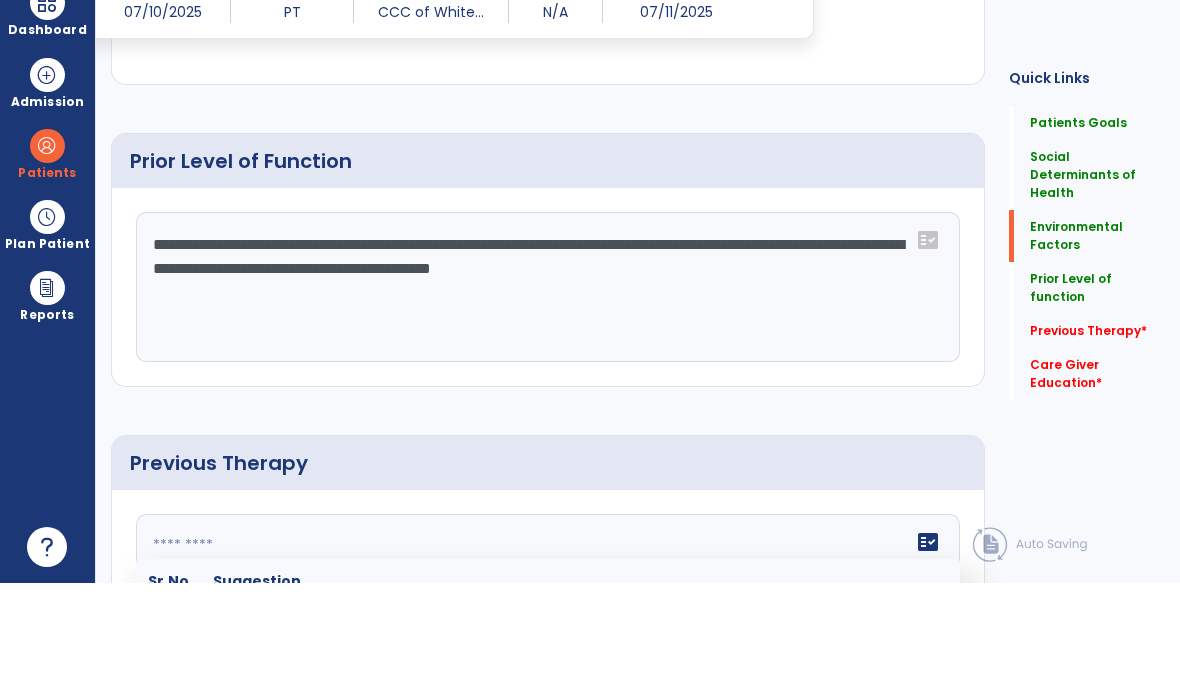 scroll, scrollTop: 1076, scrollLeft: 0, axis: vertical 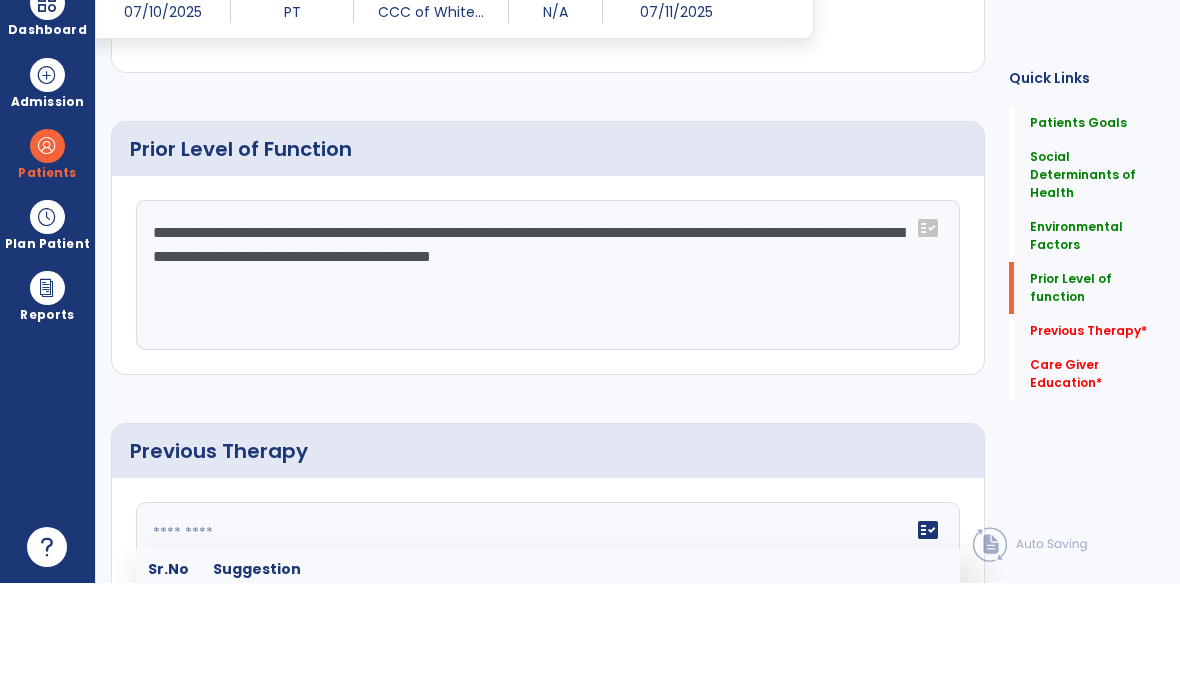type on "**********" 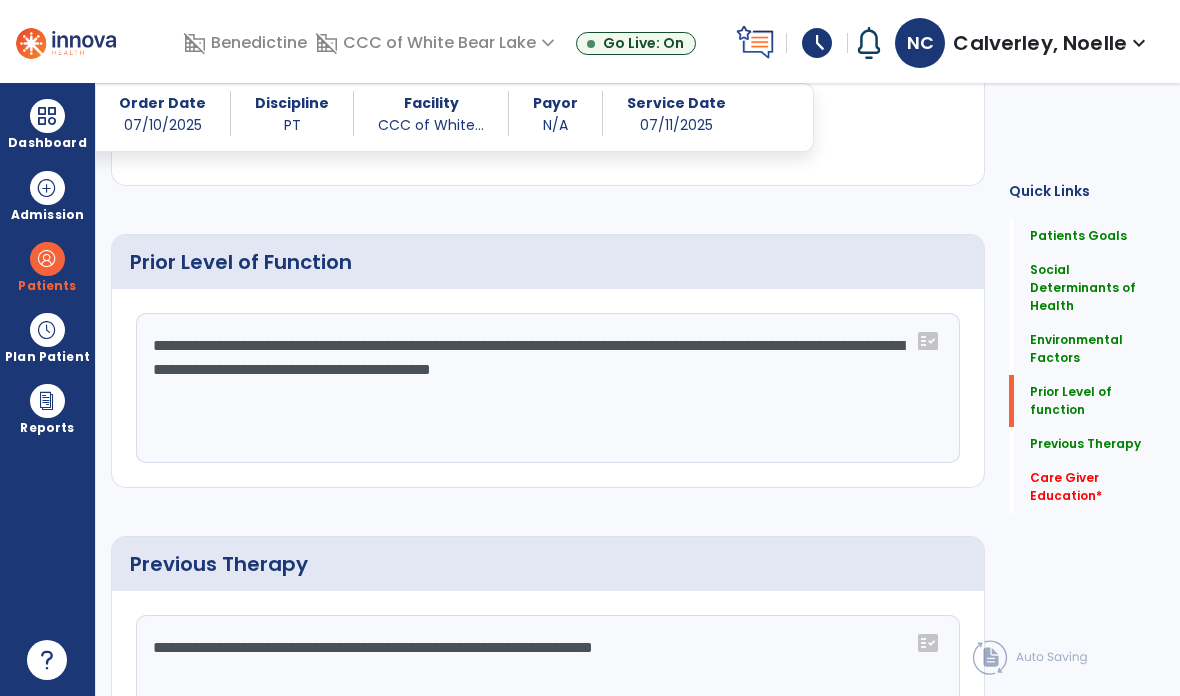 type 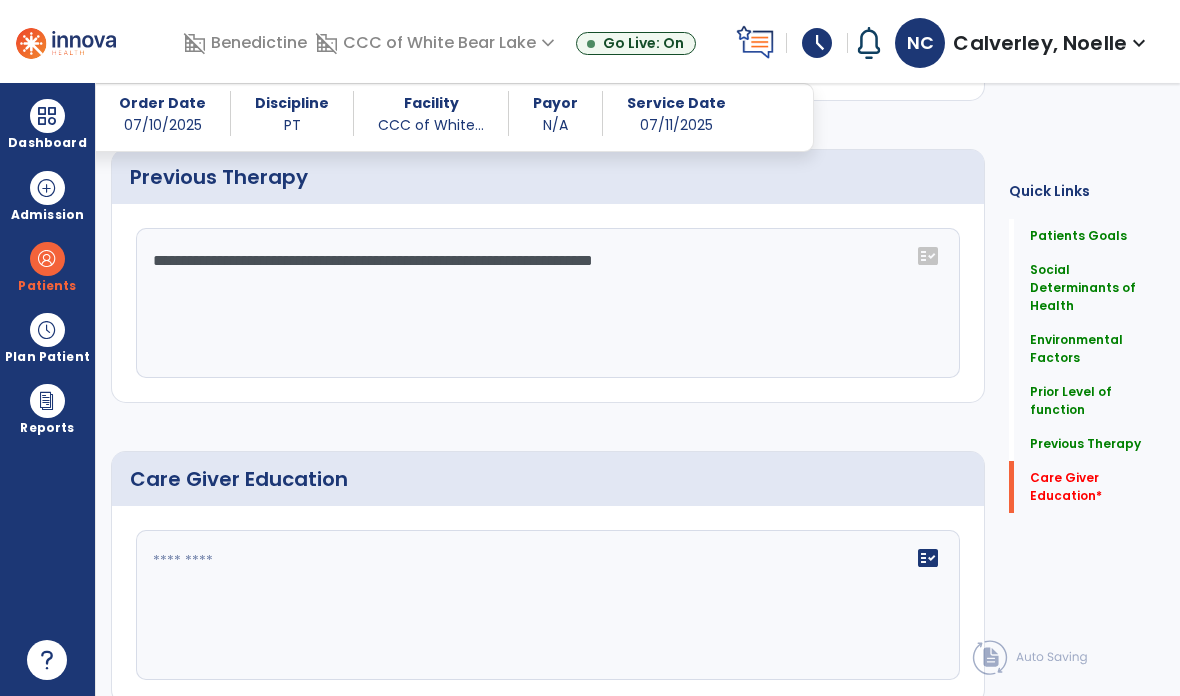 scroll, scrollTop: 1462, scrollLeft: 0, axis: vertical 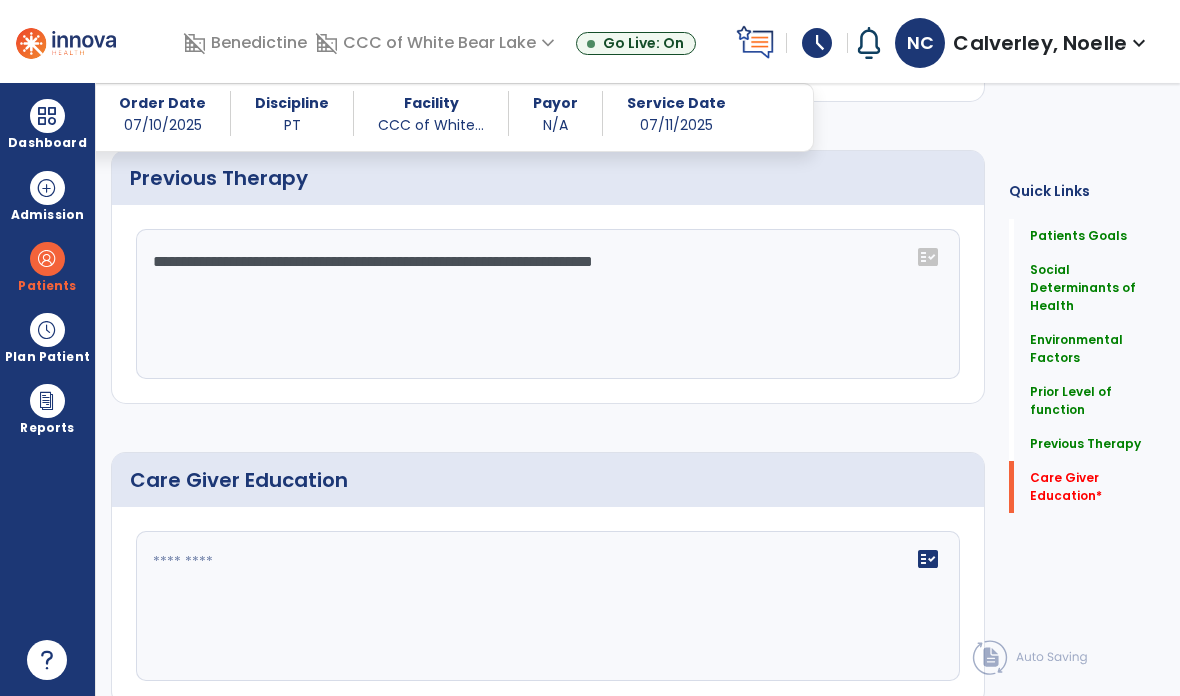 click on "fact_check" 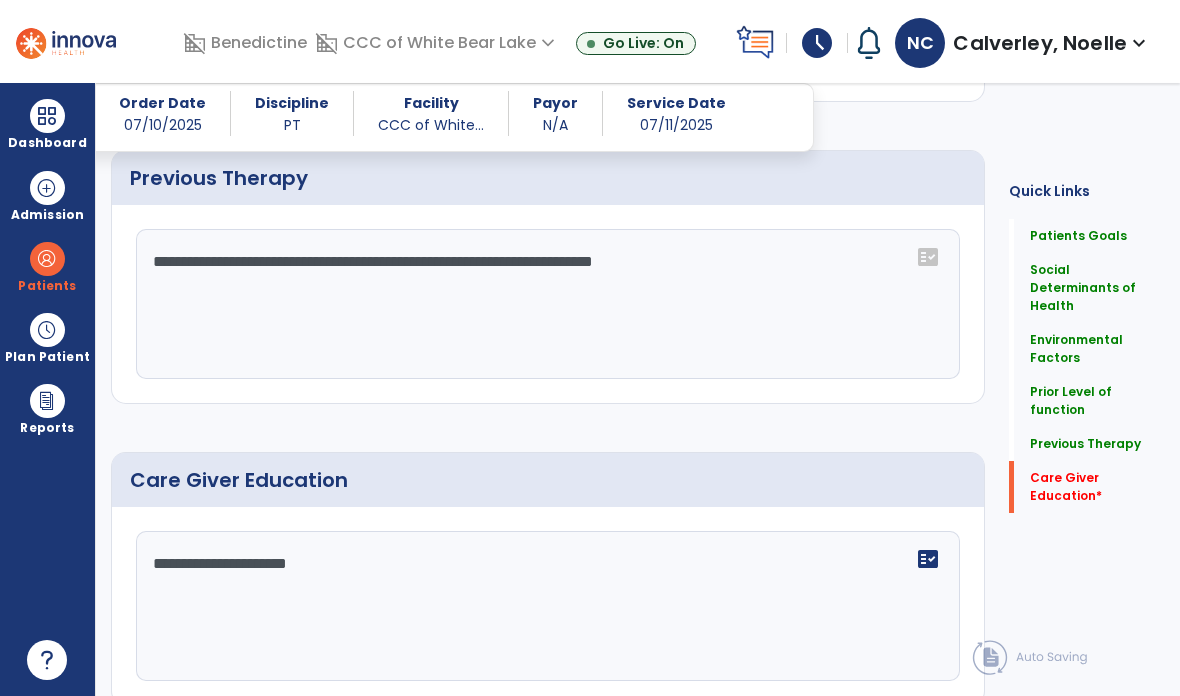 type on "**********" 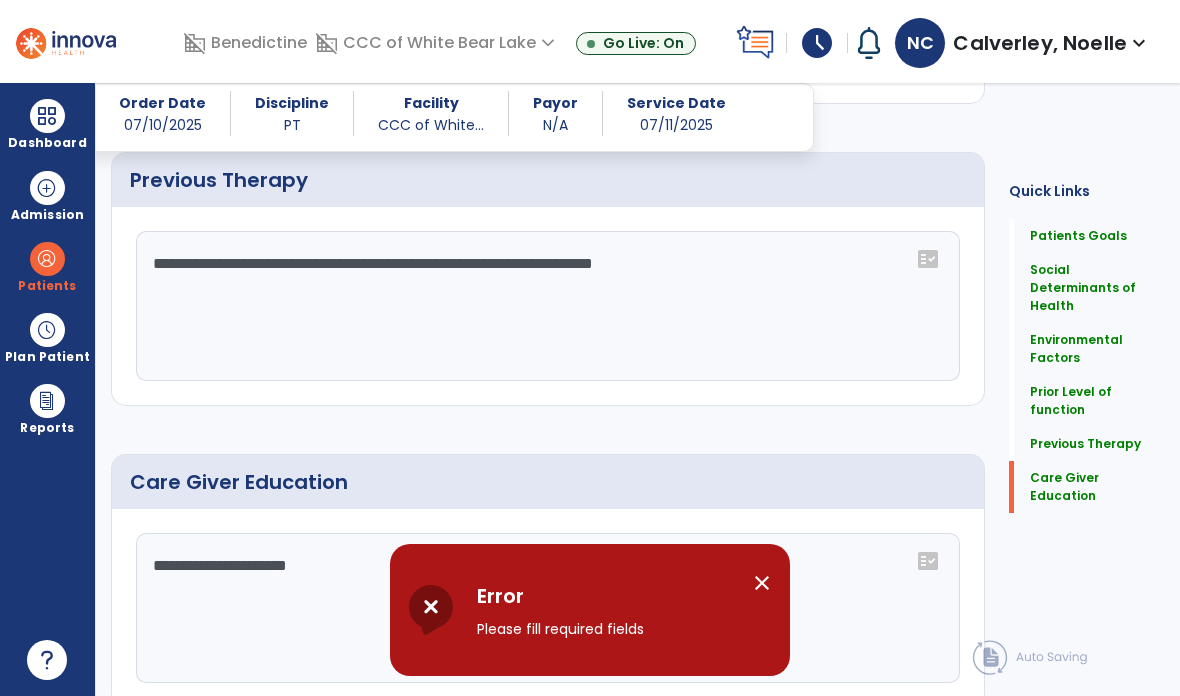 click on "Continue" 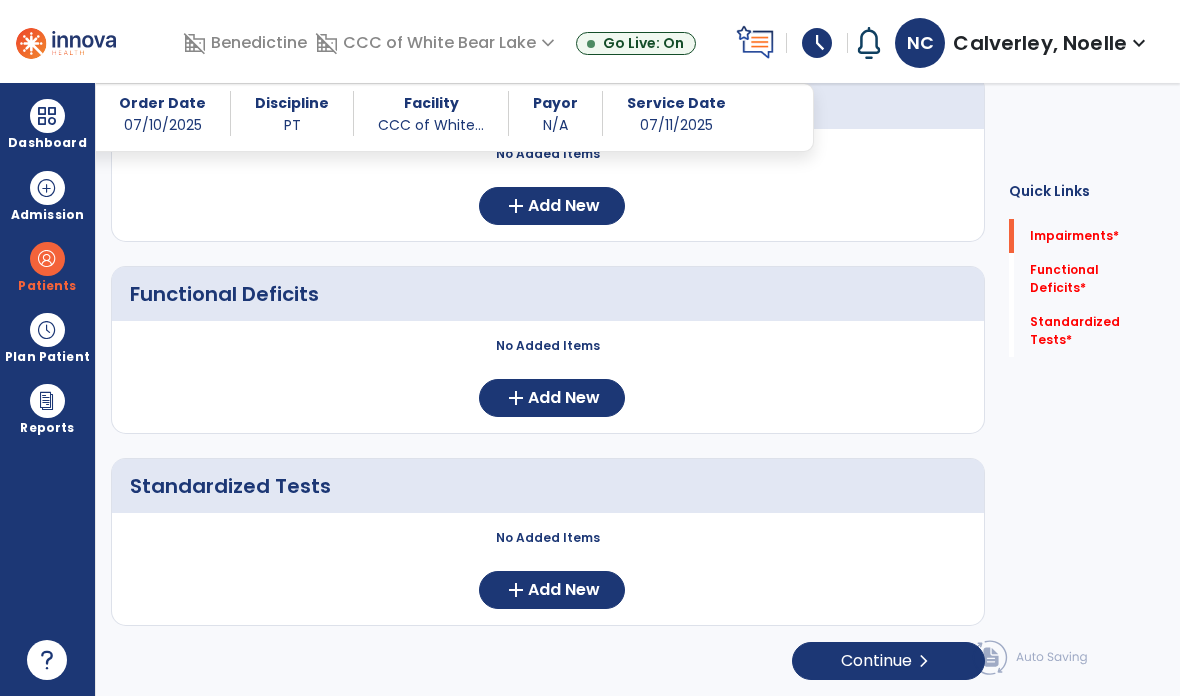 scroll, scrollTop: 190, scrollLeft: 0, axis: vertical 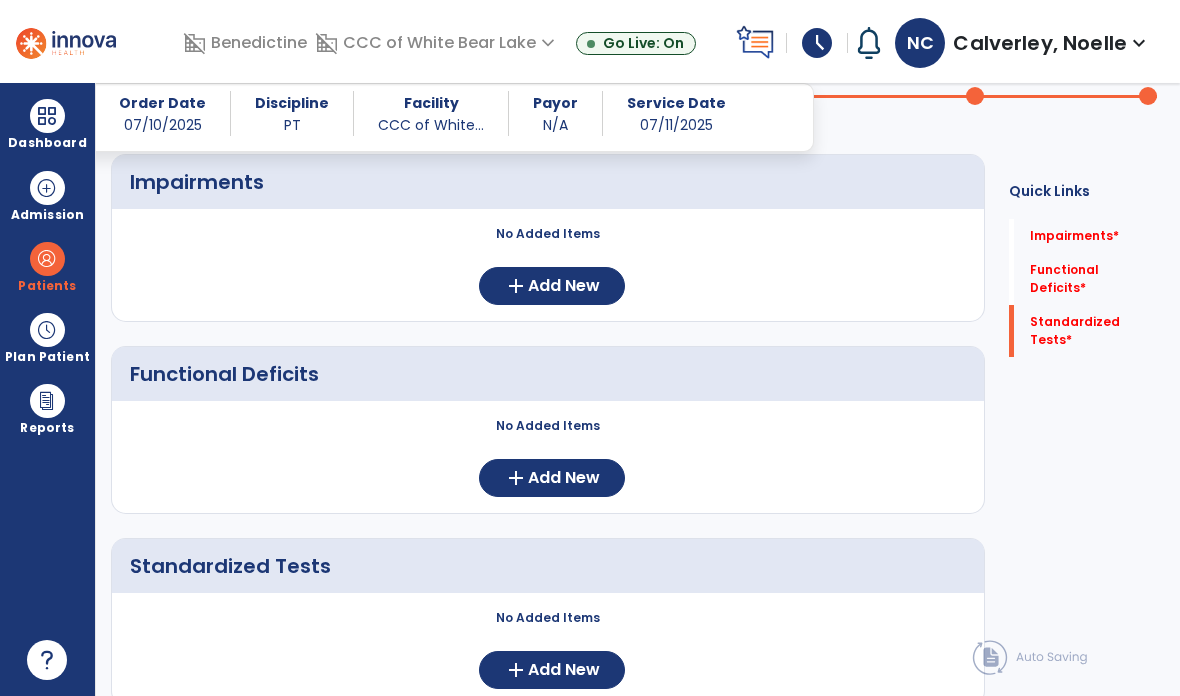 click on "Continue  chevron_right" 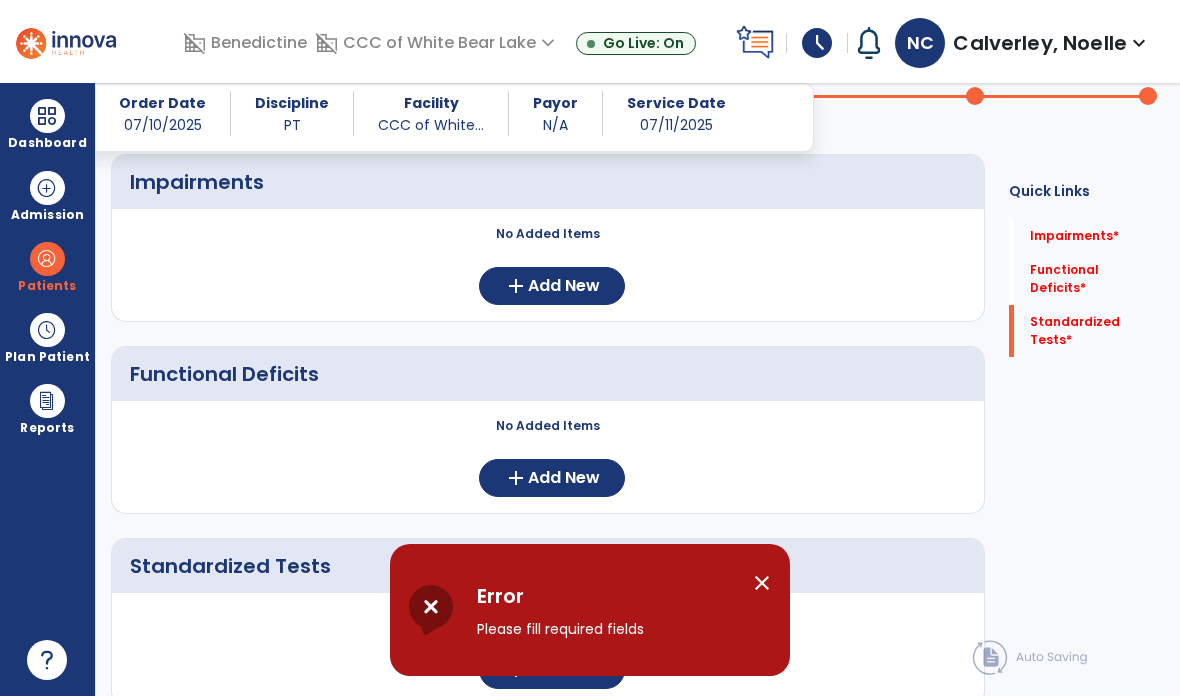 click on "Continue  chevron_right" 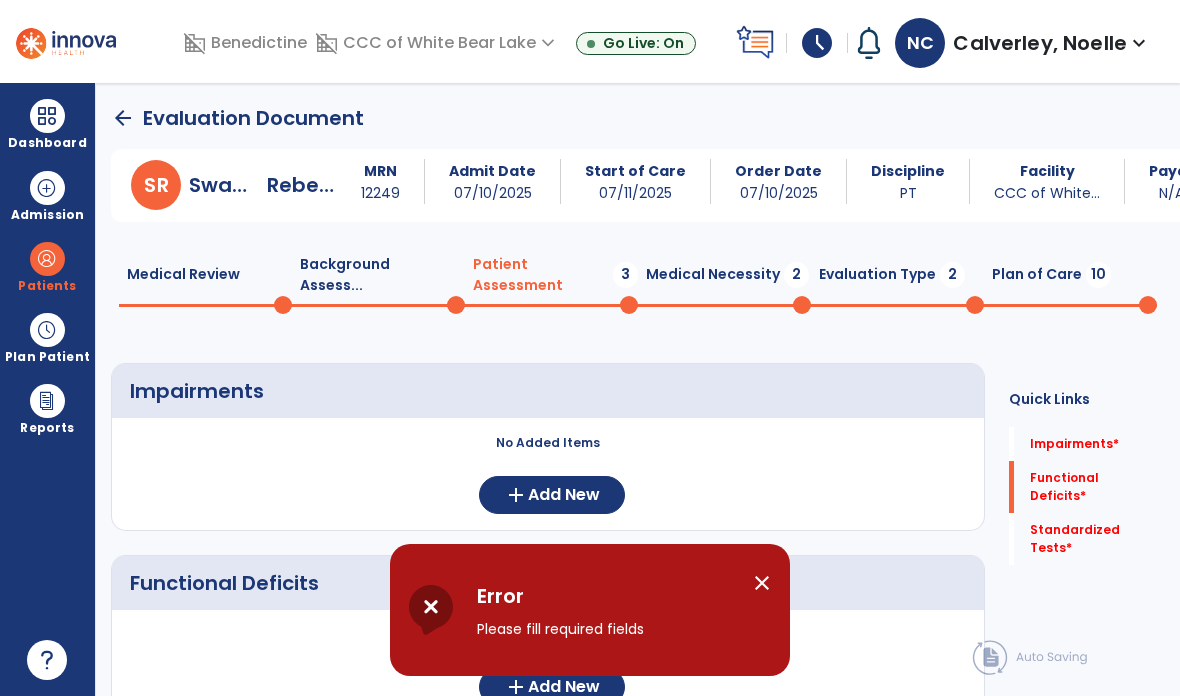 scroll, scrollTop: 0, scrollLeft: 0, axis: both 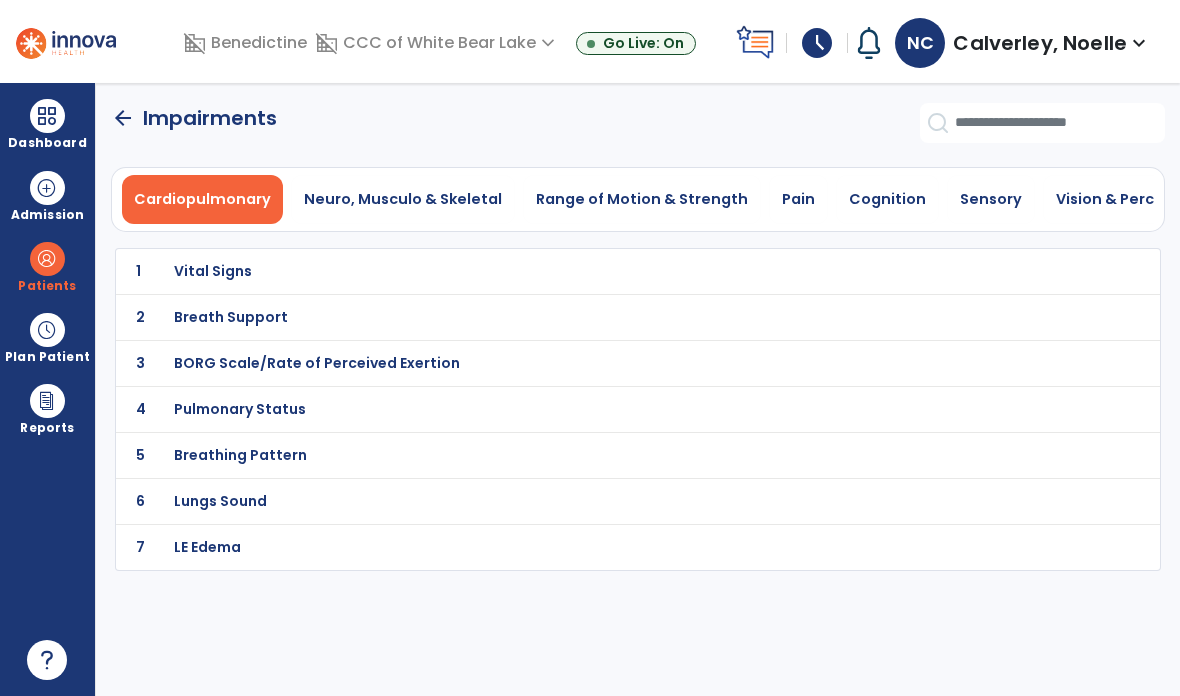 click on "Vital Signs" at bounding box center (593, 271) 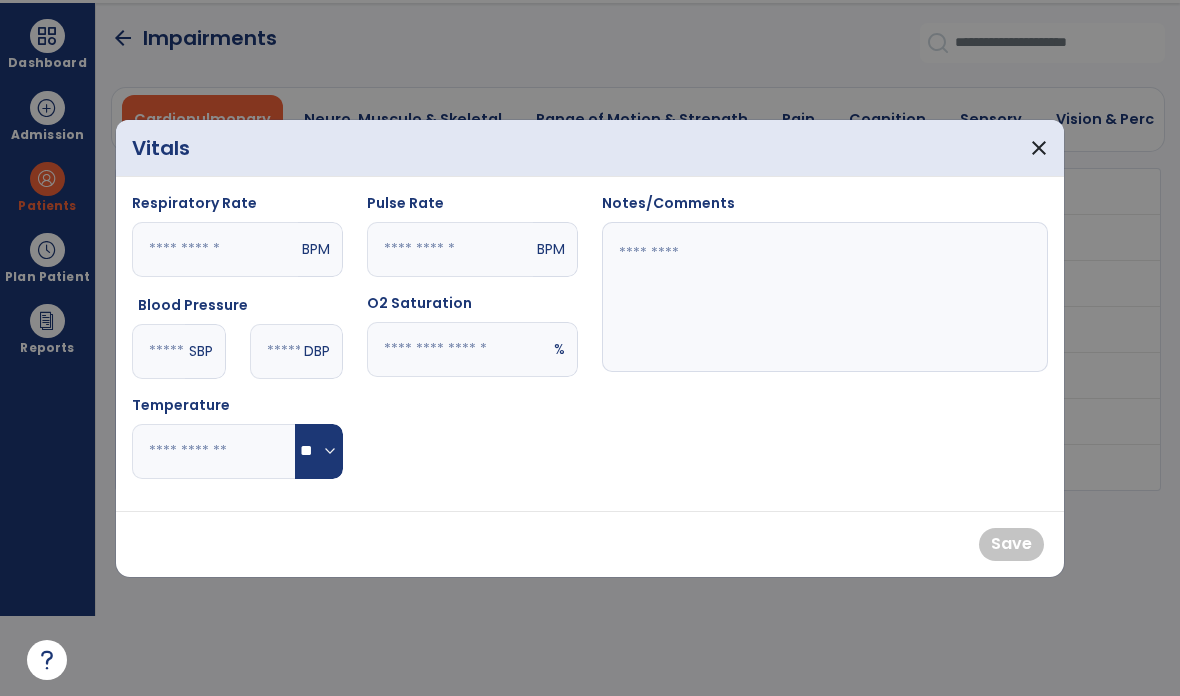 click at bounding box center [450, 249] 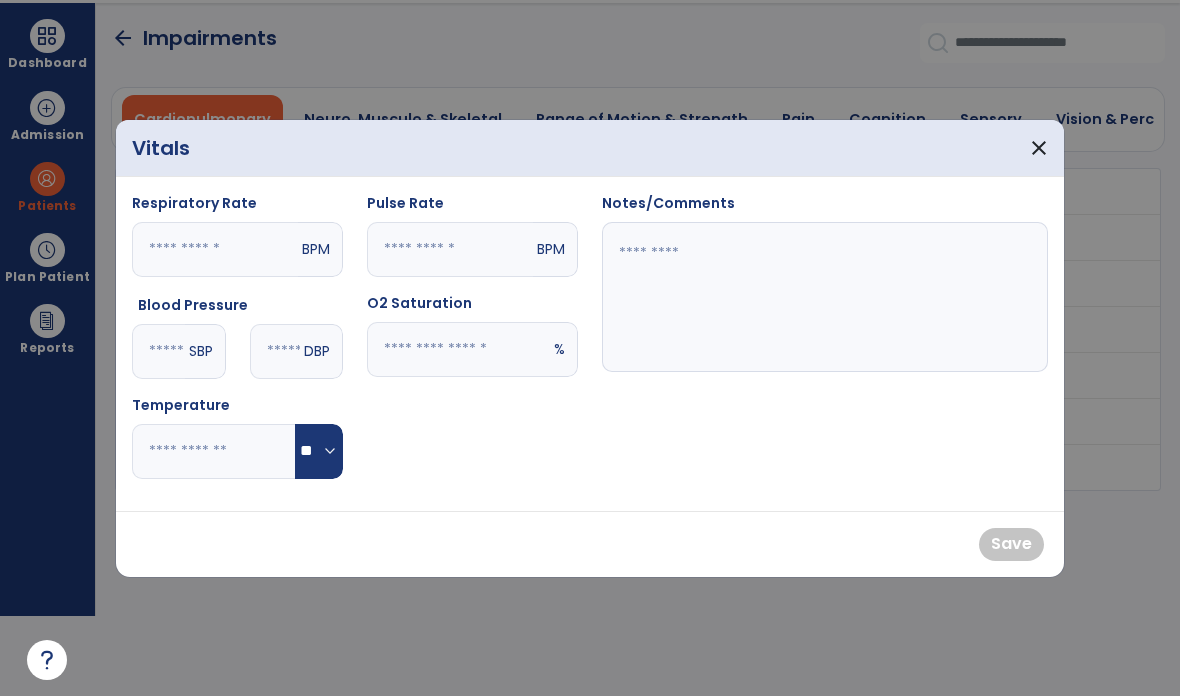 click at bounding box center (458, 349) 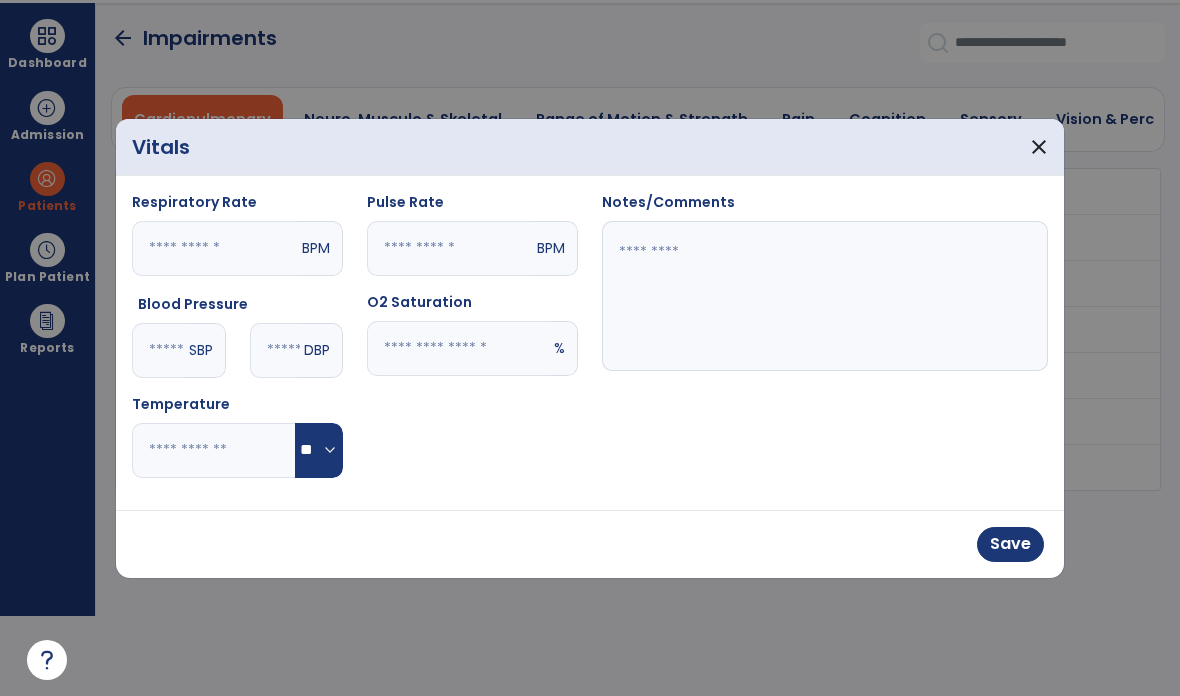 type on "**" 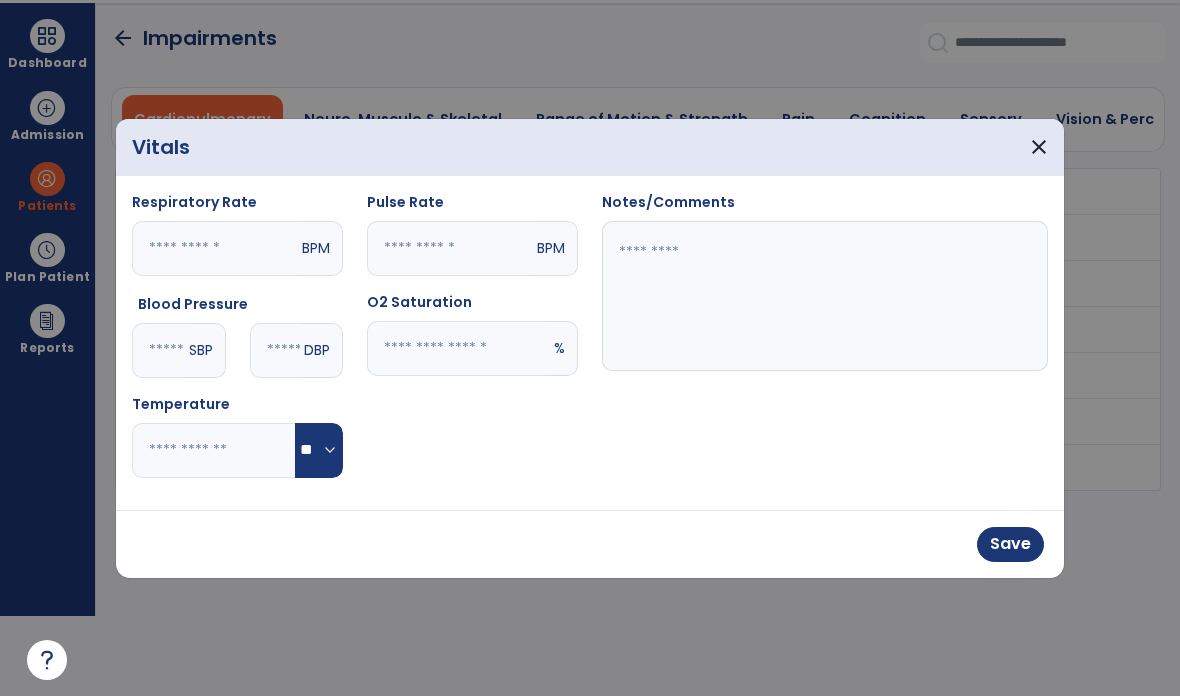 click at bounding box center [825, 296] 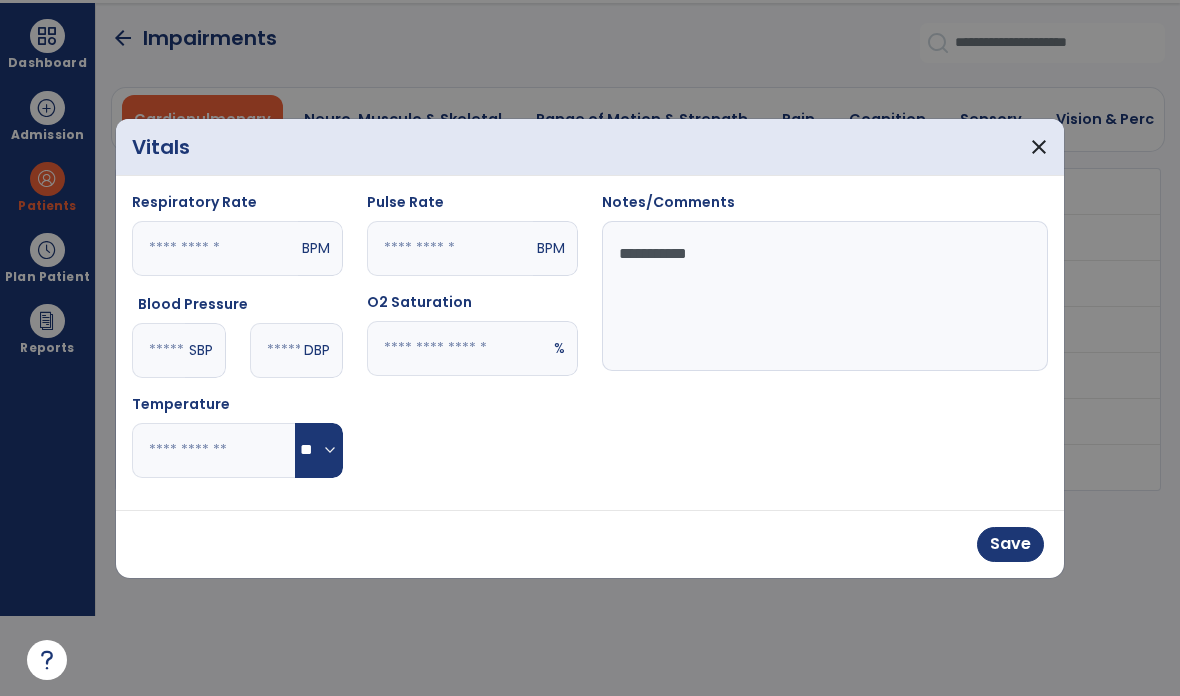 type on "**********" 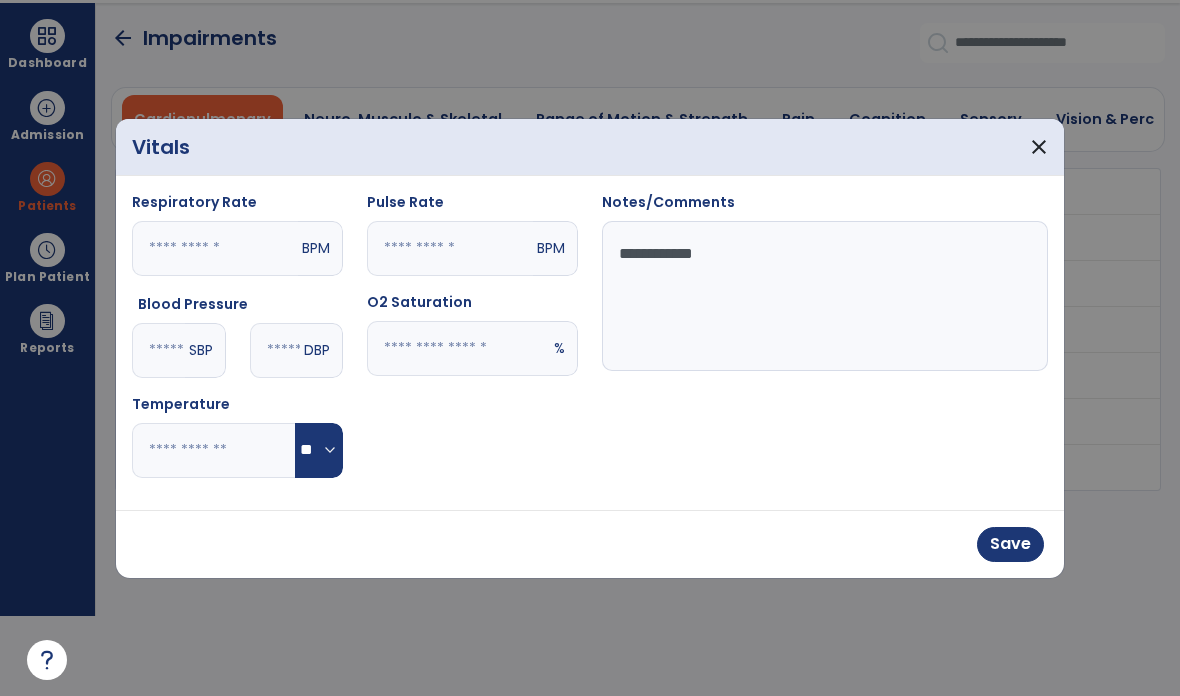 click on "Save" at bounding box center [1010, 544] 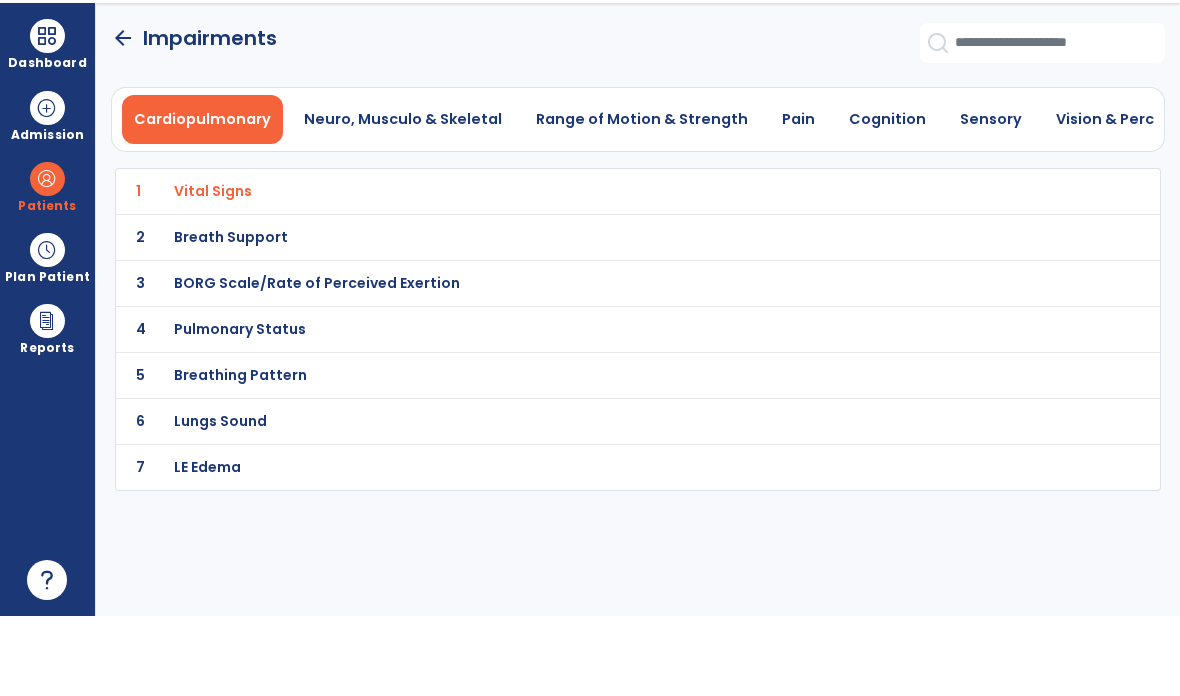 scroll, scrollTop: 80, scrollLeft: 0, axis: vertical 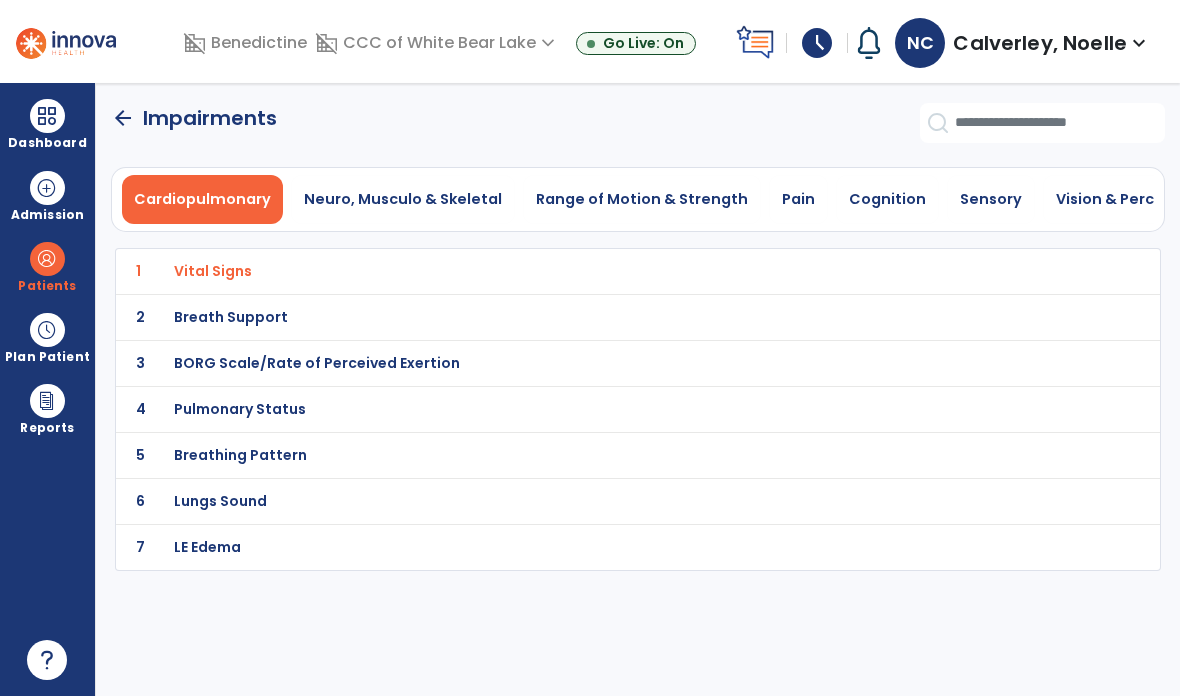 click on "7 LE Edema" 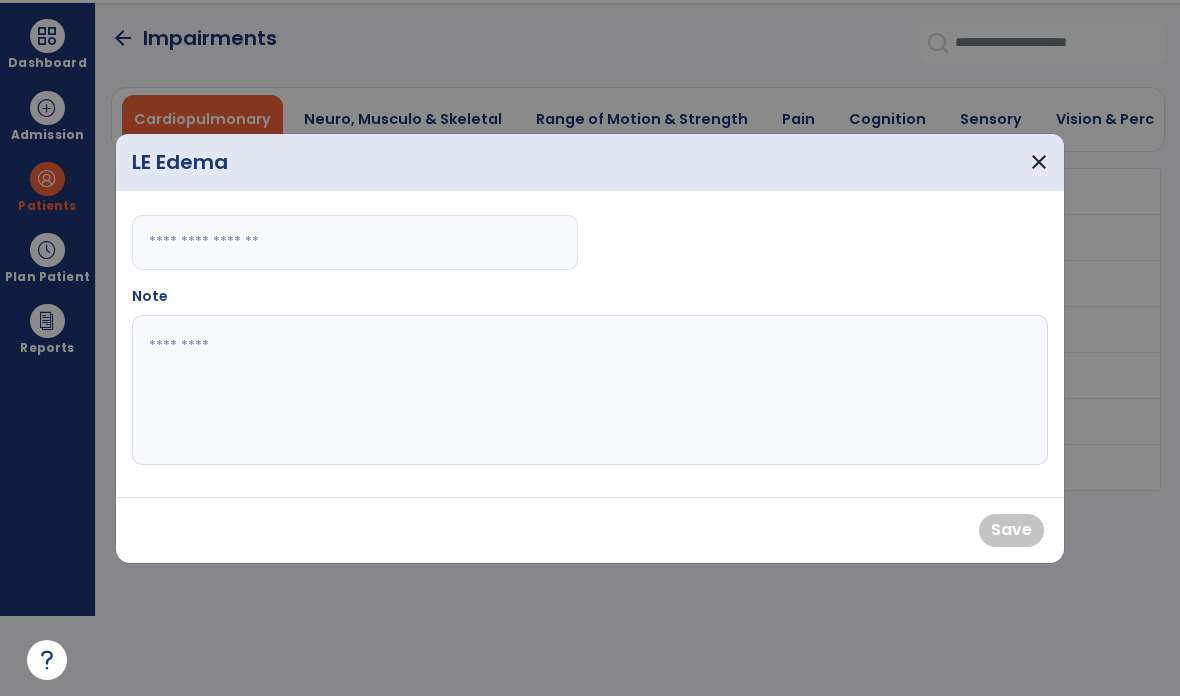 click at bounding box center [590, 390] 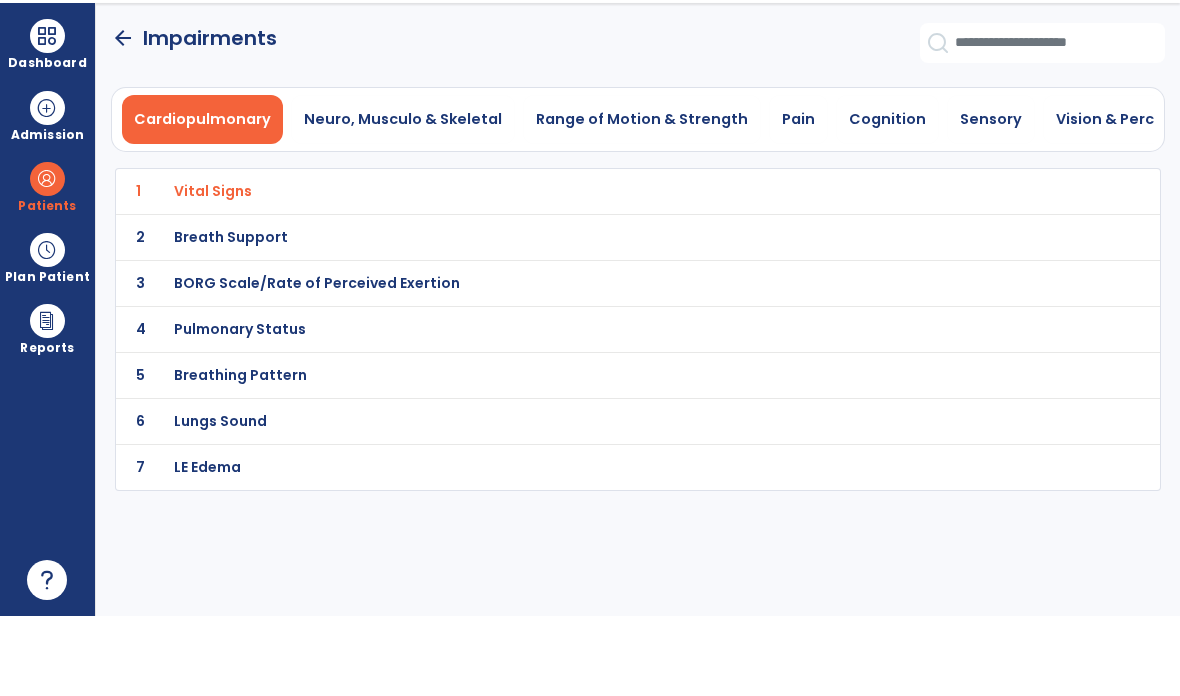 click on "Neuro, Musculo & Skeletal" at bounding box center (403, 199) 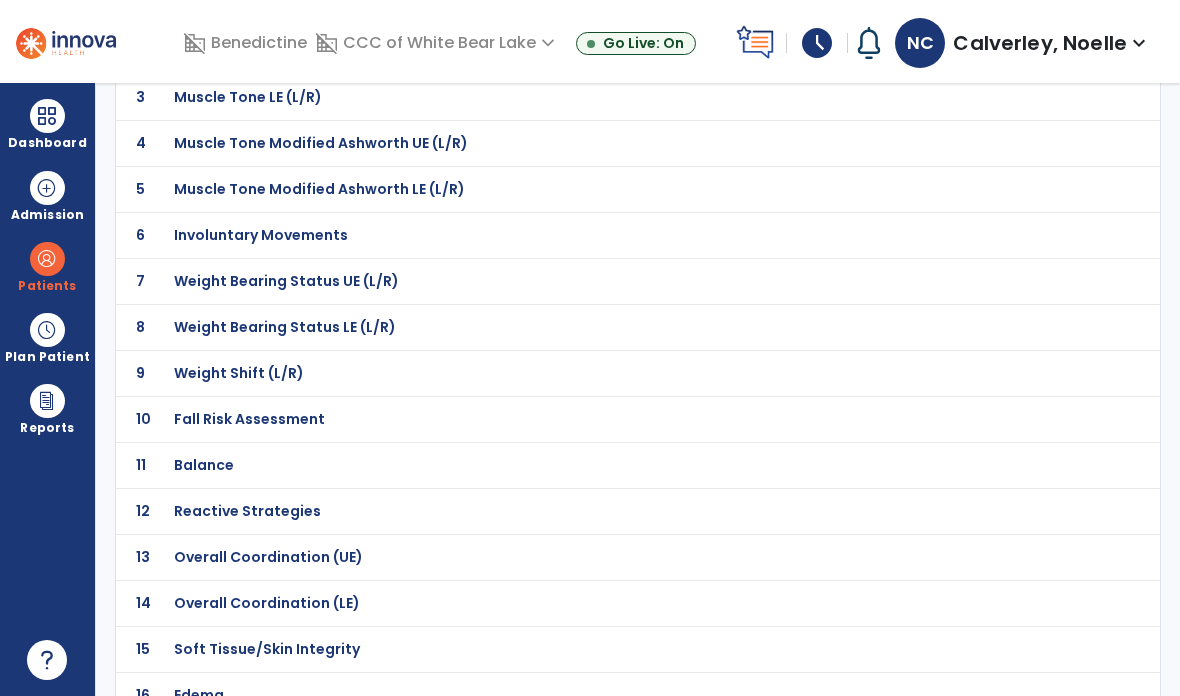 scroll, scrollTop: 276, scrollLeft: 0, axis: vertical 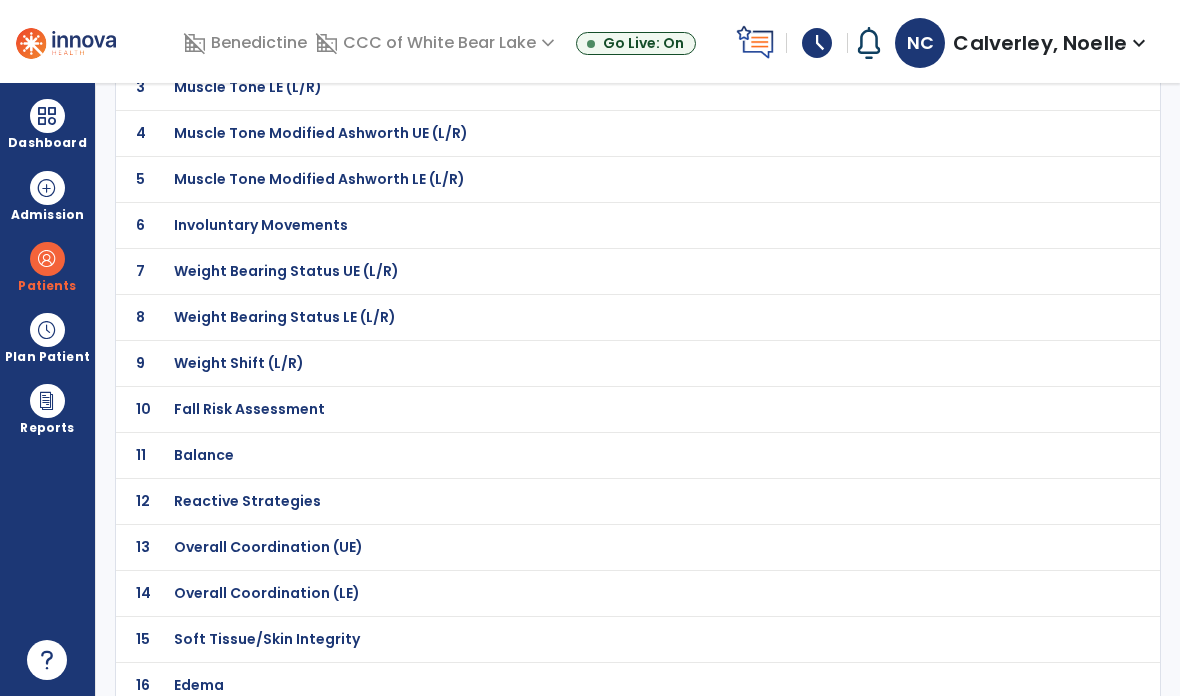 click on "Fall Risk Assessment" at bounding box center [593, -5] 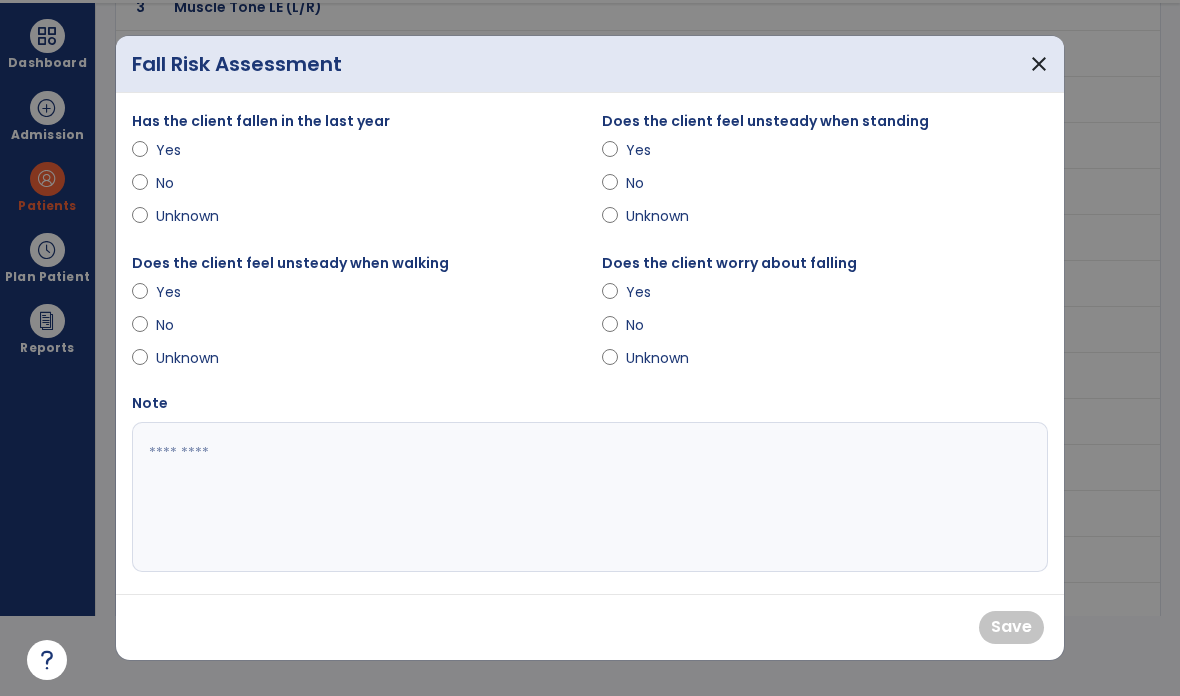 scroll, scrollTop: 0, scrollLeft: 0, axis: both 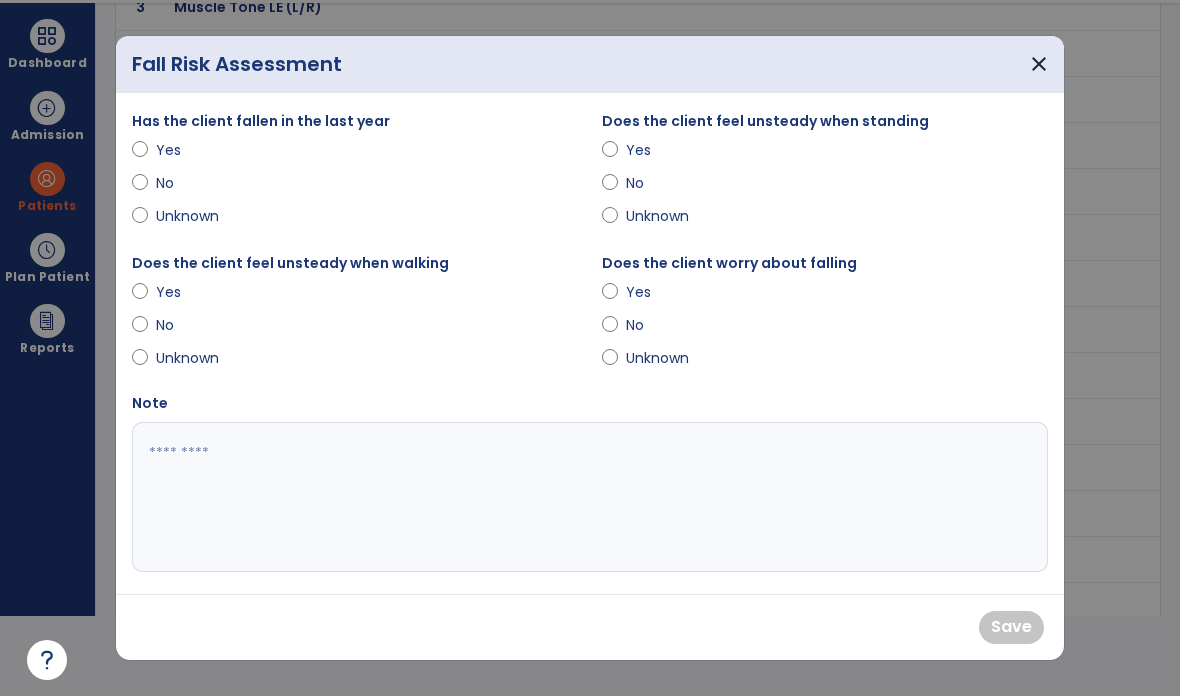 click on "No" at bounding box center (191, 183) 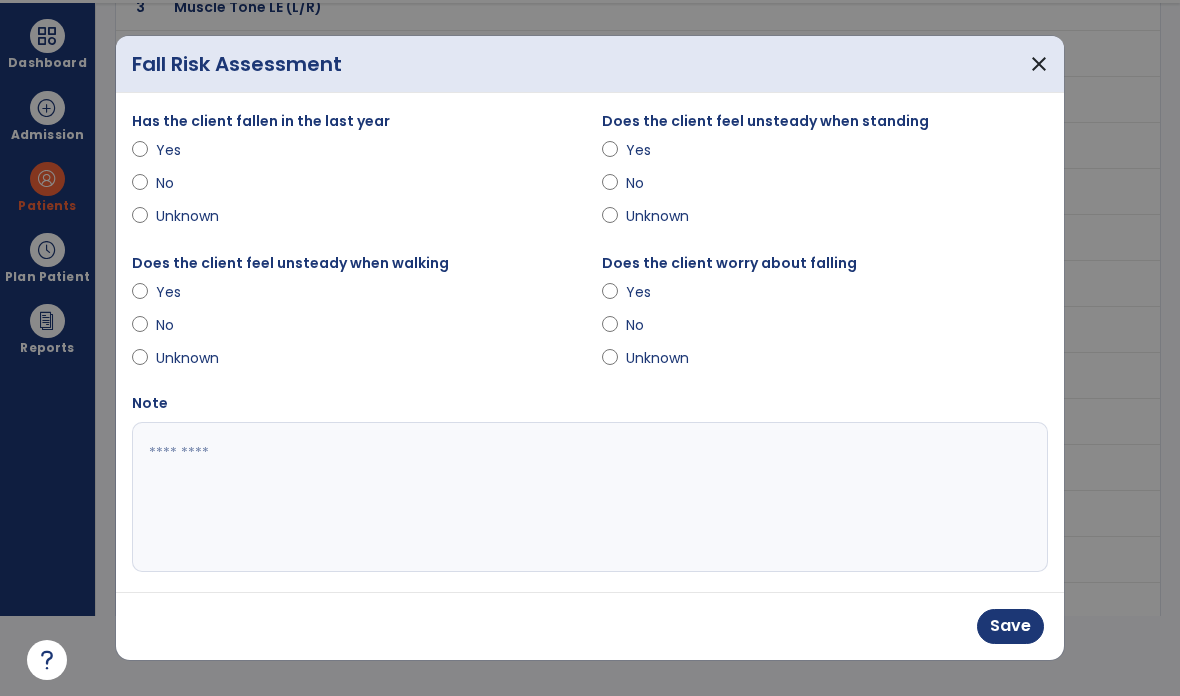 click on "No" at bounding box center (661, 183) 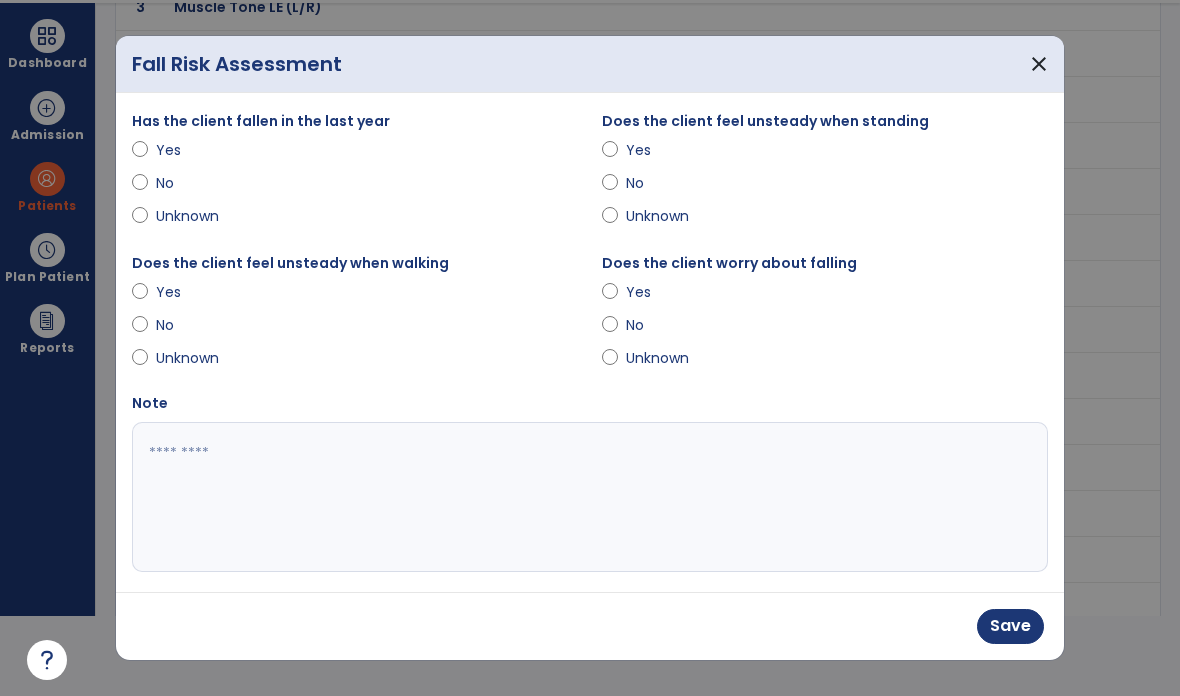 click on "No" at bounding box center [661, 325] 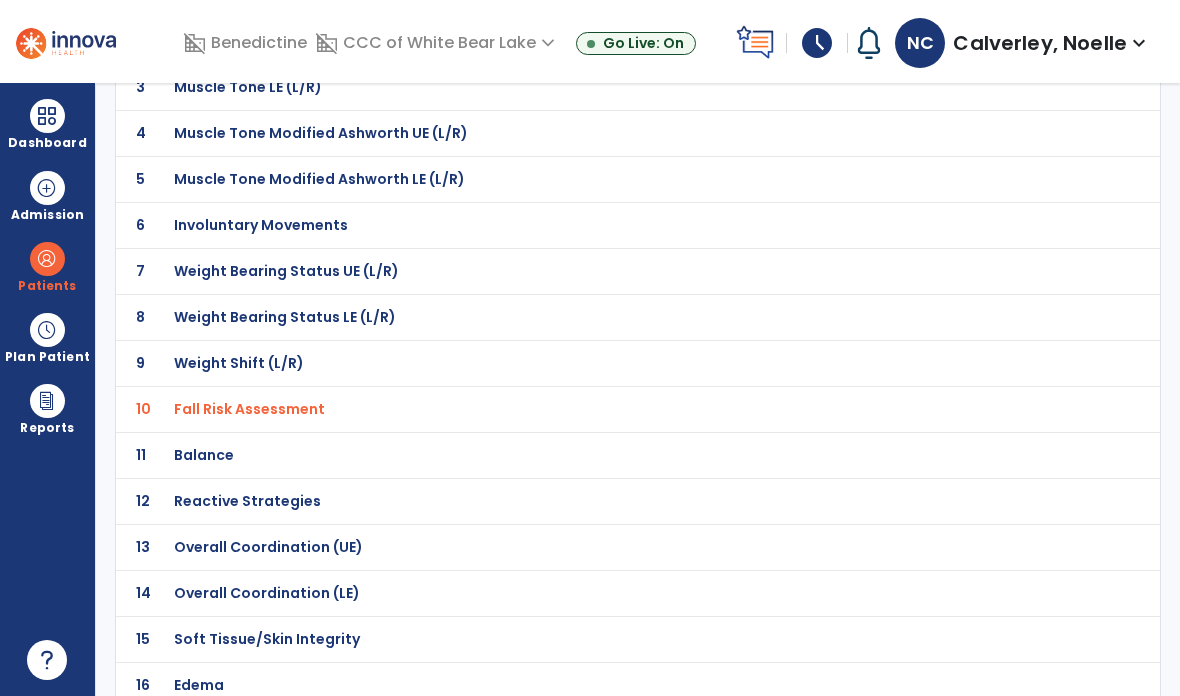click on "Balance" at bounding box center (593, -5) 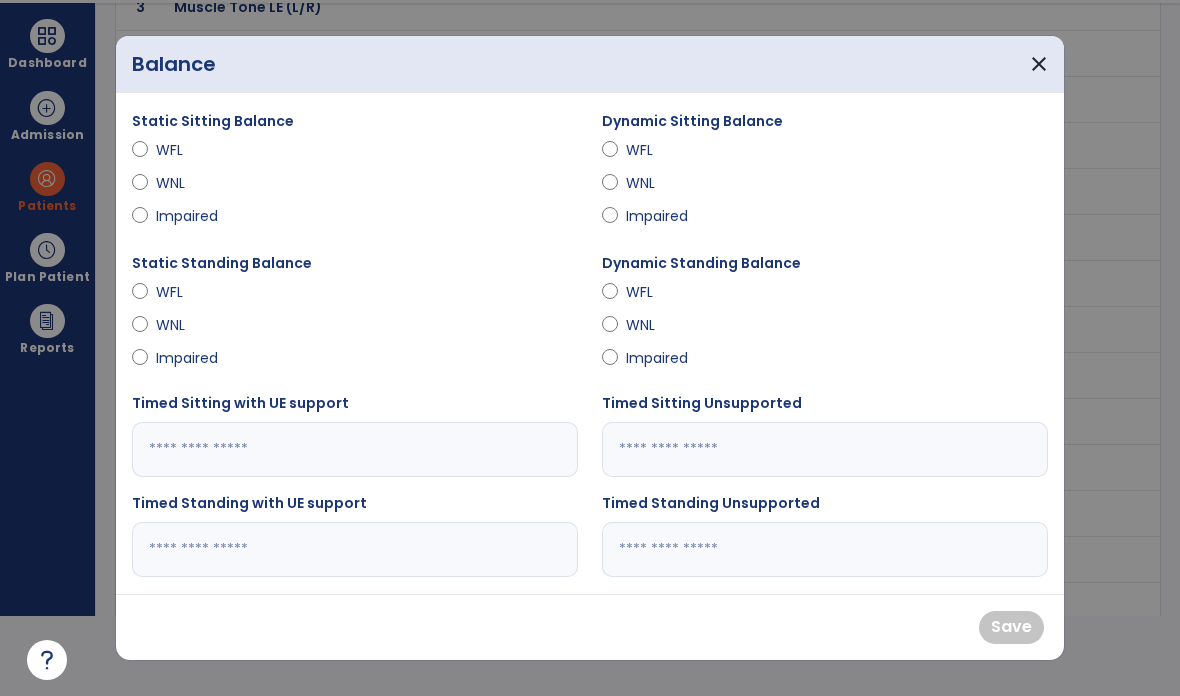 scroll, scrollTop: 0, scrollLeft: 0, axis: both 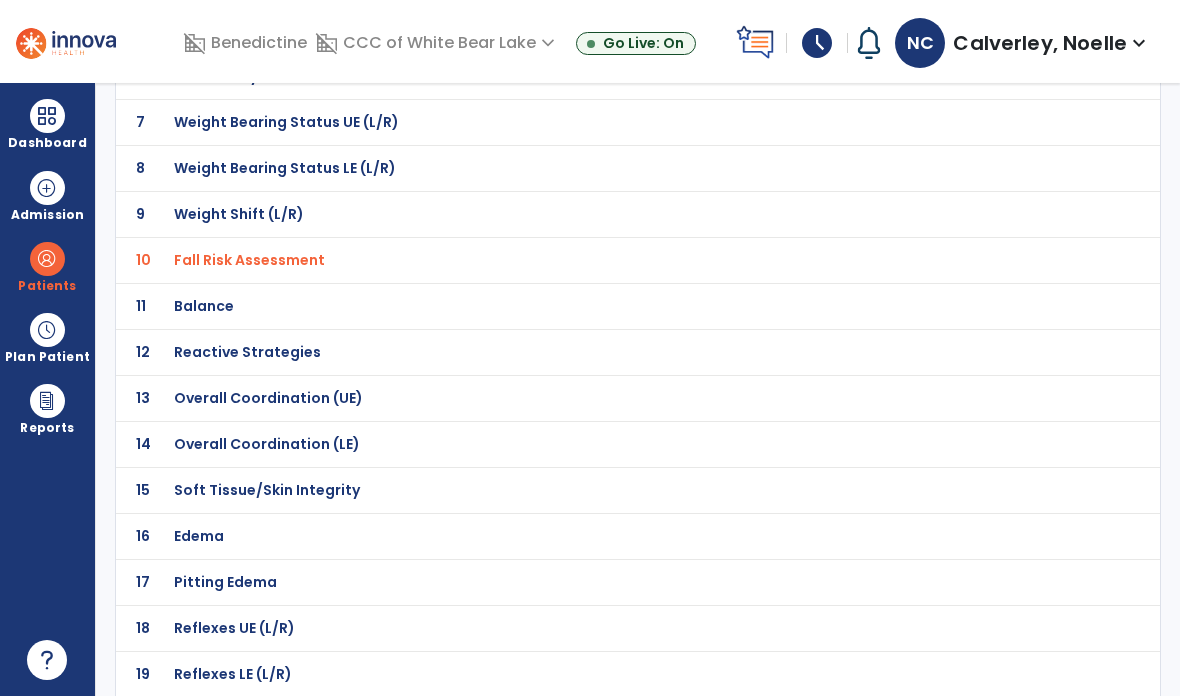 click on "Pitting Edema" at bounding box center [593, -154] 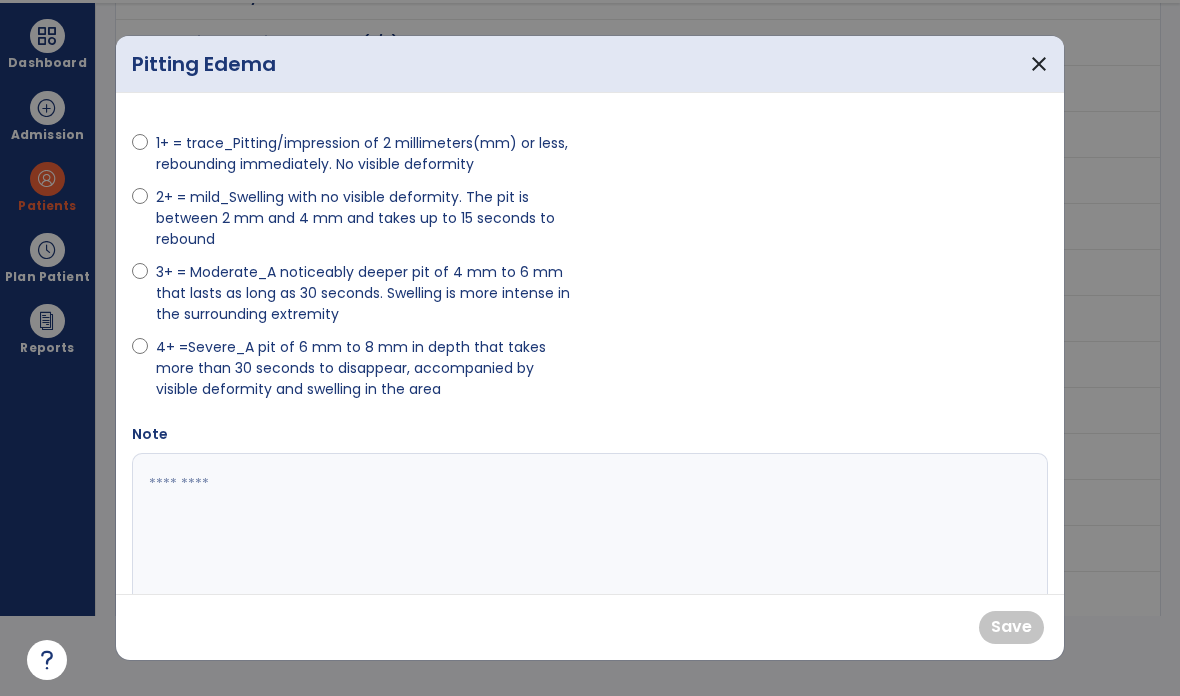 click on "2+ = mild_Swelling with no visible deformity. The pit is between 2 mm and 4 mm and takes up to 15 seconds to rebound" at bounding box center (367, 218) 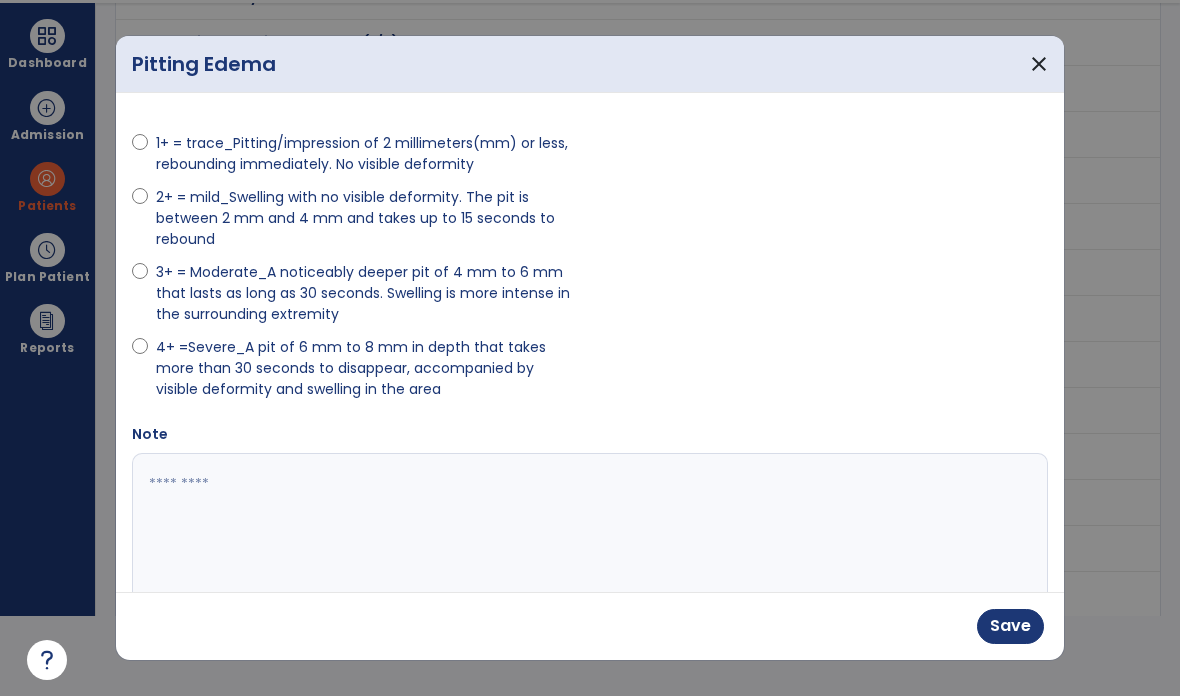 click on "Save" at bounding box center (1010, 626) 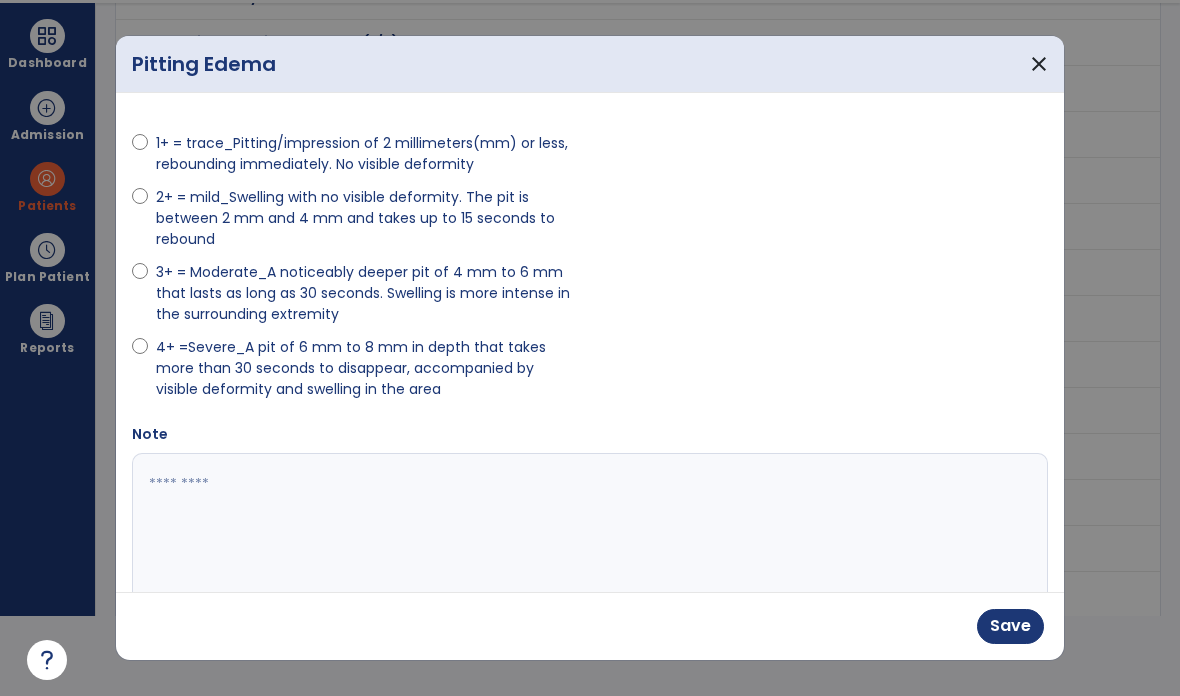 scroll, scrollTop: 80, scrollLeft: 0, axis: vertical 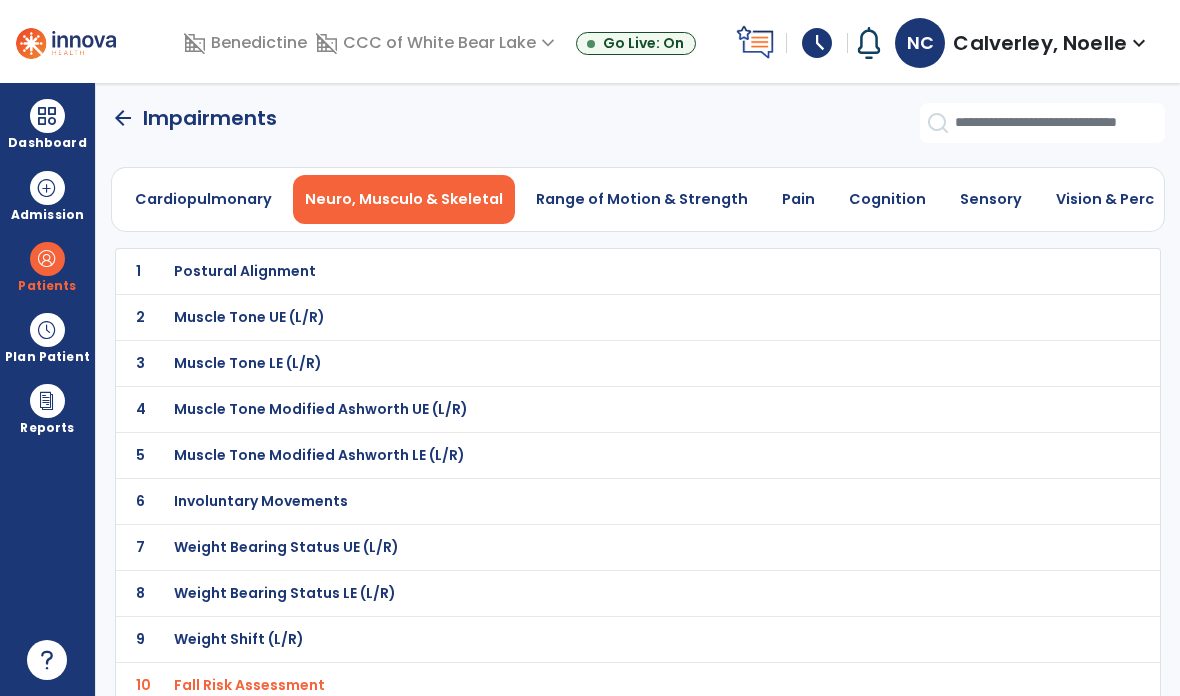 click on "Range of Motion & Strength" at bounding box center [642, 199] 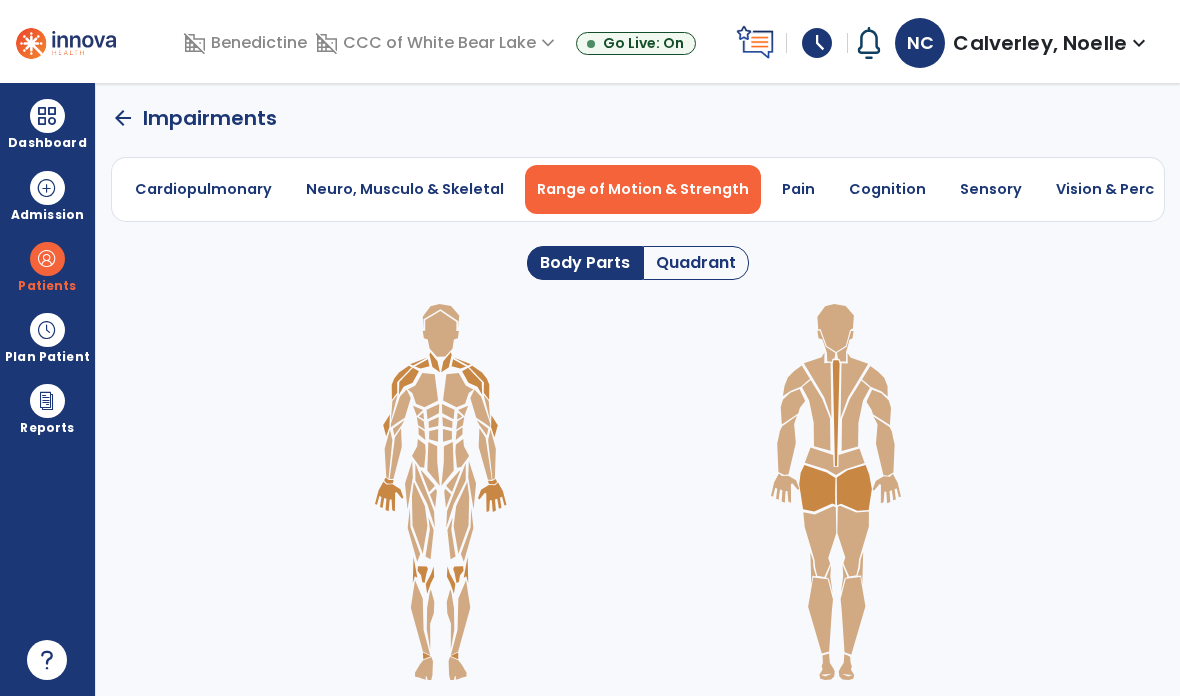 click on "Quadrant" 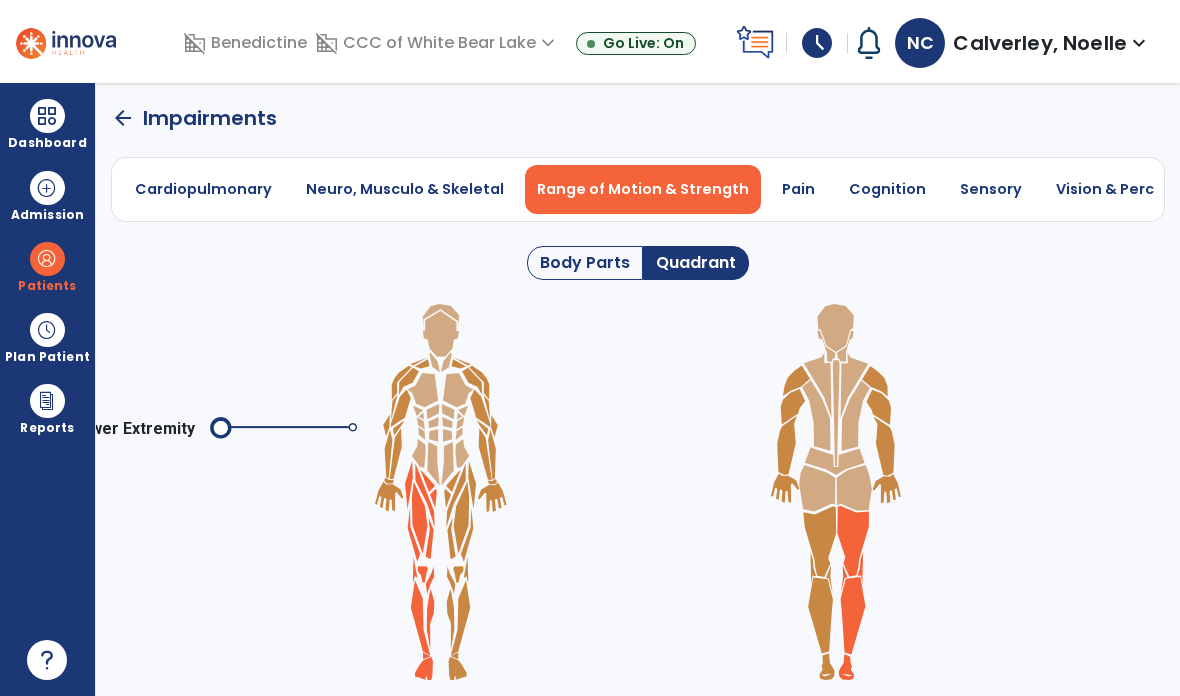 click 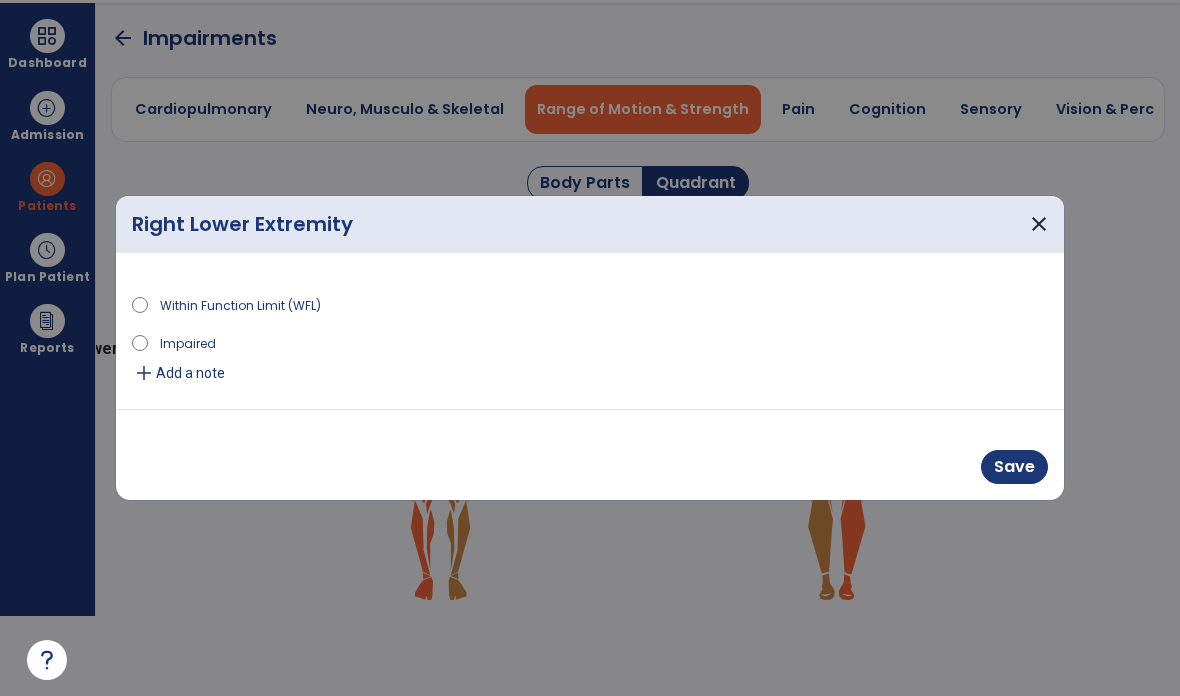 click on "Impaired" at bounding box center (188, 342) 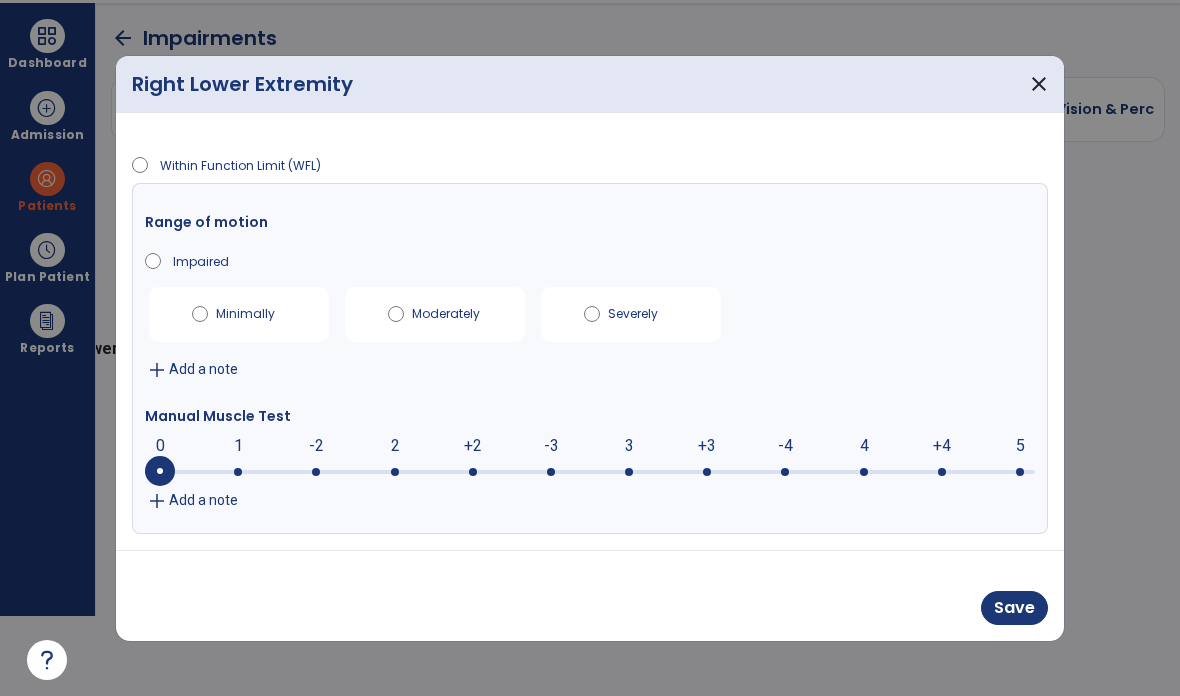 click at bounding box center (590, 470) 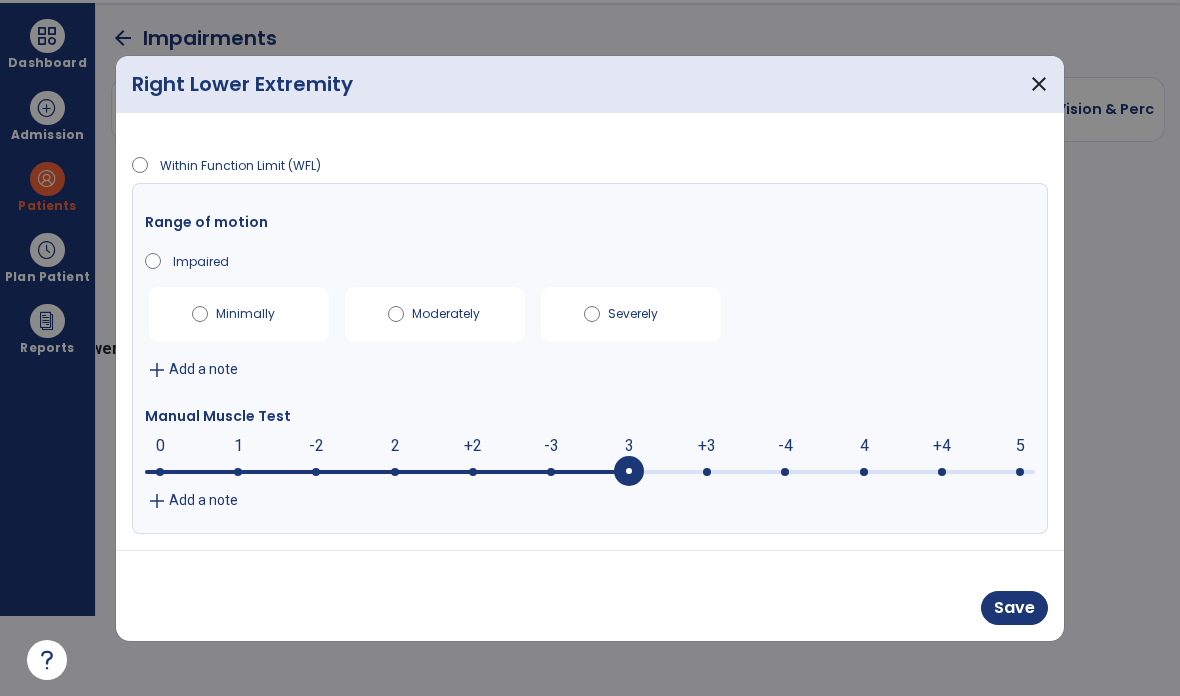 click at bounding box center [590, 470] 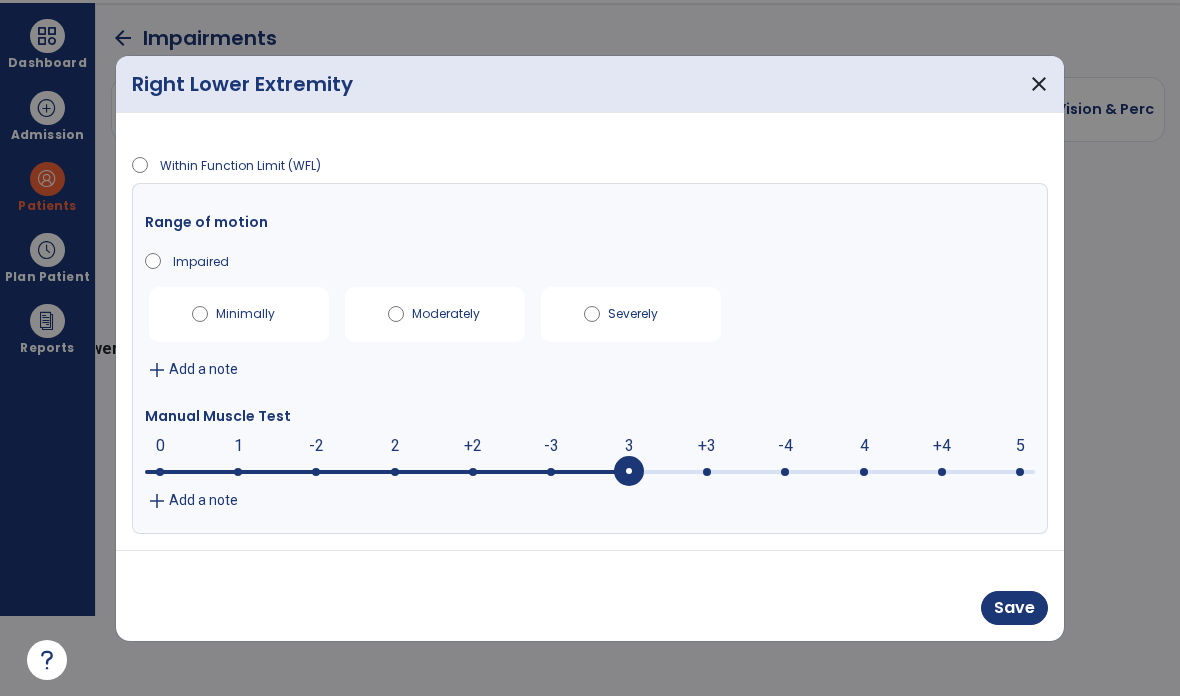 click on "Save" at bounding box center [1014, 608] 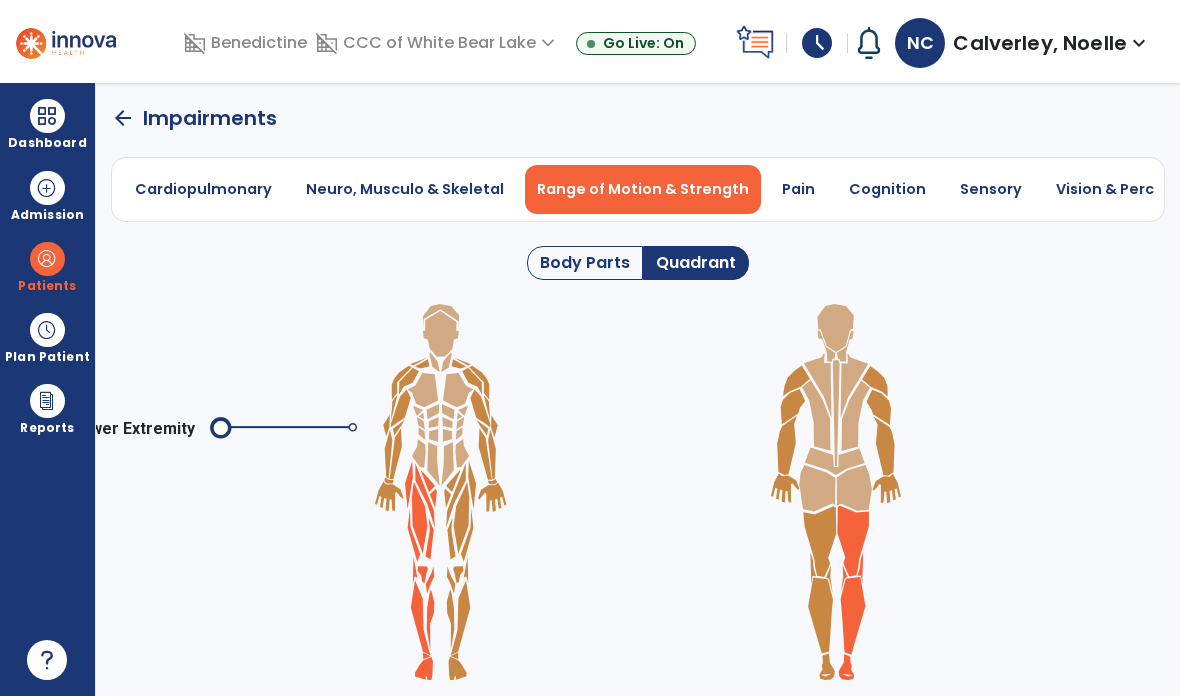 click 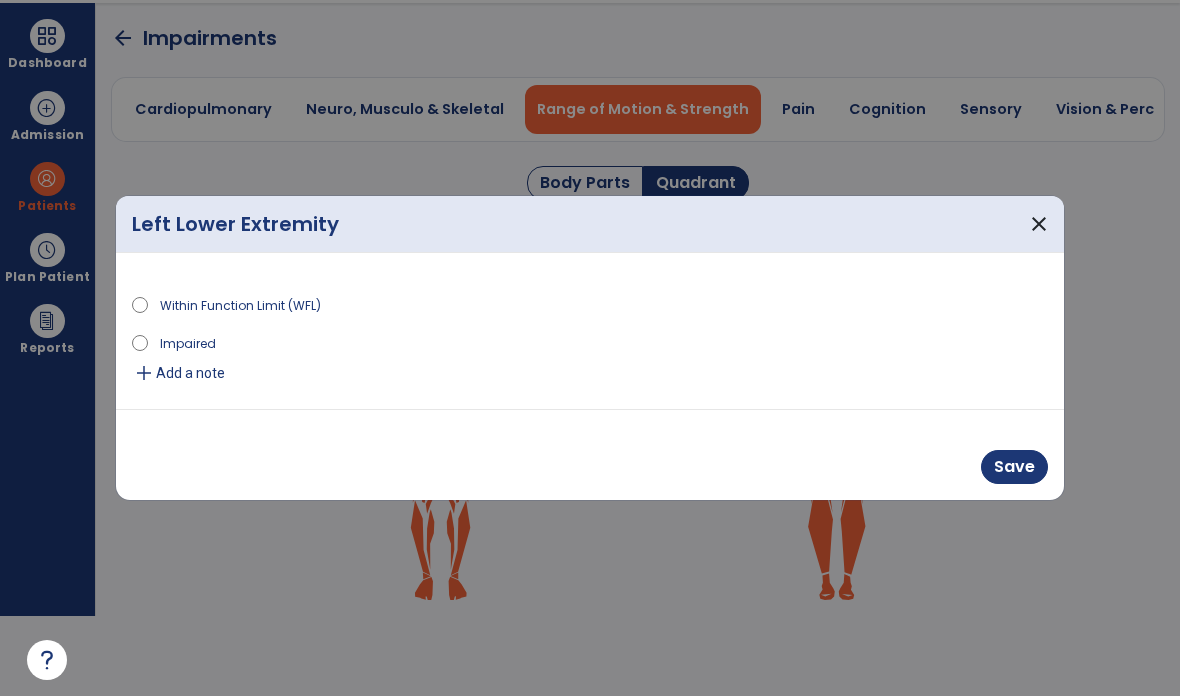 scroll, scrollTop: 0, scrollLeft: 0, axis: both 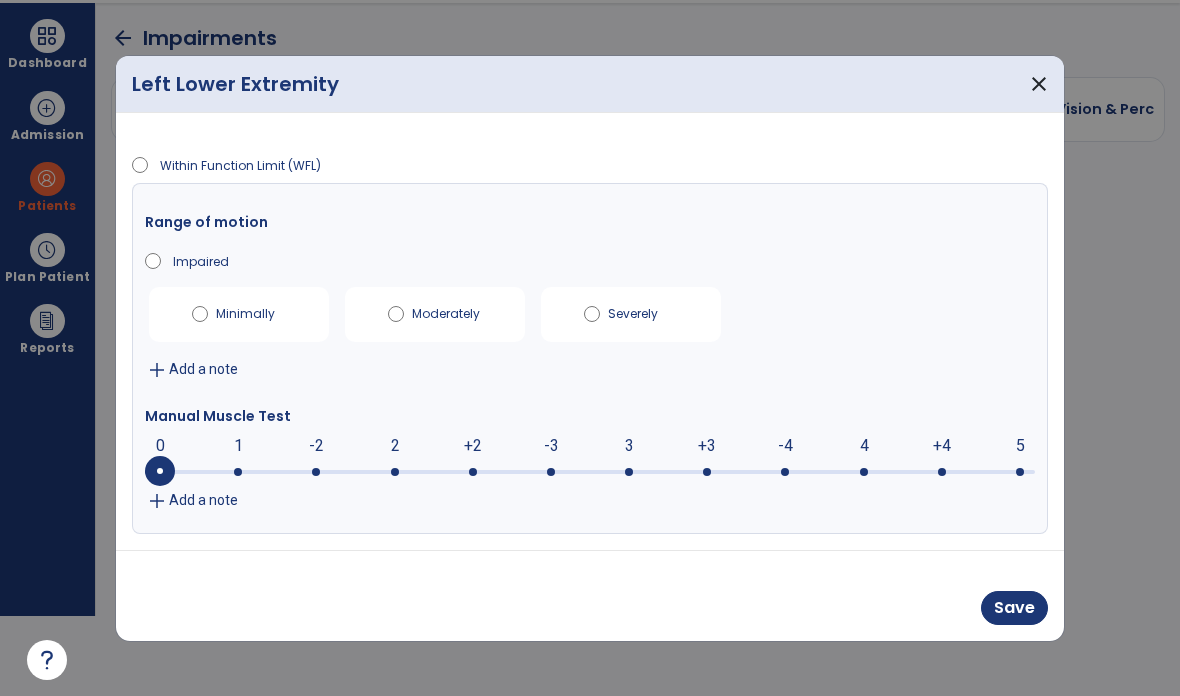 click at bounding box center [590, 470] 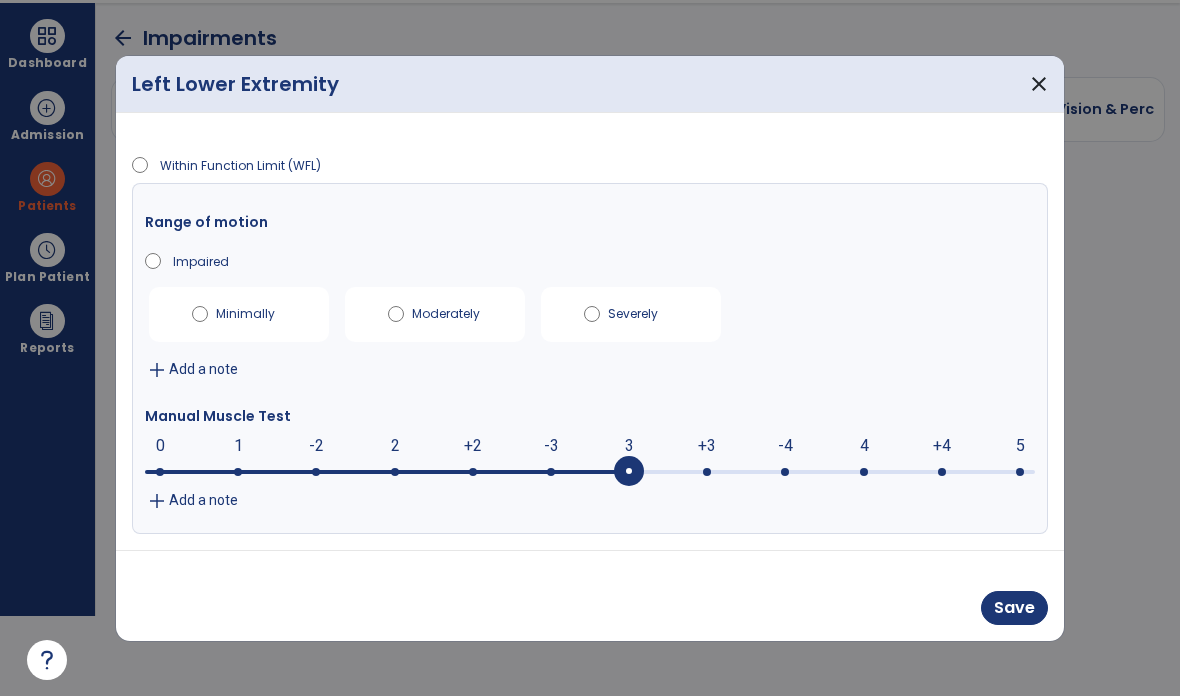 click on "Save" at bounding box center (1014, 608) 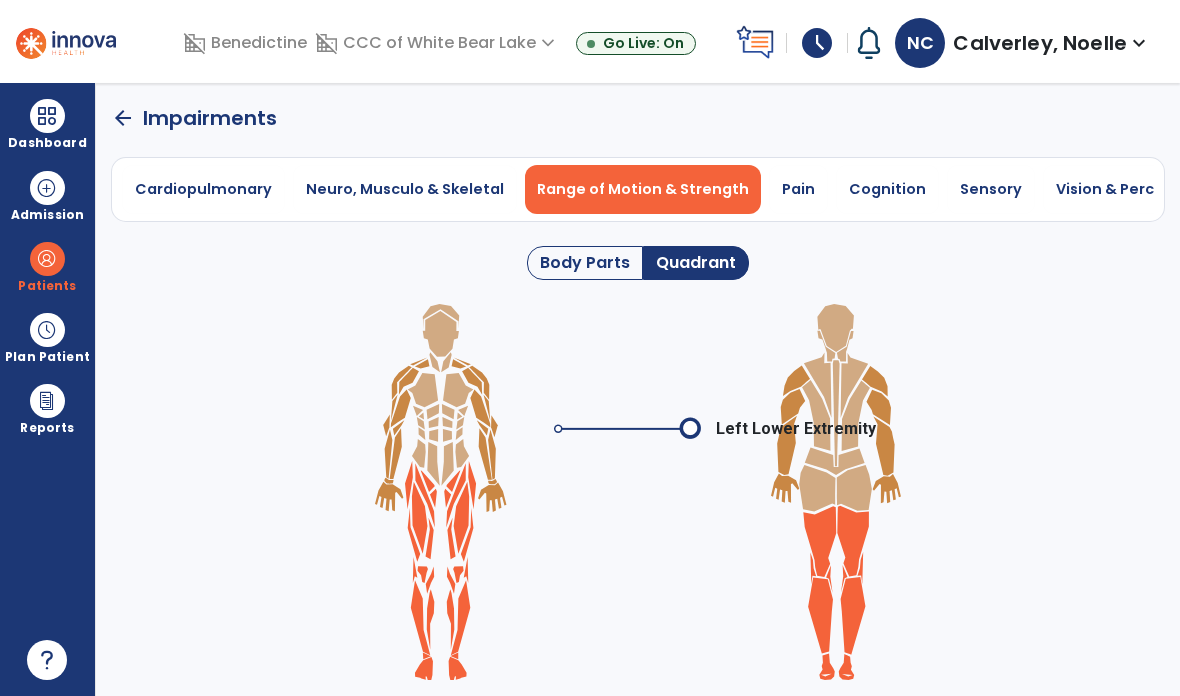 click on "Pain" at bounding box center [798, 189] 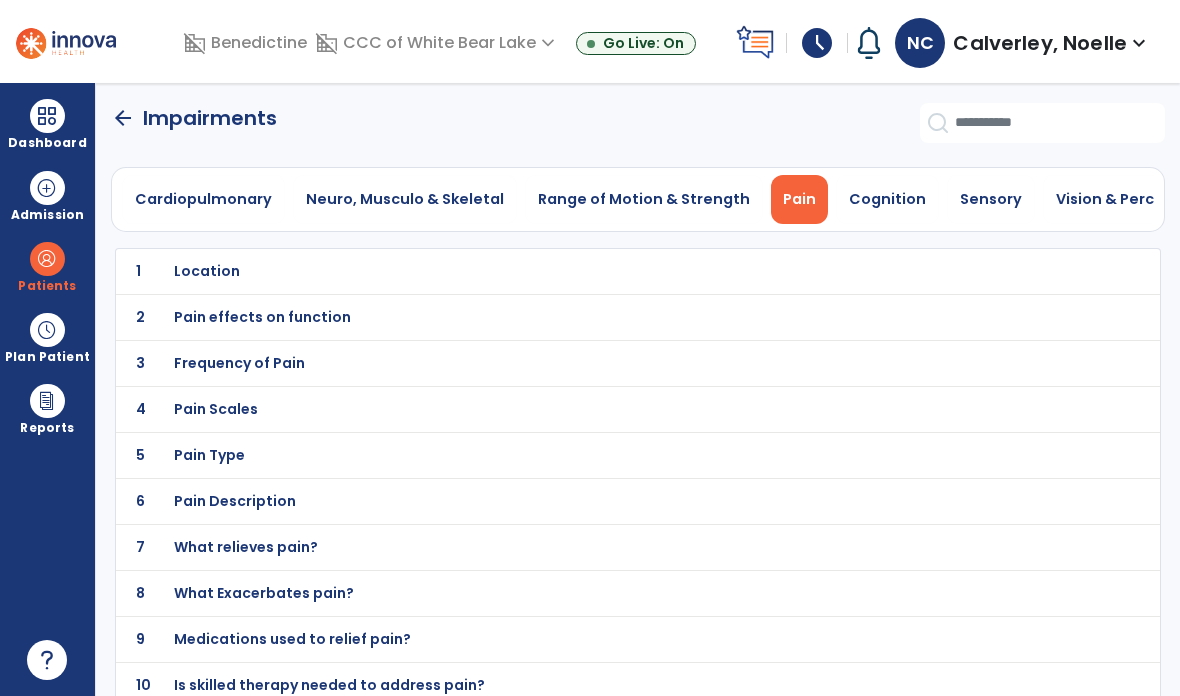 click on "Location" at bounding box center [593, 271] 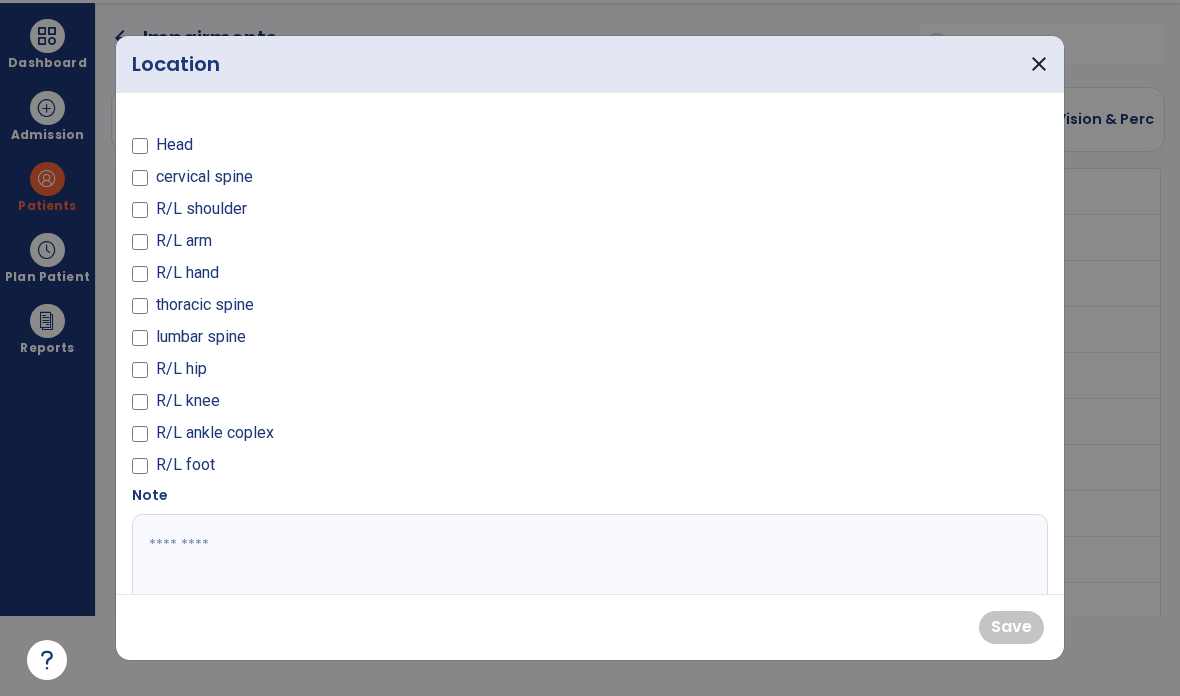 click on "R/L shoulder" at bounding box center [201, 209] 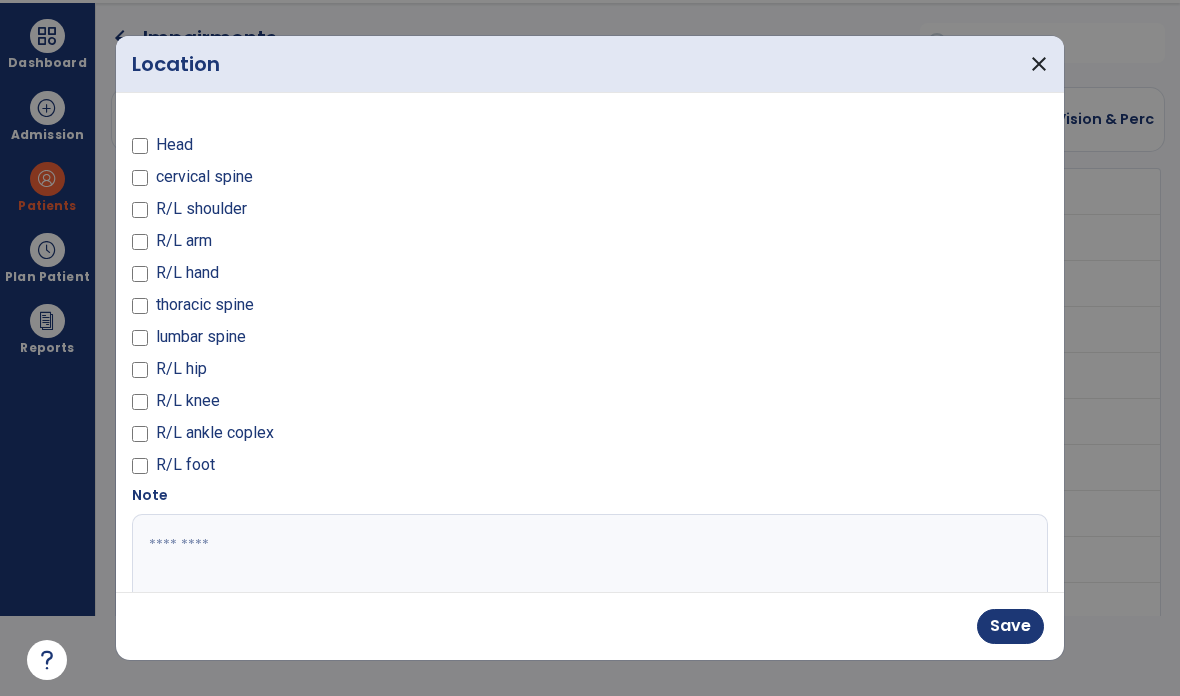 click on "Save" at bounding box center [1010, 626] 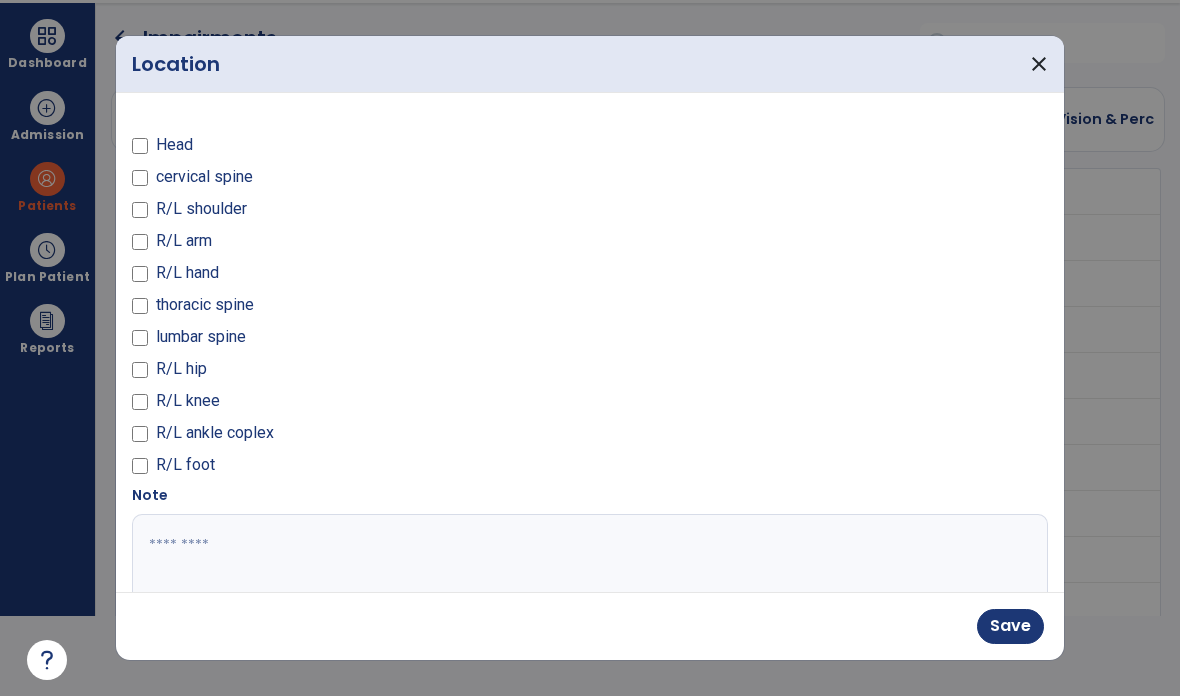 scroll, scrollTop: 80, scrollLeft: 0, axis: vertical 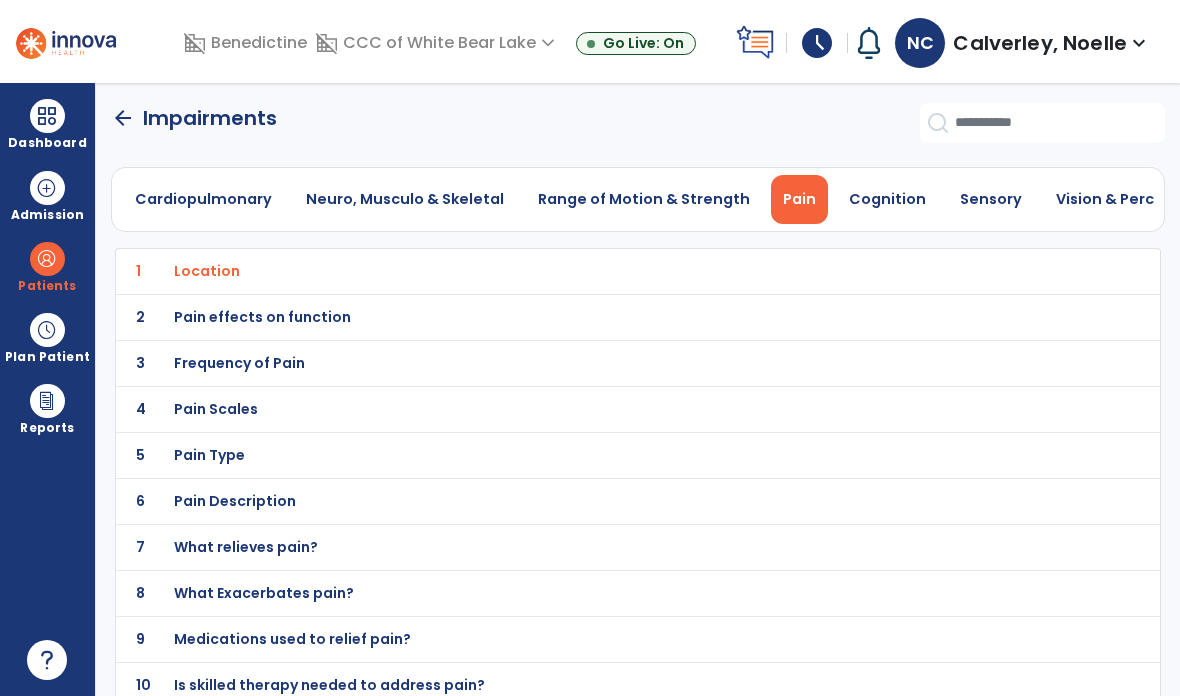 click on "Pain effects on function" at bounding box center [593, 271] 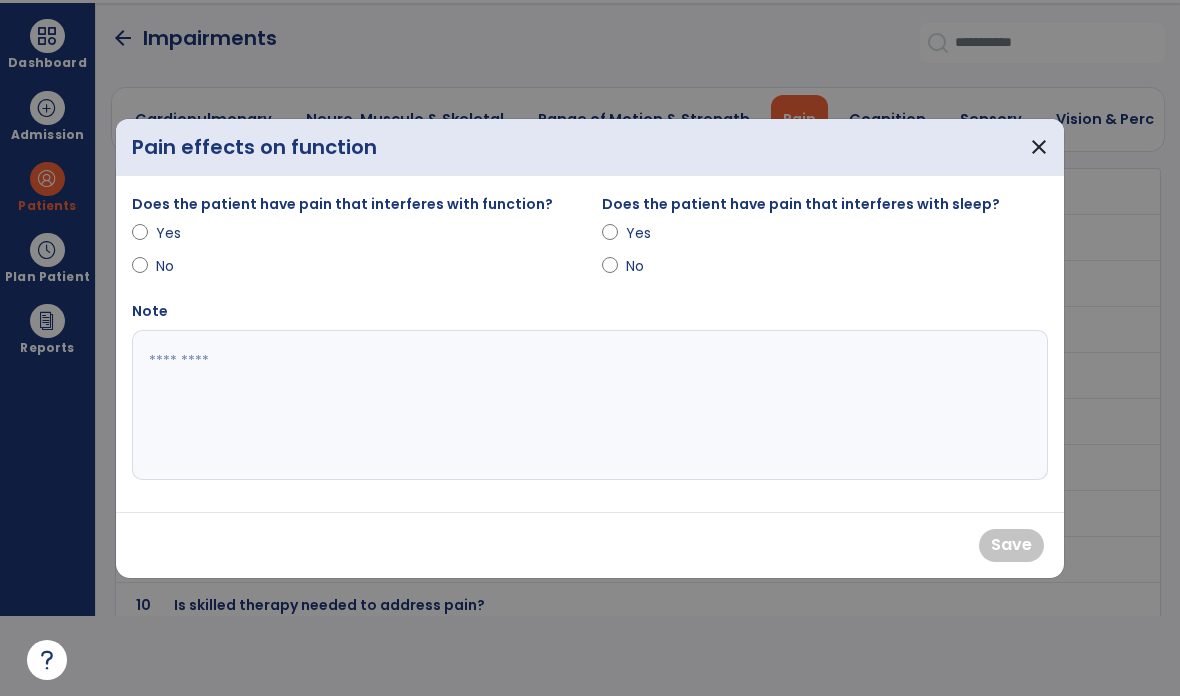click on "Yes" at bounding box center (191, 233) 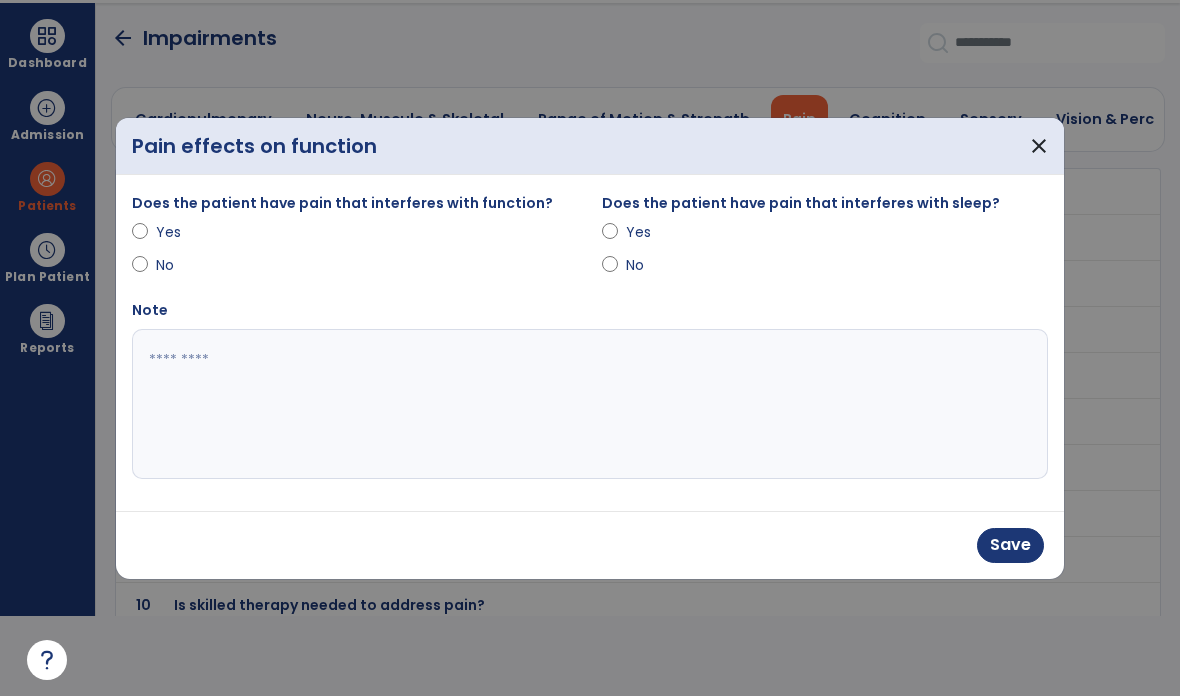 click on "Yes" at bounding box center [661, 232] 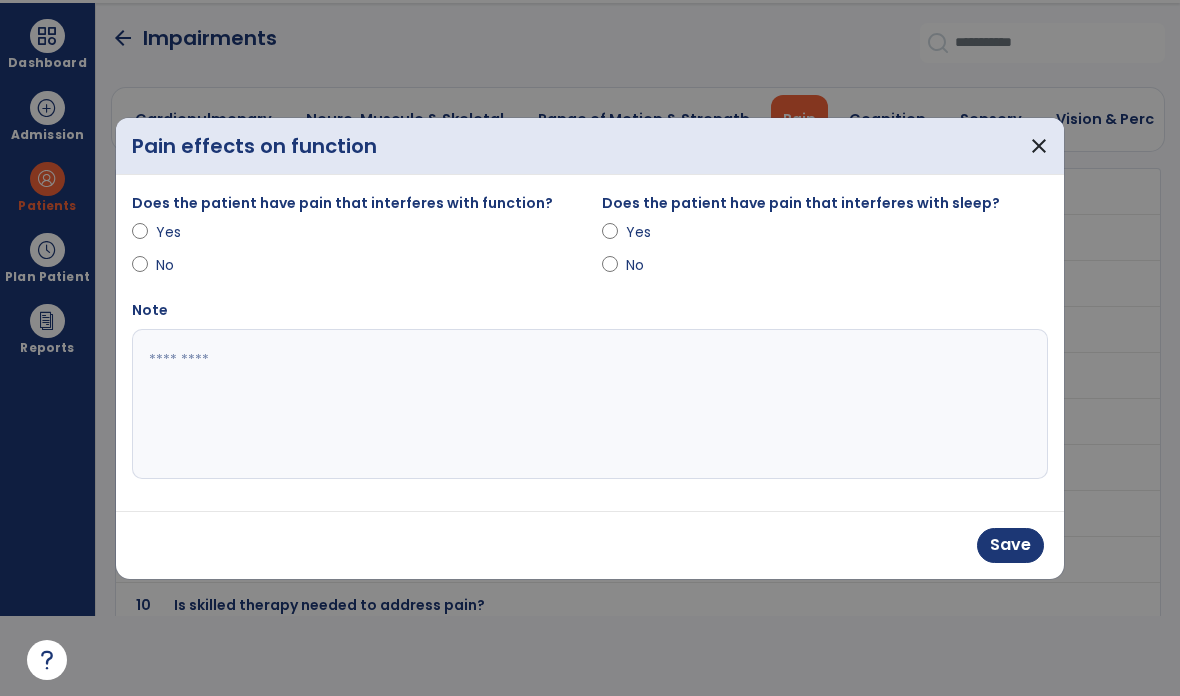 click on "Save" at bounding box center (1010, 545) 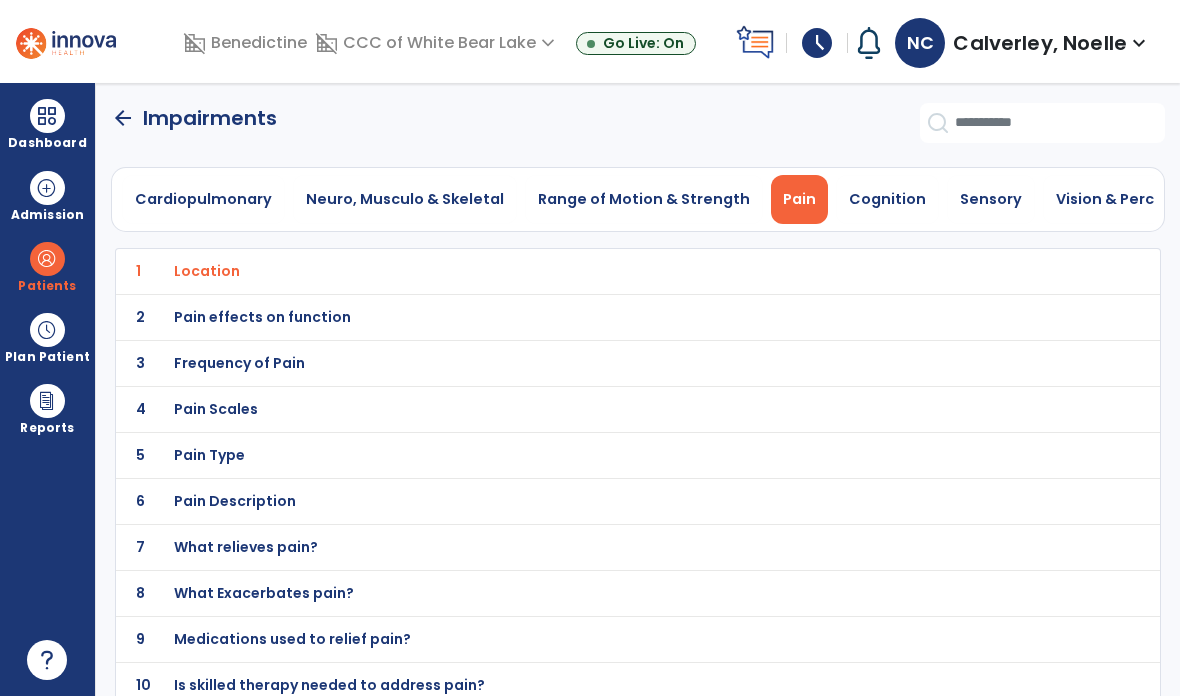 scroll, scrollTop: 80, scrollLeft: 0, axis: vertical 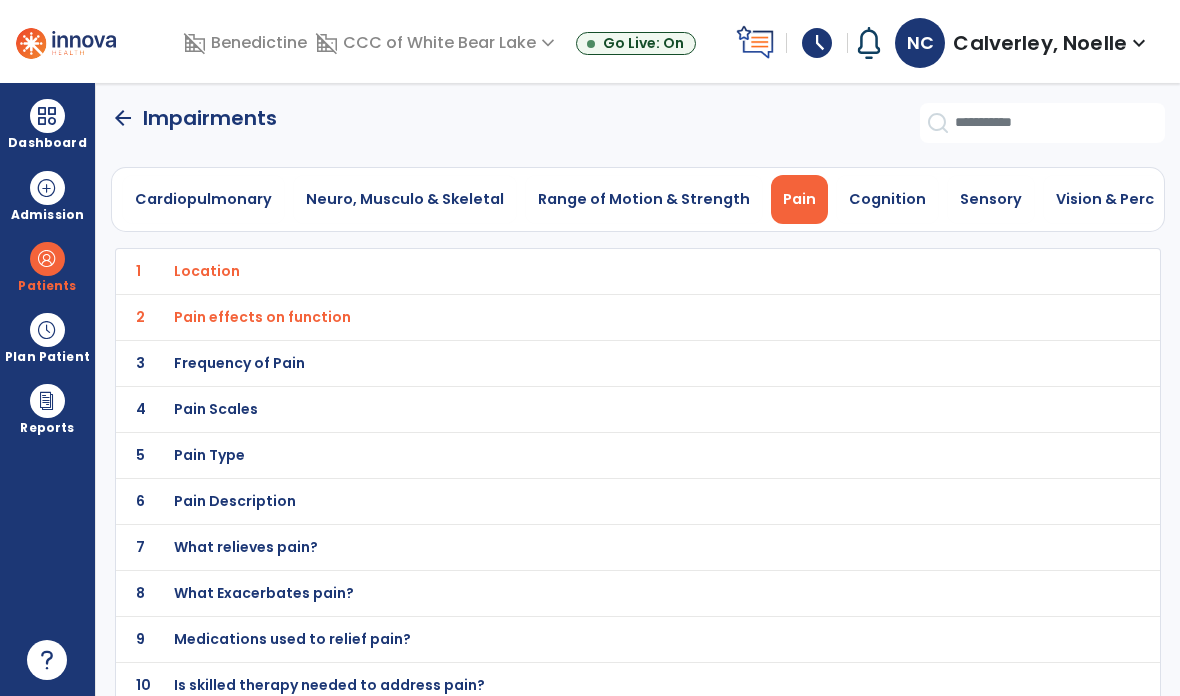 click on "Pain Scales" at bounding box center (593, 271) 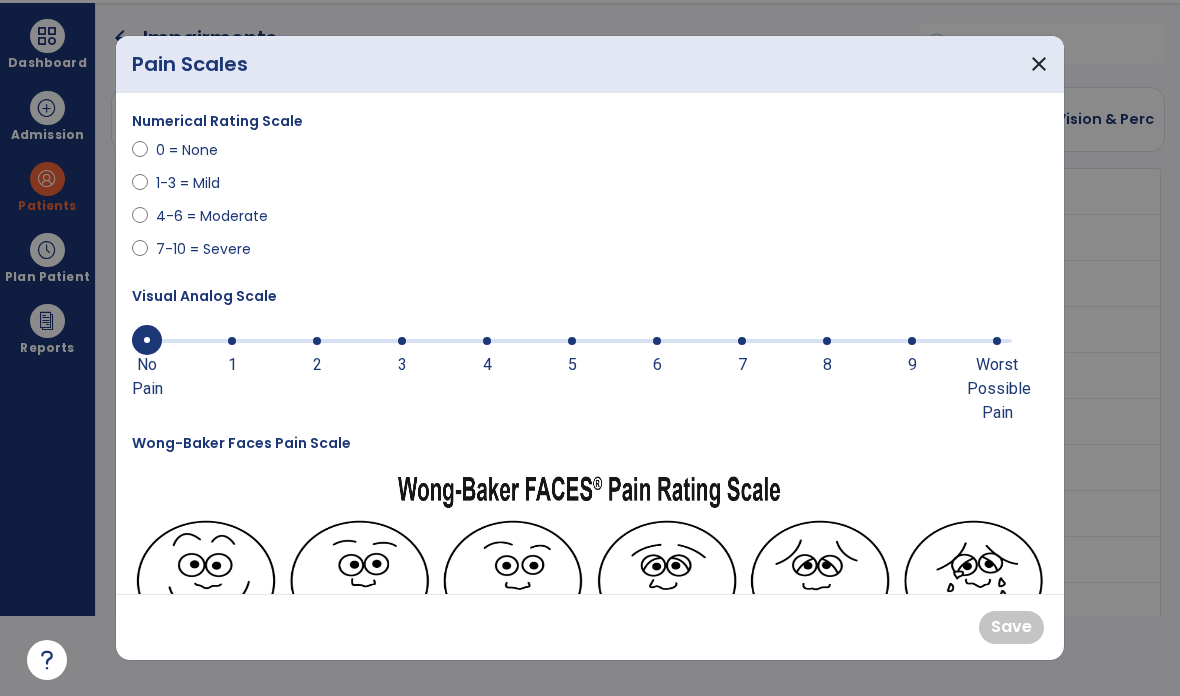scroll, scrollTop: 0, scrollLeft: 0, axis: both 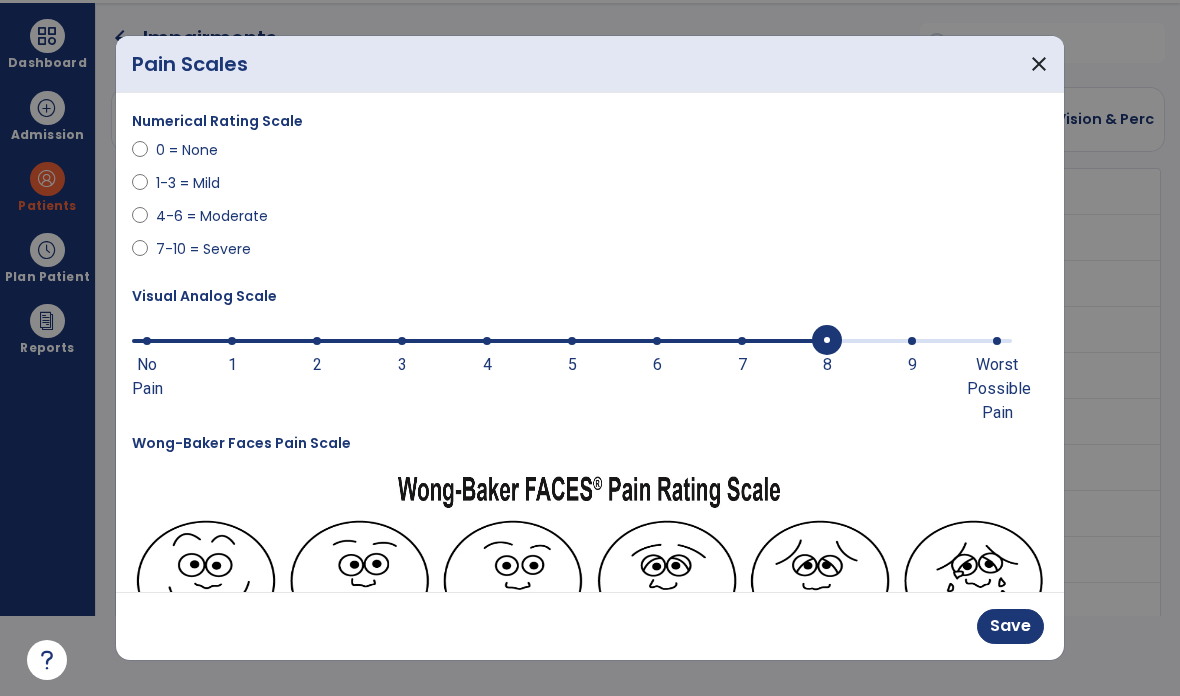 click at bounding box center [572, 339] 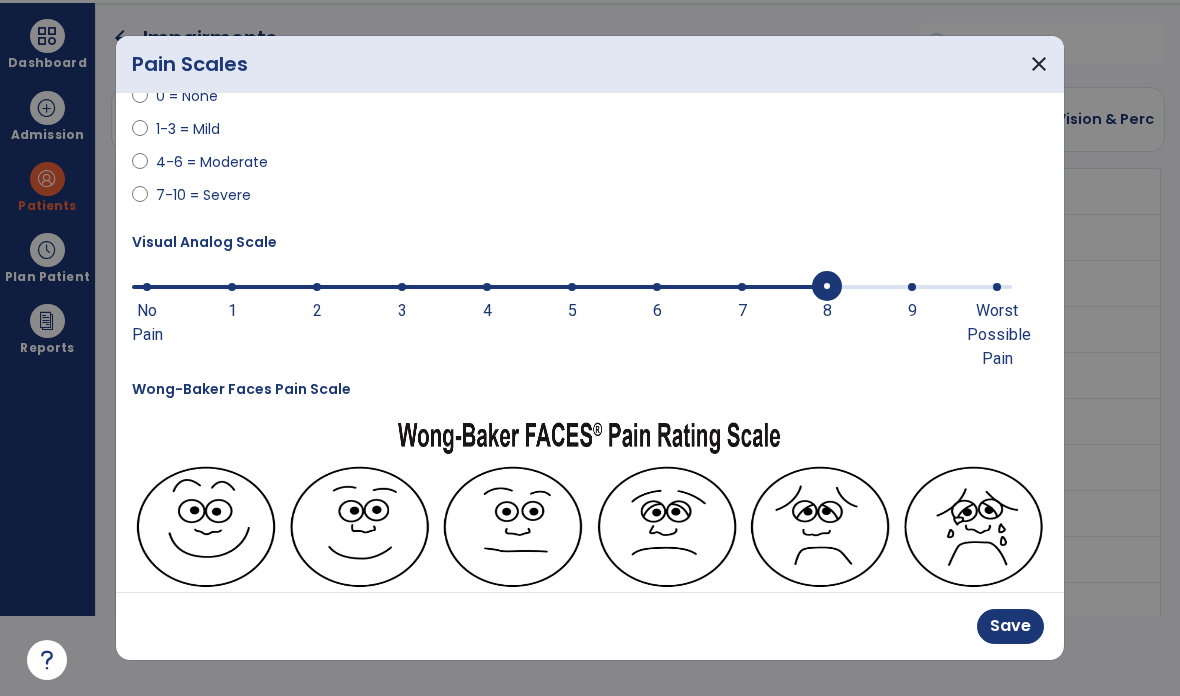 scroll, scrollTop: 137, scrollLeft: 0, axis: vertical 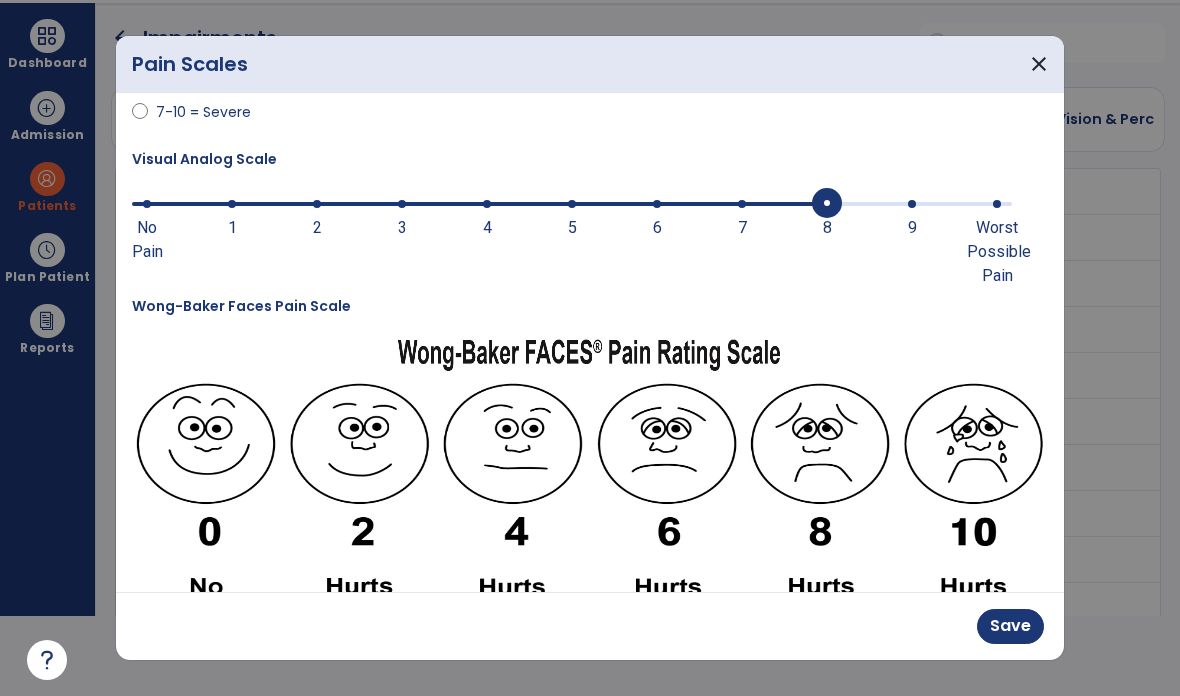click at bounding box center [820, 503] 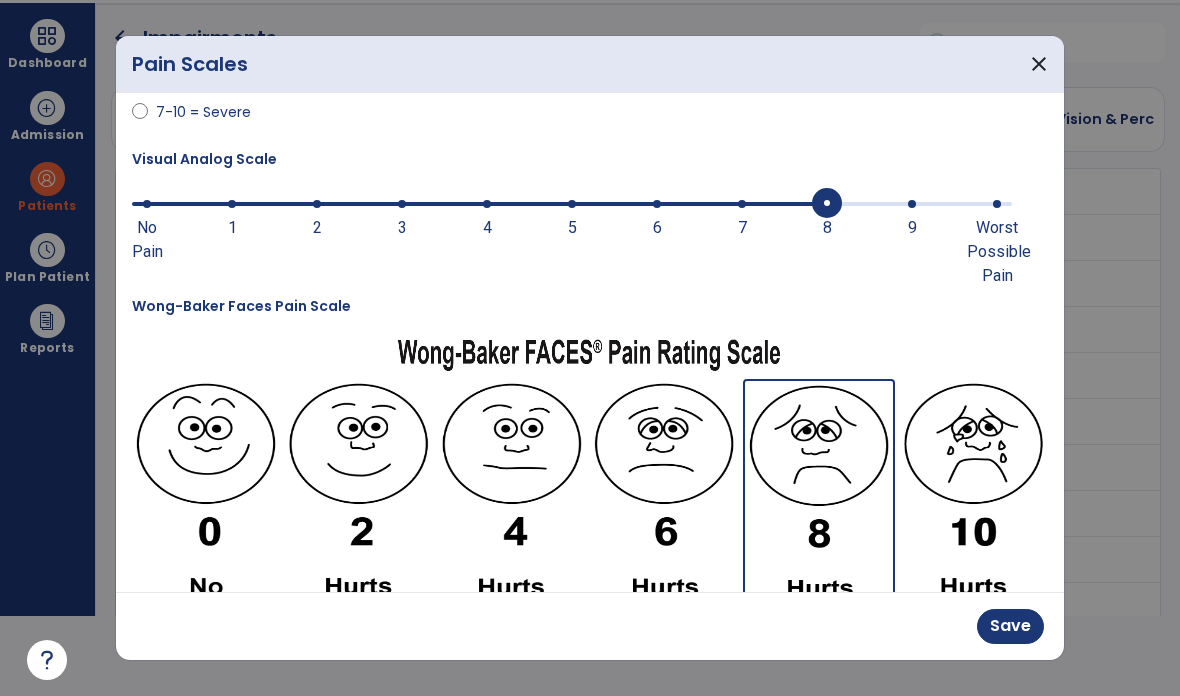 click on "Save" at bounding box center (1010, 626) 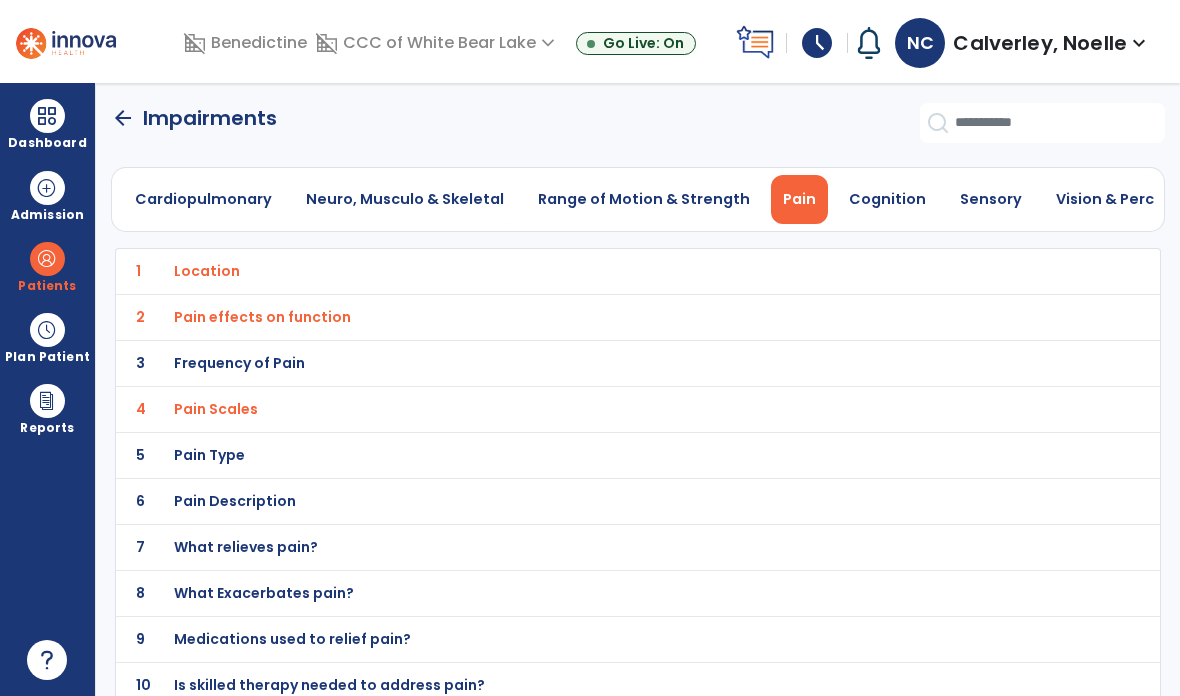click on "Pain Type" at bounding box center [593, 271] 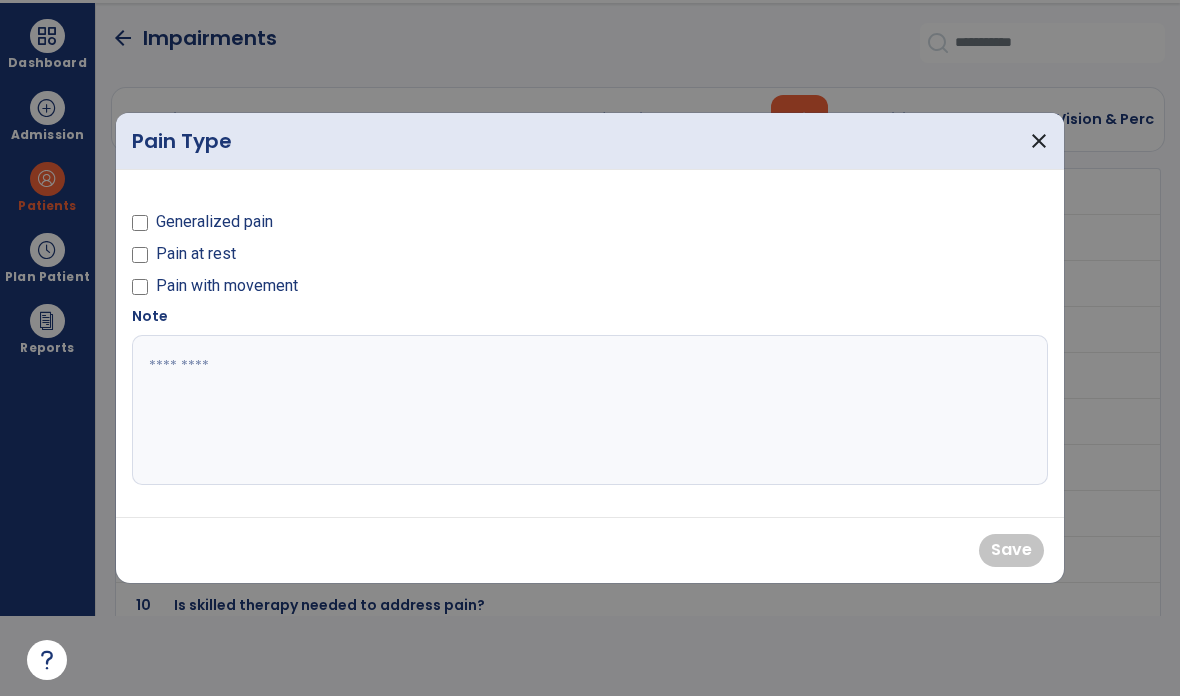 scroll, scrollTop: 0, scrollLeft: 0, axis: both 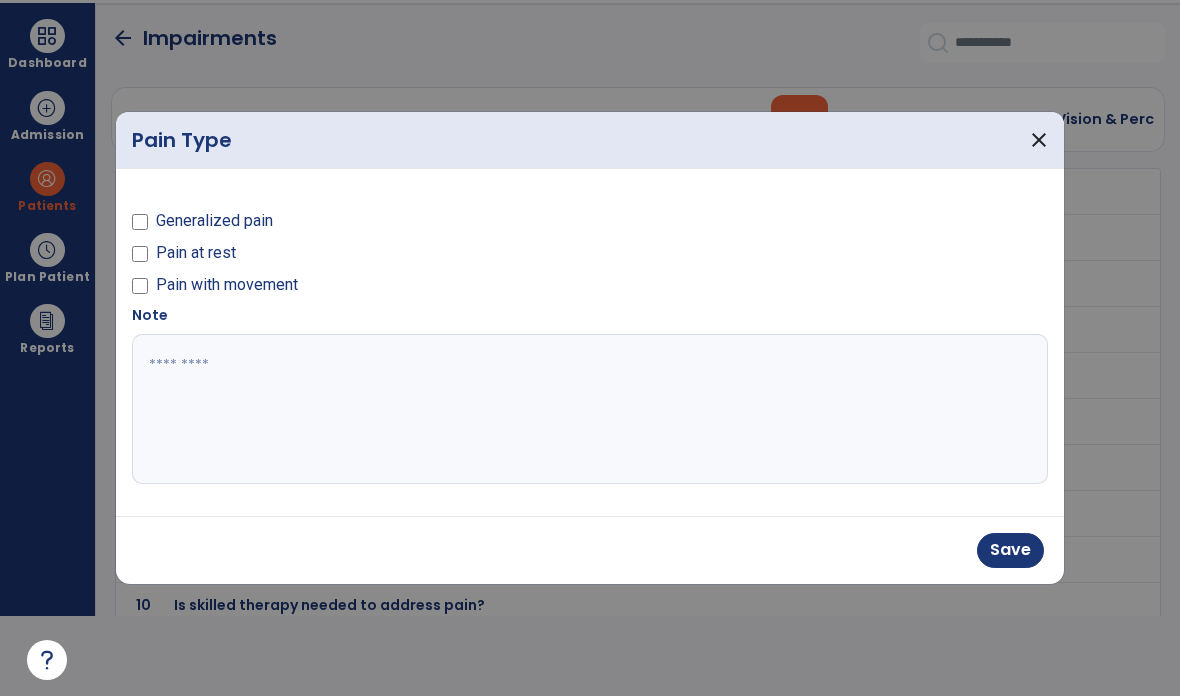 click on "Pain with movement" at bounding box center [227, 285] 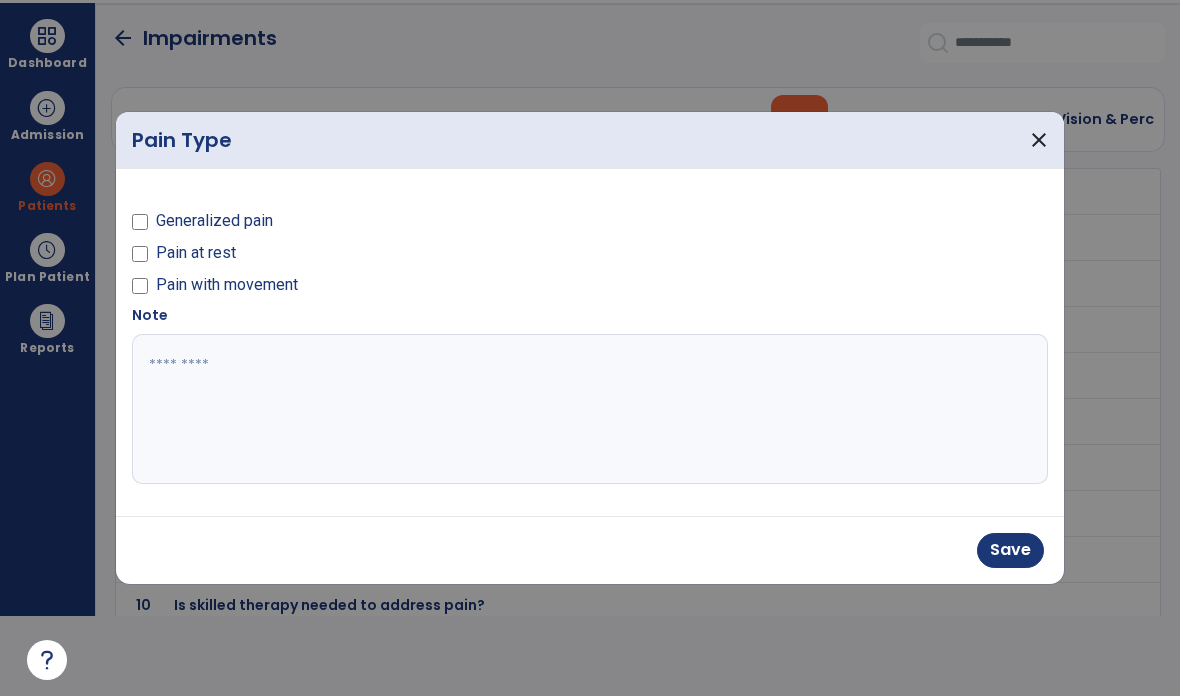 click on "Save" at bounding box center (1010, 550) 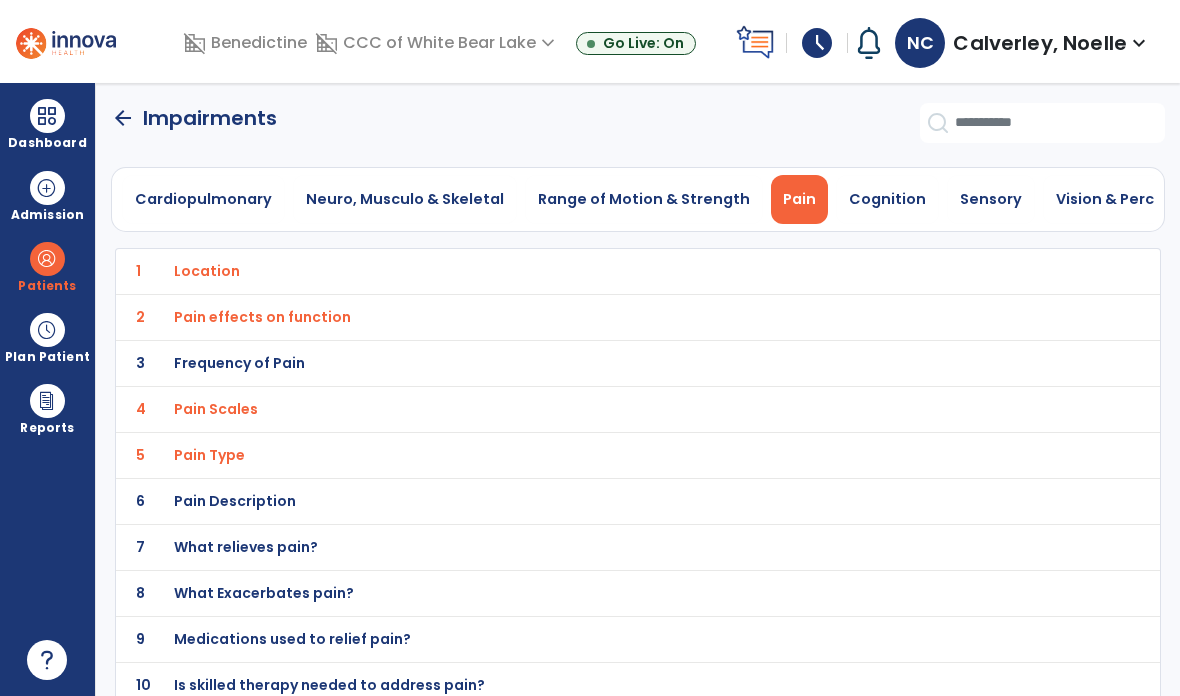 click on "Pain Description" at bounding box center [593, 271] 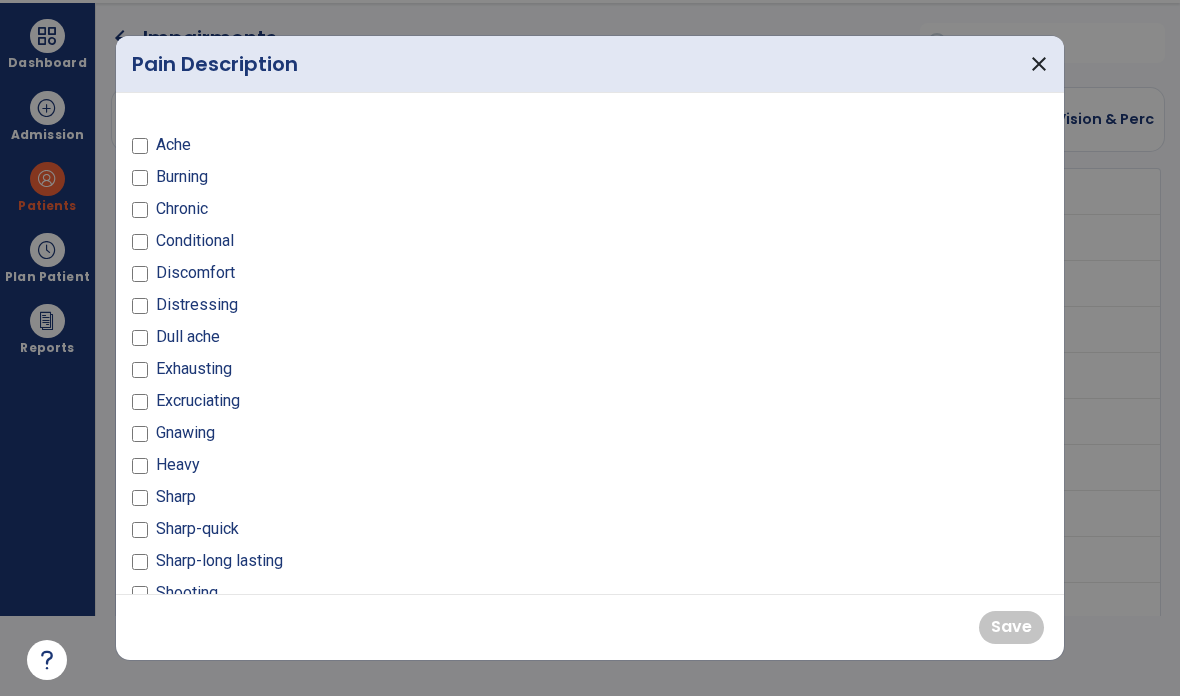 scroll, scrollTop: 0, scrollLeft: 0, axis: both 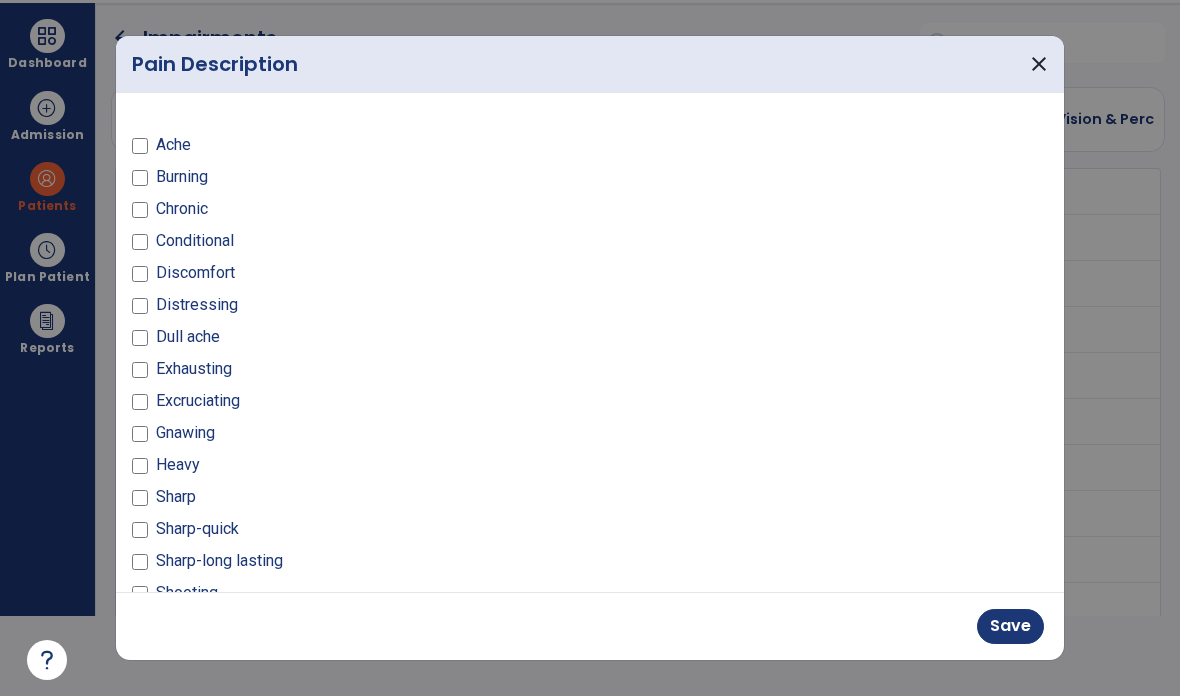 click on "Save" at bounding box center (1010, 626) 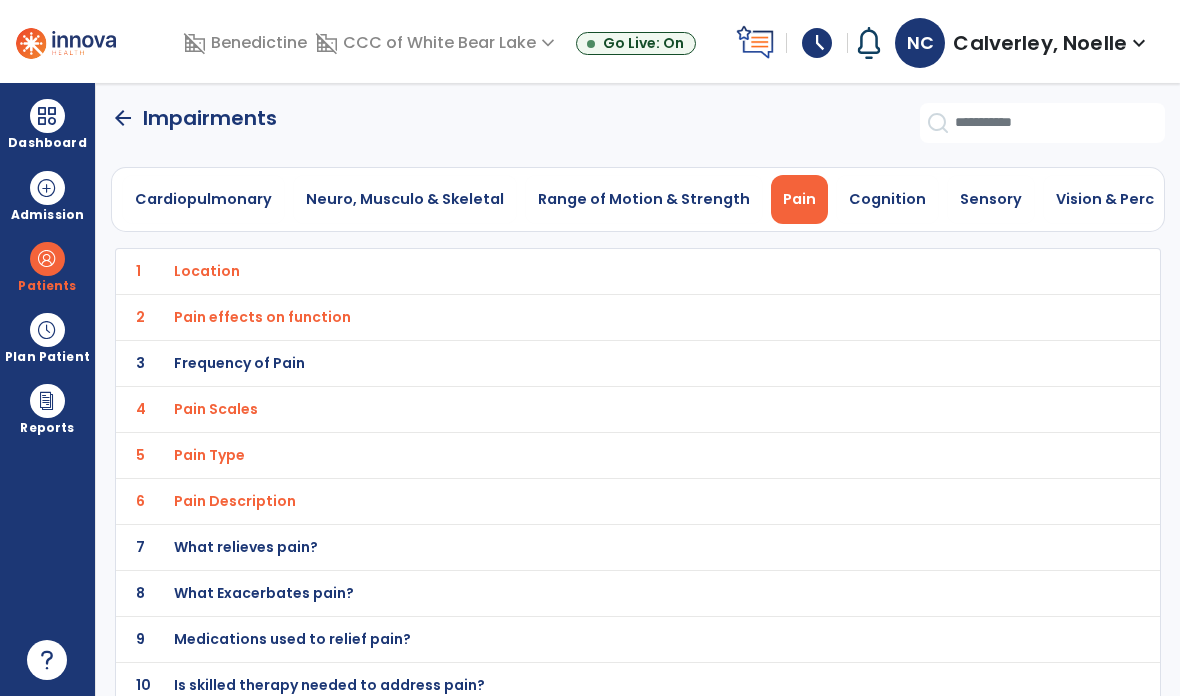 click on "Cognition" at bounding box center (887, 199) 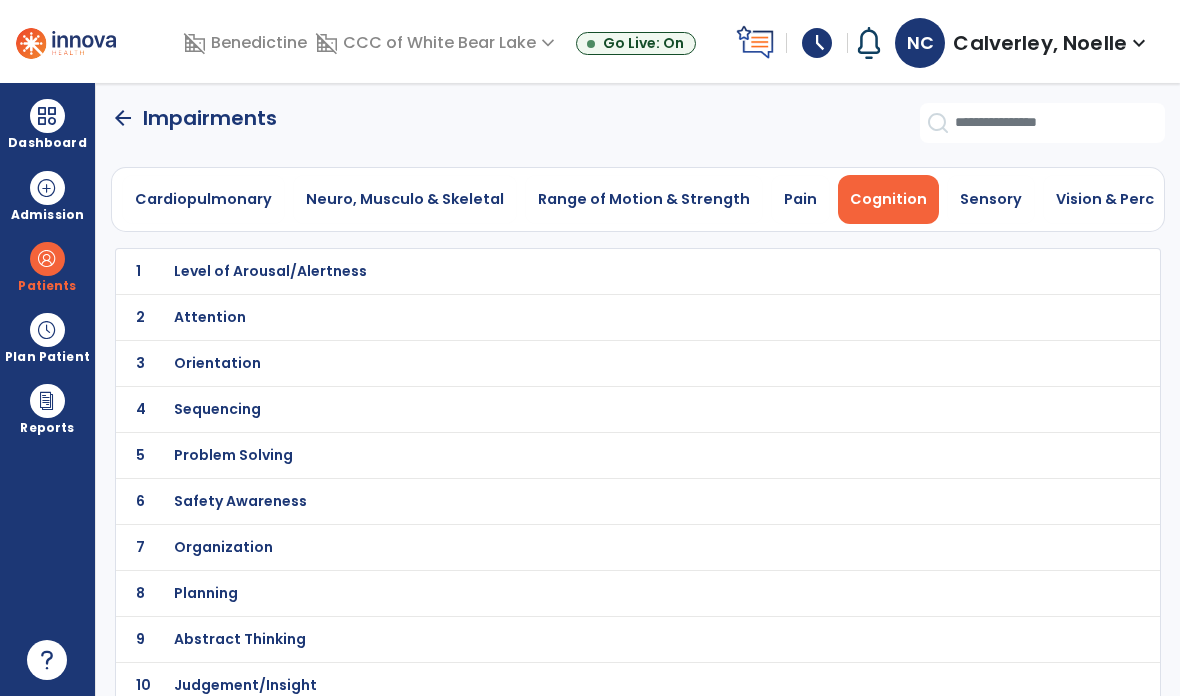 click on "Level of Arousal/Alertness" at bounding box center [593, 271] 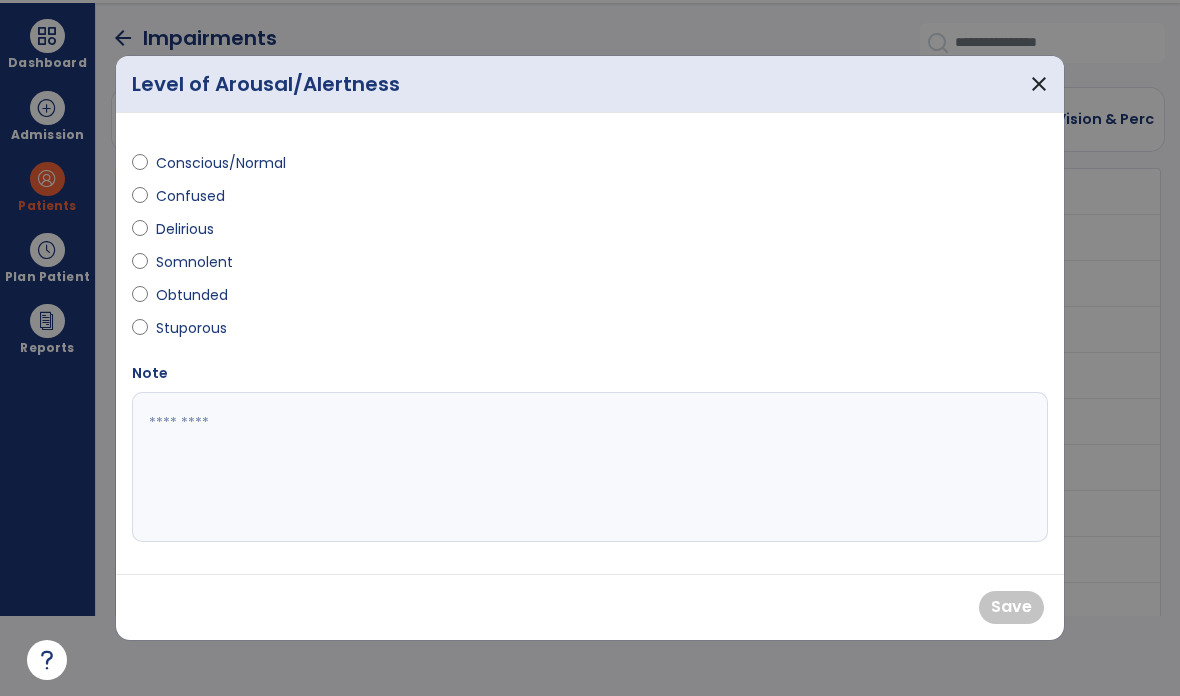click on "Conscious/Normal" at bounding box center [221, 163] 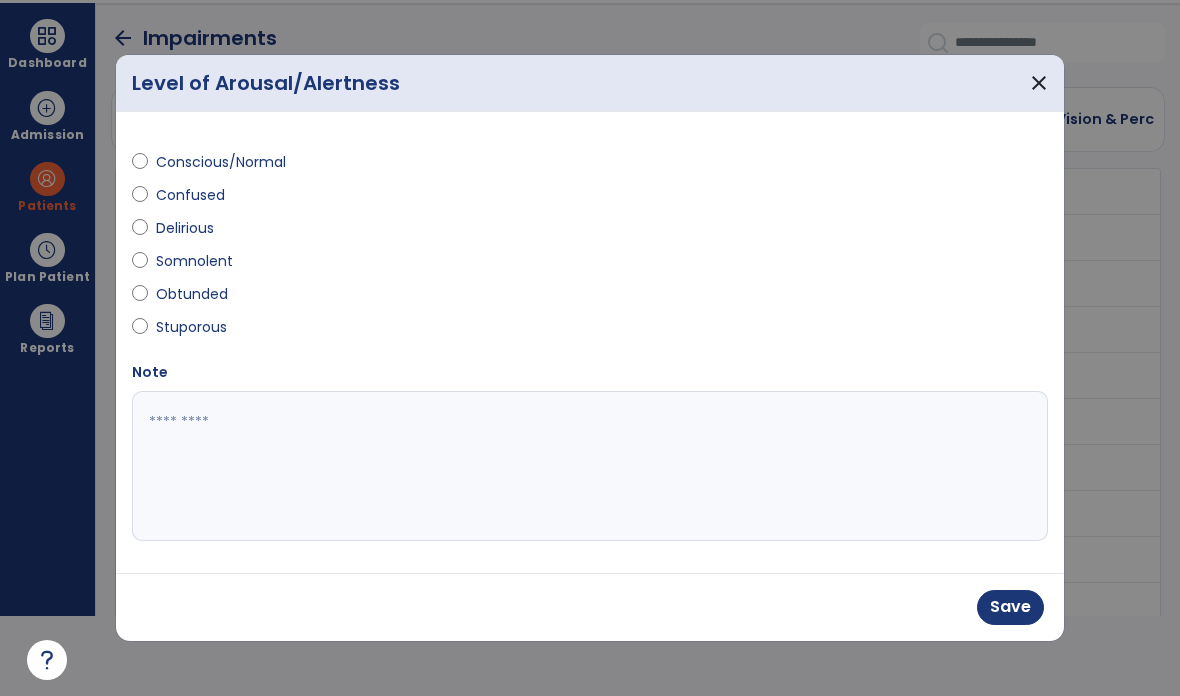 click on "Save" at bounding box center (1010, 607) 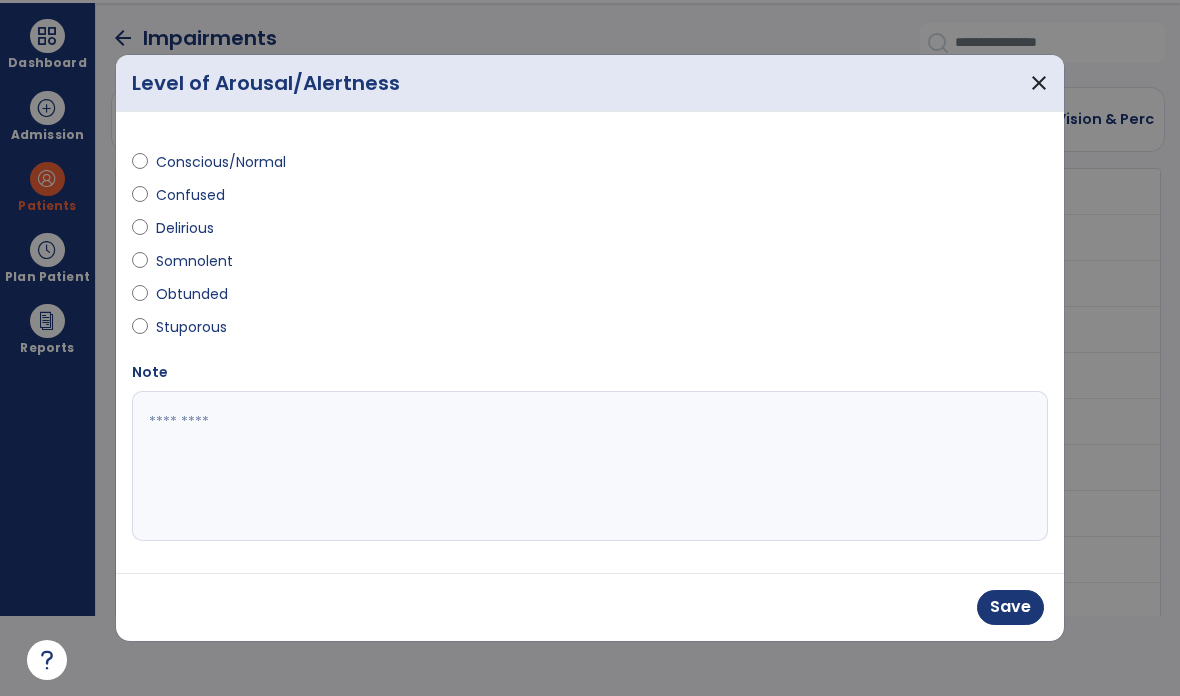 scroll, scrollTop: 80, scrollLeft: 0, axis: vertical 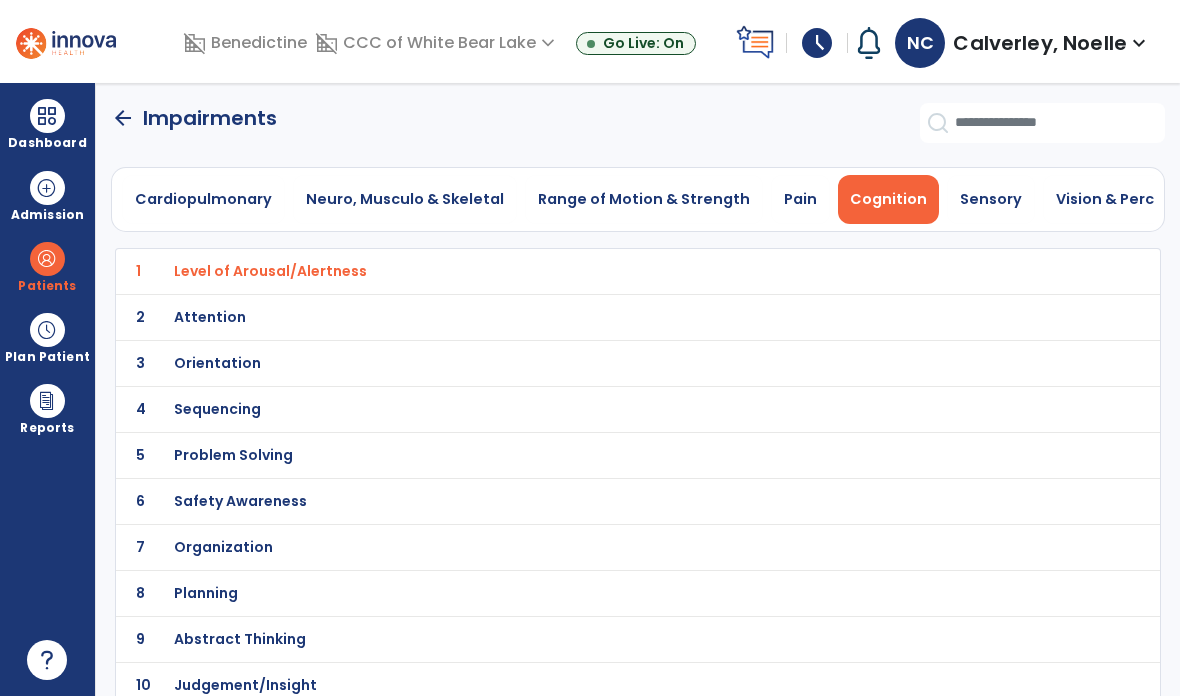 click on "Orientation" at bounding box center [593, 271] 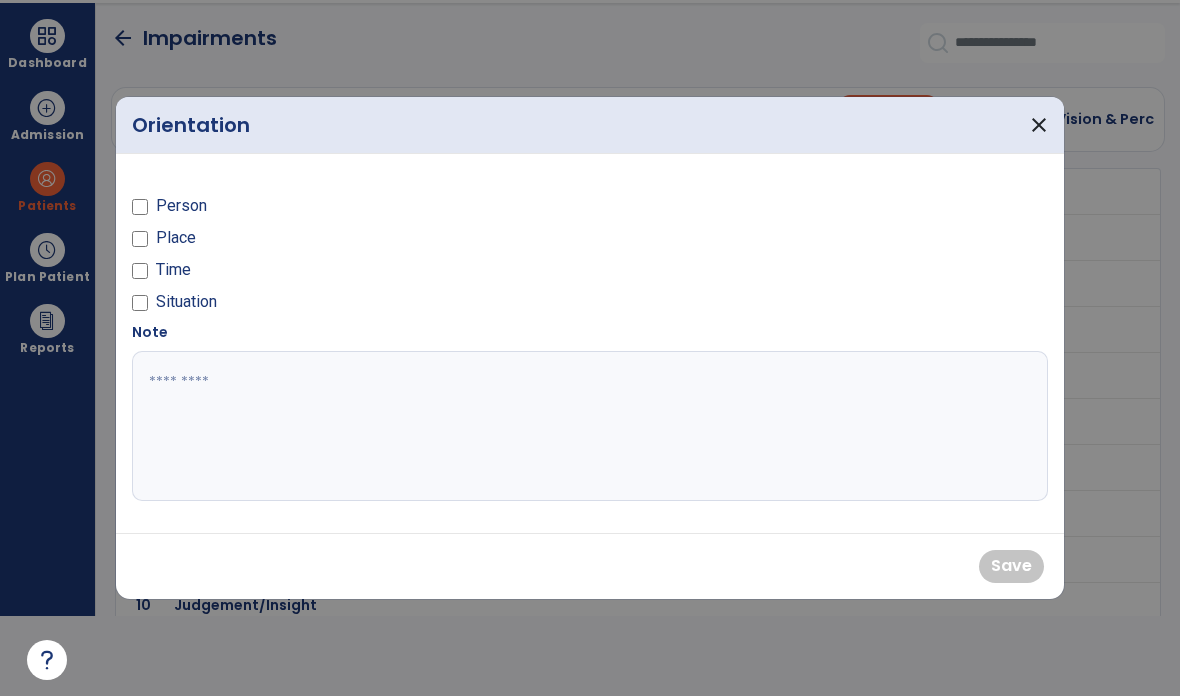 click on "Person" at bounding box center (181, 206) 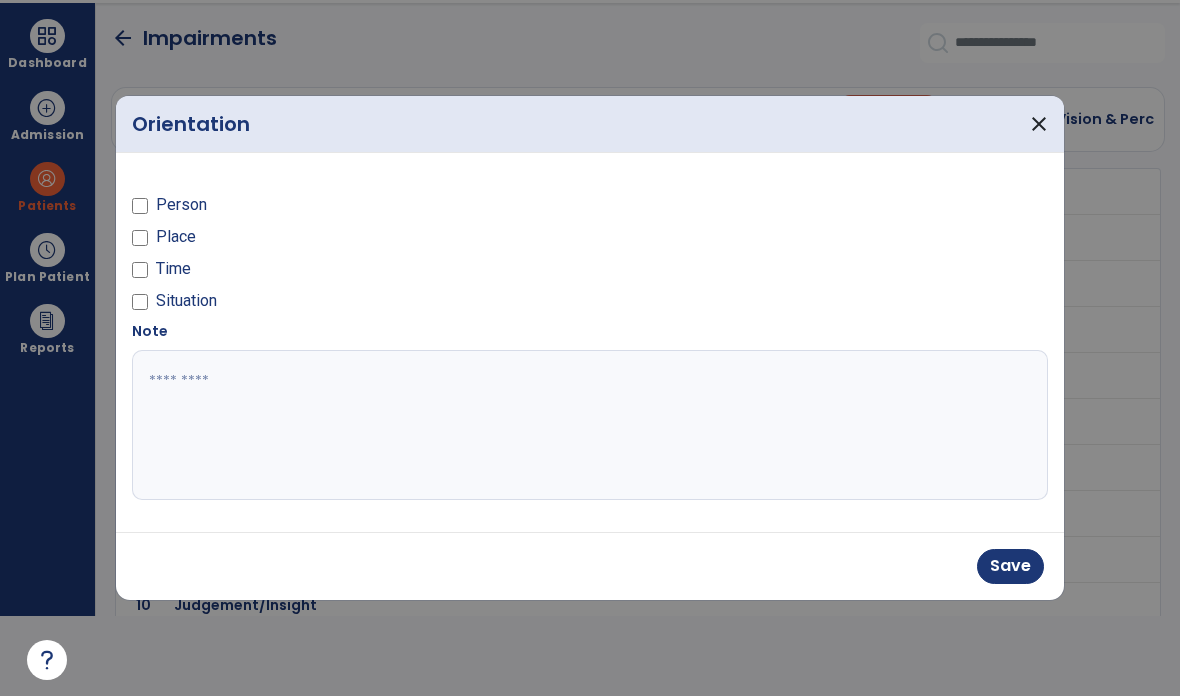 click on "Place" at bounding box center (176, 237) 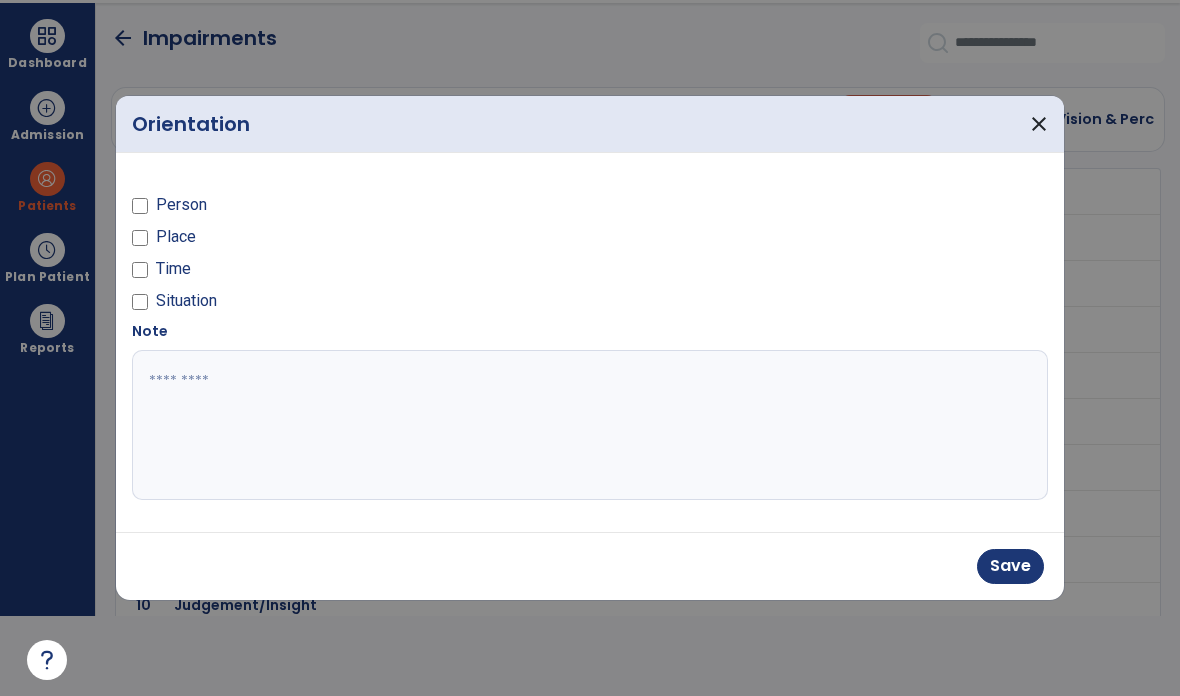 click on "Time" at bounding box center [173, 269] 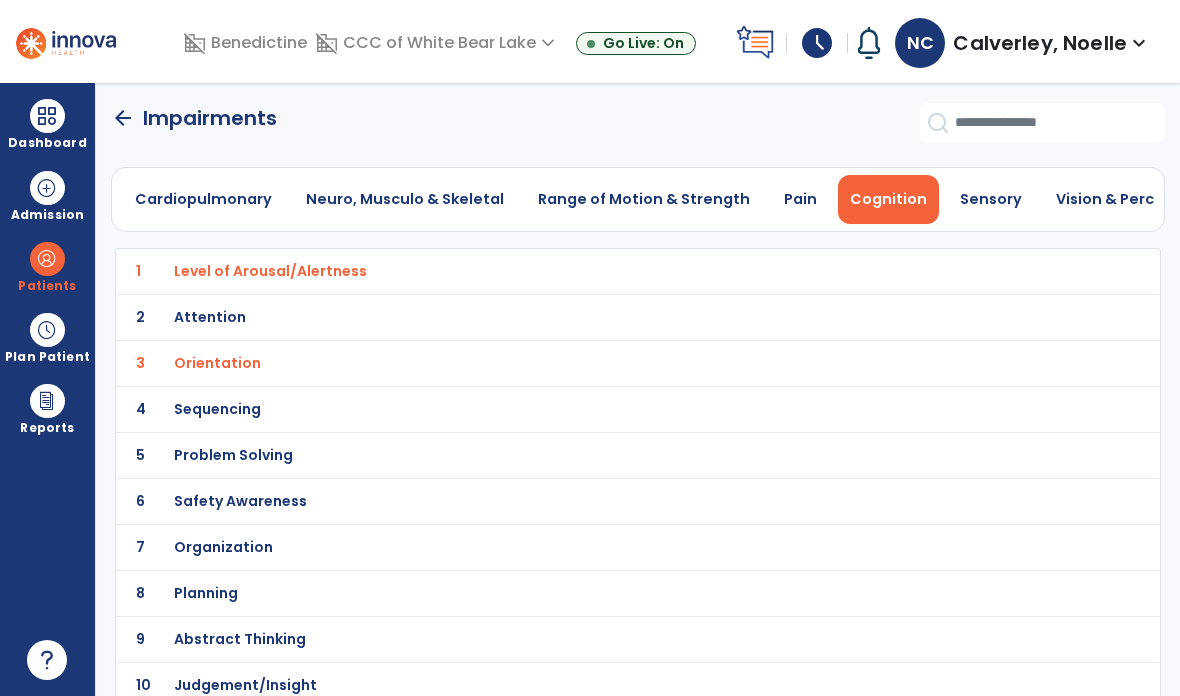 click on "Sensory" at bounding box center [991, 199] 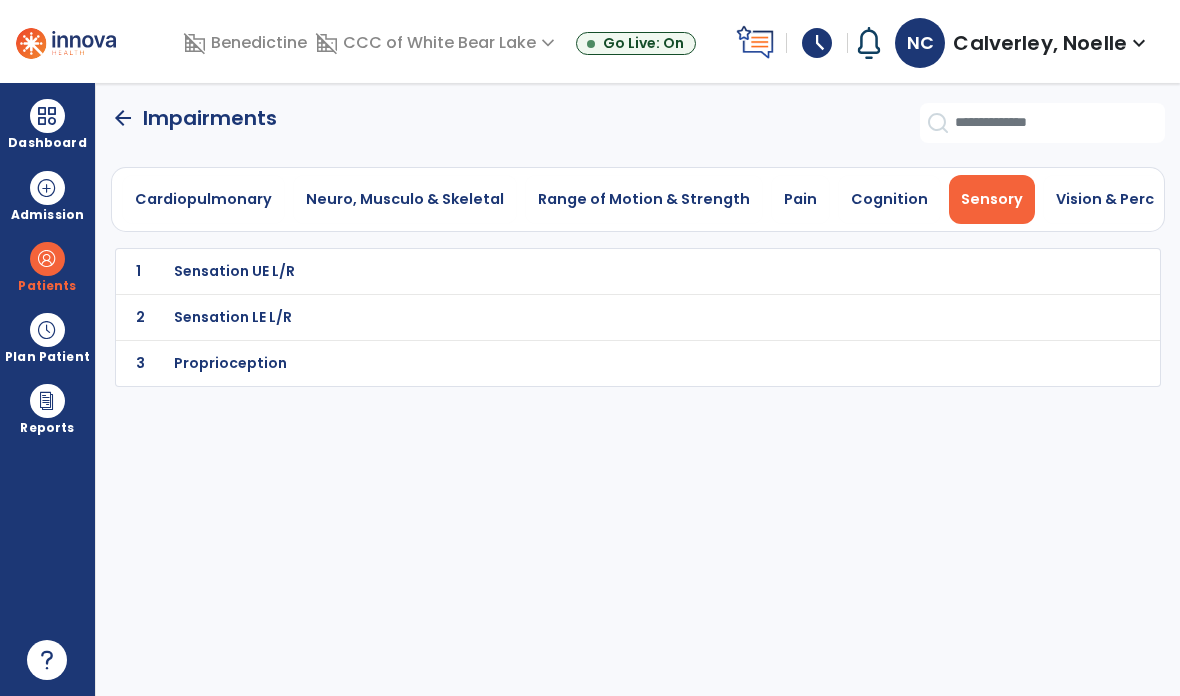 click on "Sensation LE L/R" at bounding box center [593, 271] 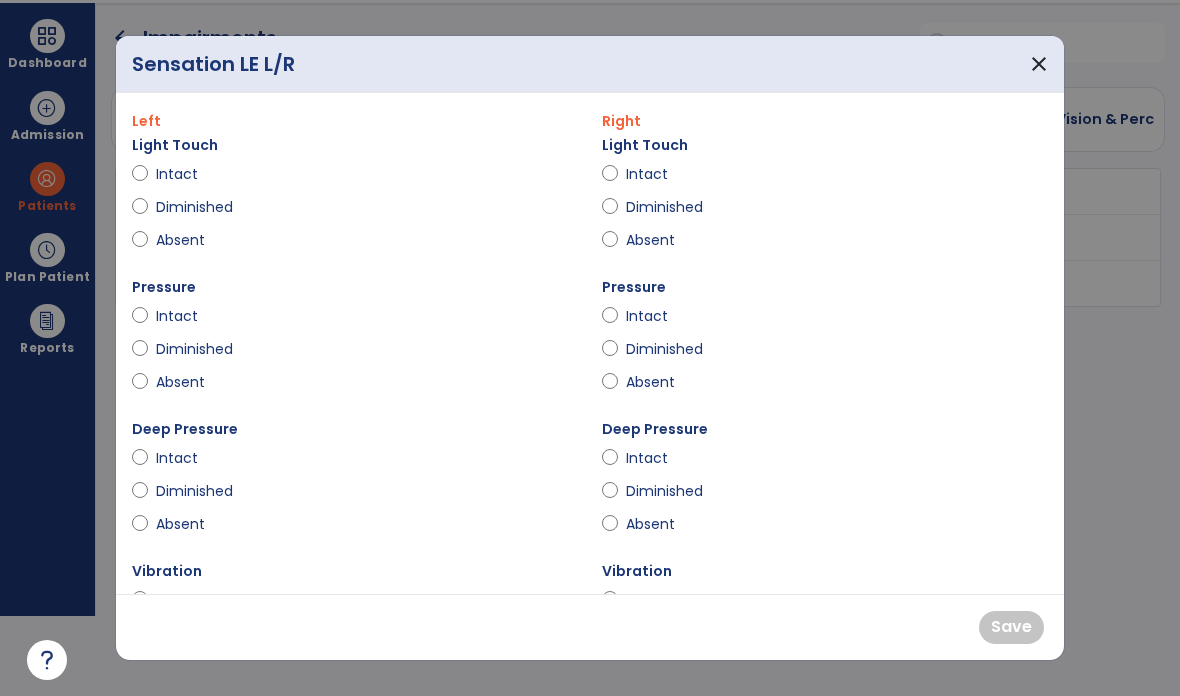 scroll, scrollTop: 0, scrollLeft: 0, axis: both 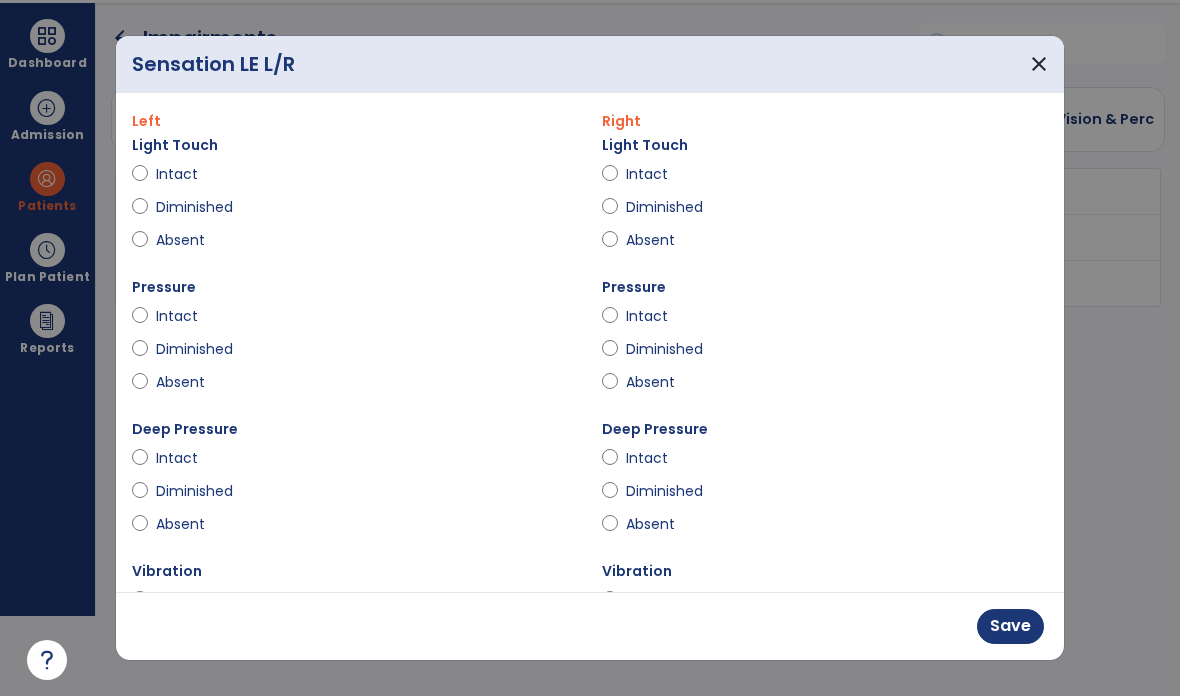 click on "Intact" at bounding box center (661, 174) 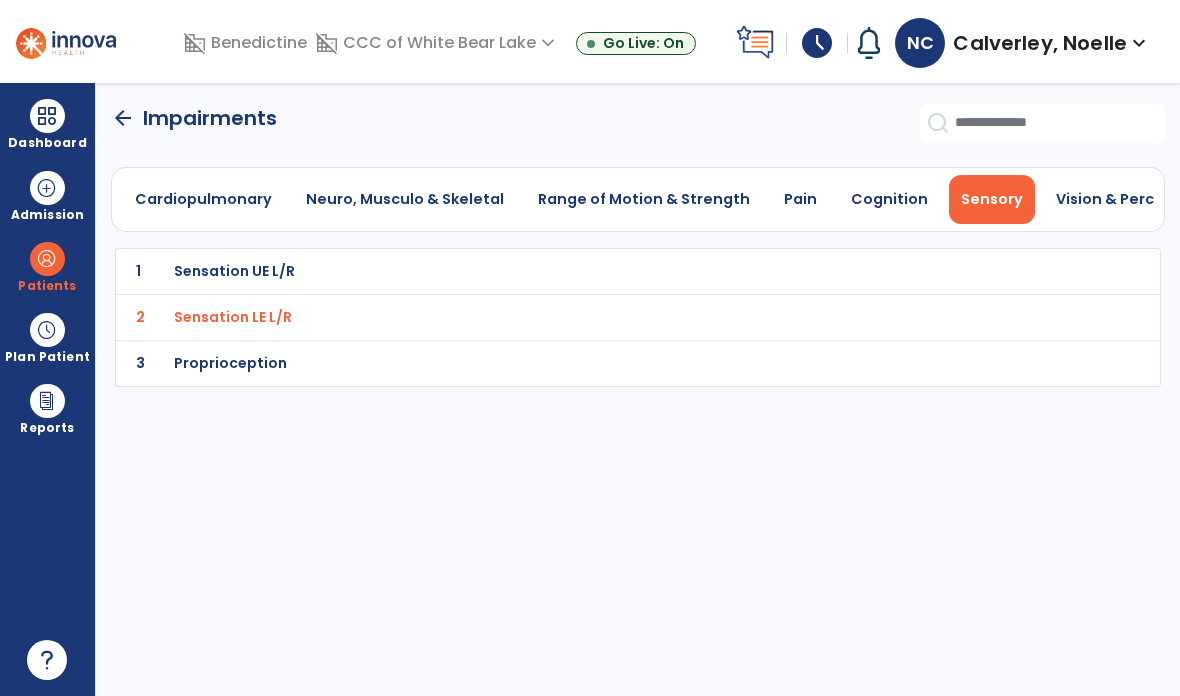 click on "arrow_back" 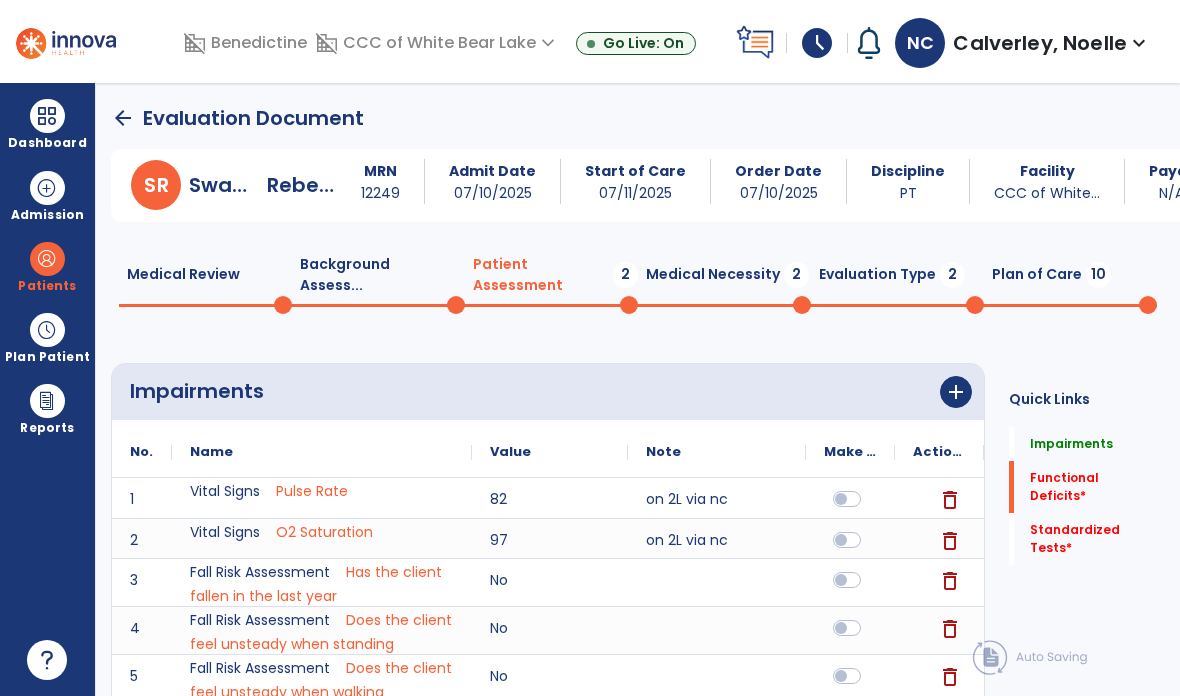 click on "Quick Links  Impairments   Impairments   Functional Deficits   *  Functional Deficits   *  Standardized Tests   *  Standardized Tests   *" 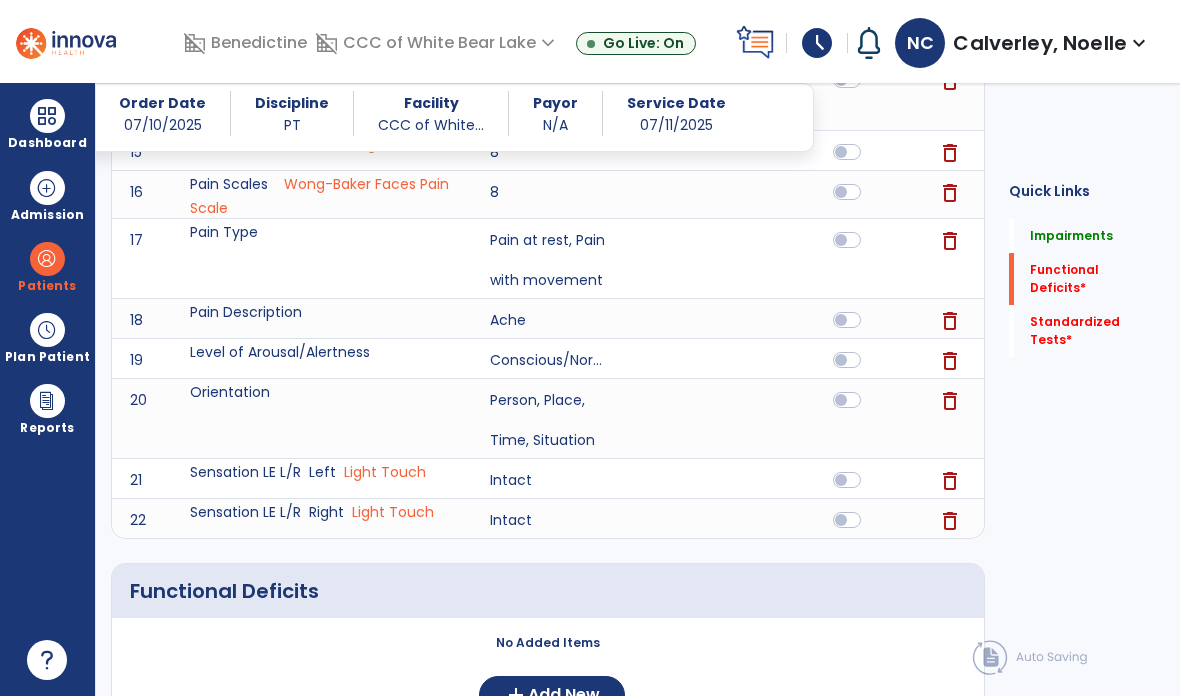scroll, scrollTop: 1522, scrollLeft: 0, axis: vertical 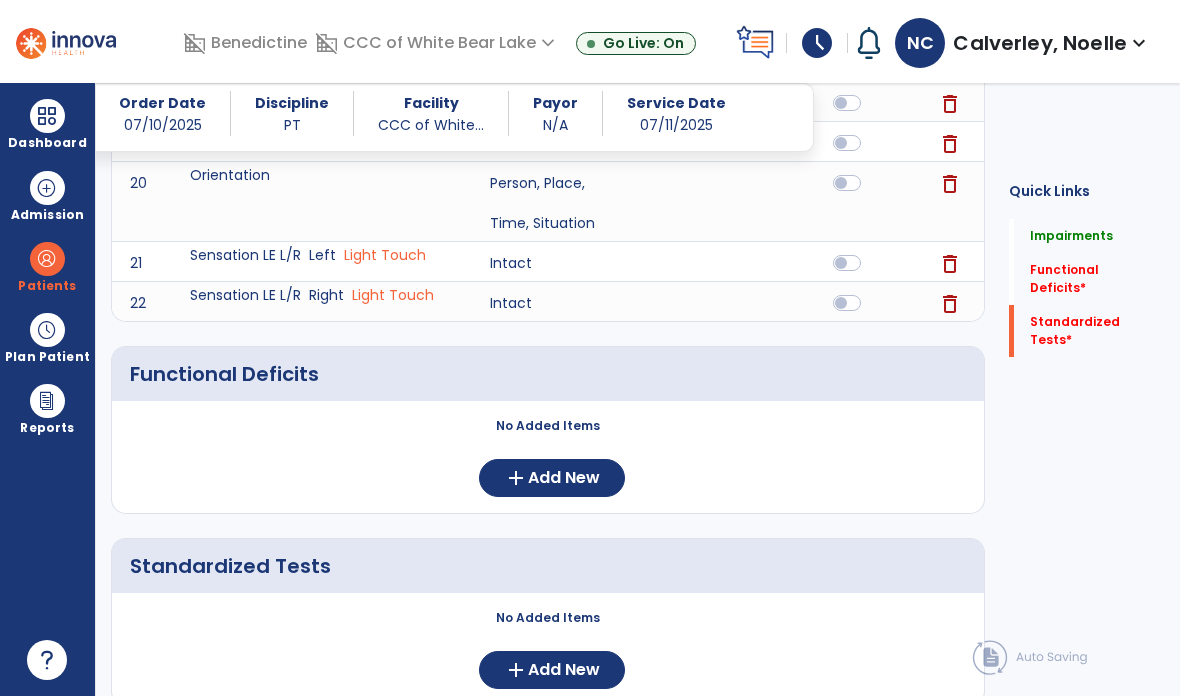 click on "add  Add New" 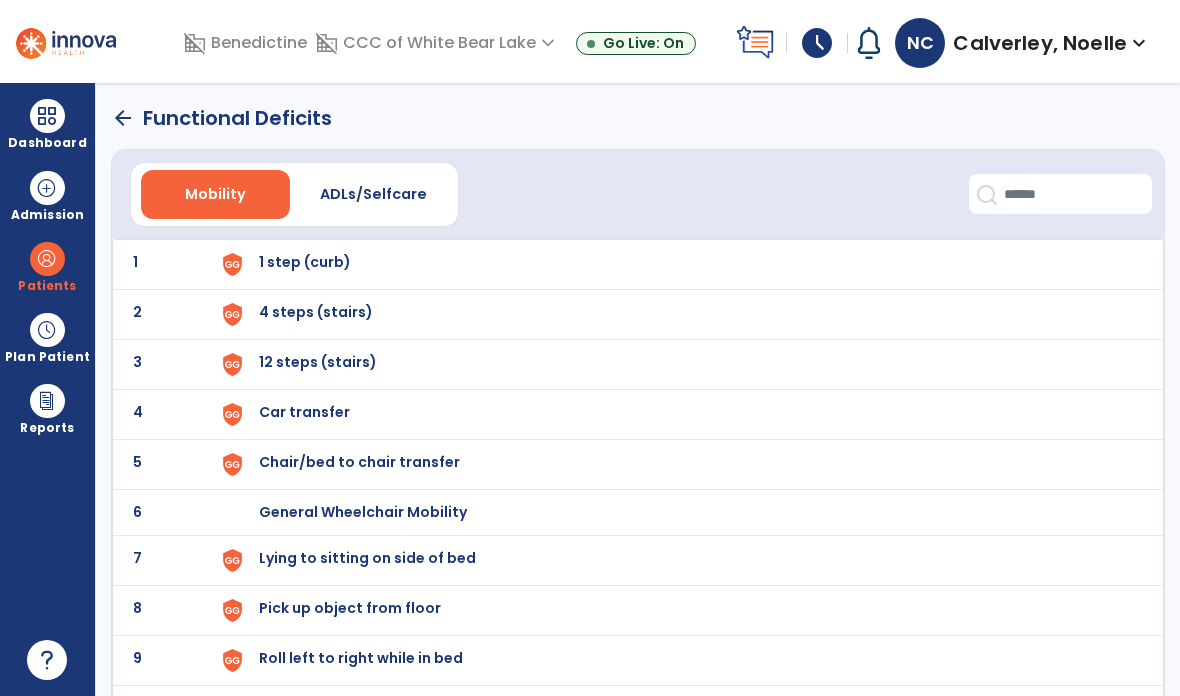 scroll, scrollTop: 0, scrollLeft: 0, axis: both 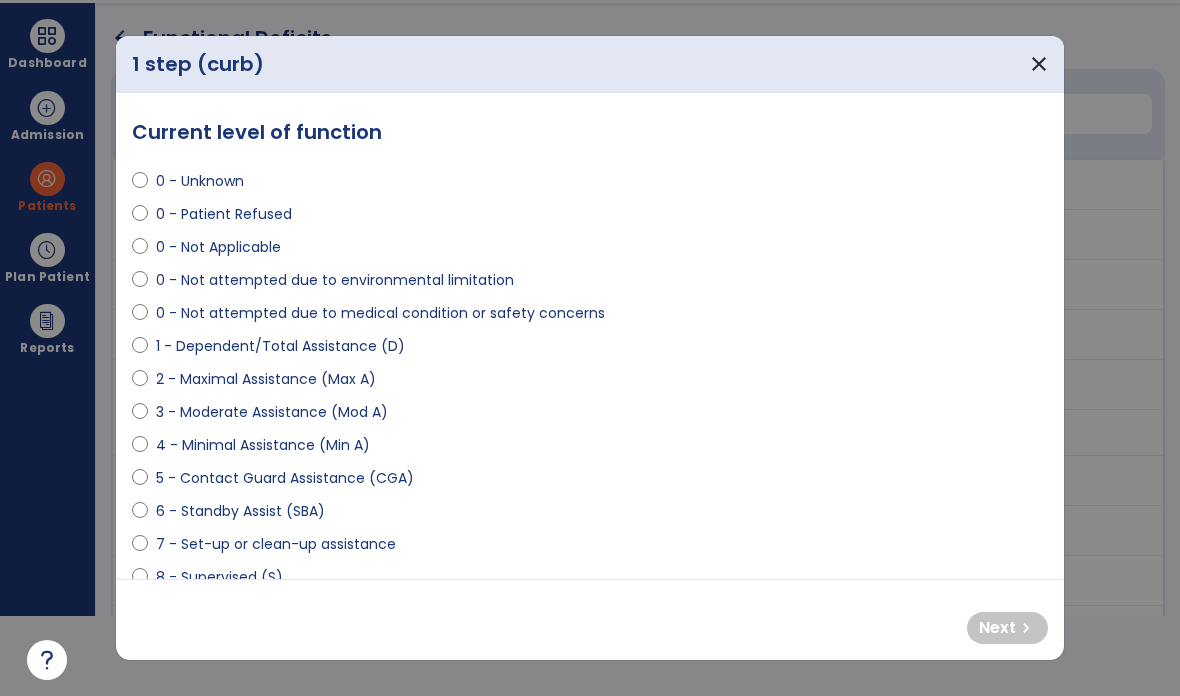 select on "**********" 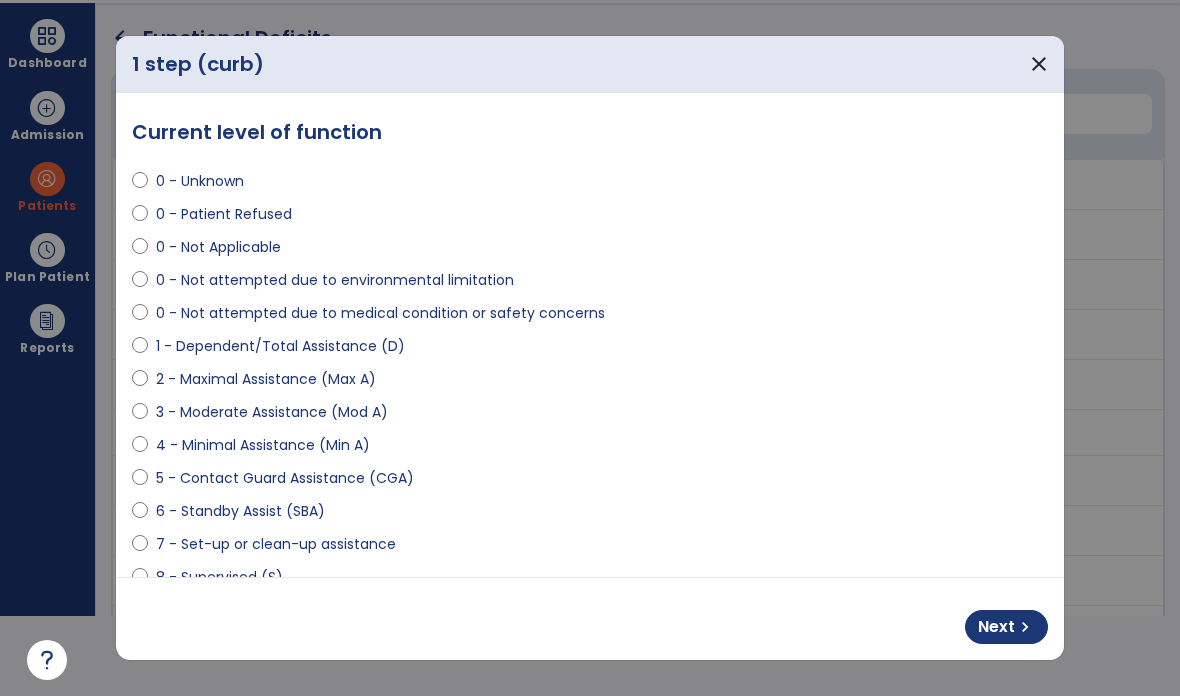 click on "chevron_right" at bounding box center (1025, 627) 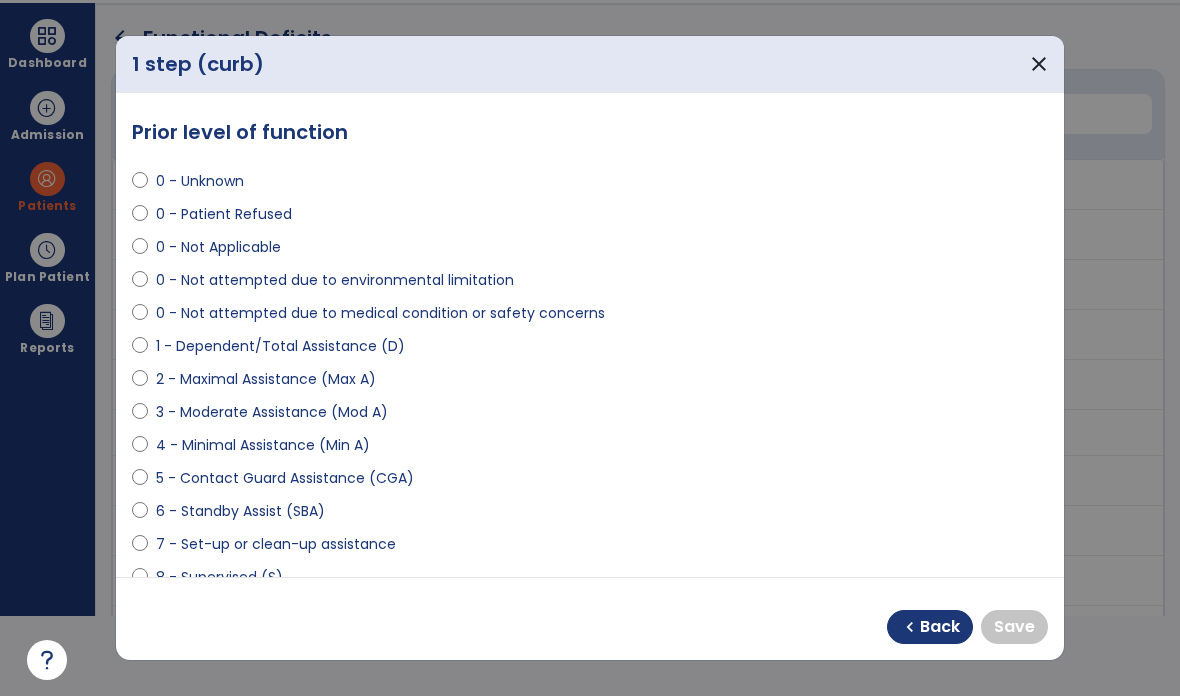 select on "**********" 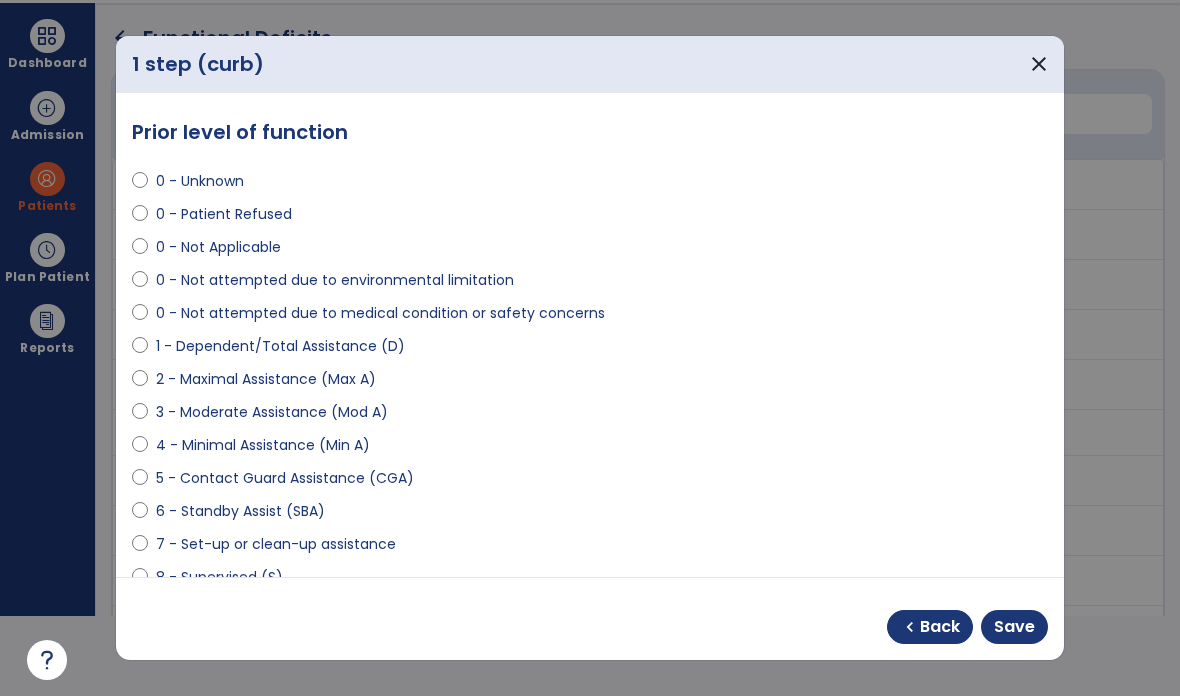click on "Save" at bounding box center (1014, 627) 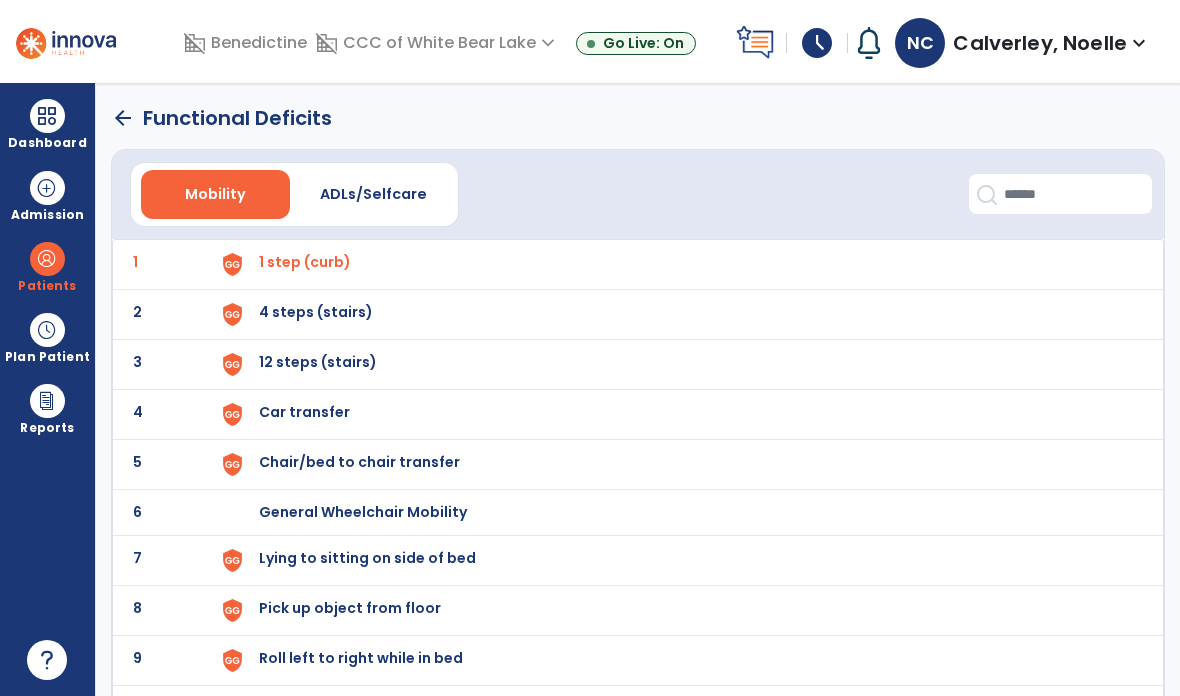 click on "2" 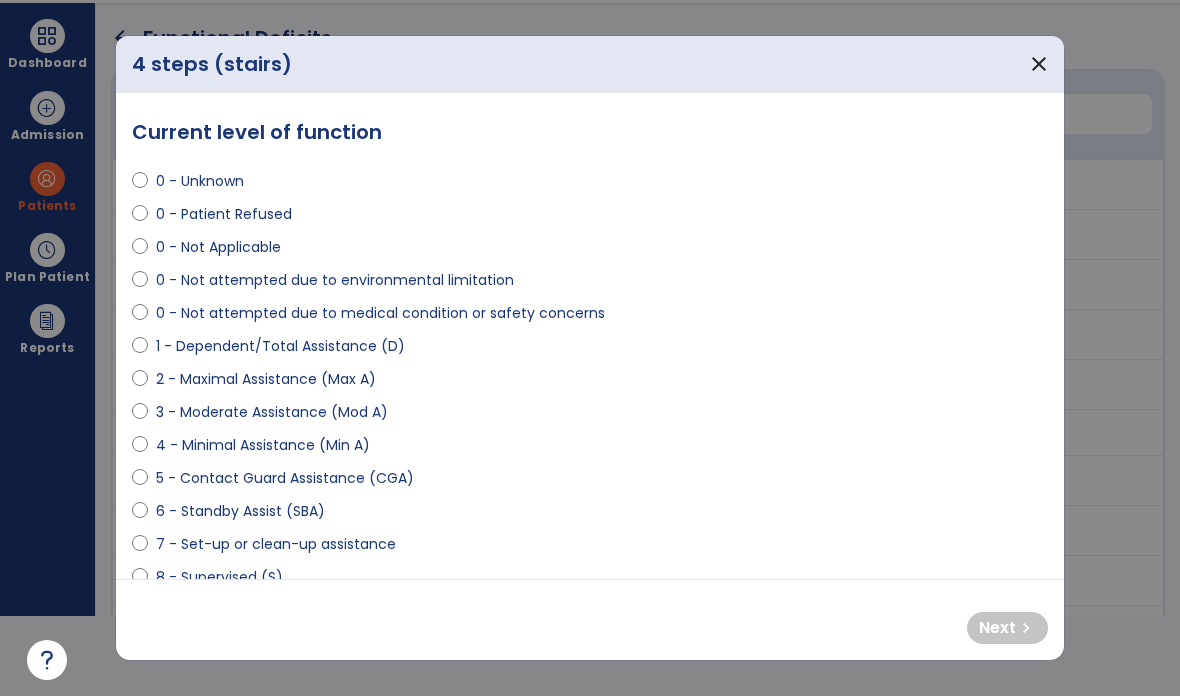 scroll, scrollTop: 0, scrollLeft: 0, axis: both 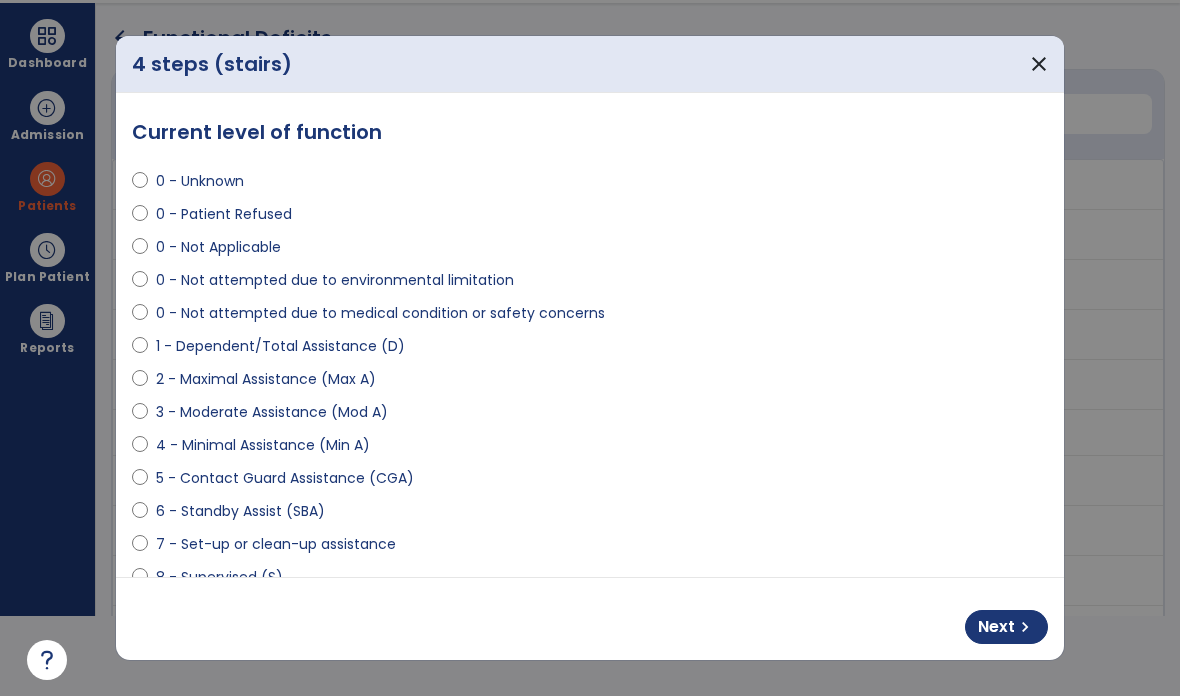 click on "chevron_right" at bounding box center [1025, 627] 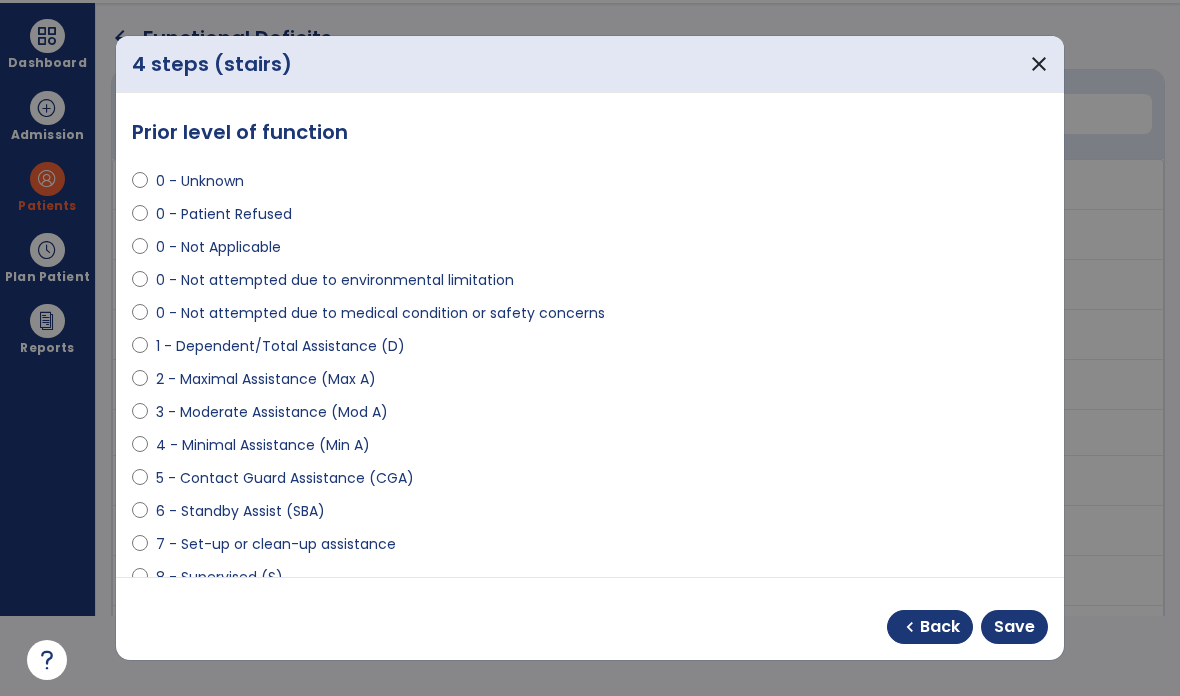 select on "**********" 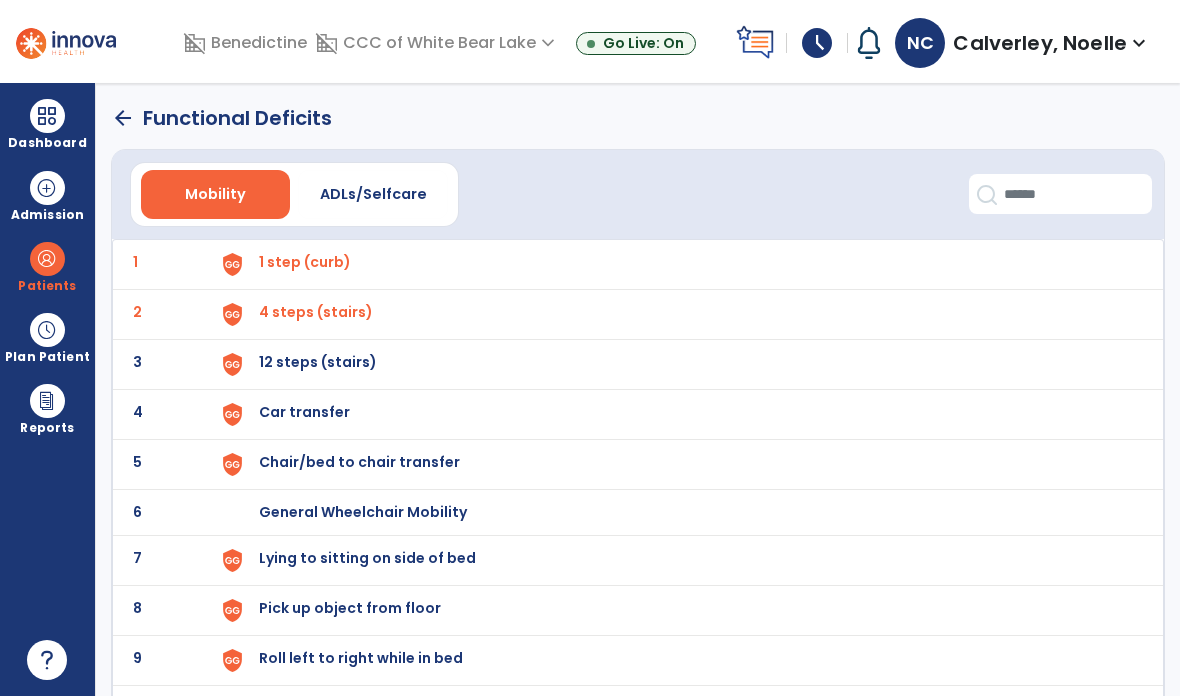 click on "3" 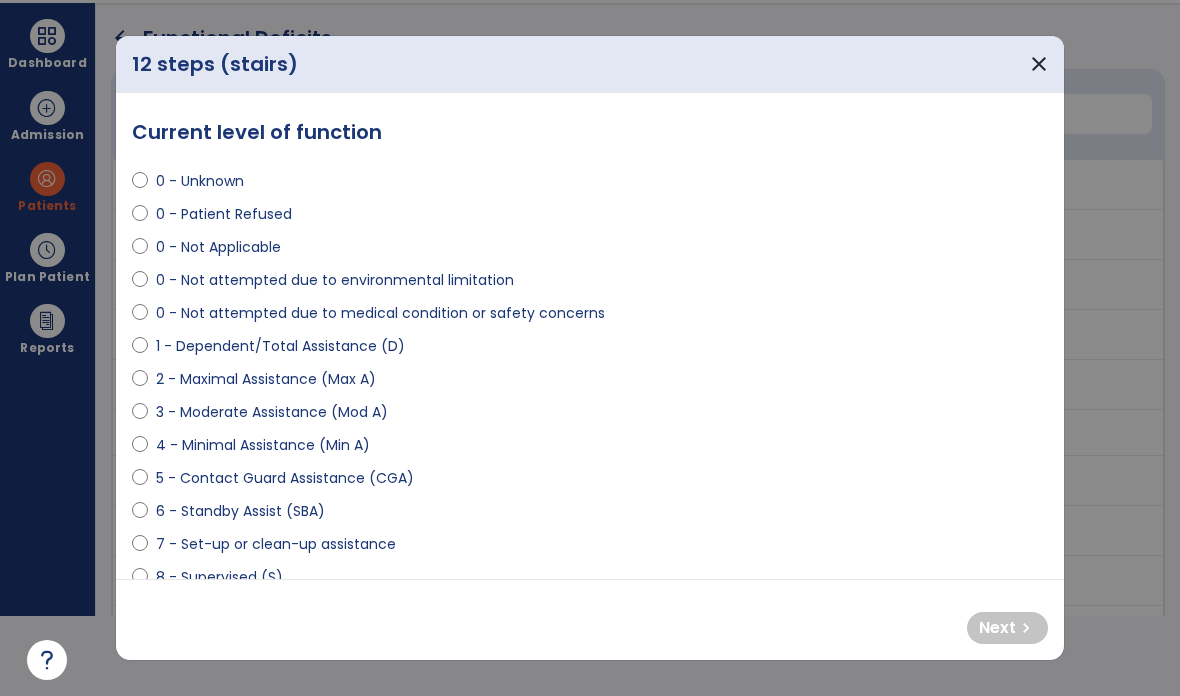 scroll, scrollTop: 0, scrollLeft: 0, axis: both 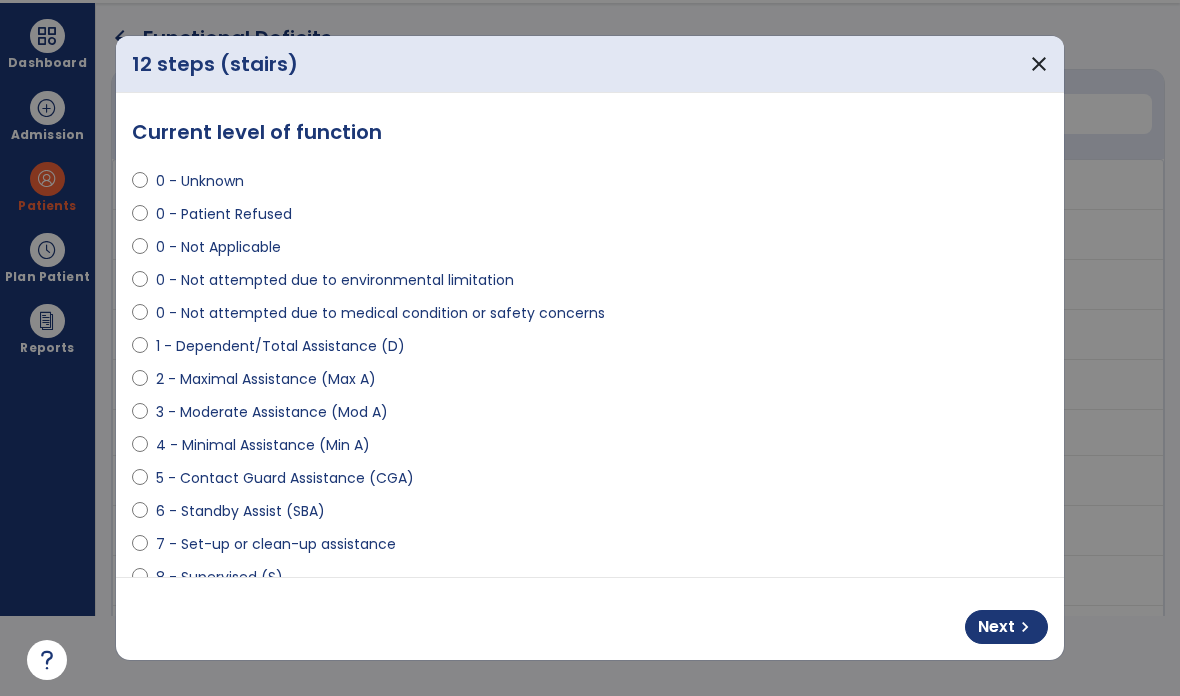 click on "chevron_right" at bounding box center [1025, 627] 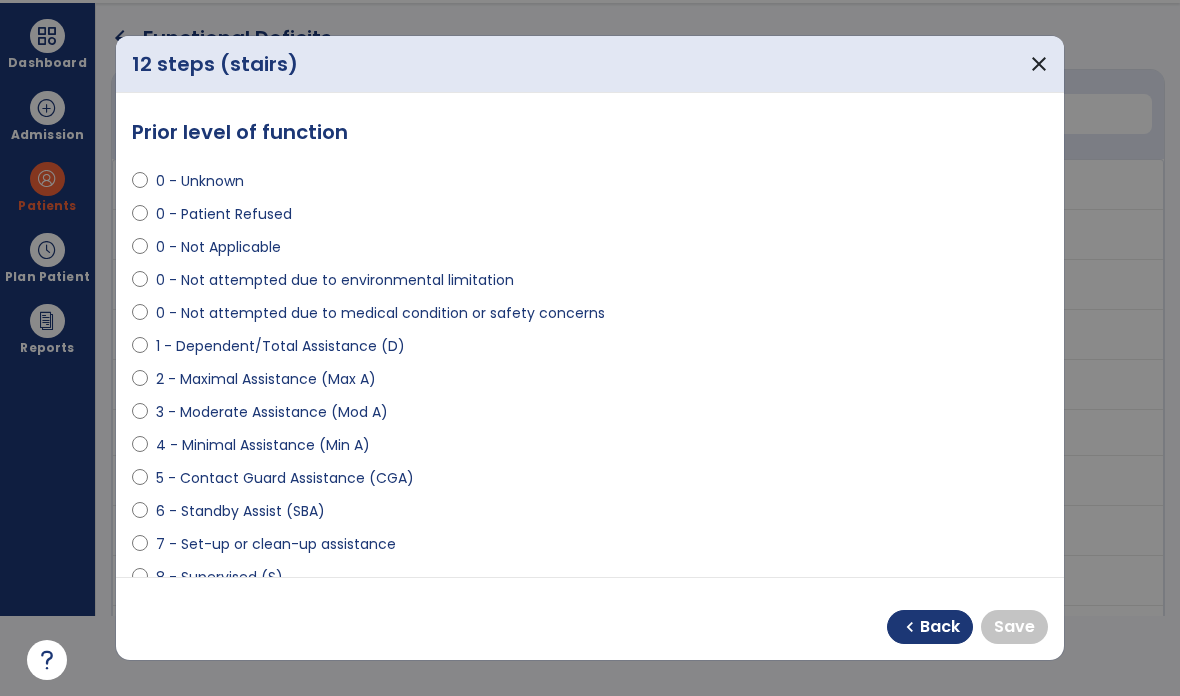 select on "**********" 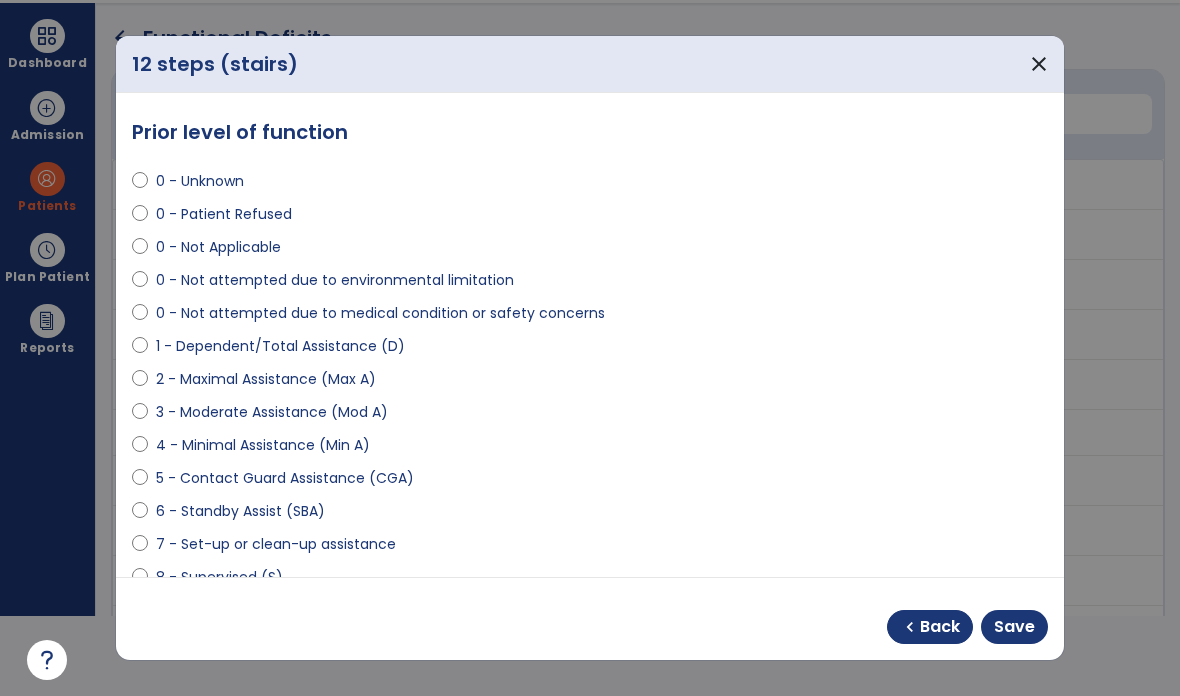 click on "Save" at bounding box center [1014, 627] 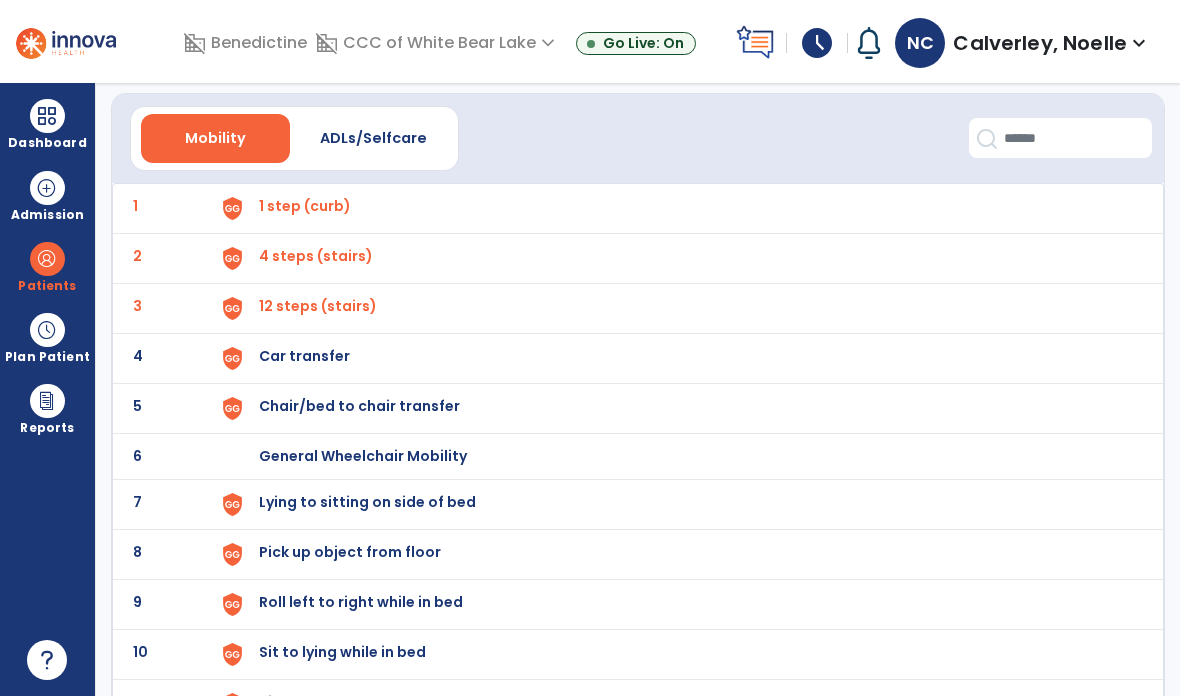 scroll, scrollTop: 60, scrollLeft: 0, axis: vertical 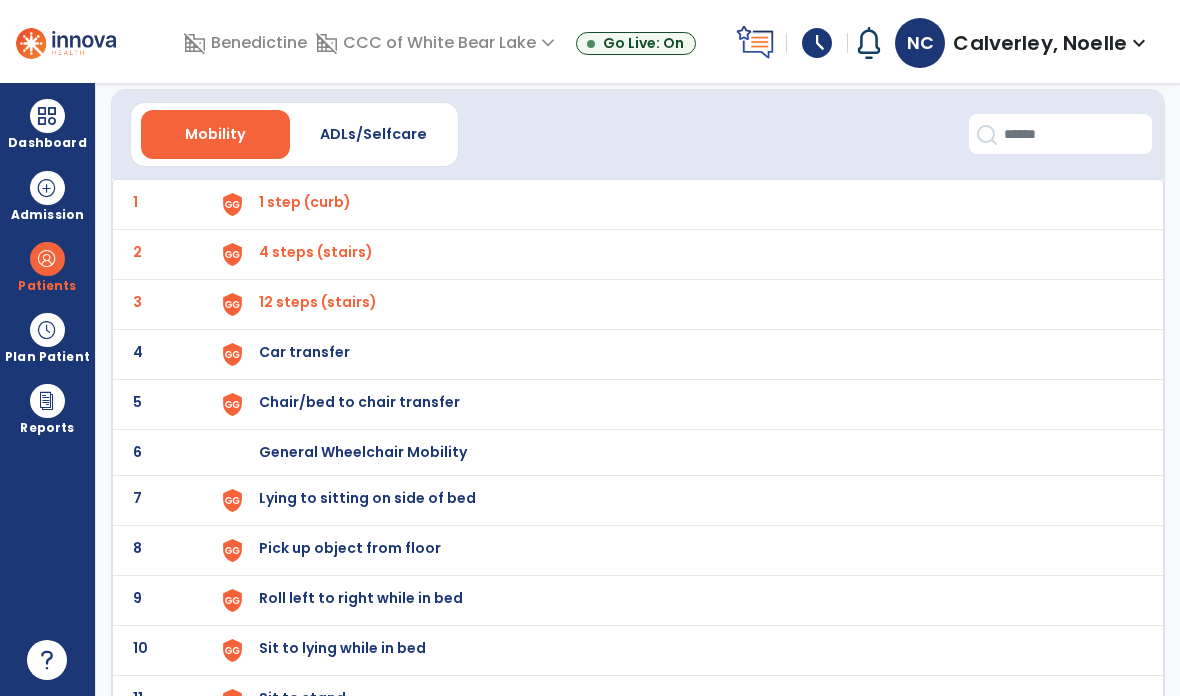 click on "Car transfer" at bounding box center [681, 204] 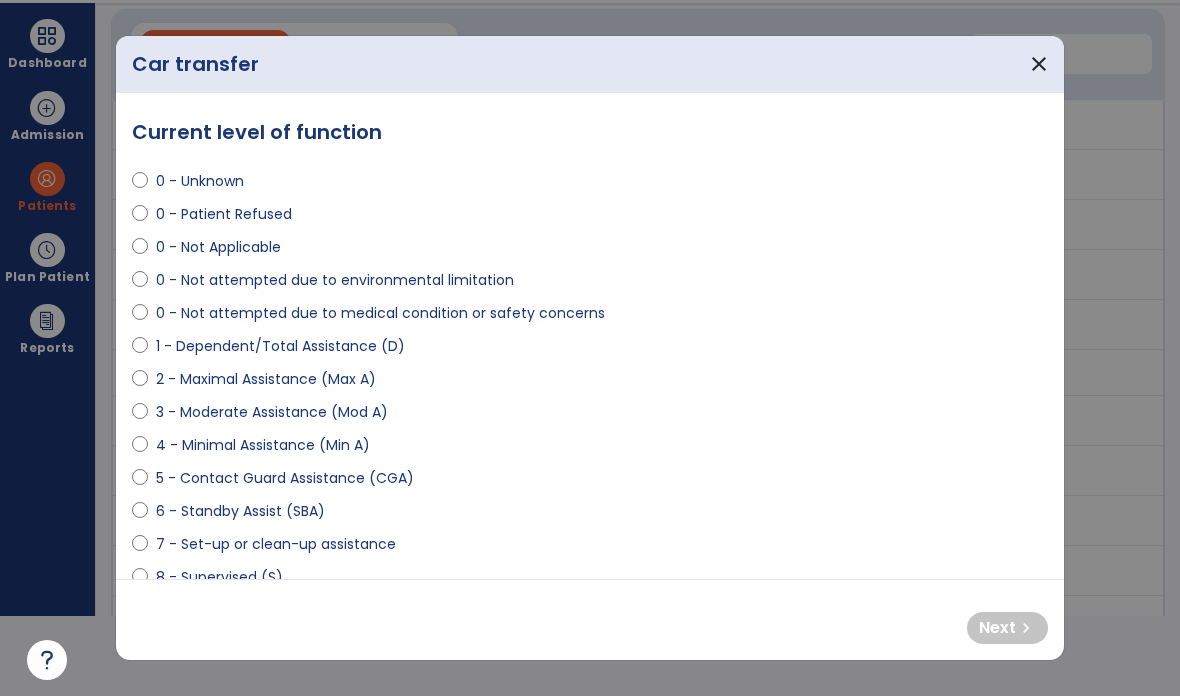scroll, scrollTop: 0, scrollLeft: 0, axis: both 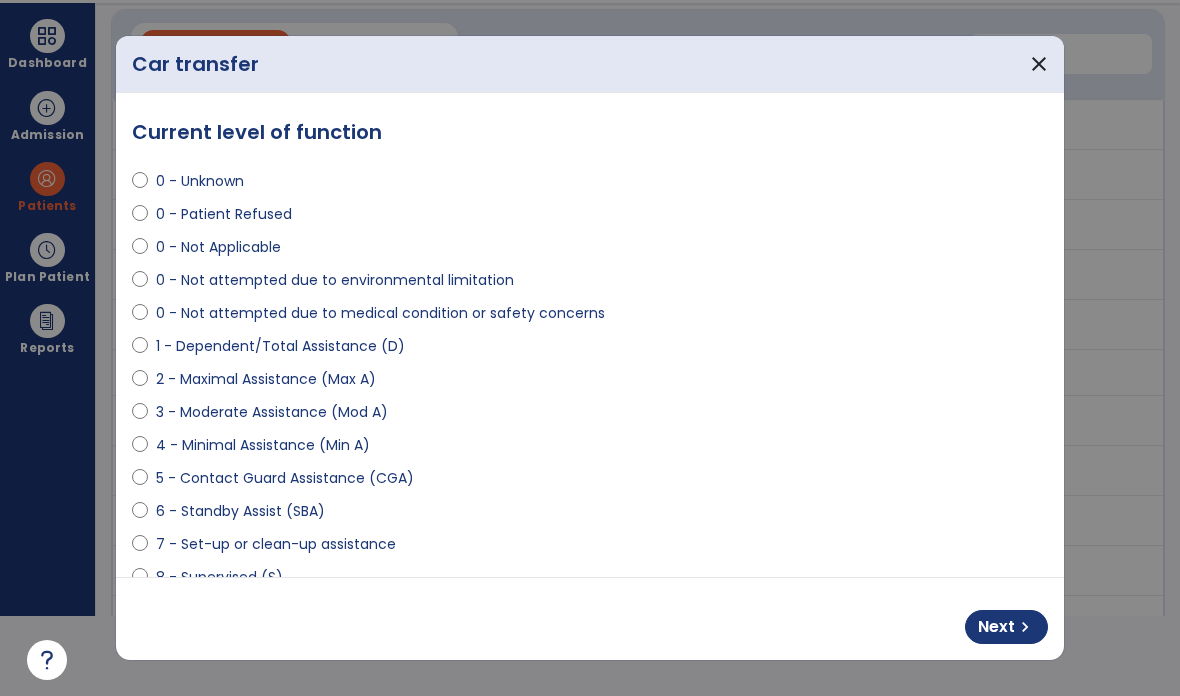 click on "Next  chevron_right" at bounding box center [1006, 627] 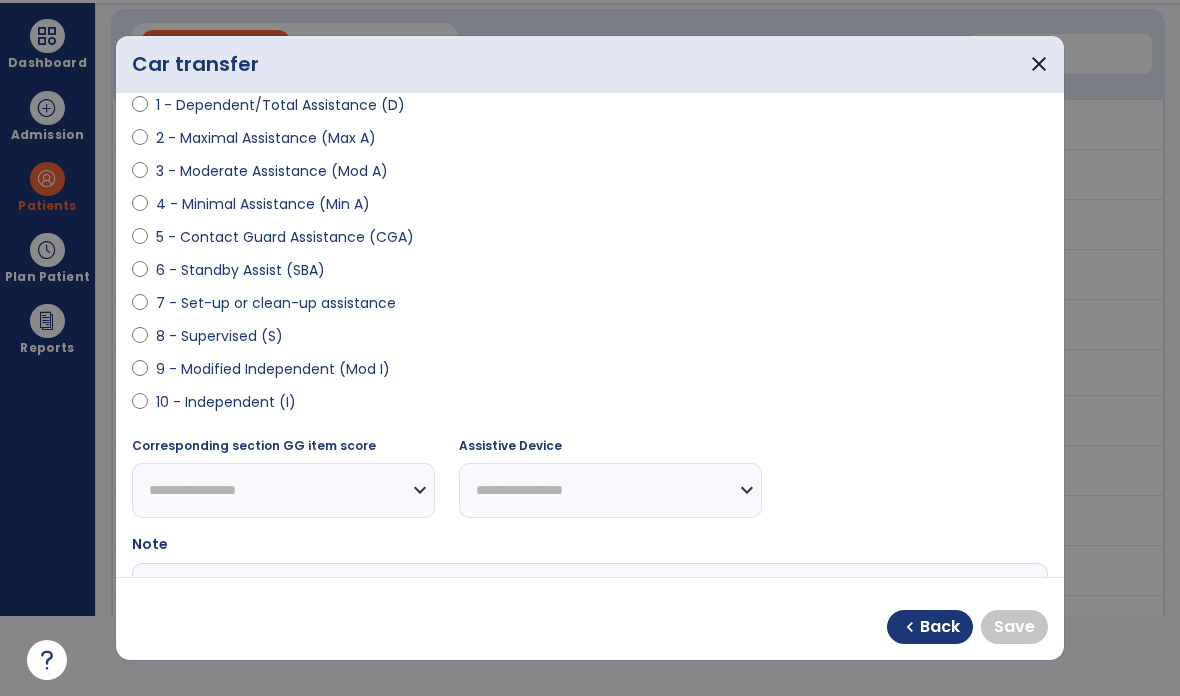 scroll, scrollTop: 210, scrollLeft: 0, axis: vertical 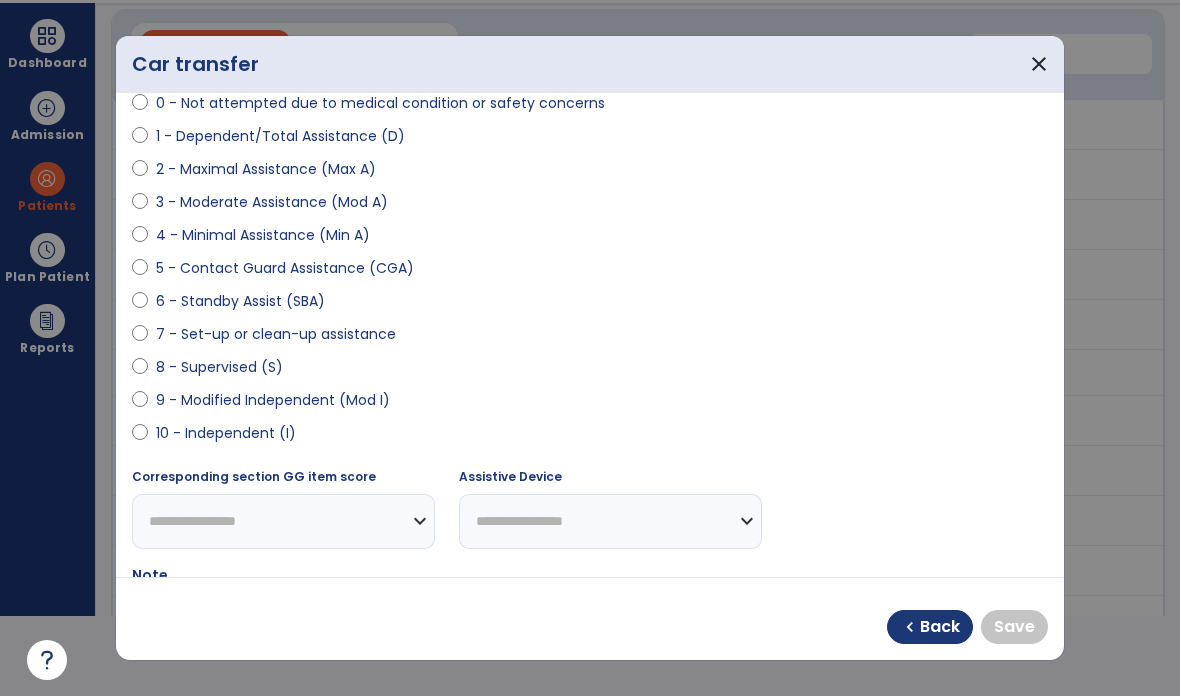 select on "**********" 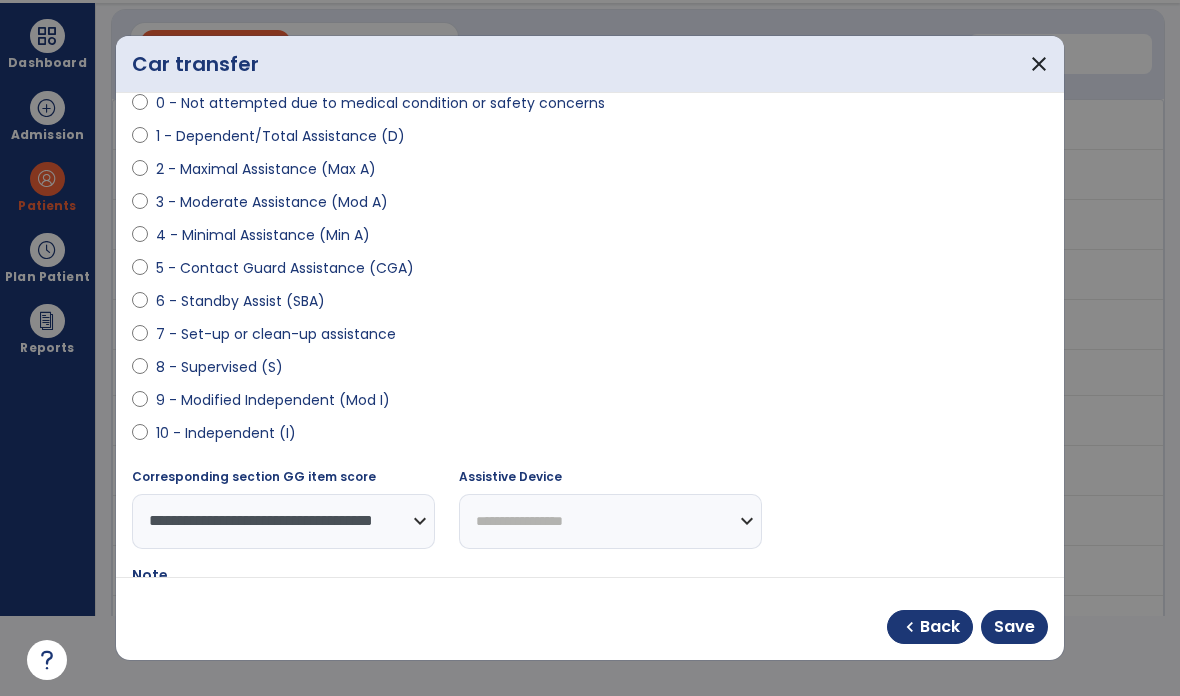 click on "Save" at bounding box center [1014, 627] 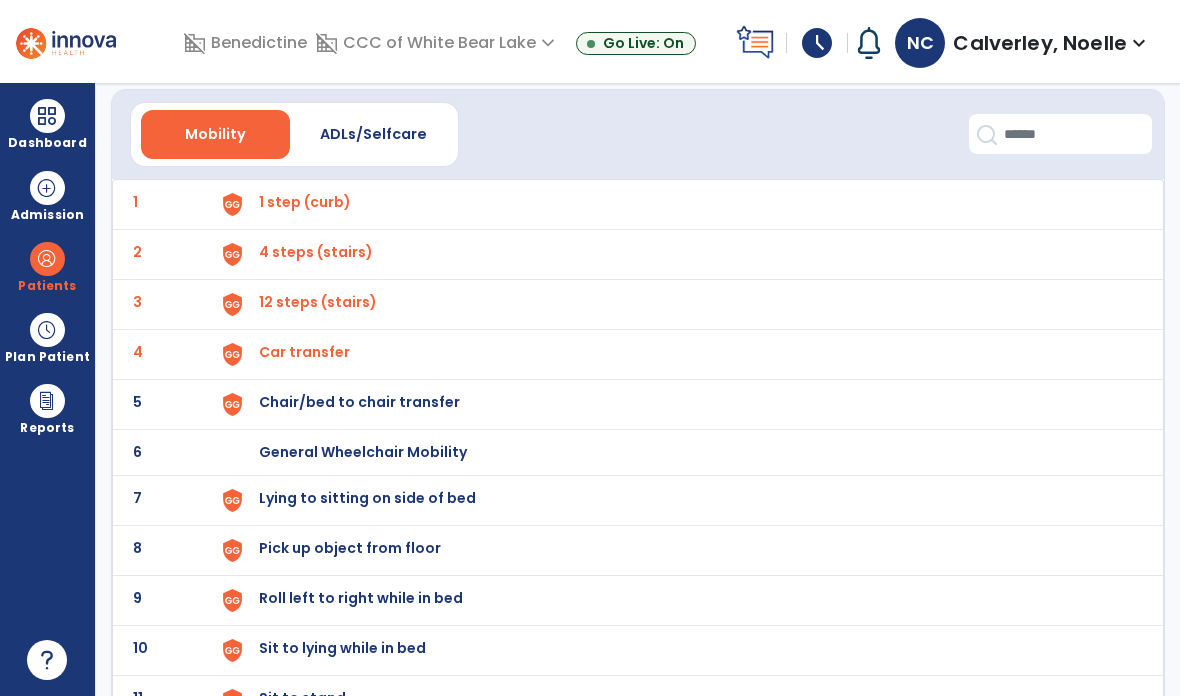 click on "5" 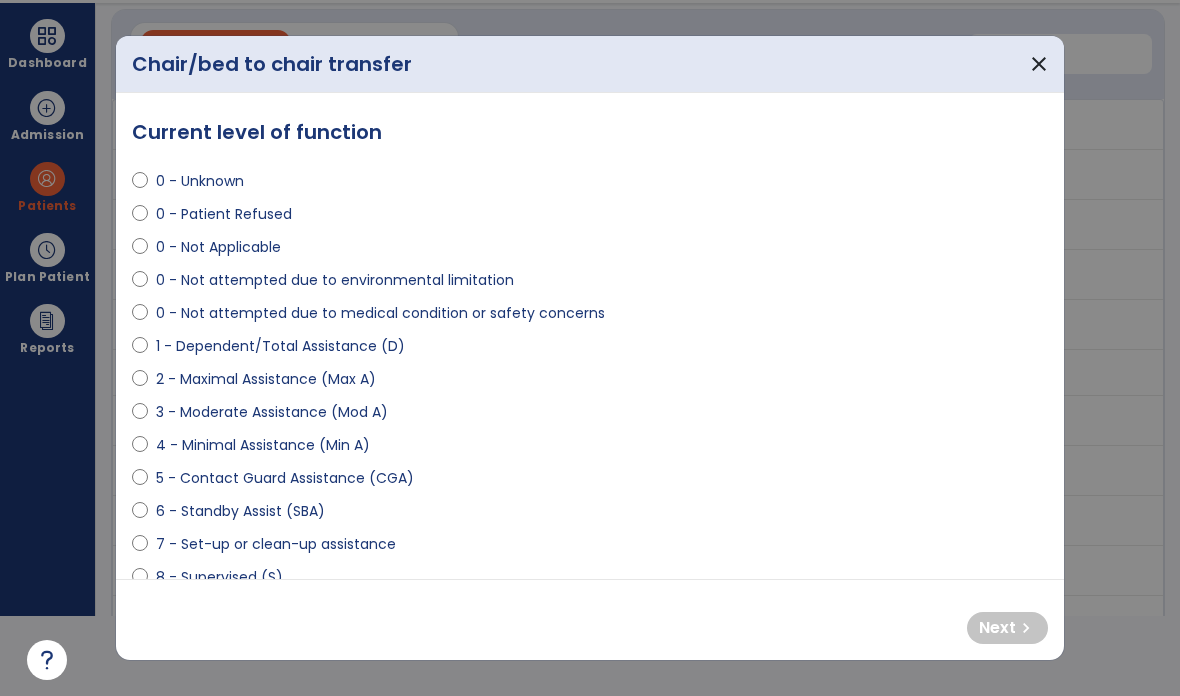 select on "**********" 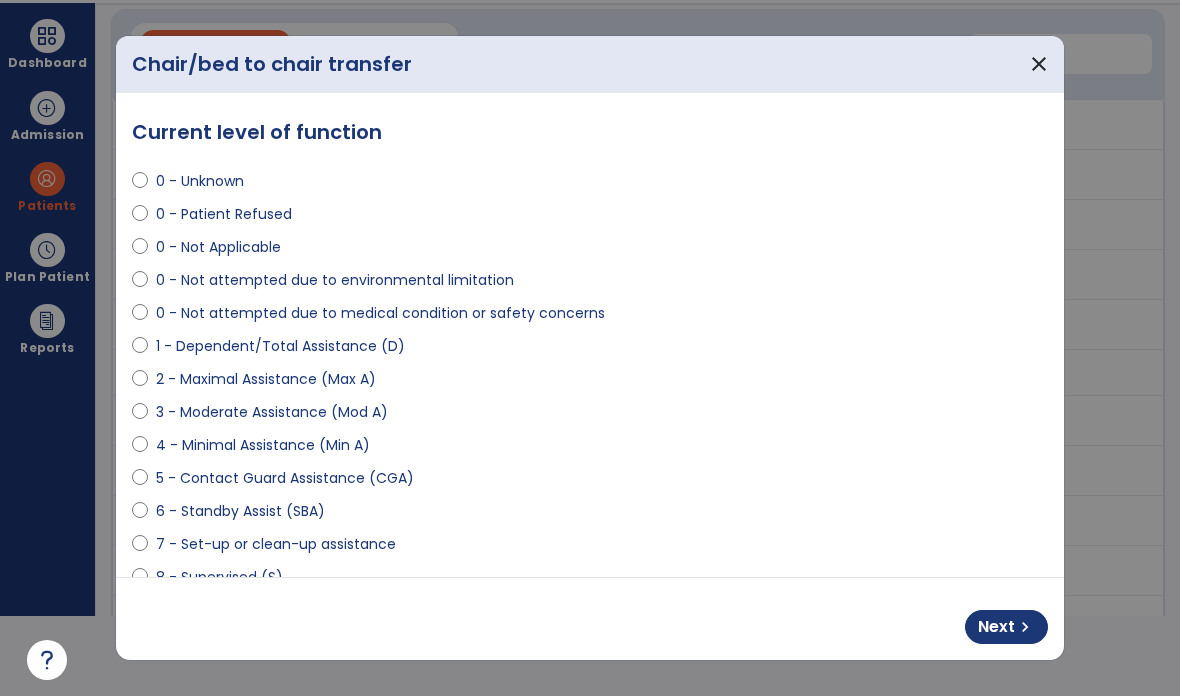click on "chevron_right" at bounding box center (1025, 627) 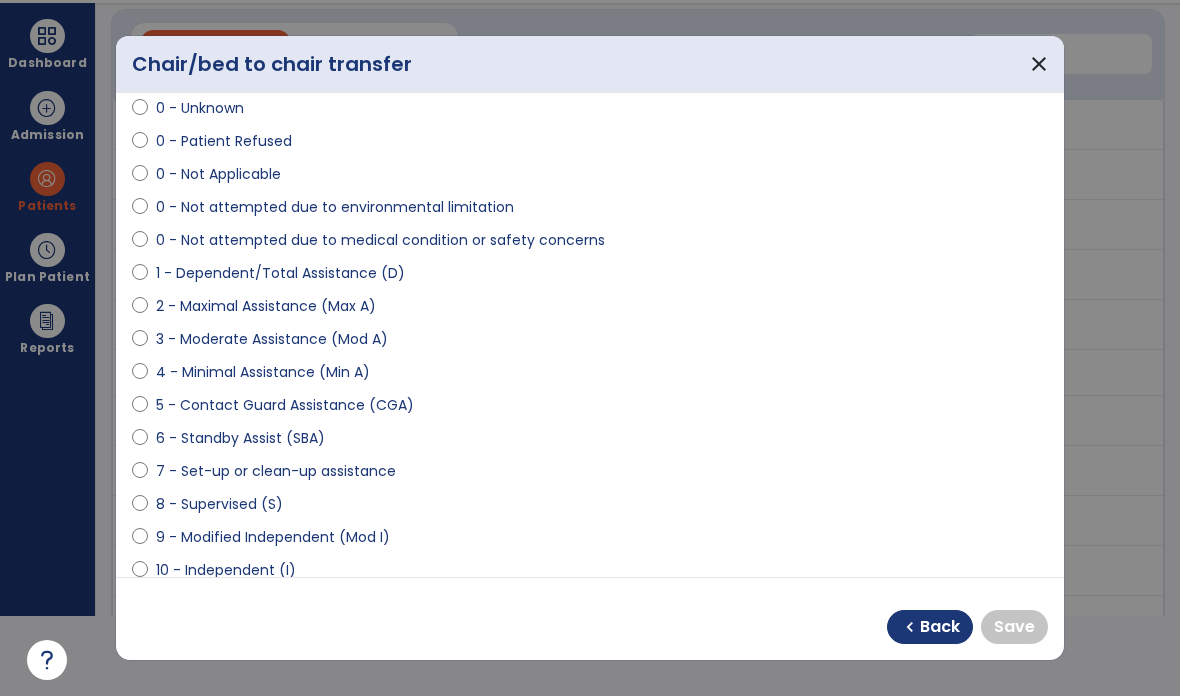 scroll, scrollTop: 84, scrollLeft: 0, axis: vertical 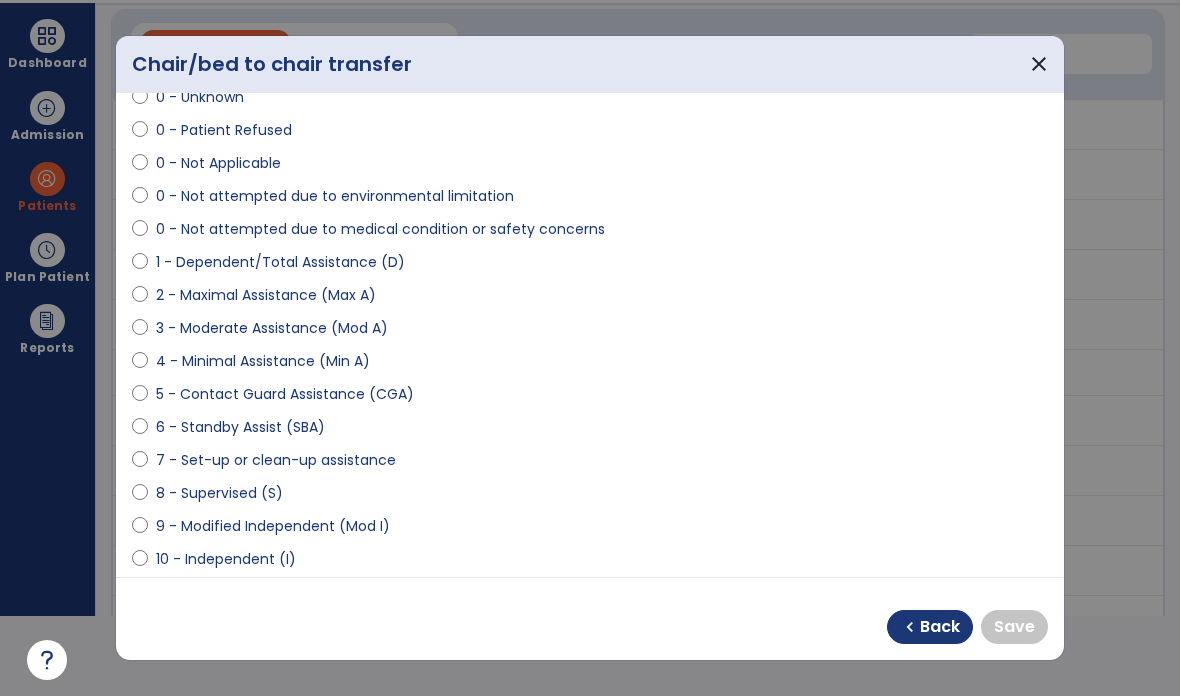 select on "**********" 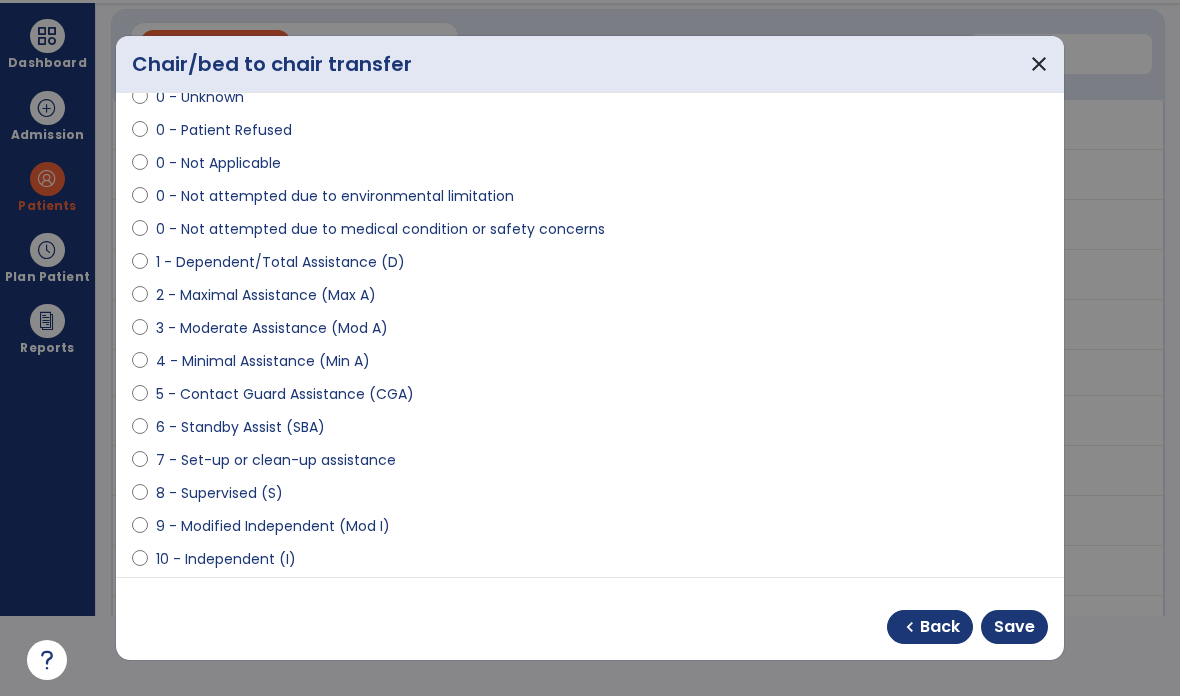 click on "Save" at bounding box center (1014, 627) 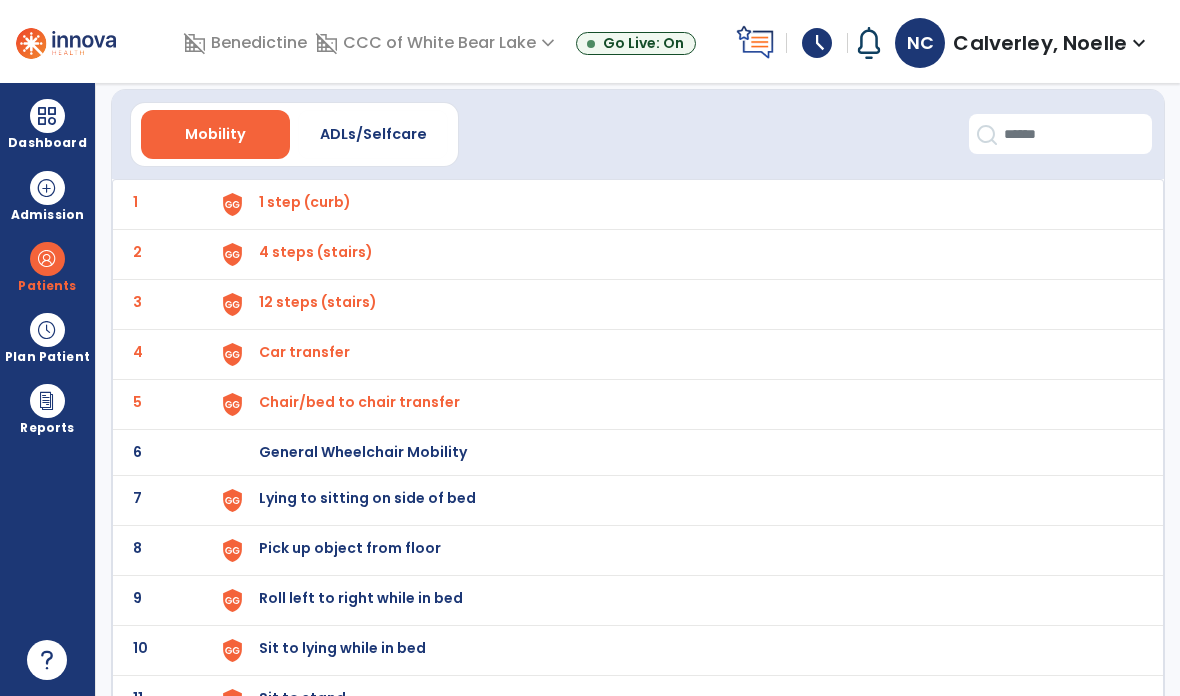 click on "7" 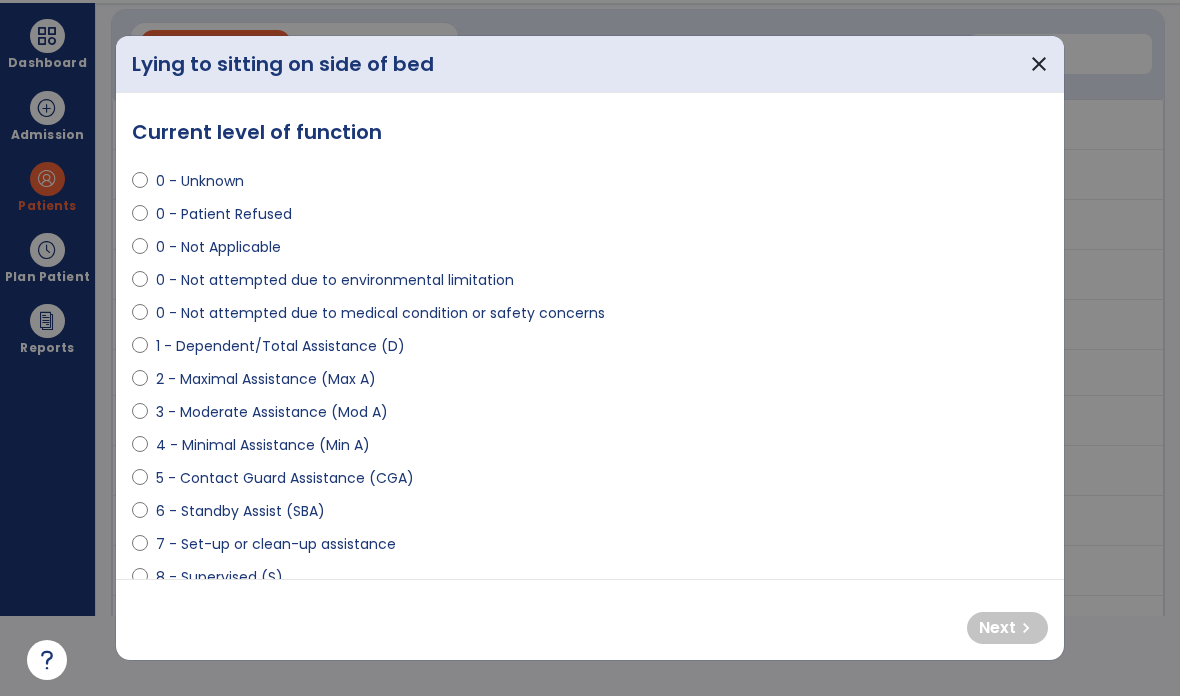 select on "**********" 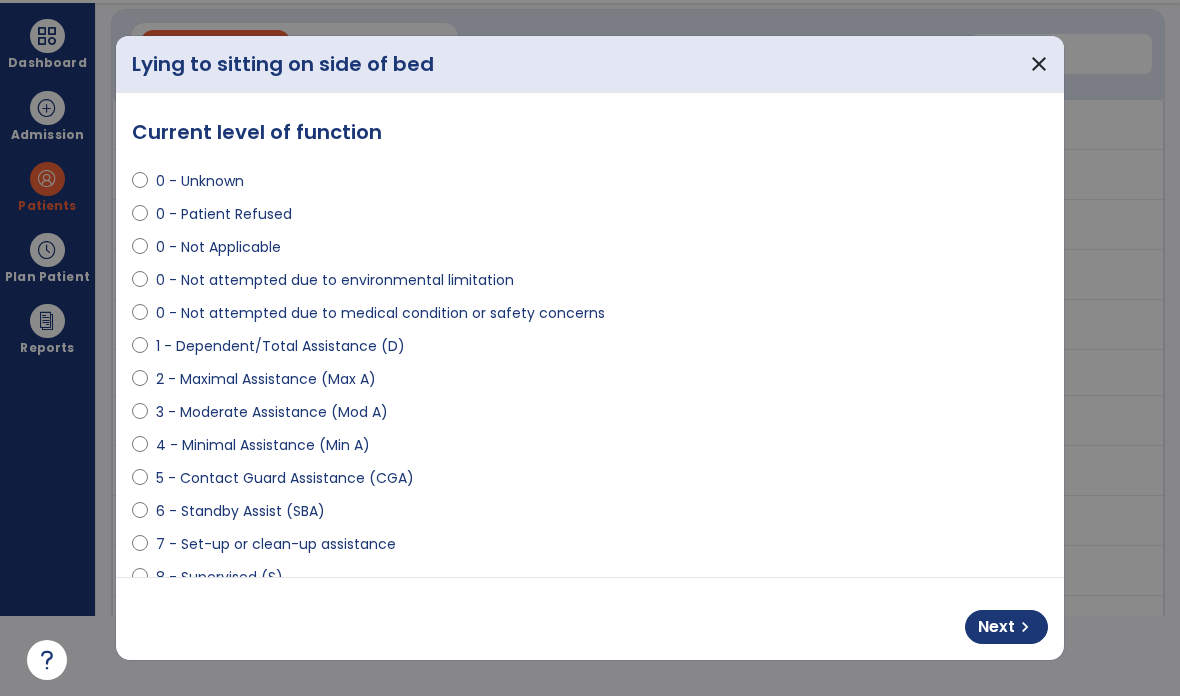 click on "chevron_right" at bounding box center (1025, 627) 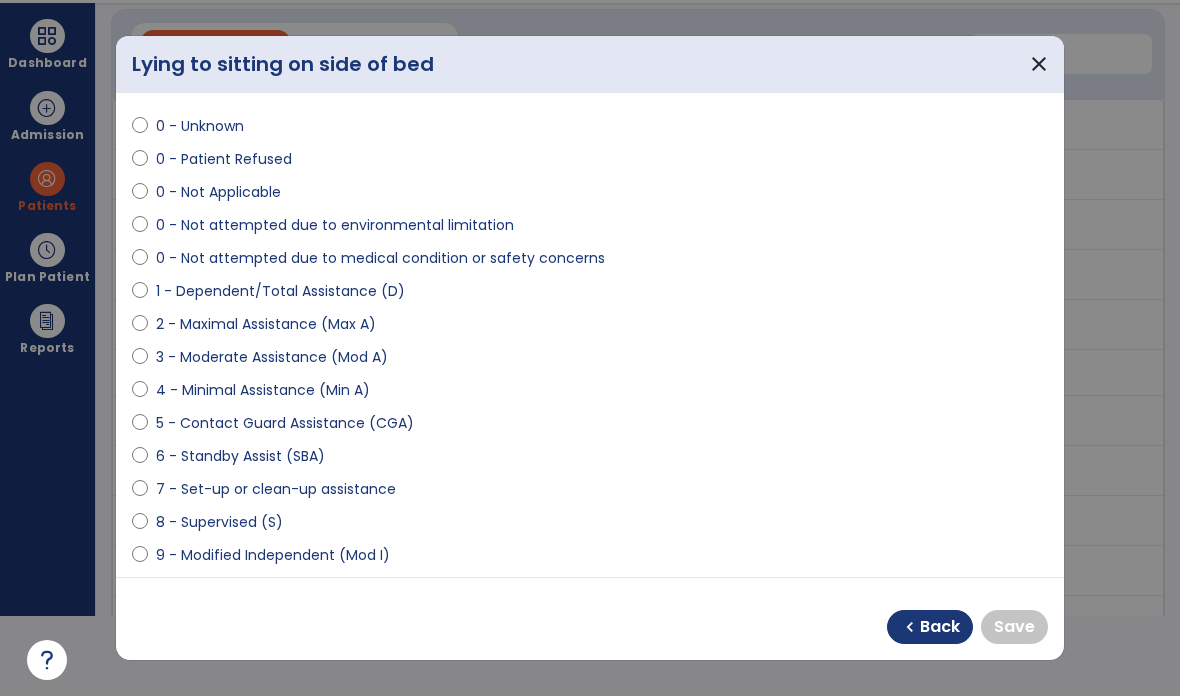 scroll, scrollTop: 62, scrollLeft: 0, axis: vertical 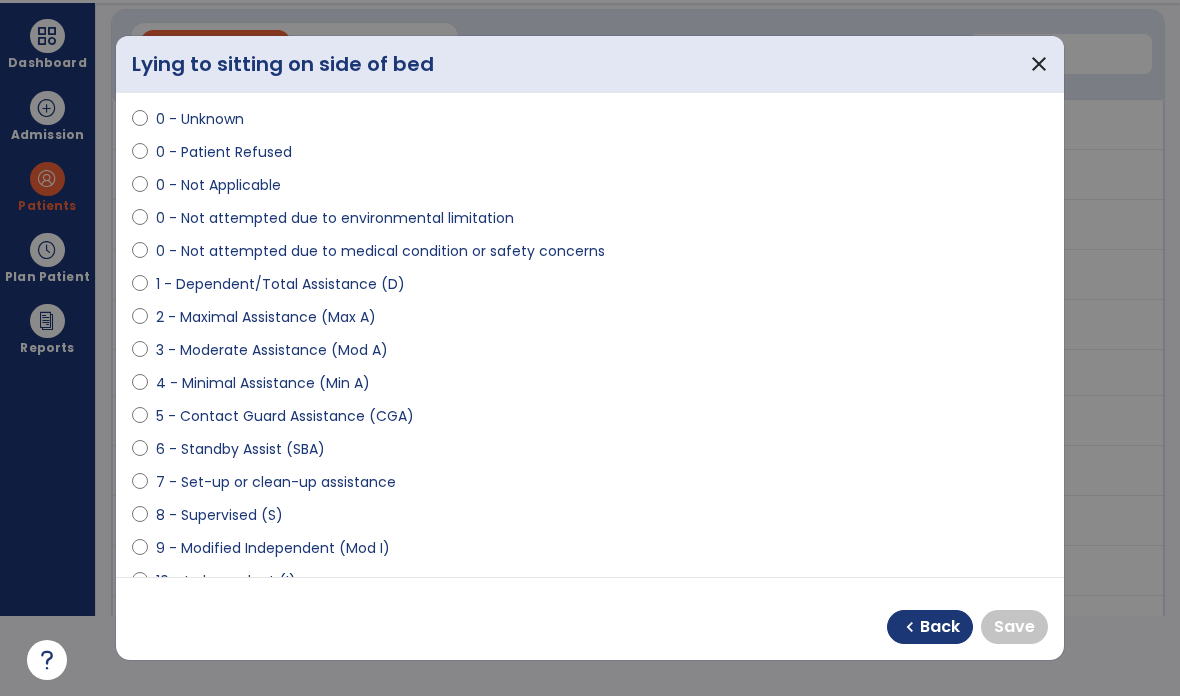 select on "**********" 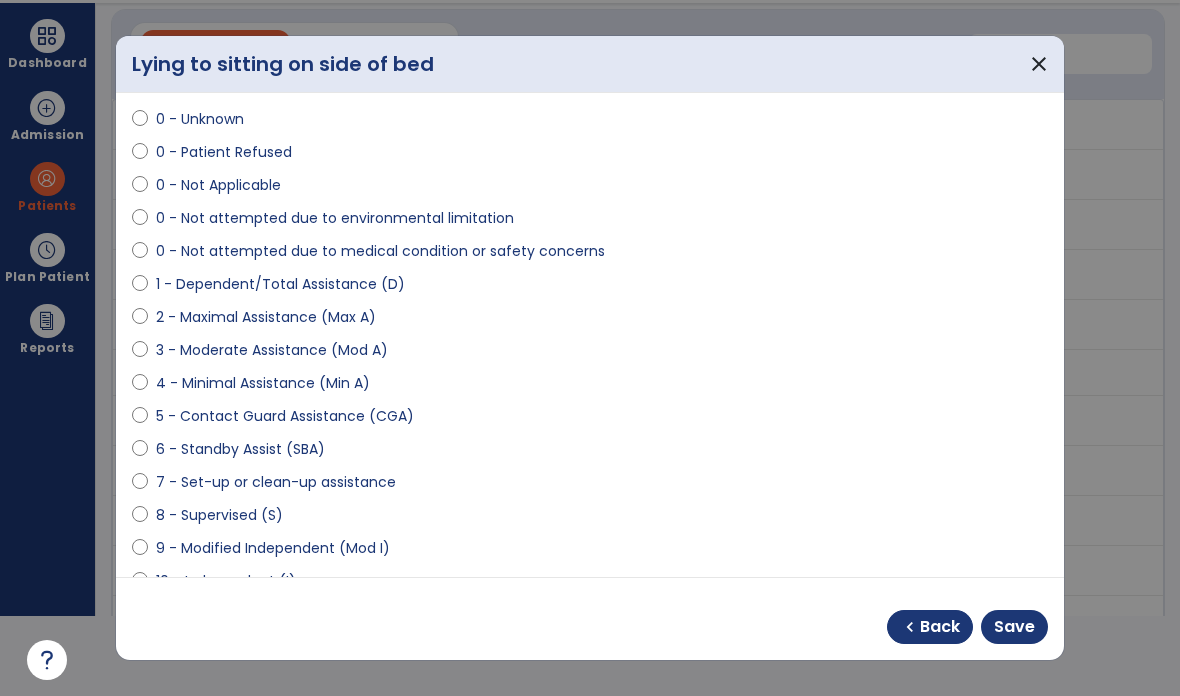click on "Save" at bounding box center (1014, 627) 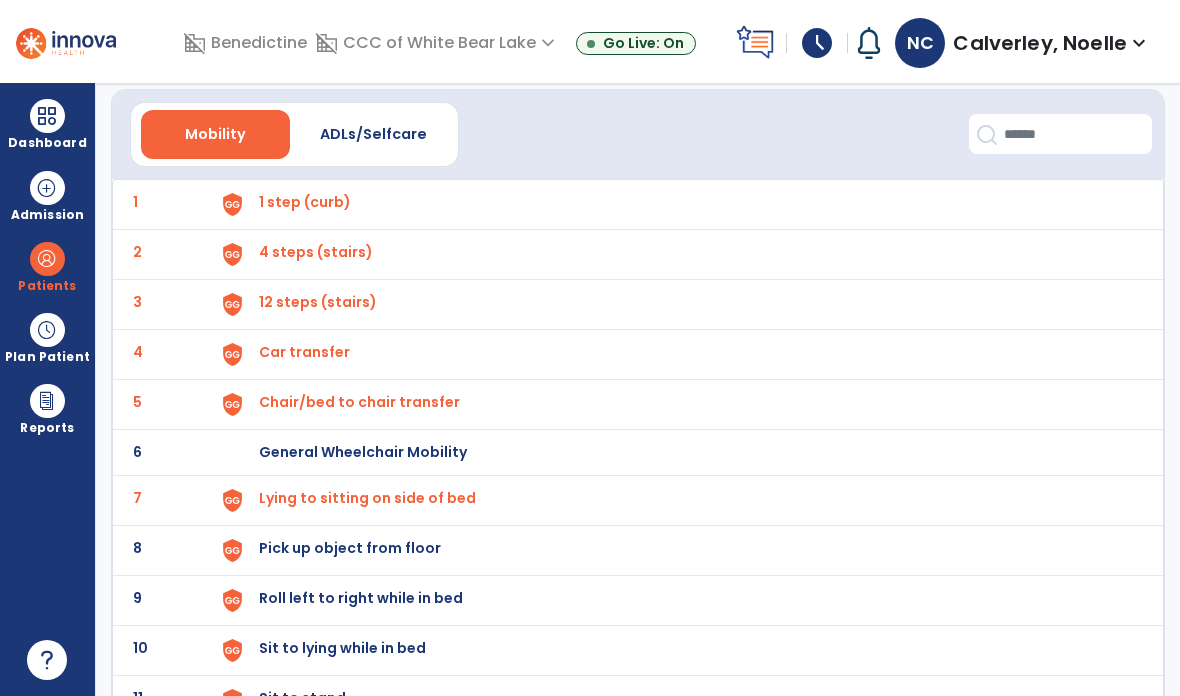 click on "8" 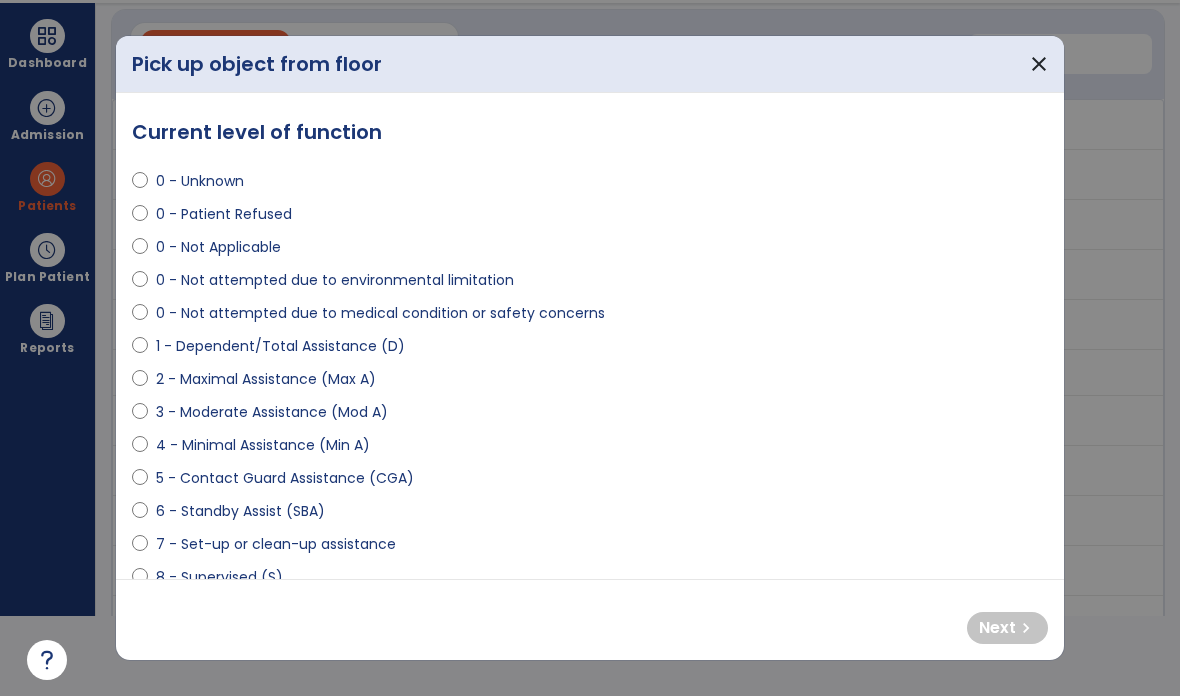 scroll, scrollTop: 0, scrollLeft: 0, axis: both 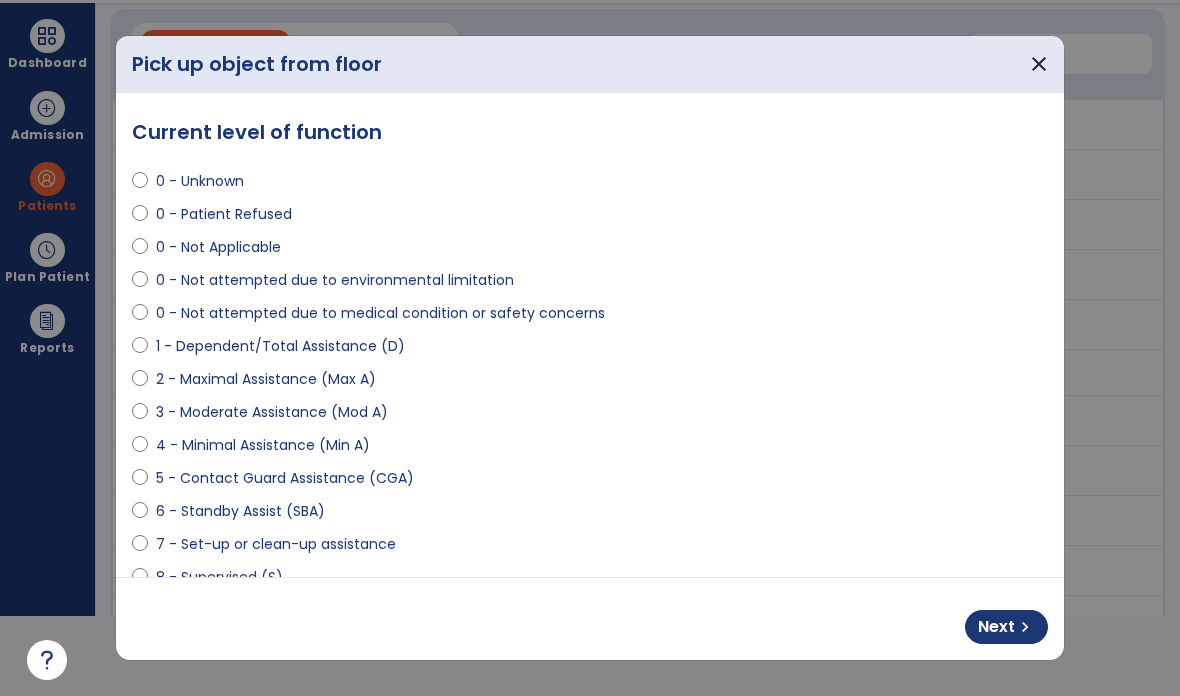 click on "chevron_right" at bounding box center [1025, 627] 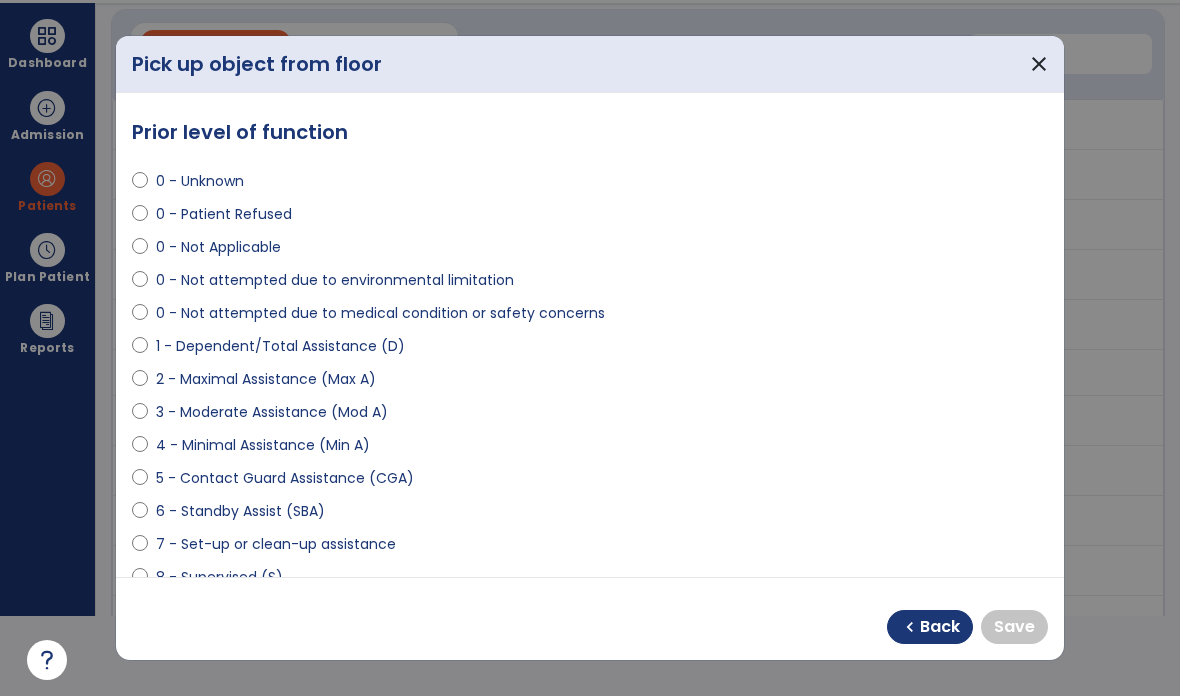 click at bounding box center [140, 614] 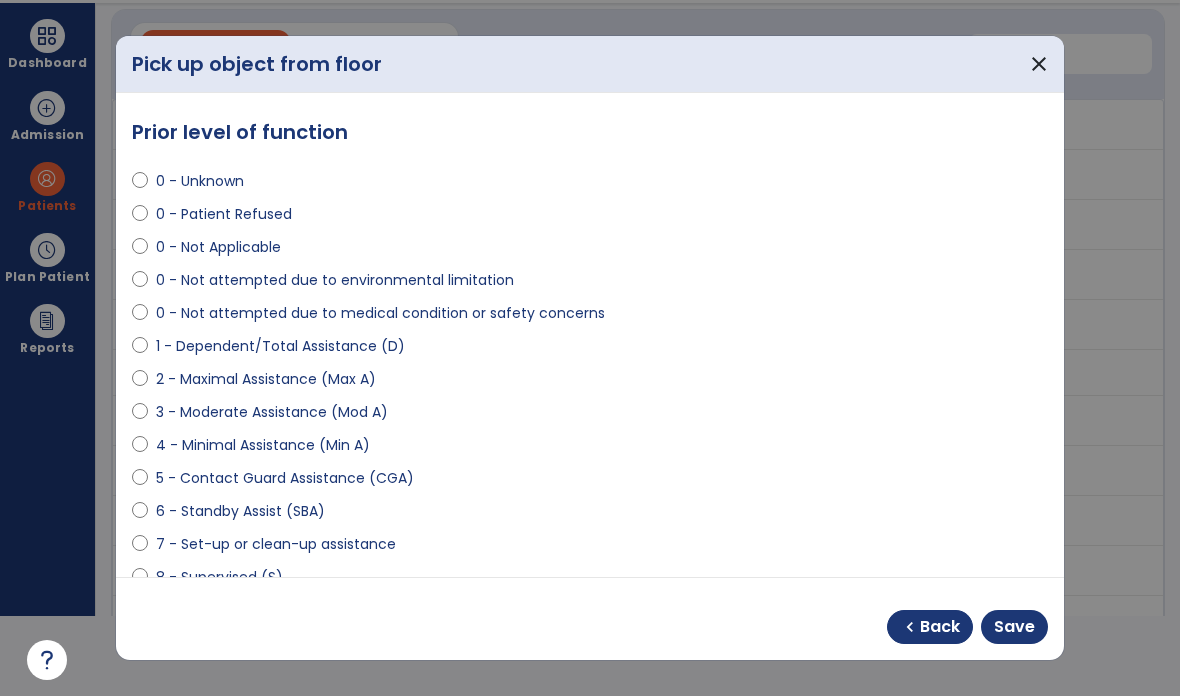 click on "Save" at bounding box center [1014, 627] 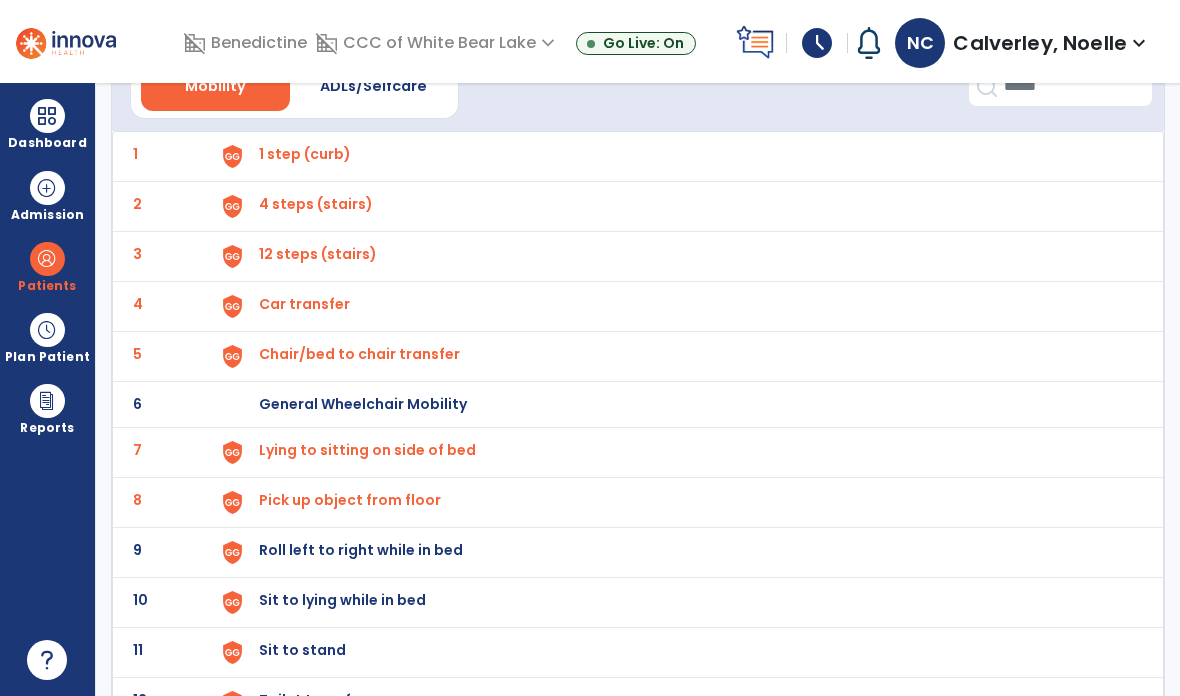 scroll, scrollTop: 134, scrollLeft: 0, axis: vertical 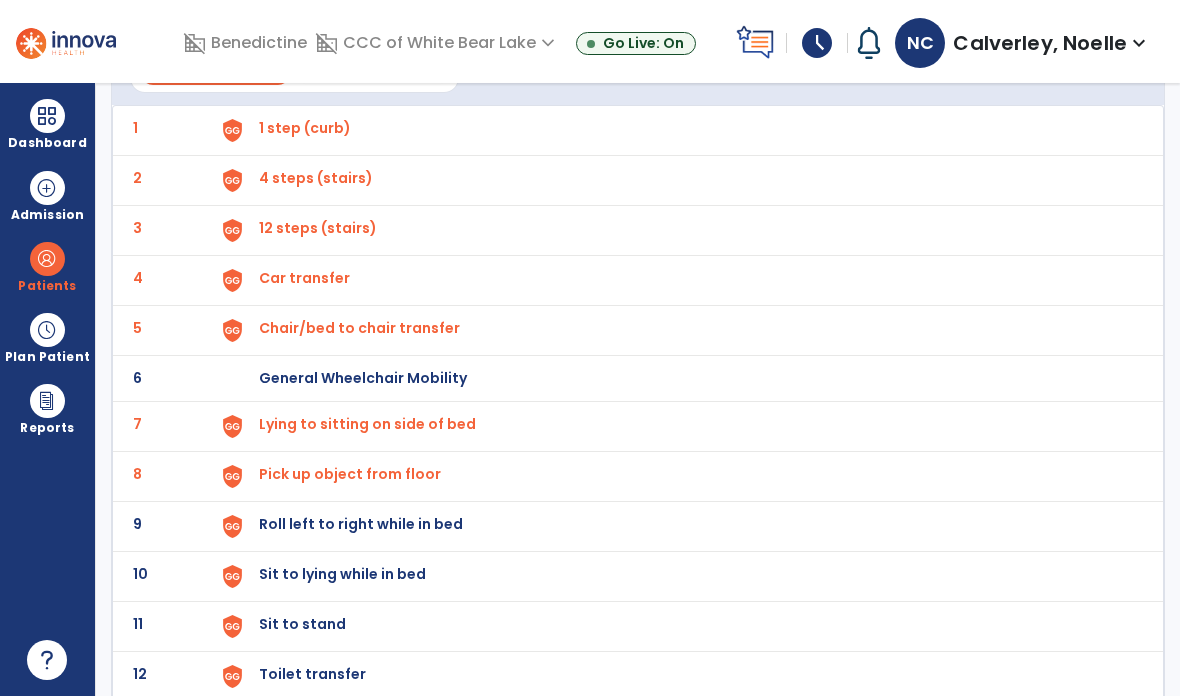click on "9" 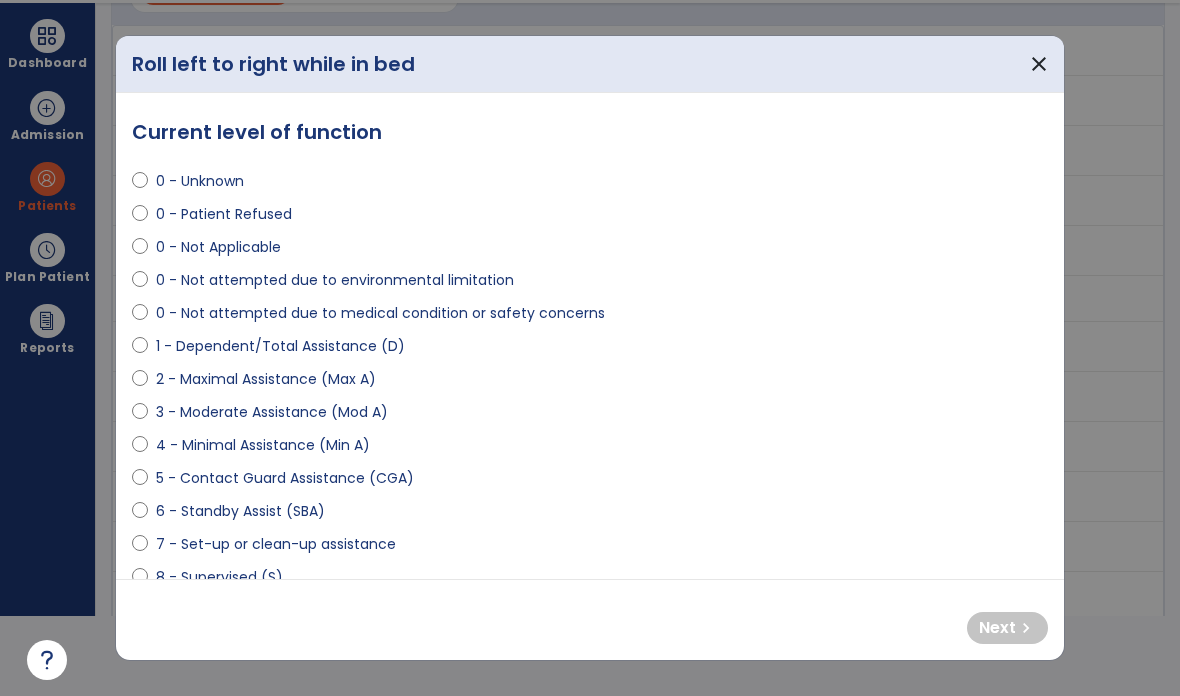 scroll, scrollTop: 0, scrollLeft: 0, axis: both 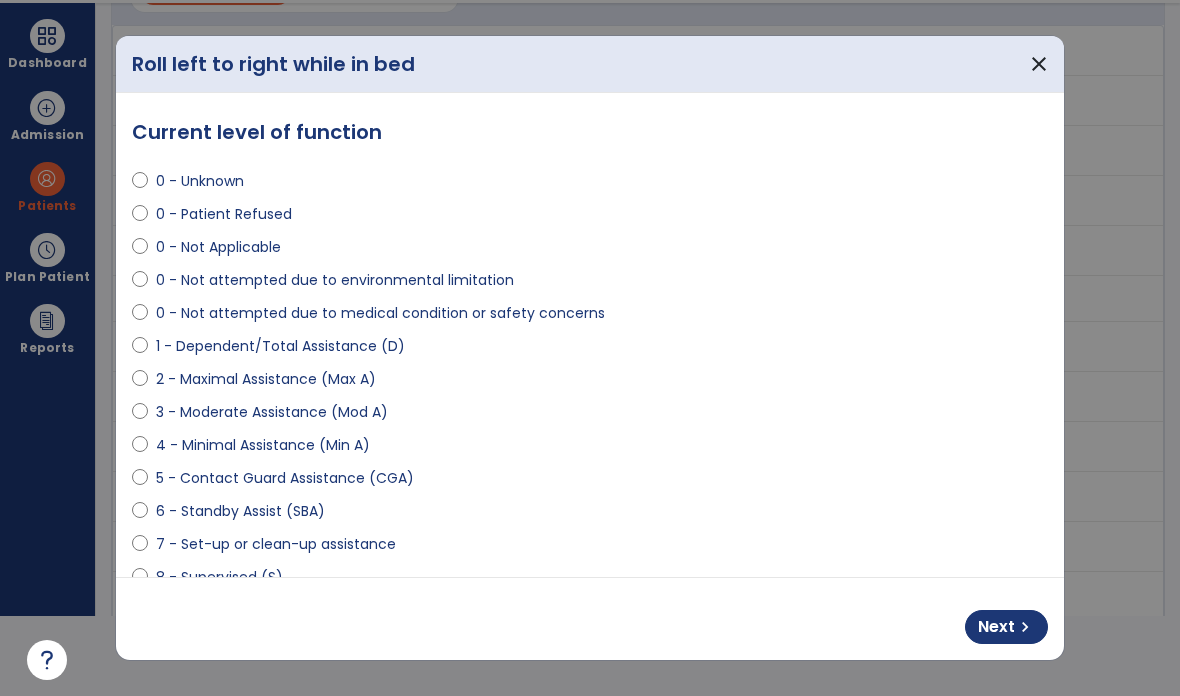 click on "Next  chevron_right" at bounding box center [1006, 627] 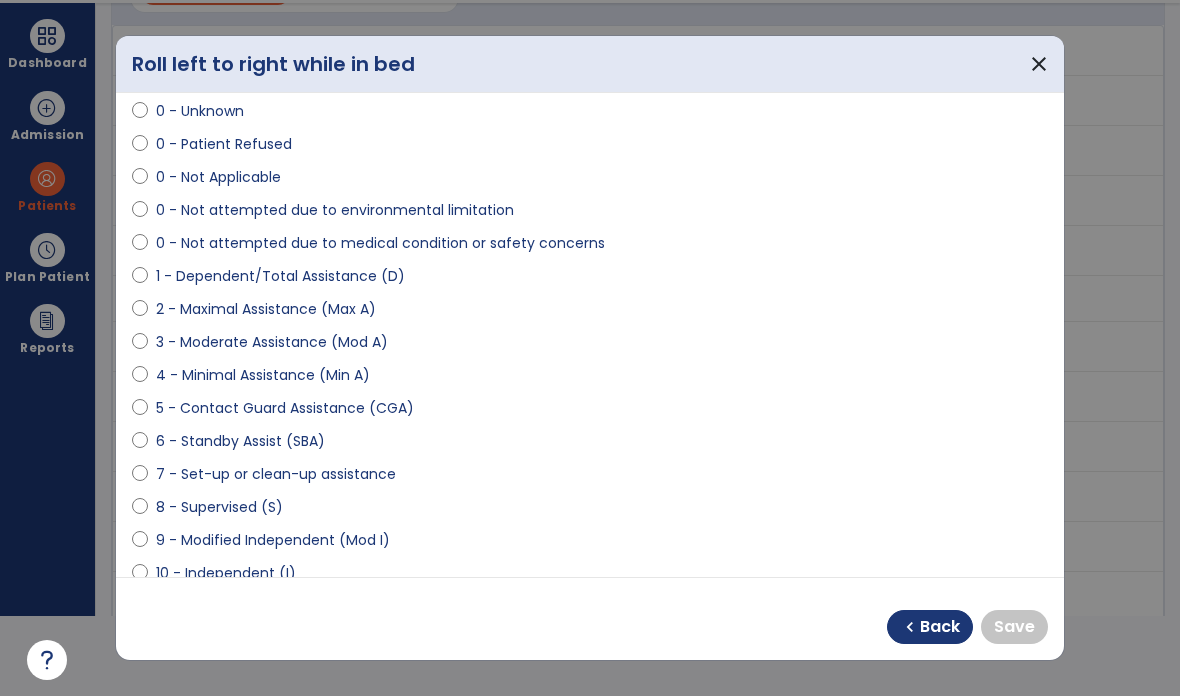 scroll, scrollTop: 73, scrollLeft: 0, axis: vertical 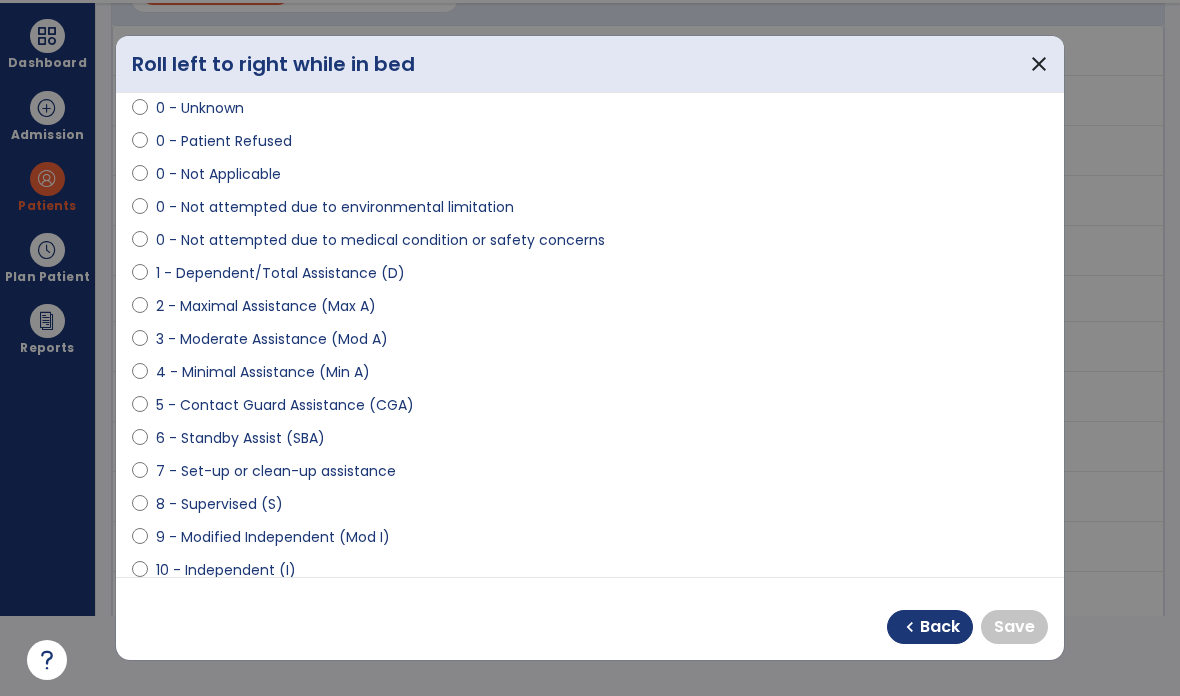 click on "9 - Modified Independent (Mod I)" at bounding box center [273, 537] 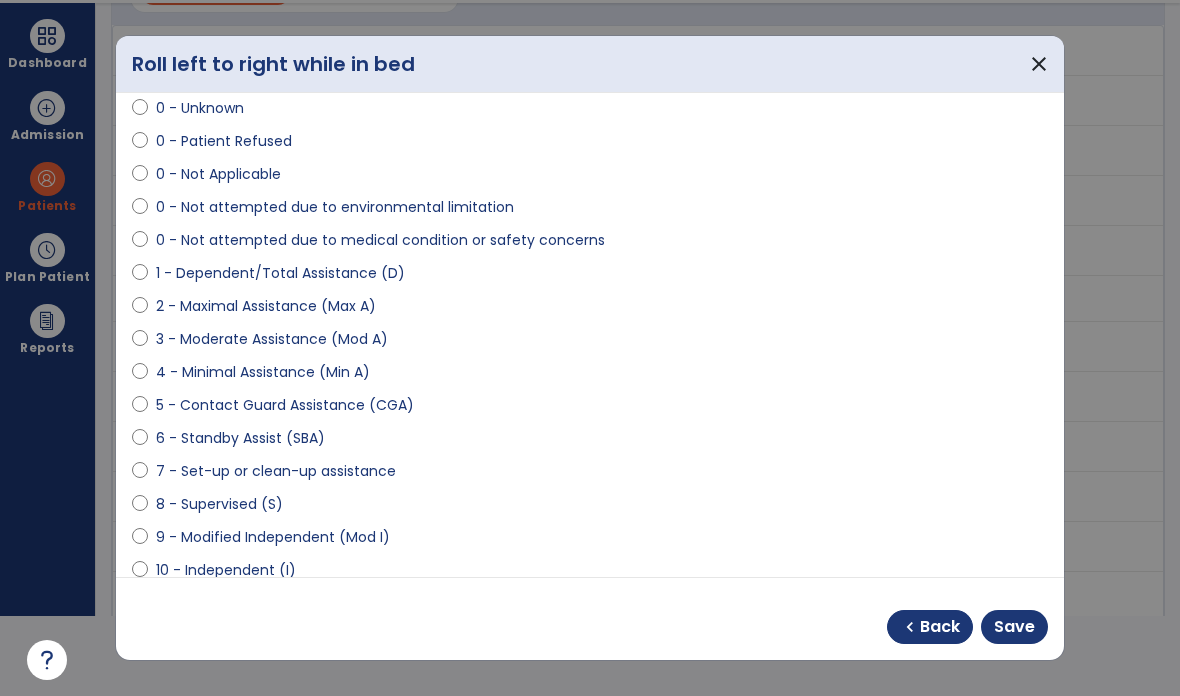 click on "Save" at bounding box center [1014, 627] 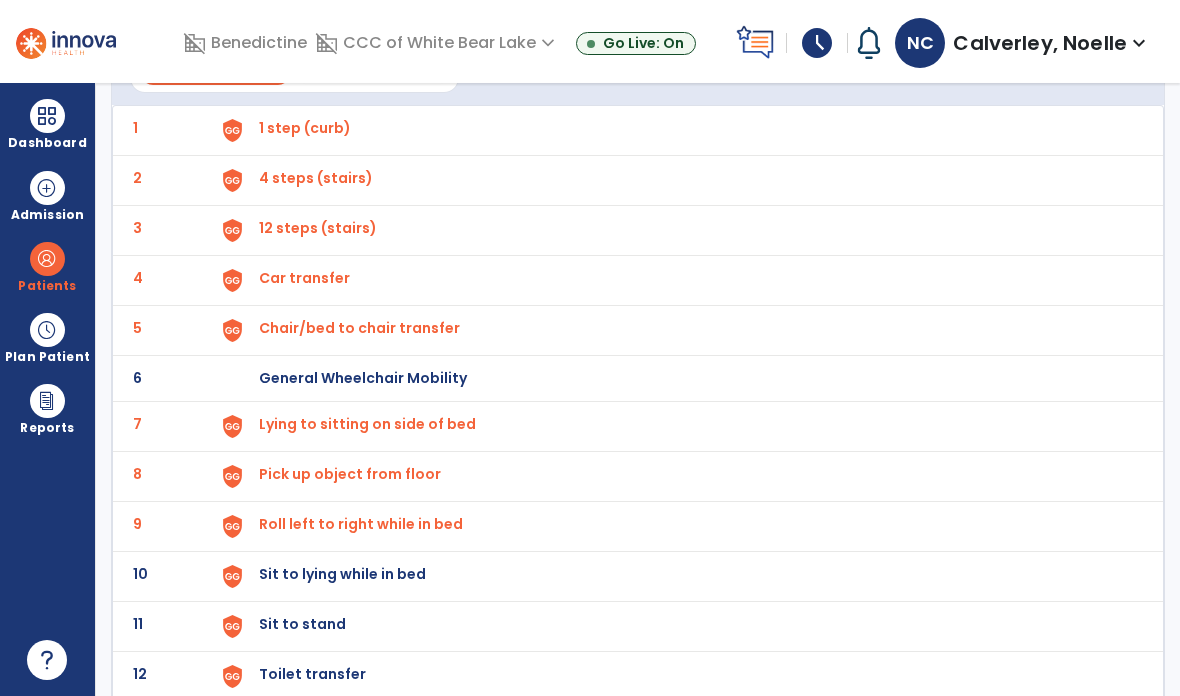 click on "10" 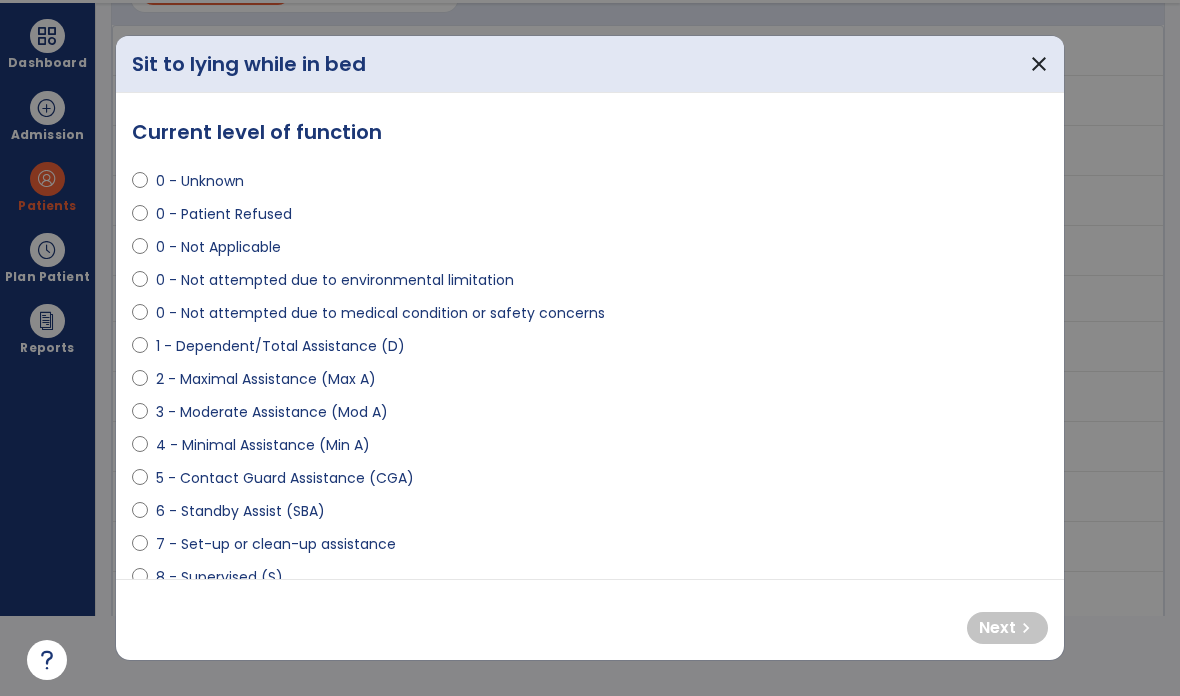 select on "**********" 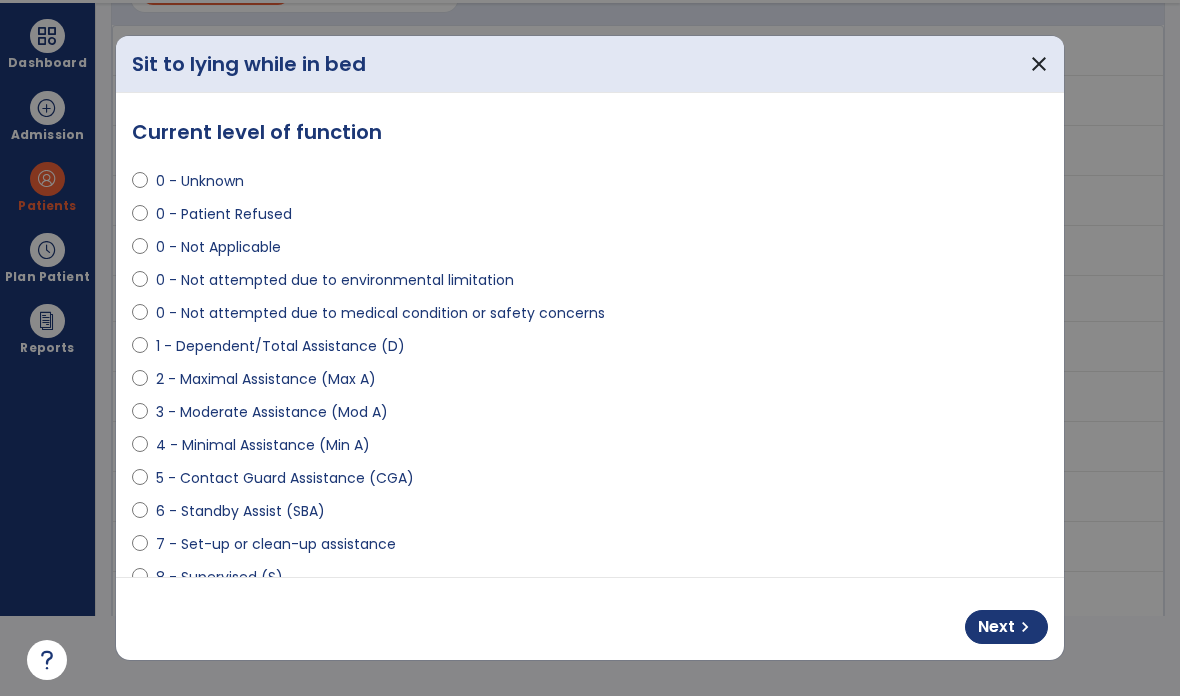 click on "chevron_right" at bounding box center [1025, 627] 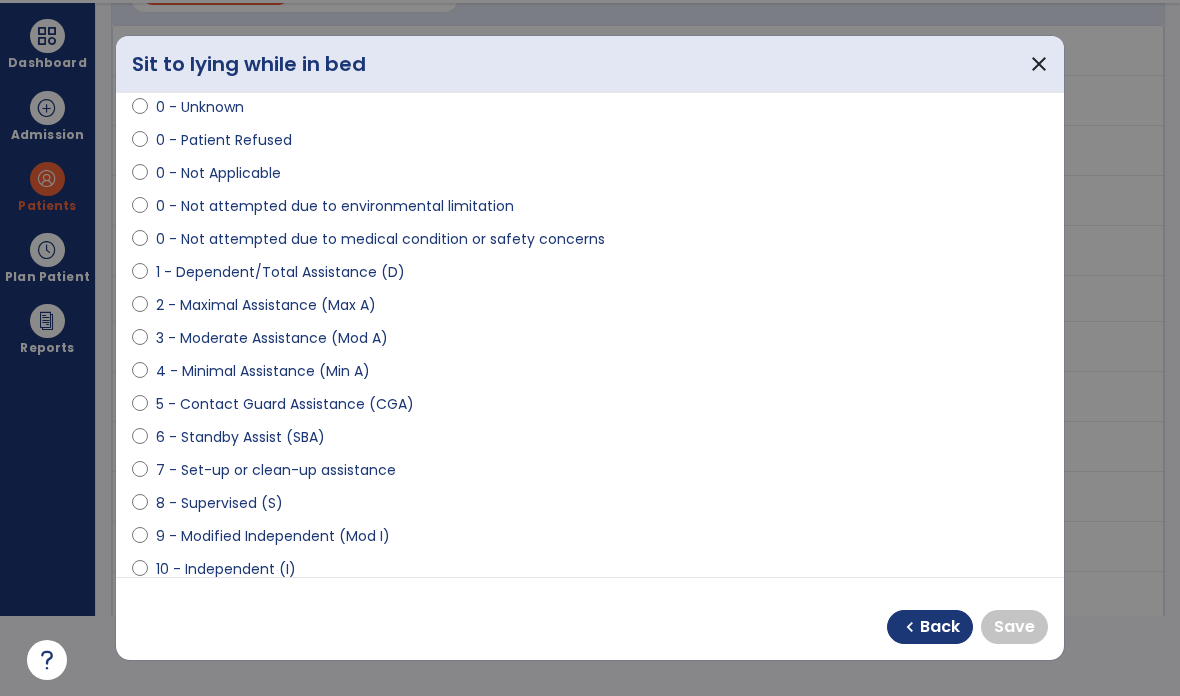 scroll, scrollTop: 75, scrollLeft: 0, axis: vertical 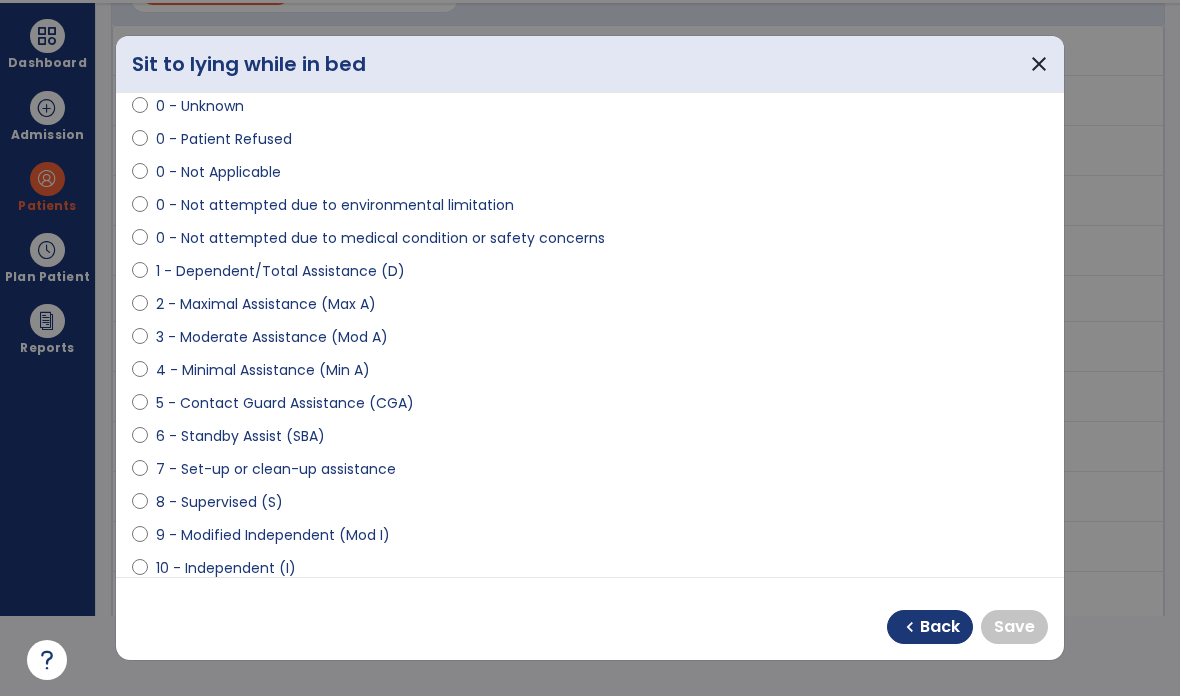 click on "9 - Modified Independent (Mod I)" at bounding box center [273, 535] 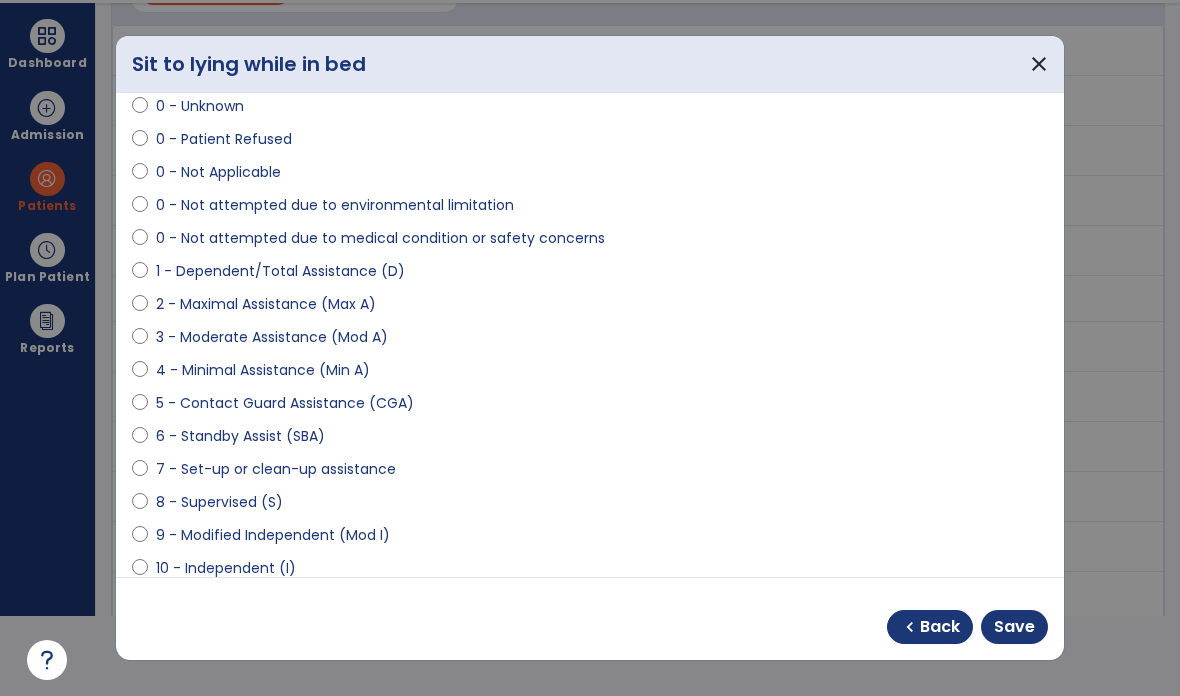 select on "**********" 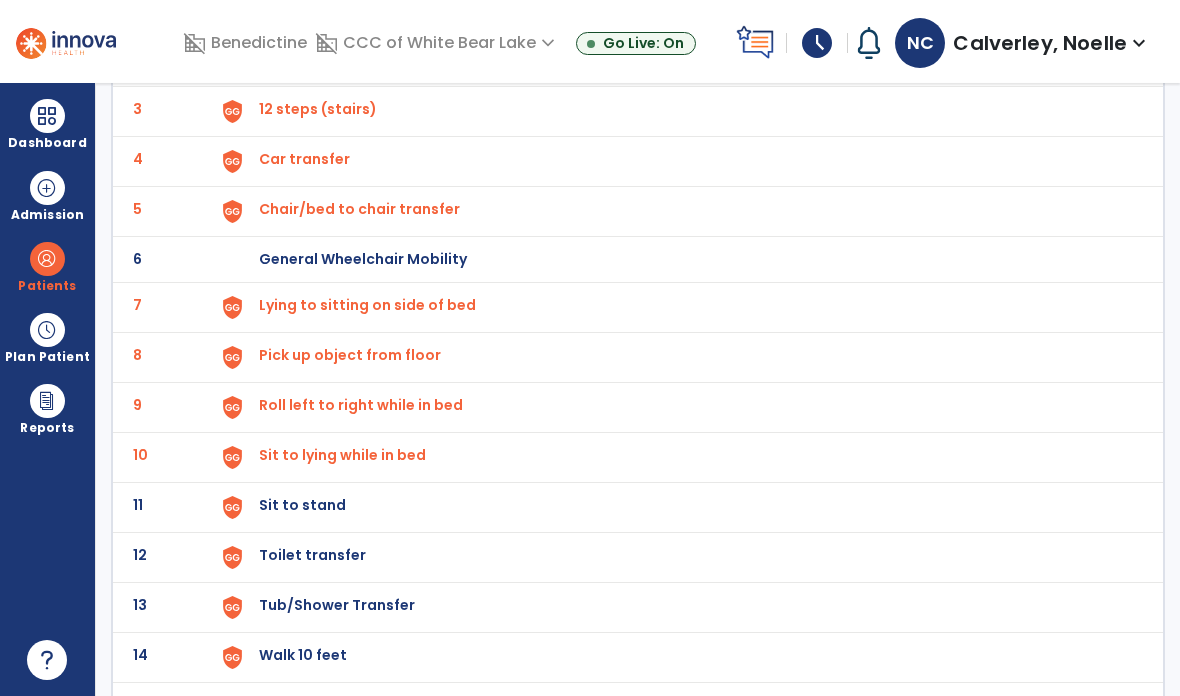 scroll, scrollTop: 265, scrollLeft: 0, axis: vertical 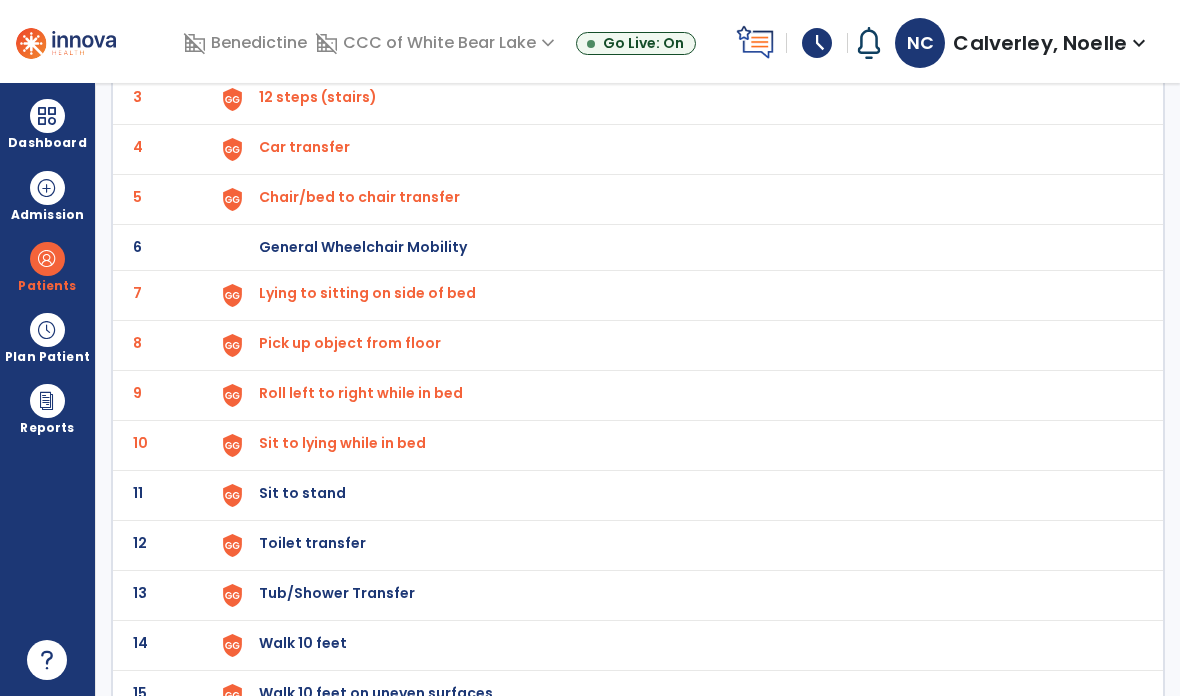 click on "11" 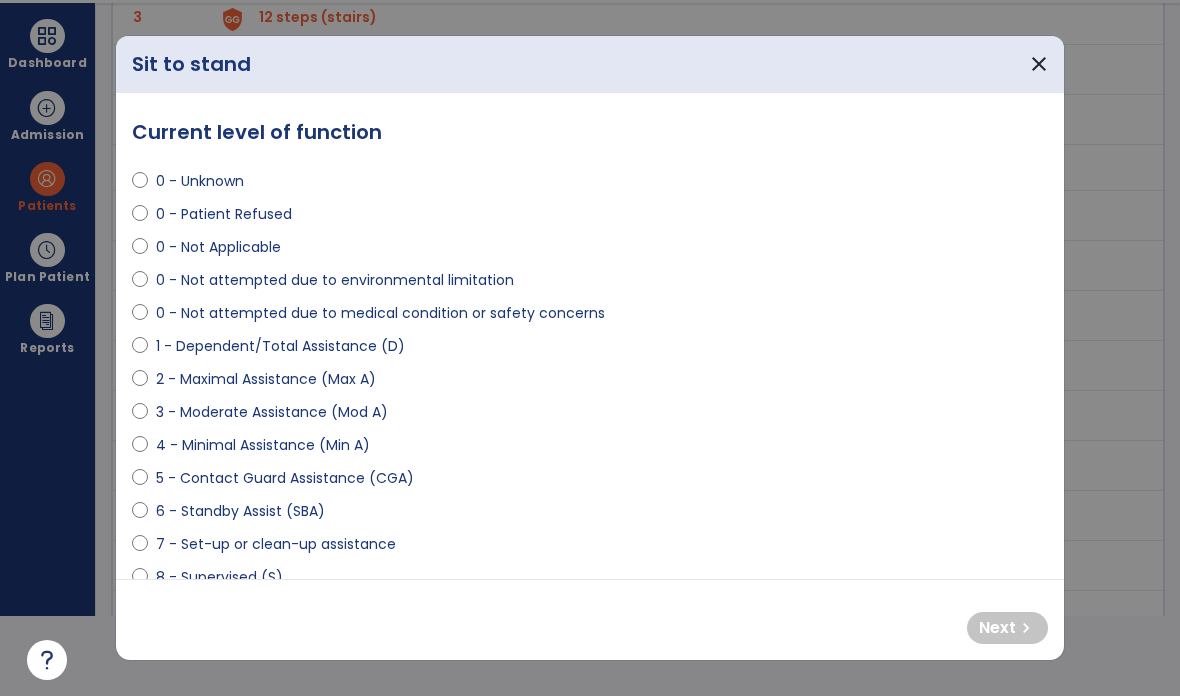 select on "**********" 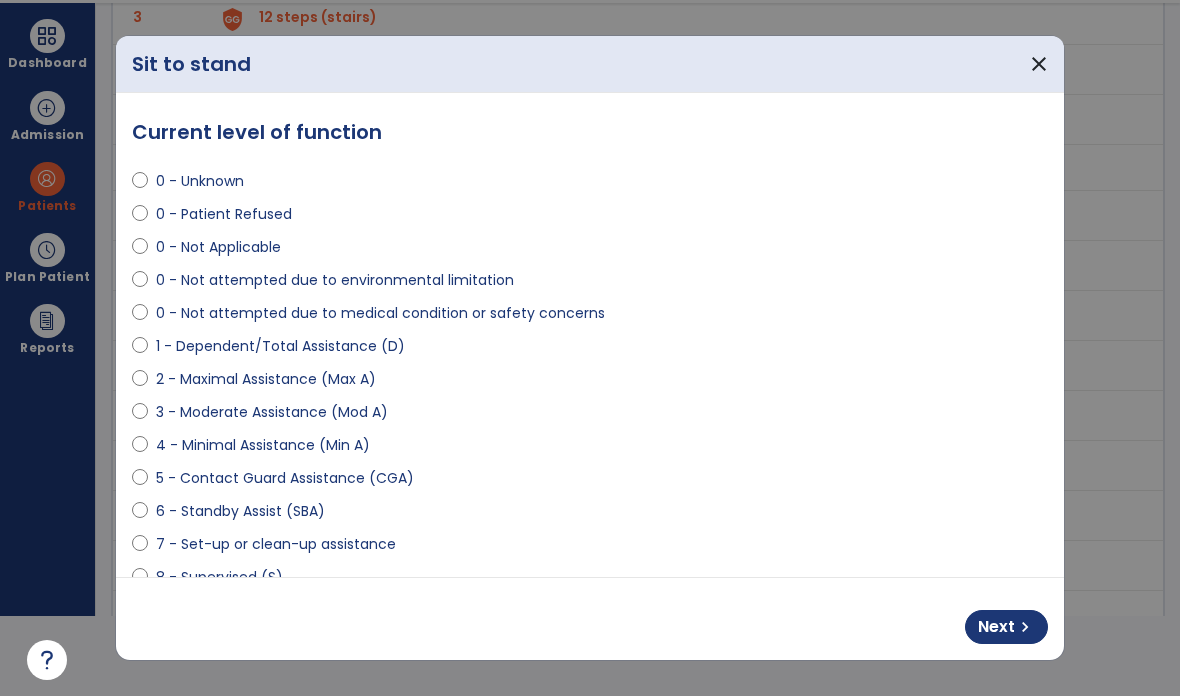 click on "chevron_right" at bounding box center (1025, 627) 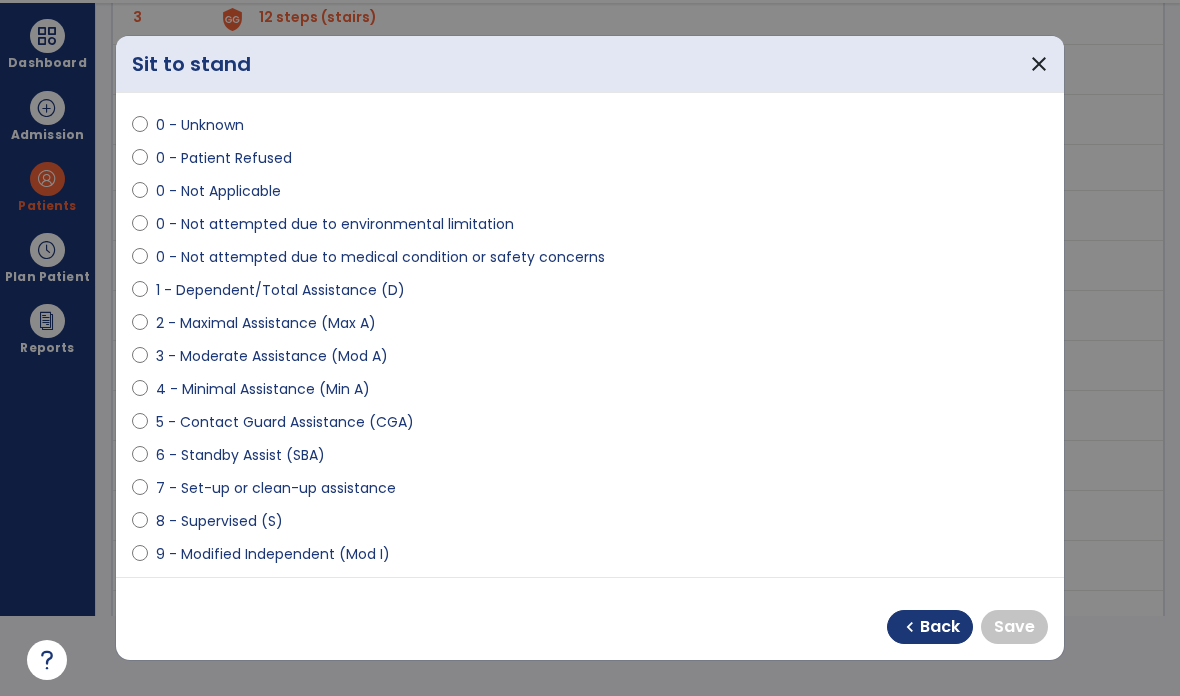 scroll, scrollTop: 61, scrollLeft: 0, axis: vertical 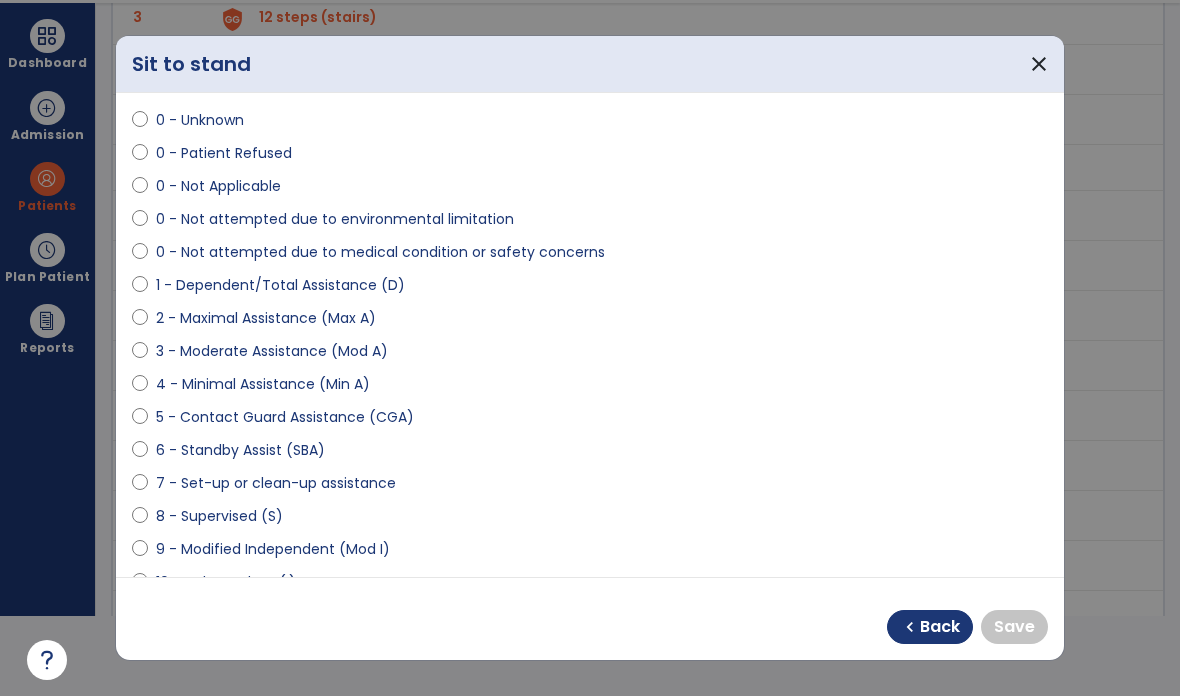 select on "**********" 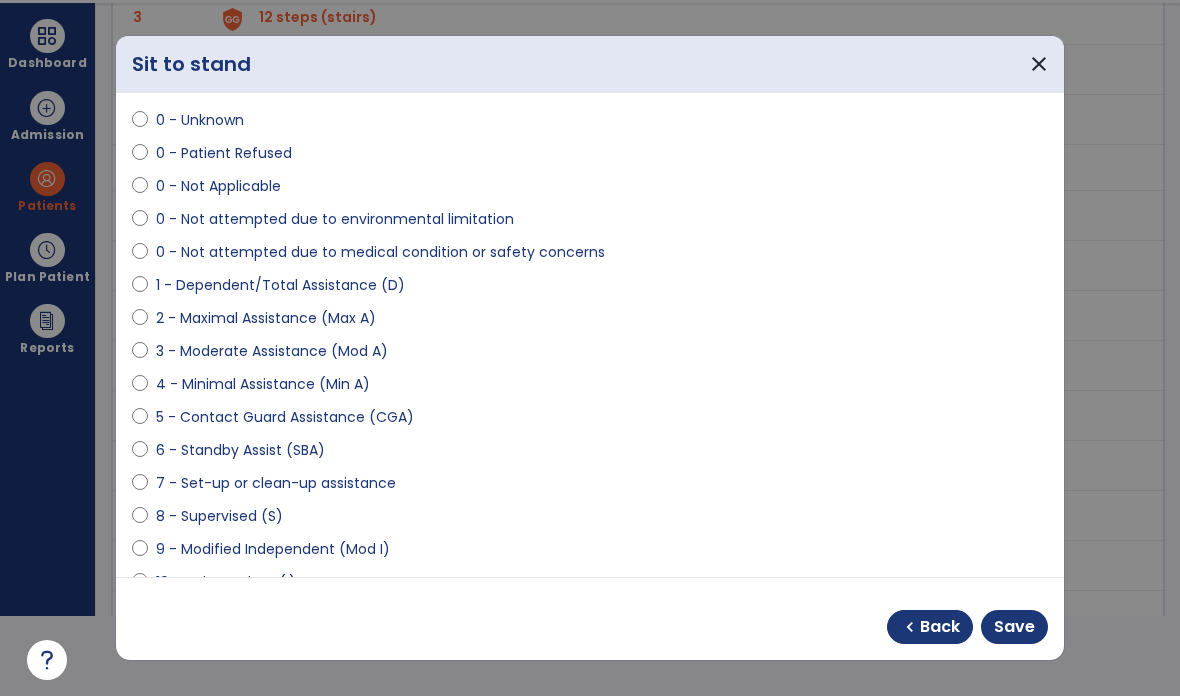click on "Save" at bounding box center (1014, 627) 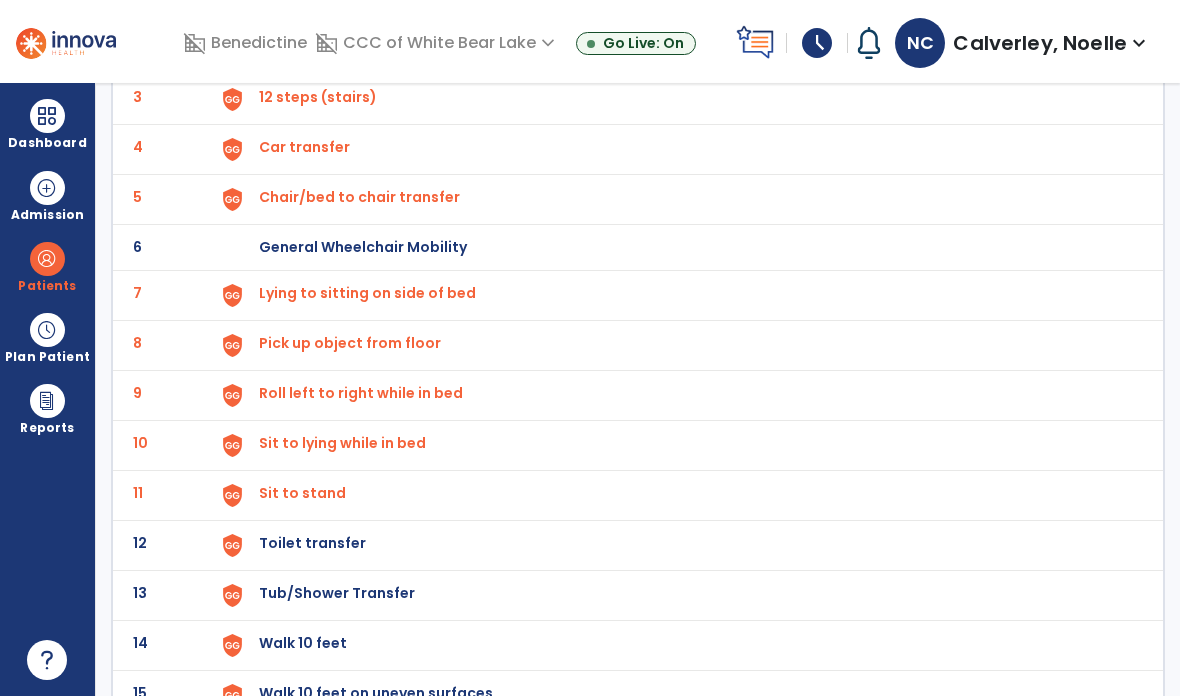 click on "11" 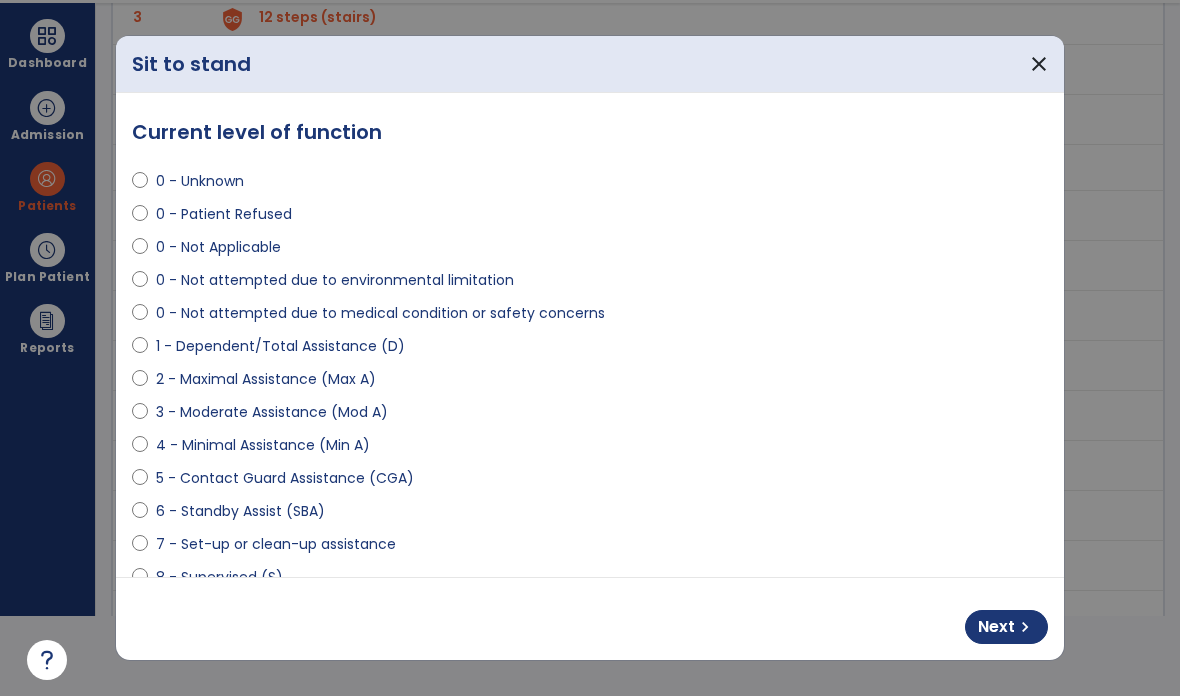 click on "chevron_right" at bounding box center [1025, 627] 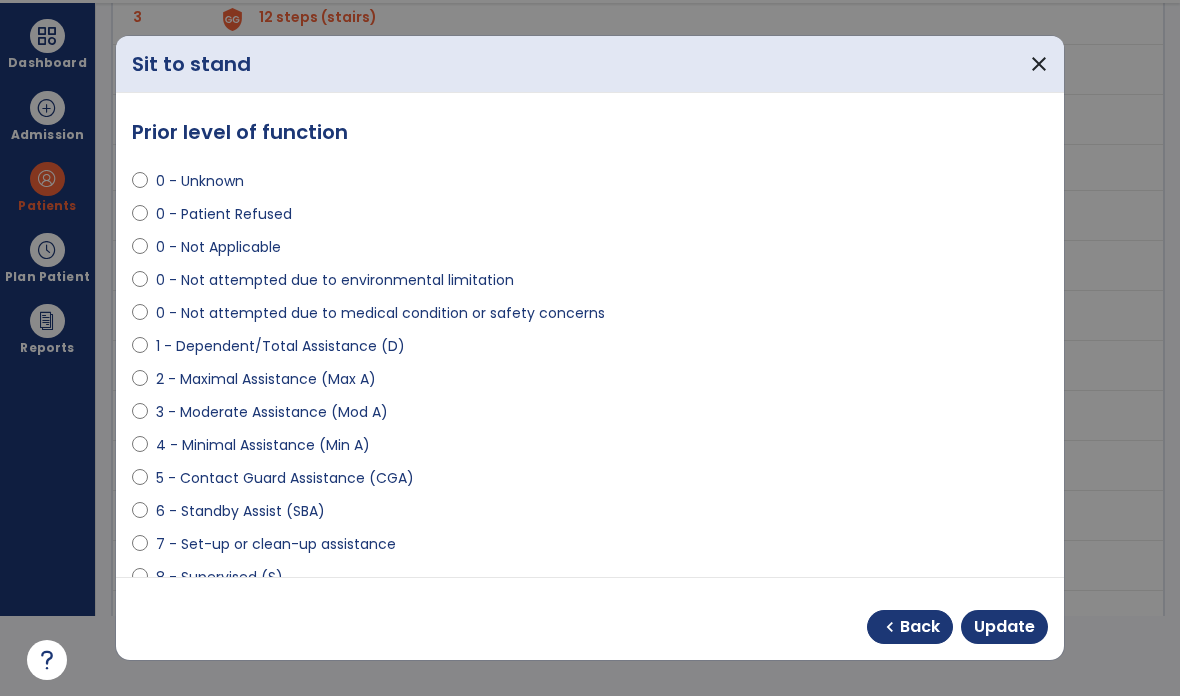 click on "Update" at bounding box center [1004, 627] 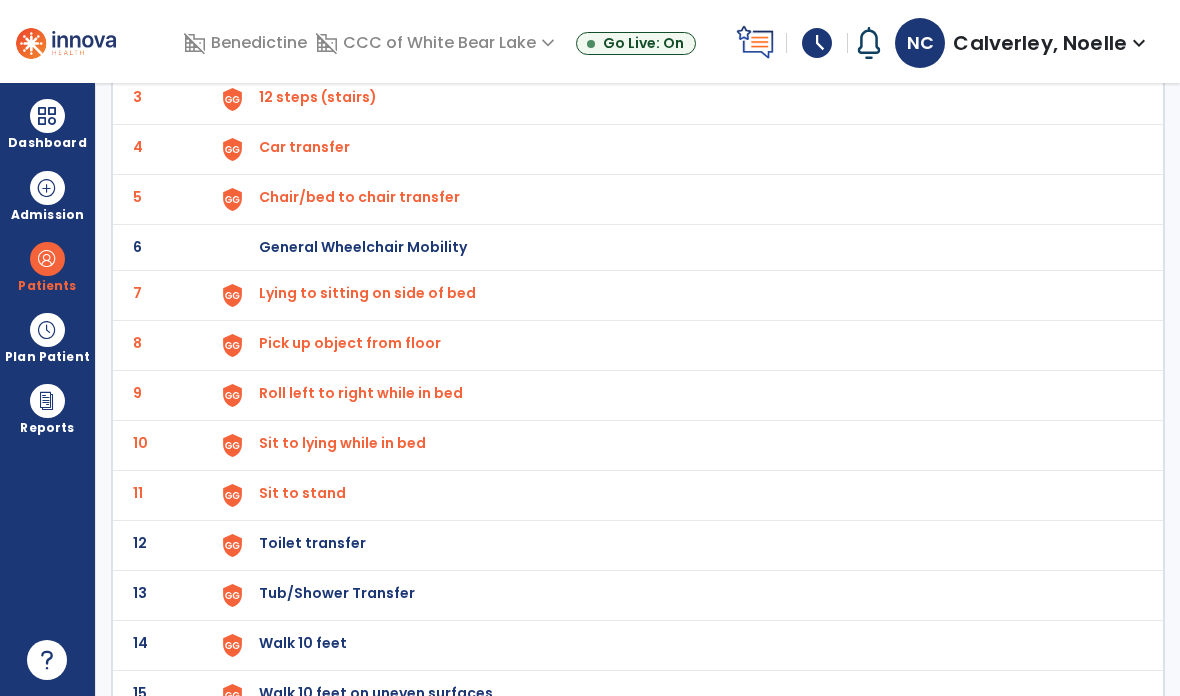 scroll 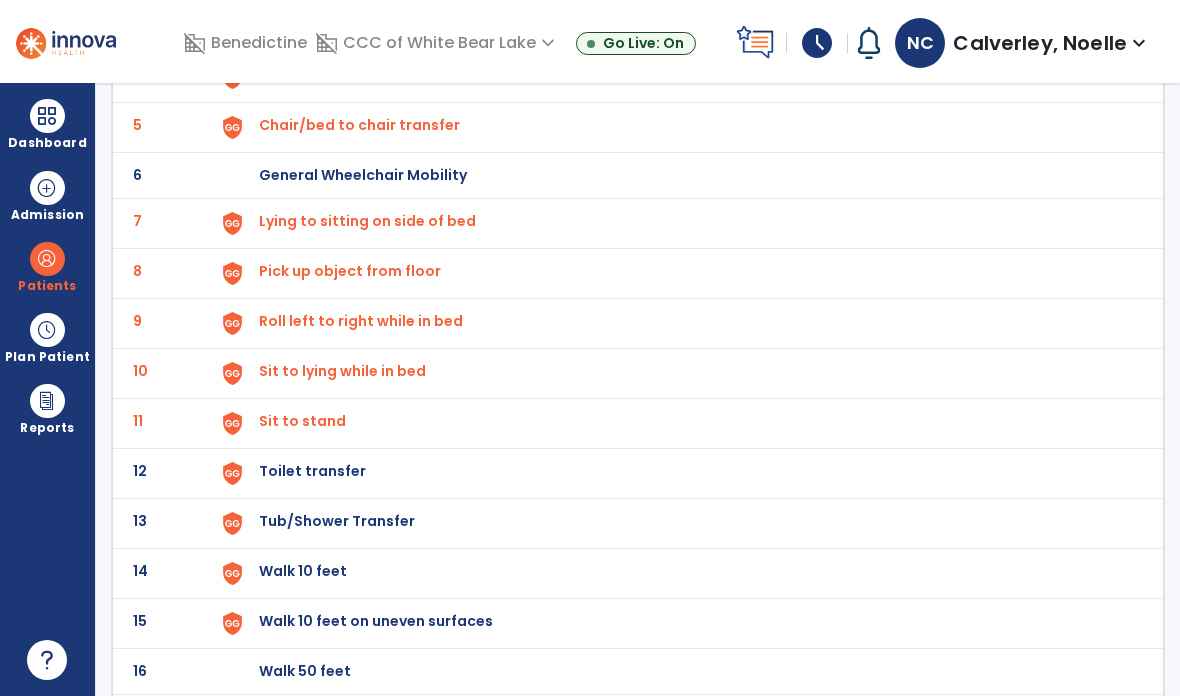 click on "12" 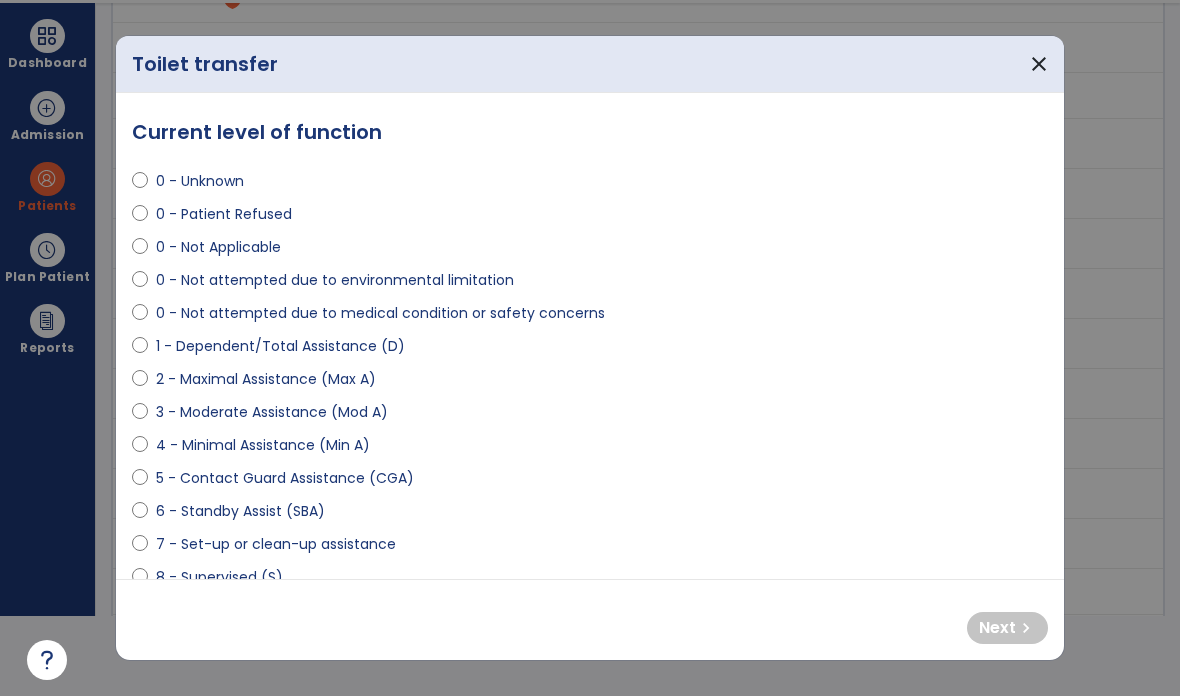 select on "**********" 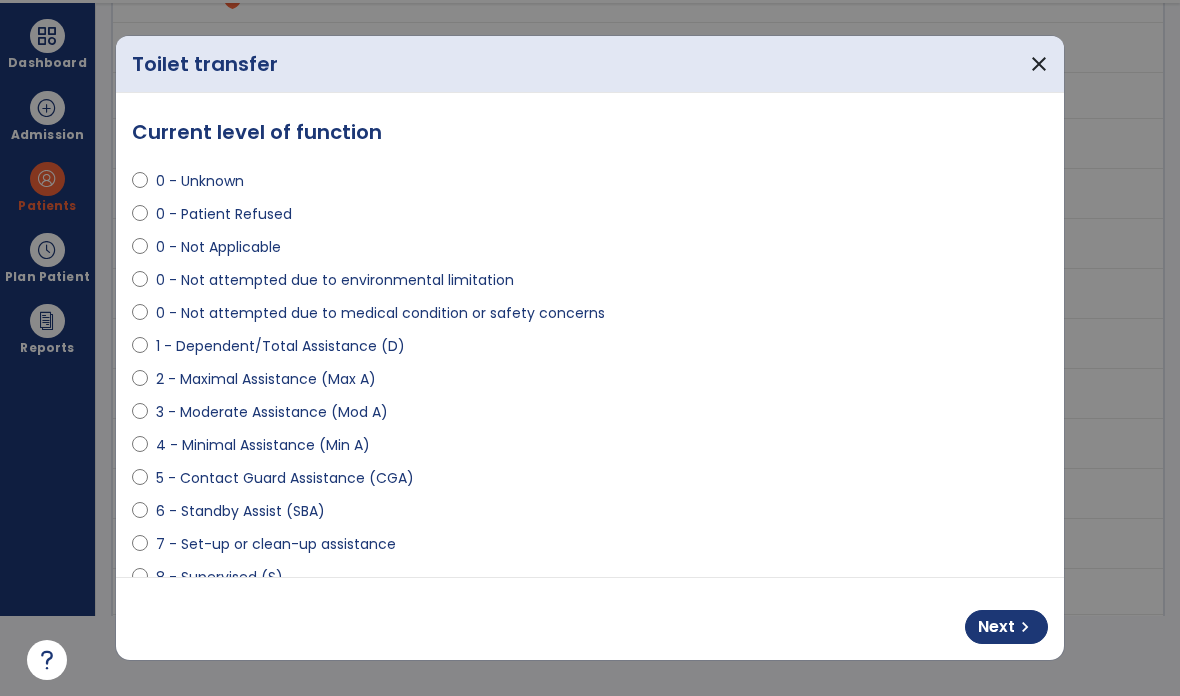 click on "chevron_right" at bounding box center [1025, 627] 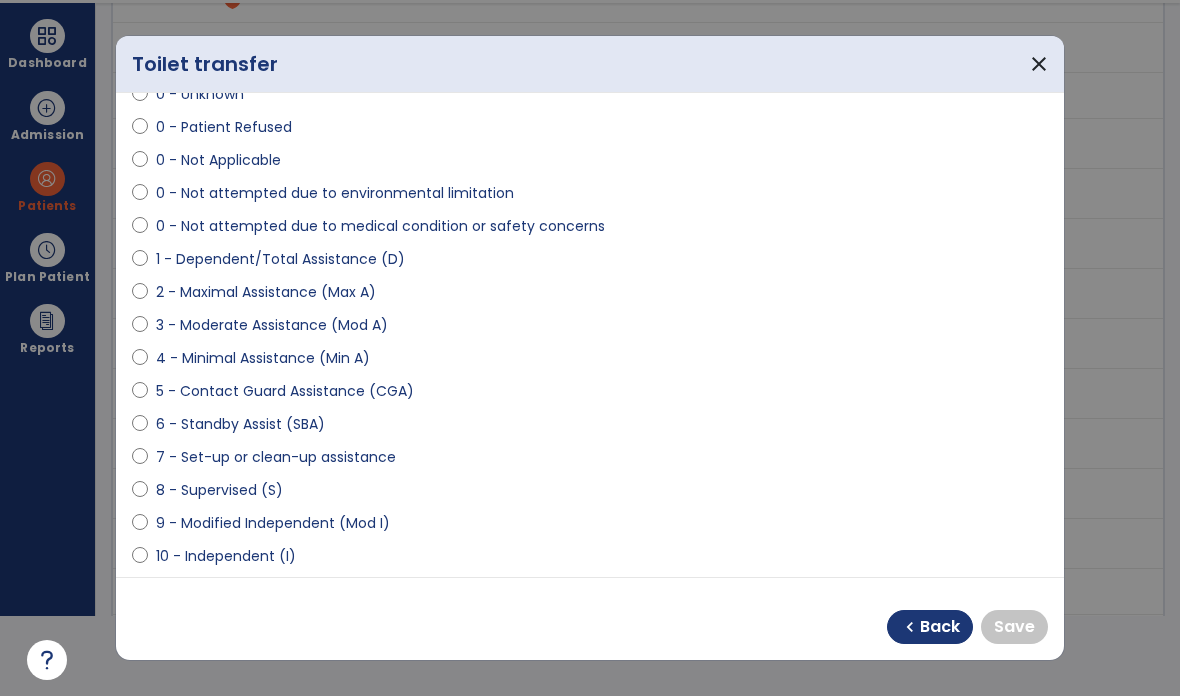 select on "**********" 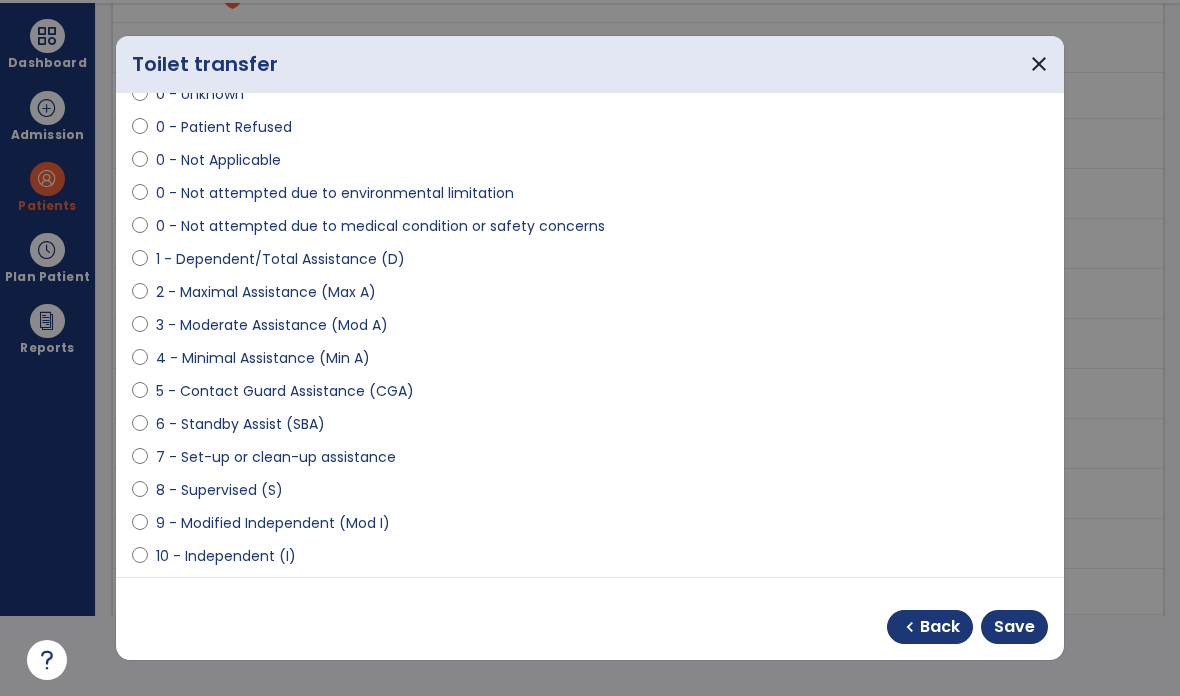 click on "Save" at bounding box center [1014, 627] 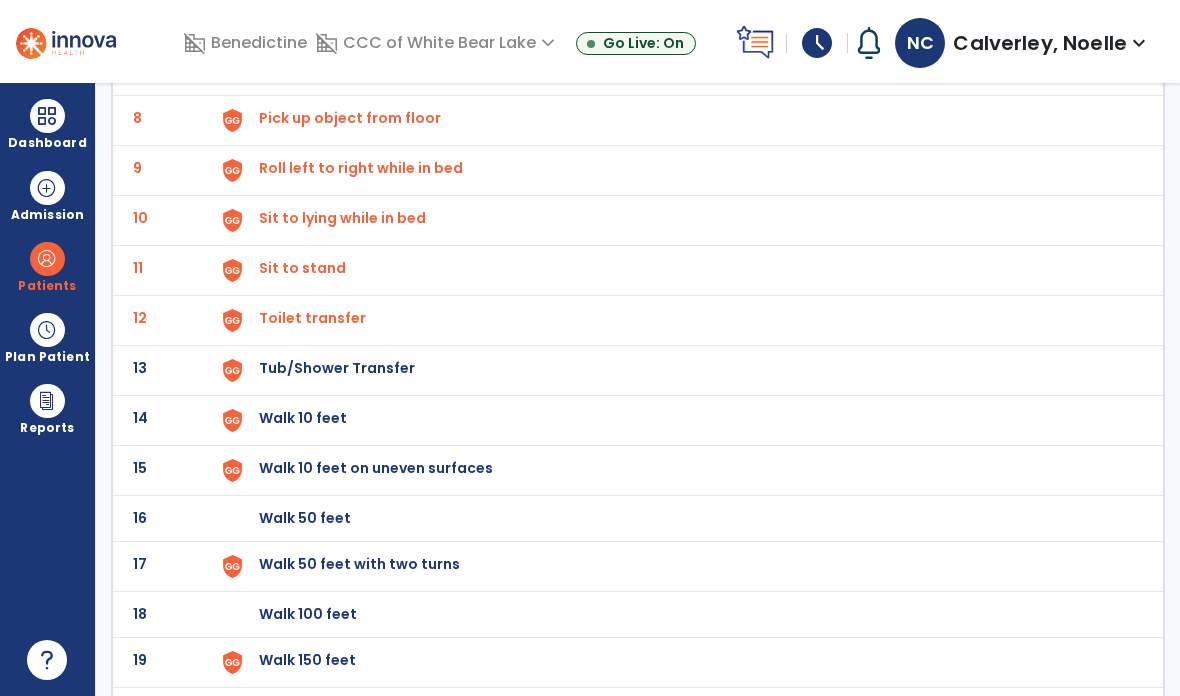click on "14" 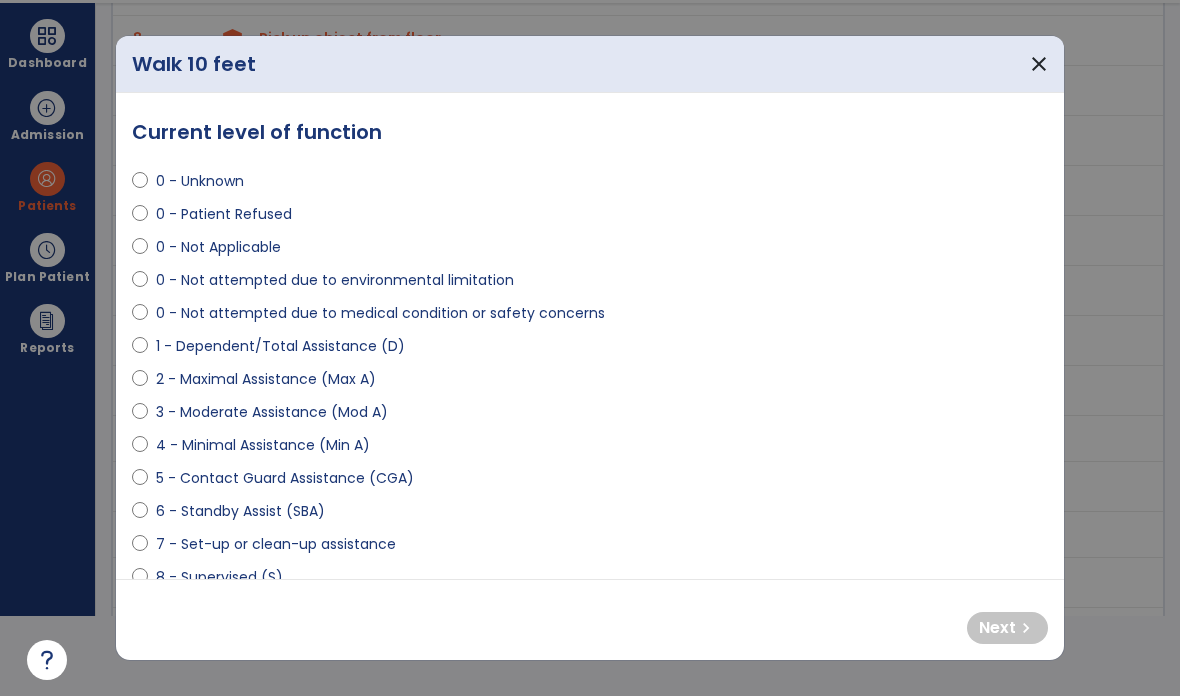 select on "**********" 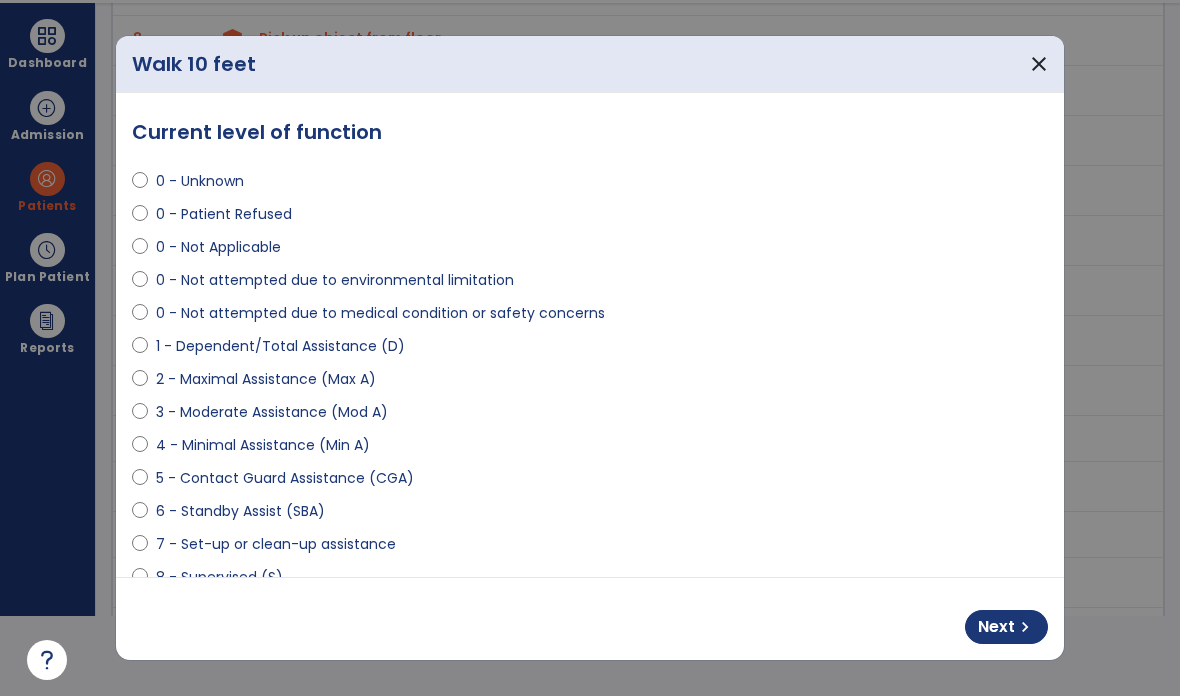click on "chevron_right" at bounding box center (1025, 627) 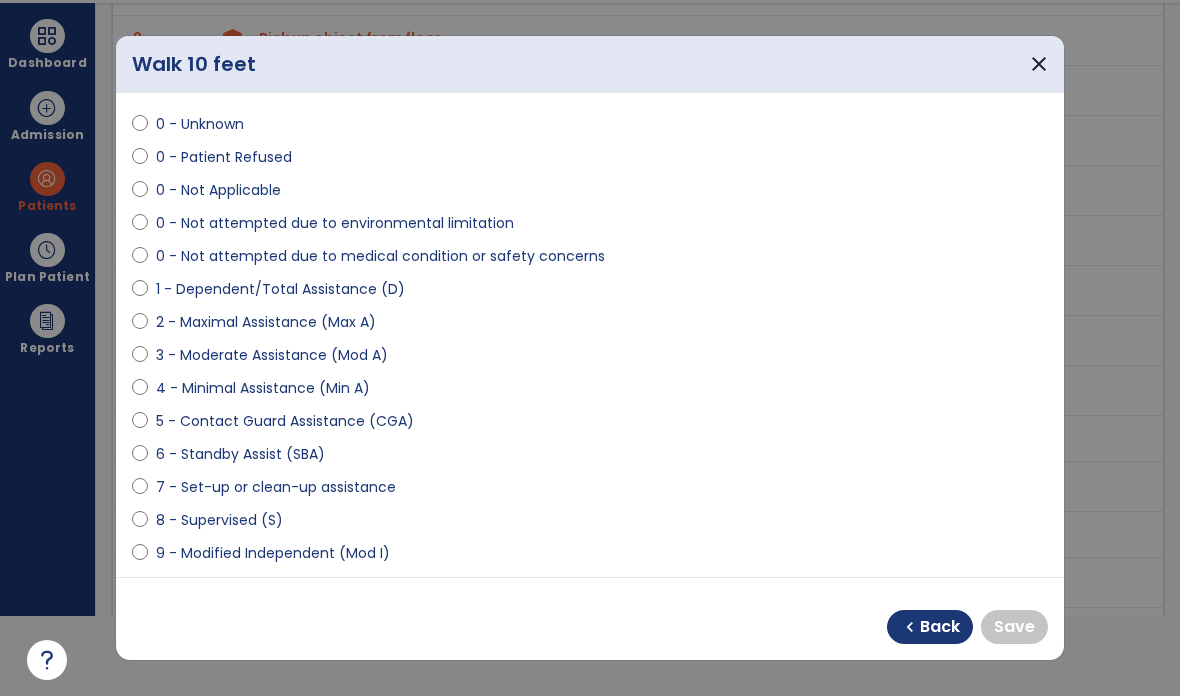 click on "9 - Modified Independent (Mod I)" at bounding box center (273, 553) 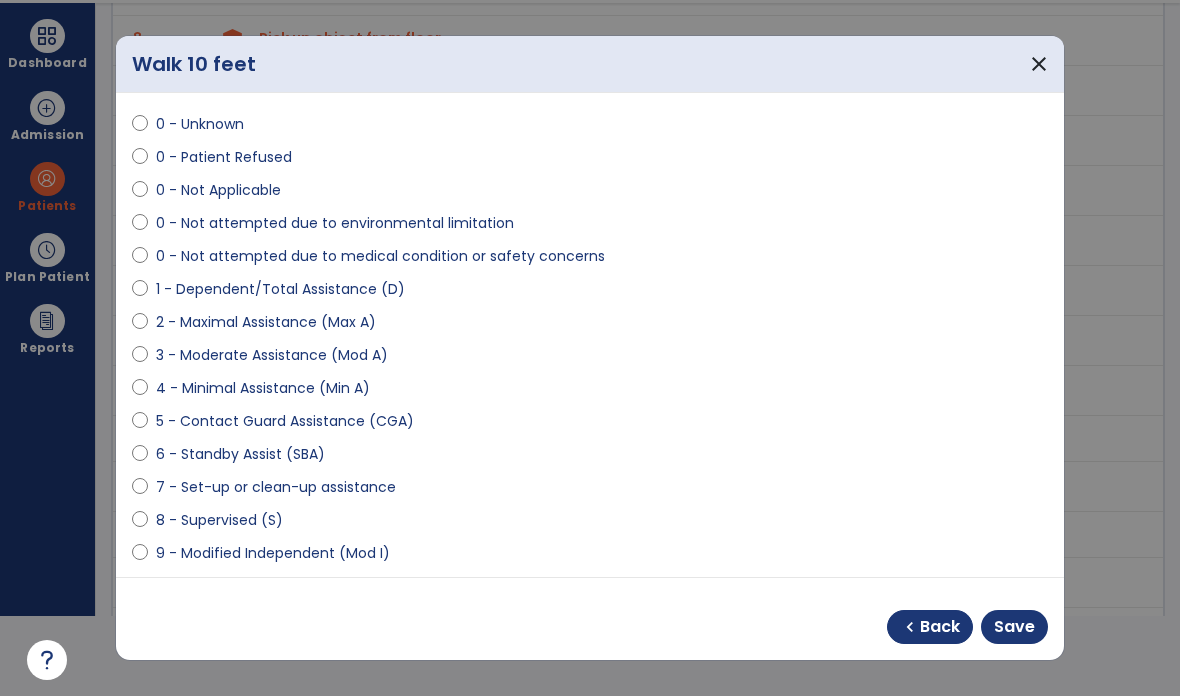 click on "Save" at bounding box center (1014, 627) 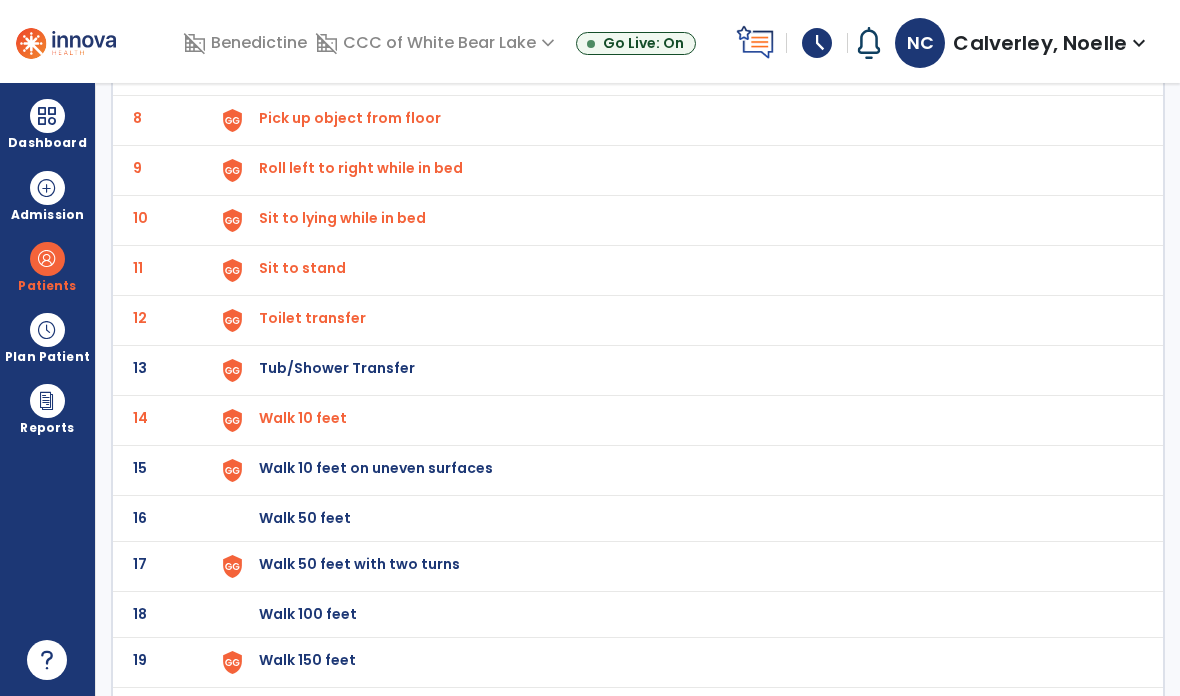 click on "15" 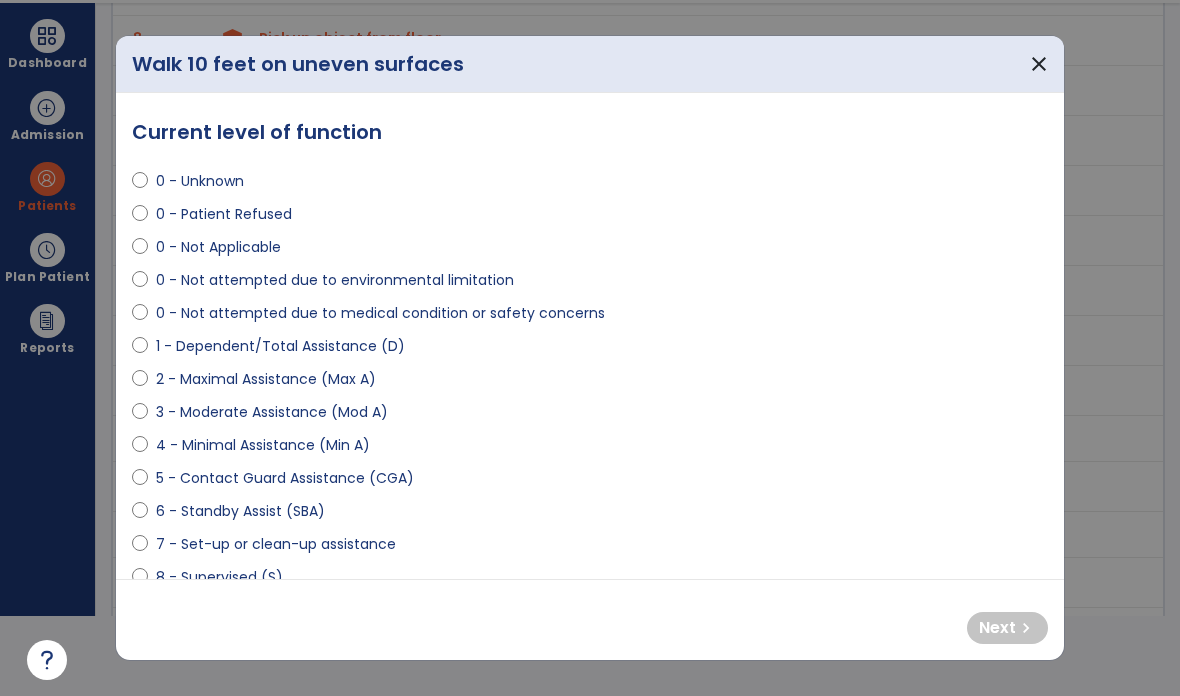 select on "**********" 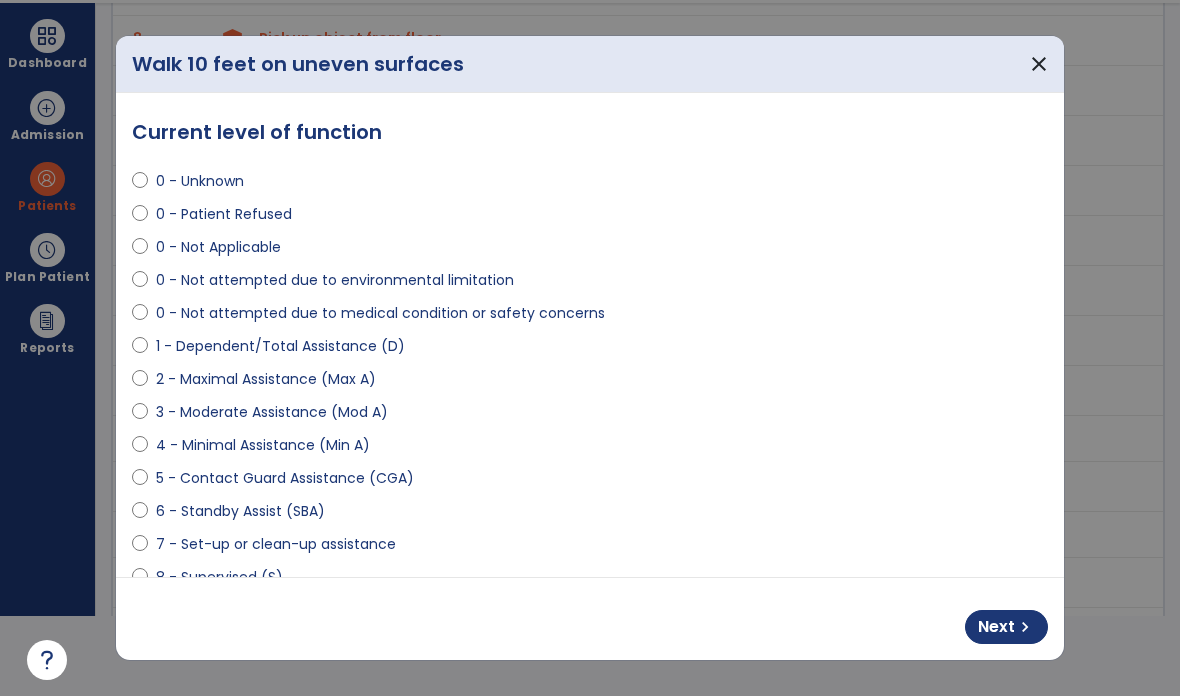 click on "chevron_right" at bounding box center (1025, 627) 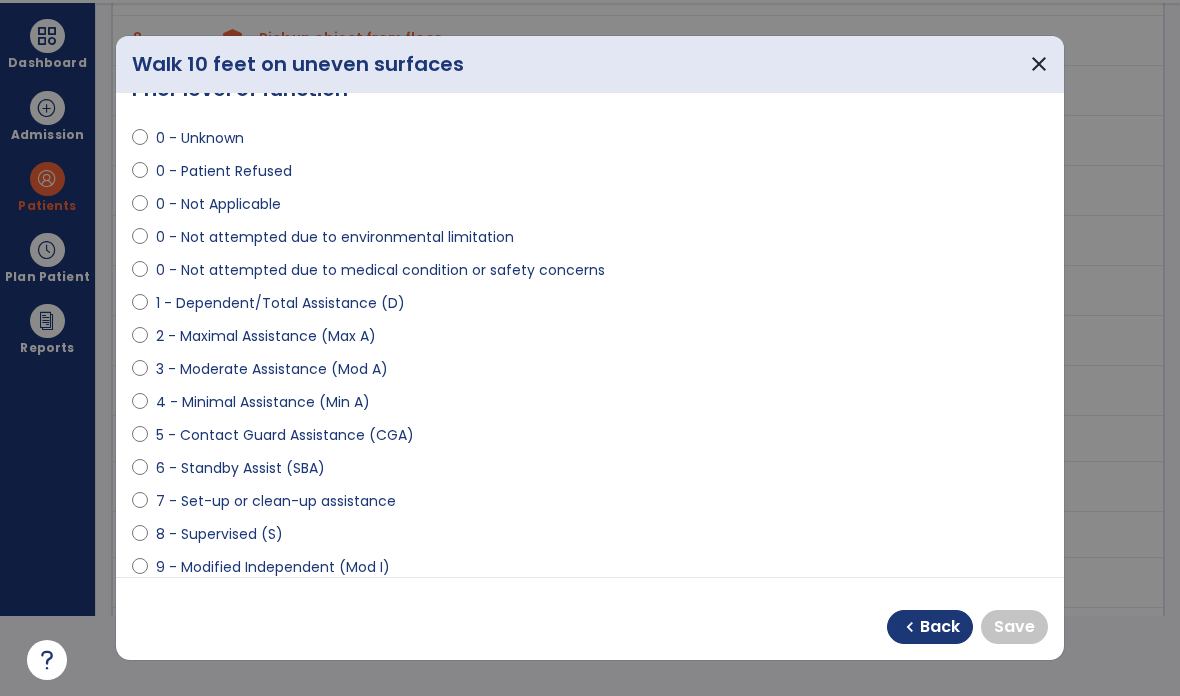 click on "9 - Modified Independent (Mod I)" at bounding box center [273, 567] 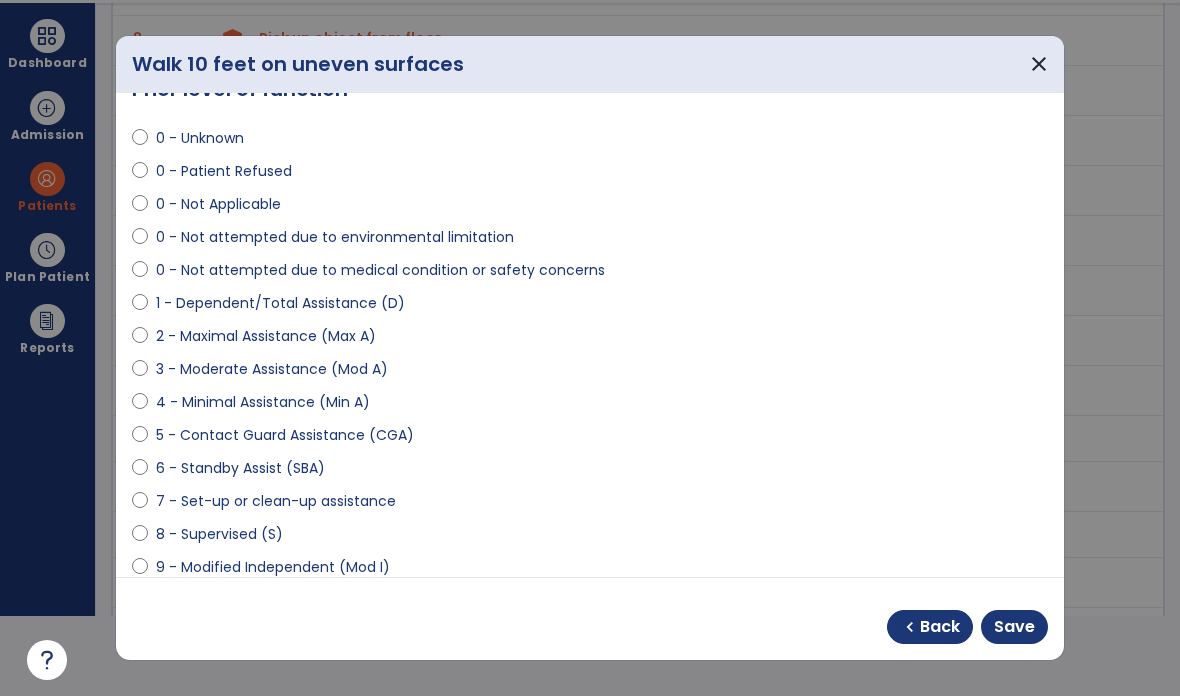 select on "**********" 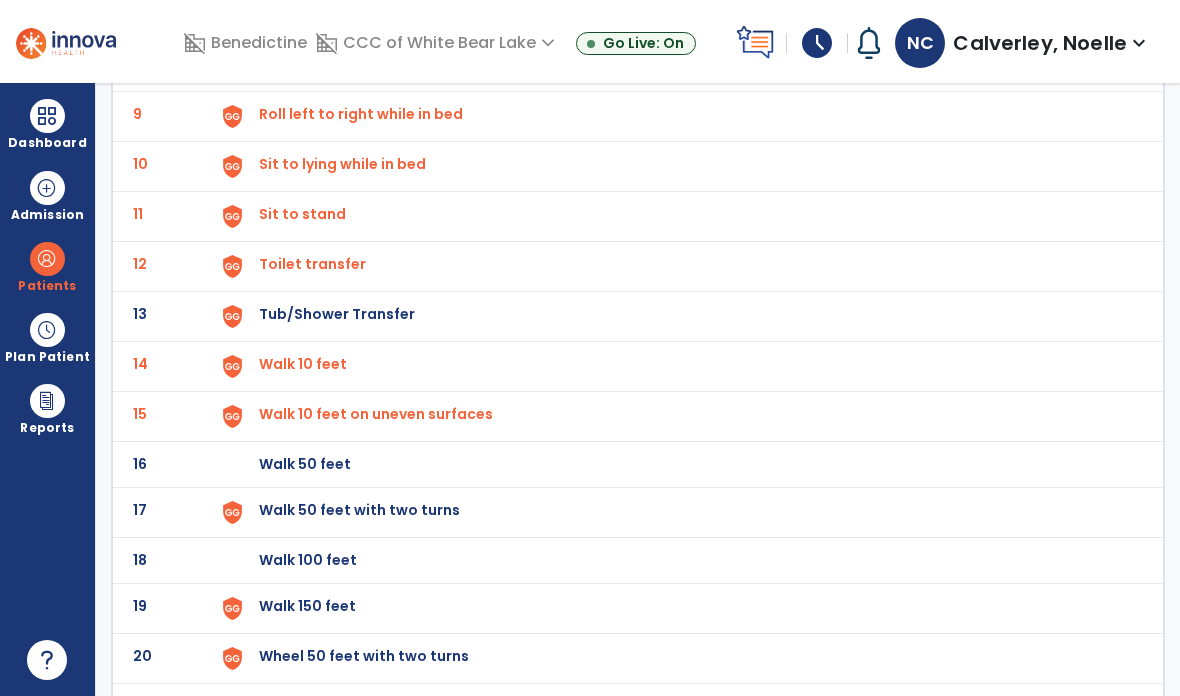 click on "17" 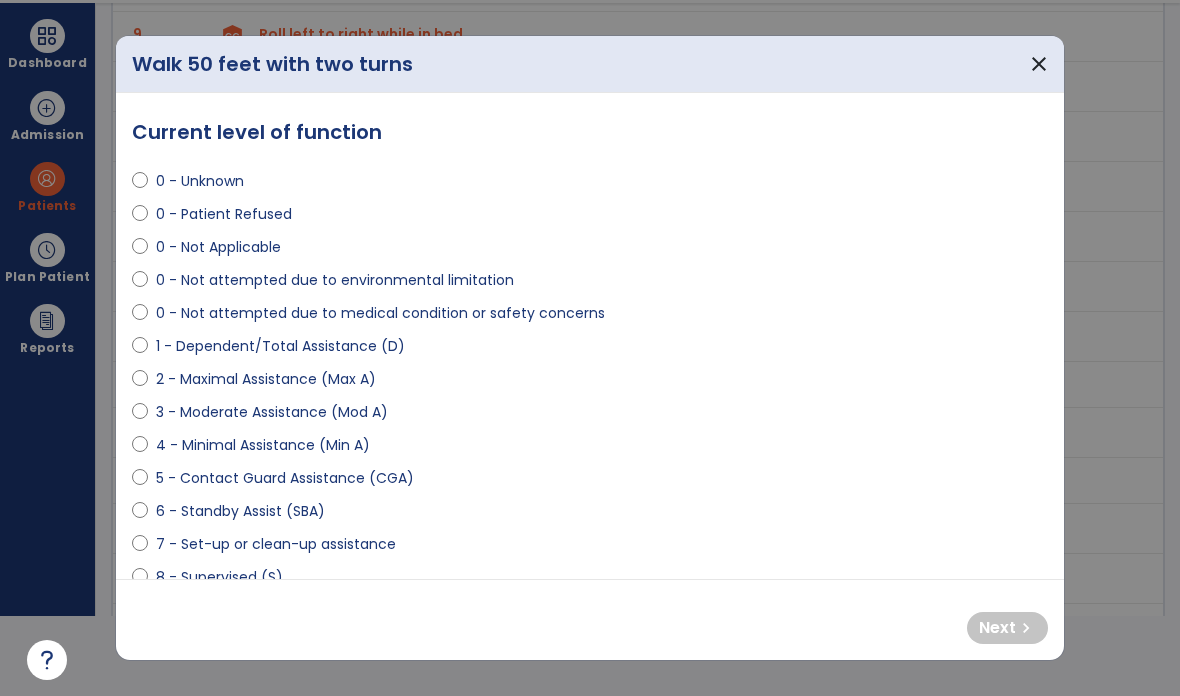 select on "**********" 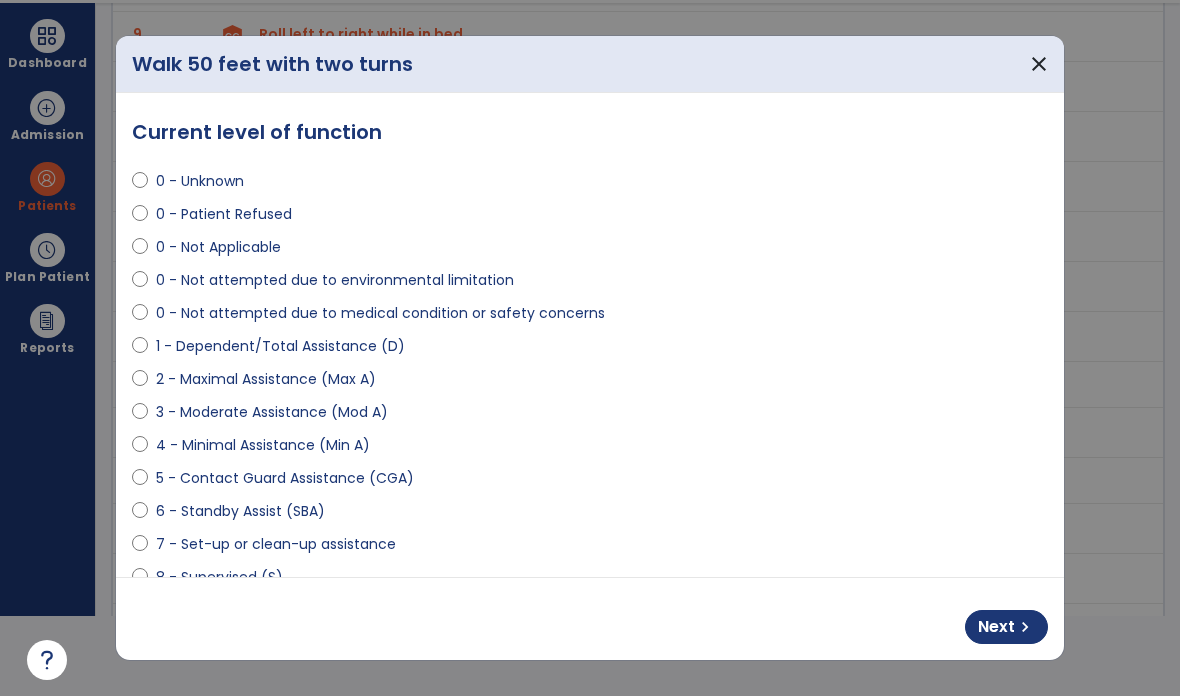 click on "chevron_right" at bounding box center (1025, 627) 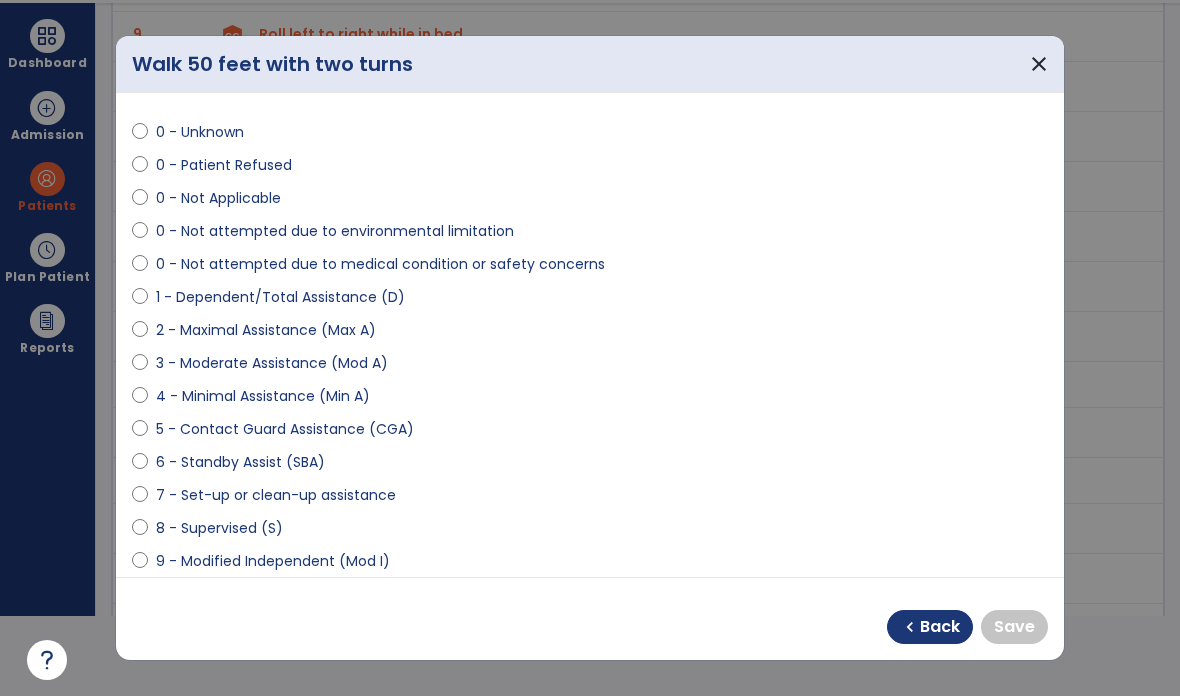 click on "9 - Modified Independent (Mod I)" at bounding box center (273, 561) 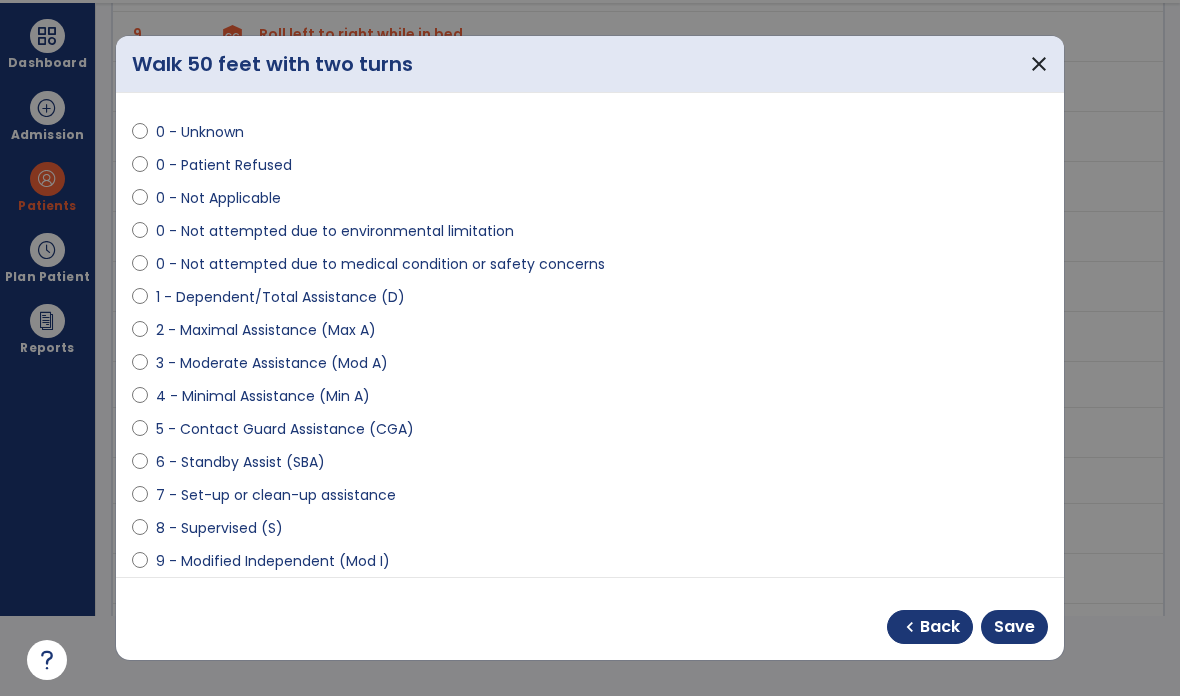 click on "Save" at bounding box center (1014, 627) 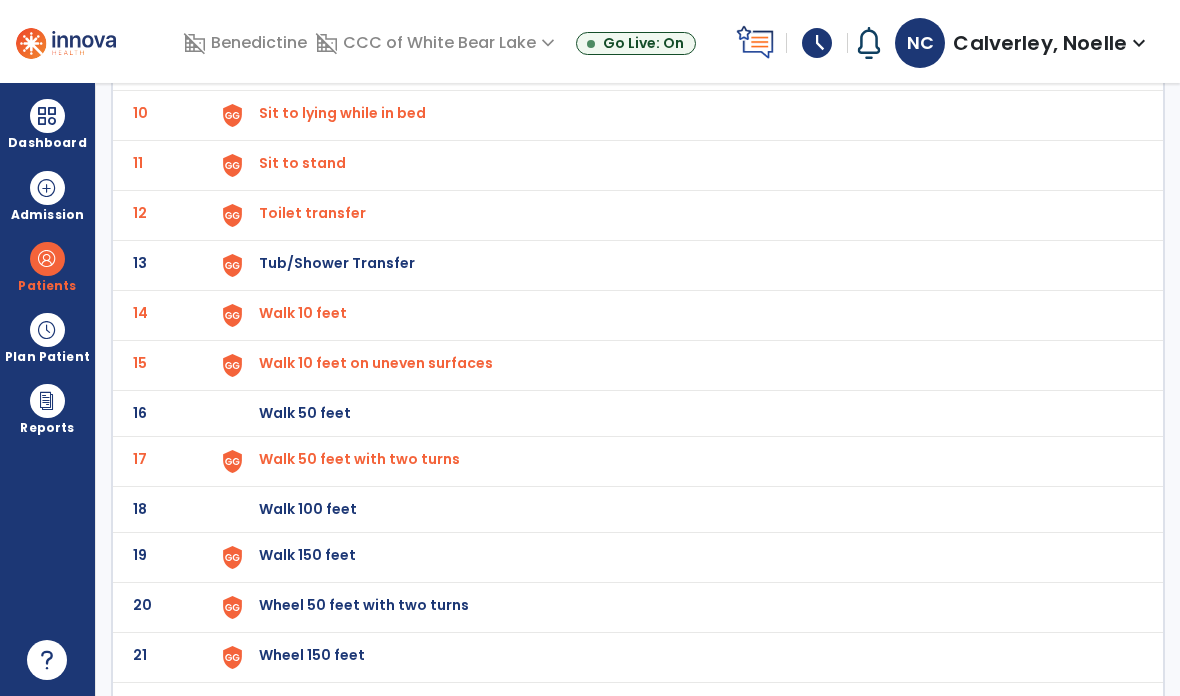 click on "19" 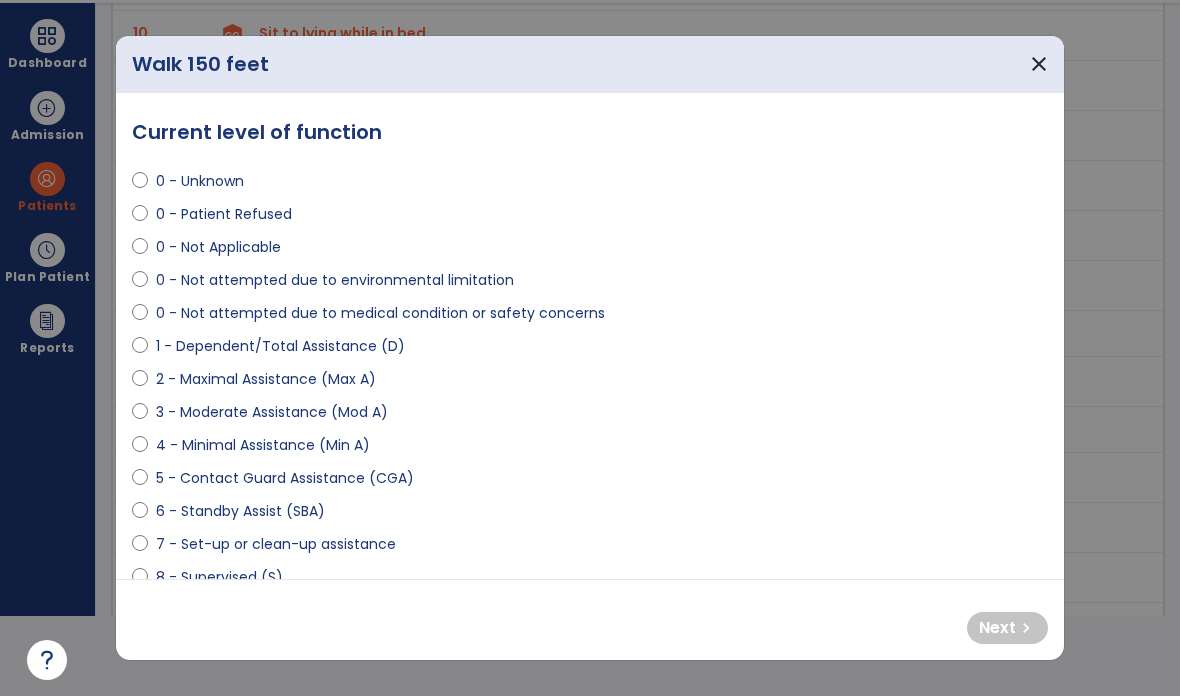 click on "0 - Not attempted due to medical condition or safety concerns" at bounding box center (380, 313) 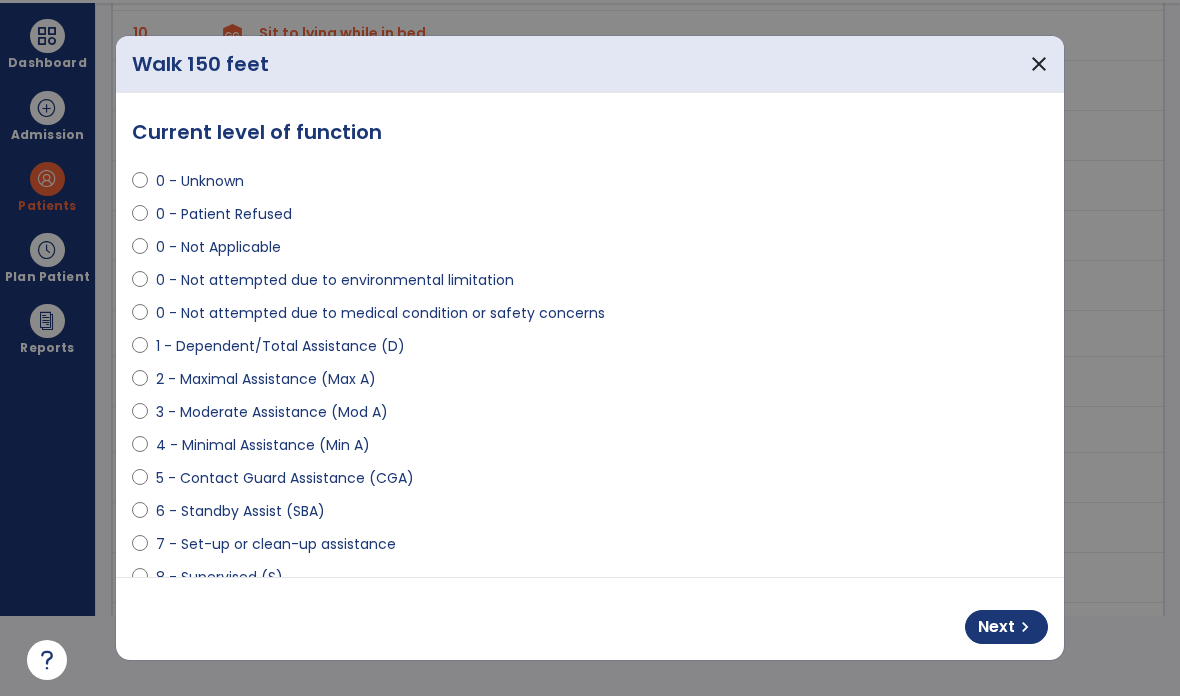 click on "chevron_right" at bounding box center [1025, 627] 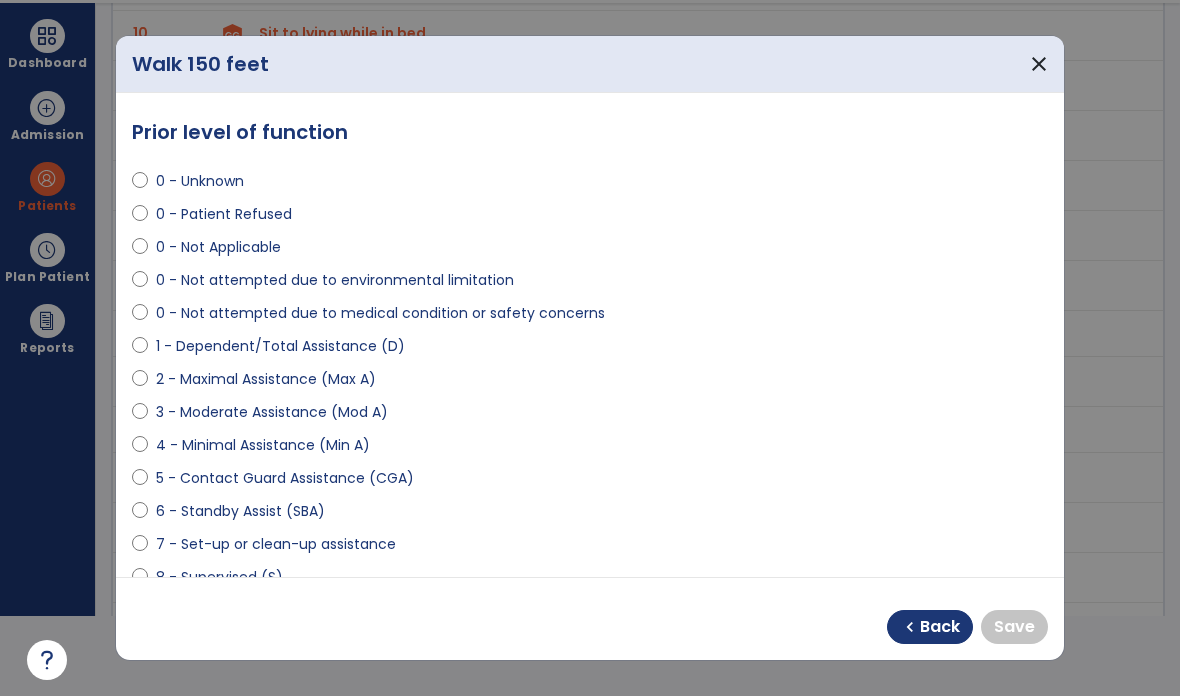 select on "**********" 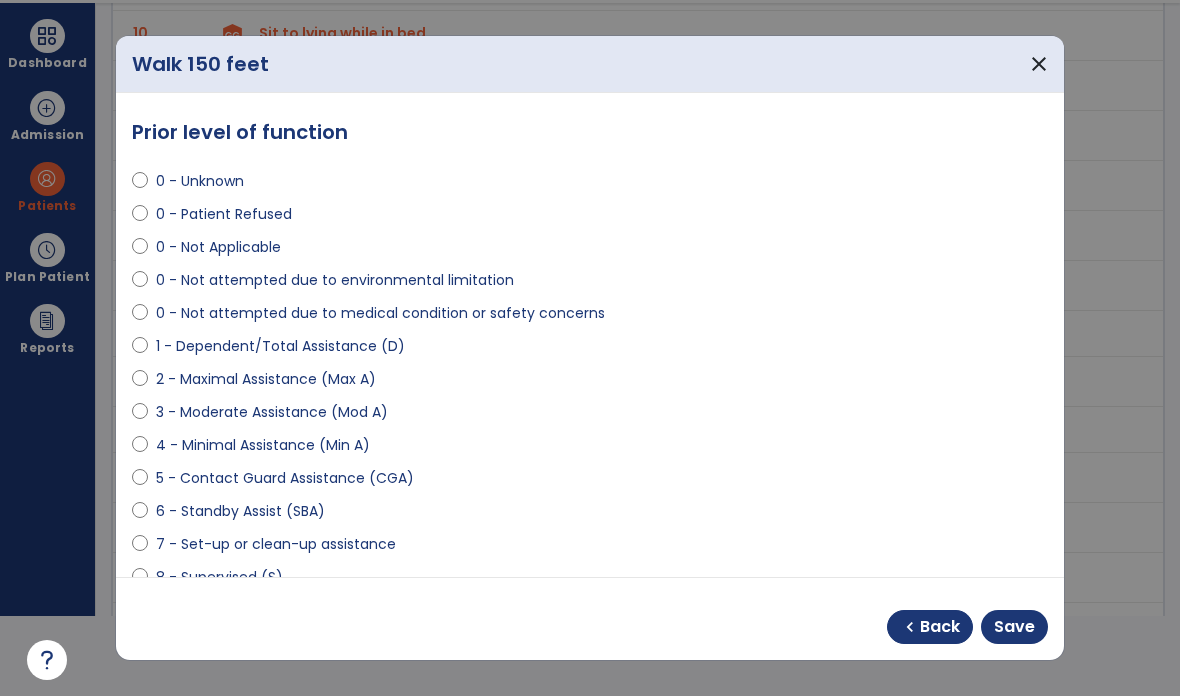 click on "Save" at bounding box center (1014, 627) 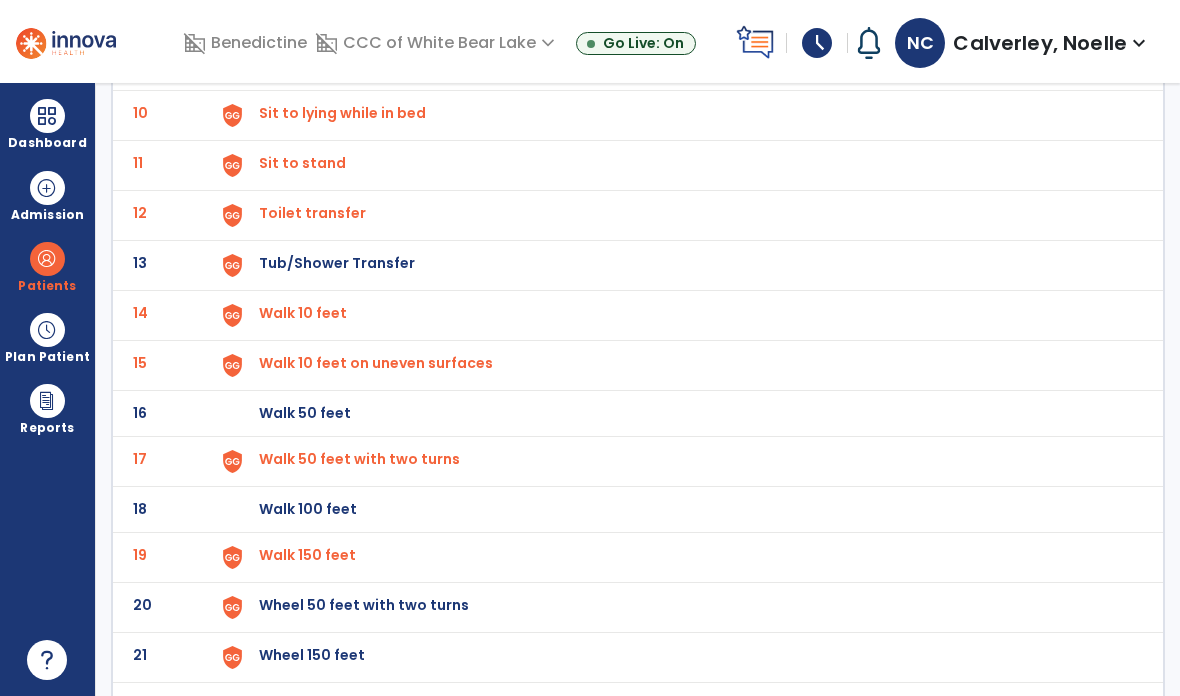 click on "20" 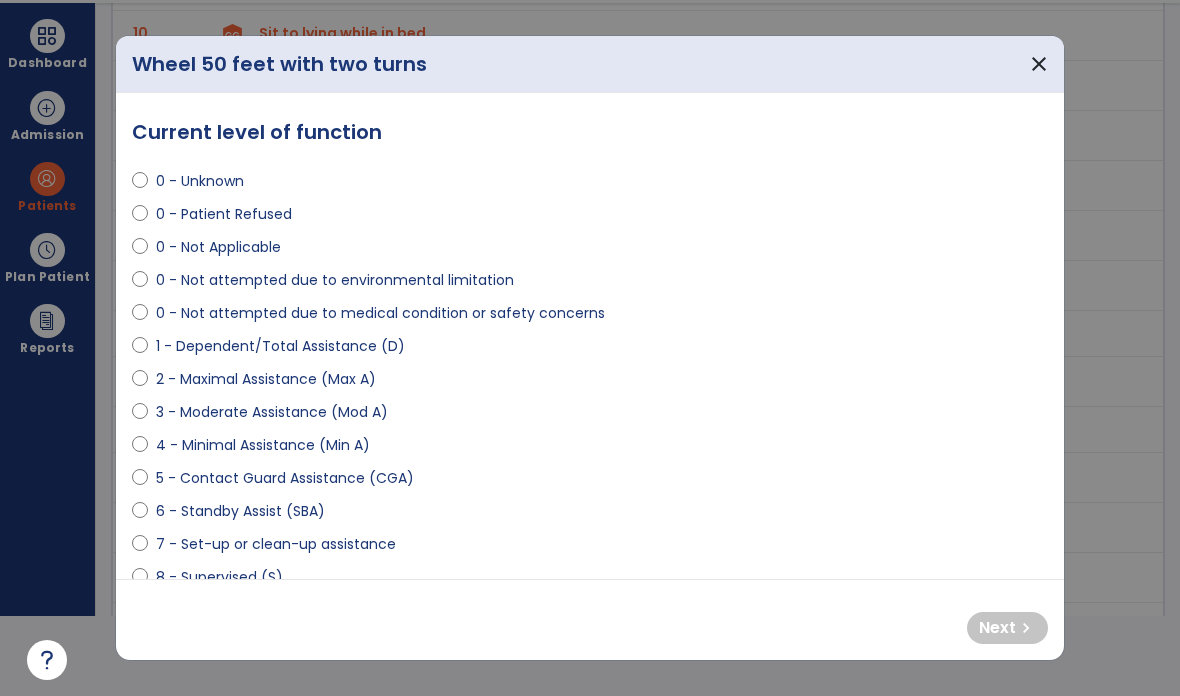 select on "**********" 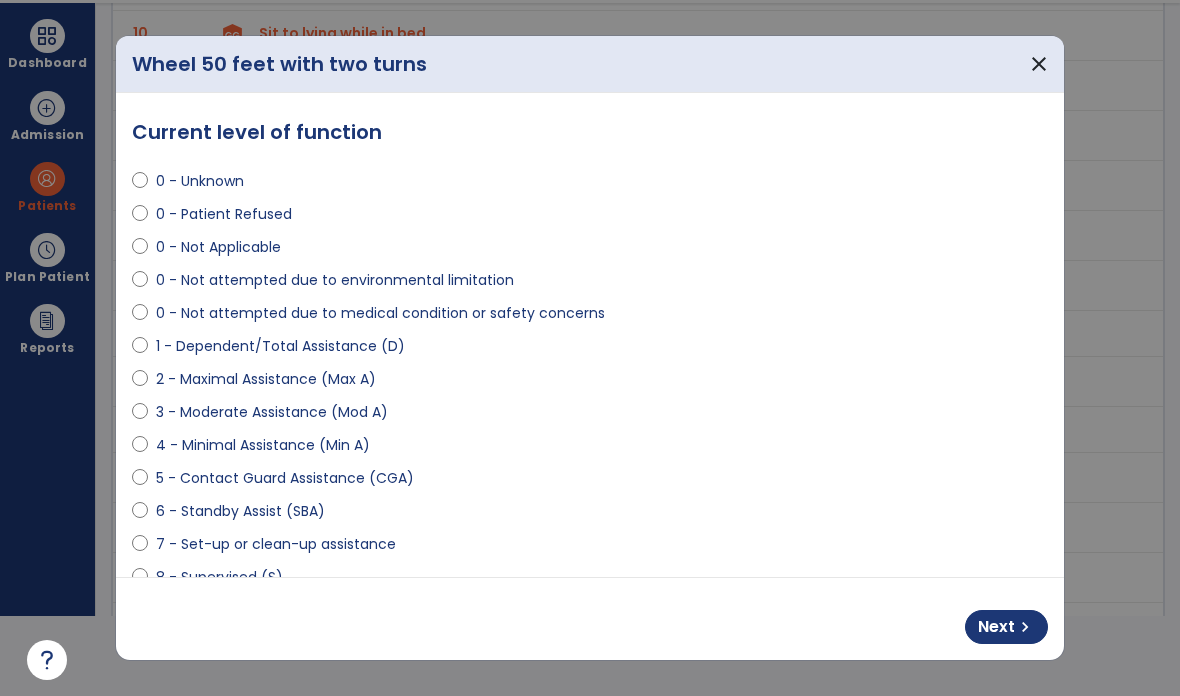 click on "chevron_right" at bounding box center (1025, 627) 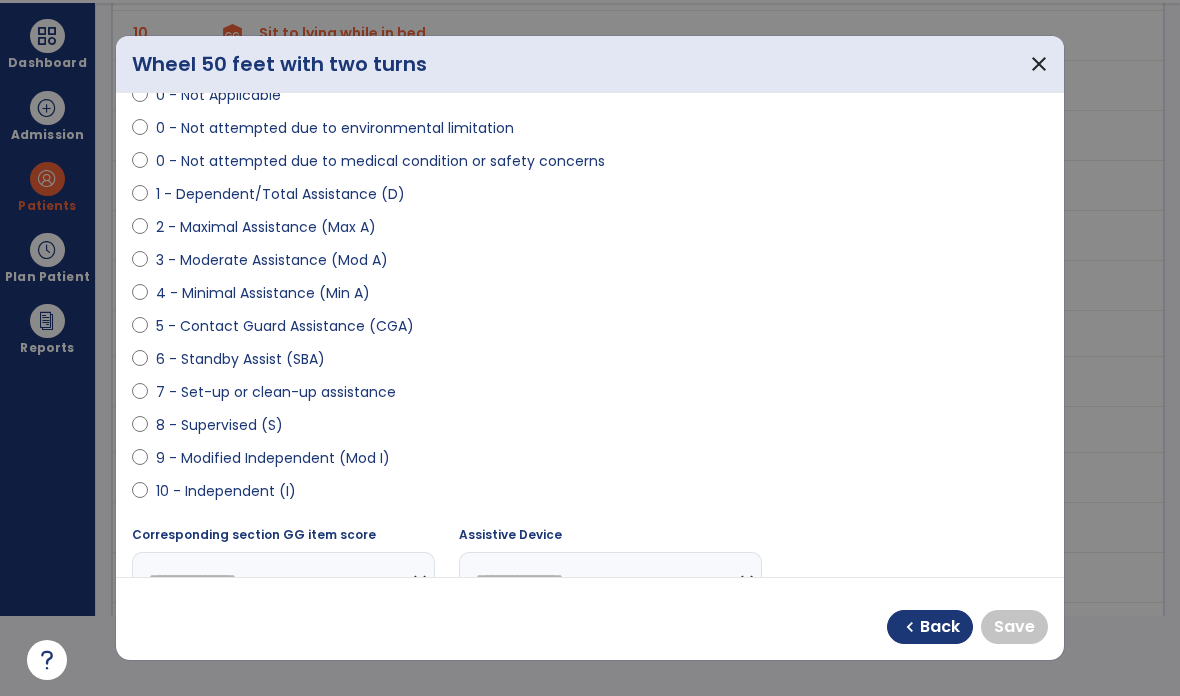 select on "**********" 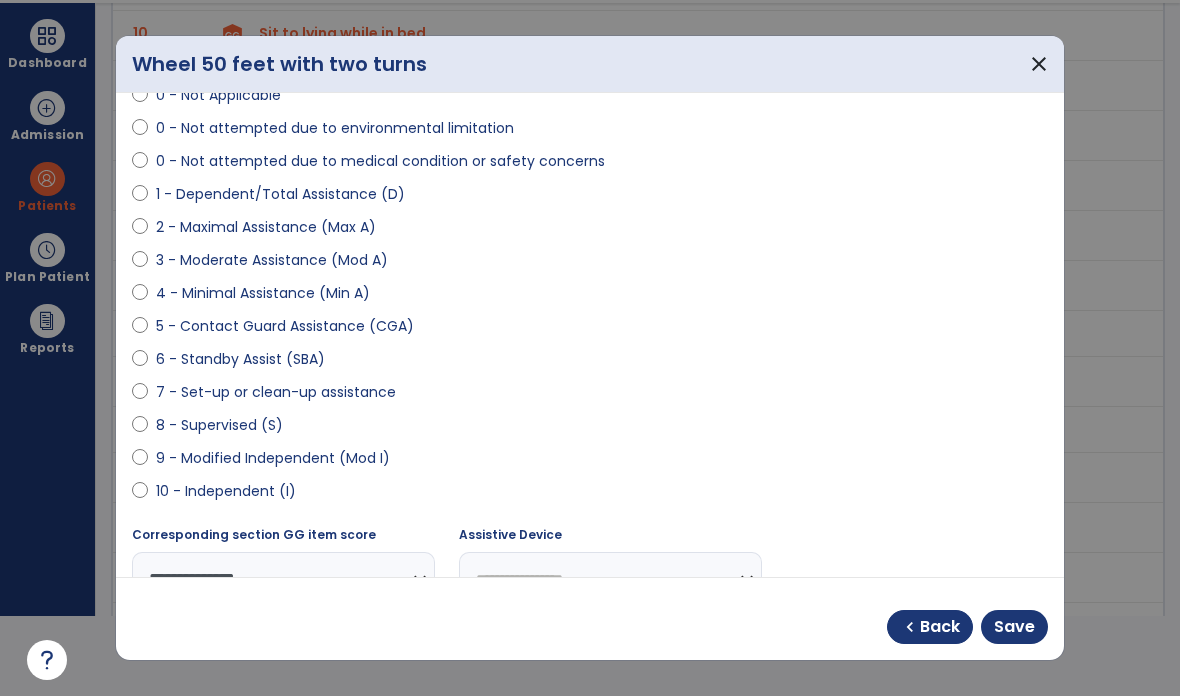 click on "Save" at bounding box center (1014, 627) 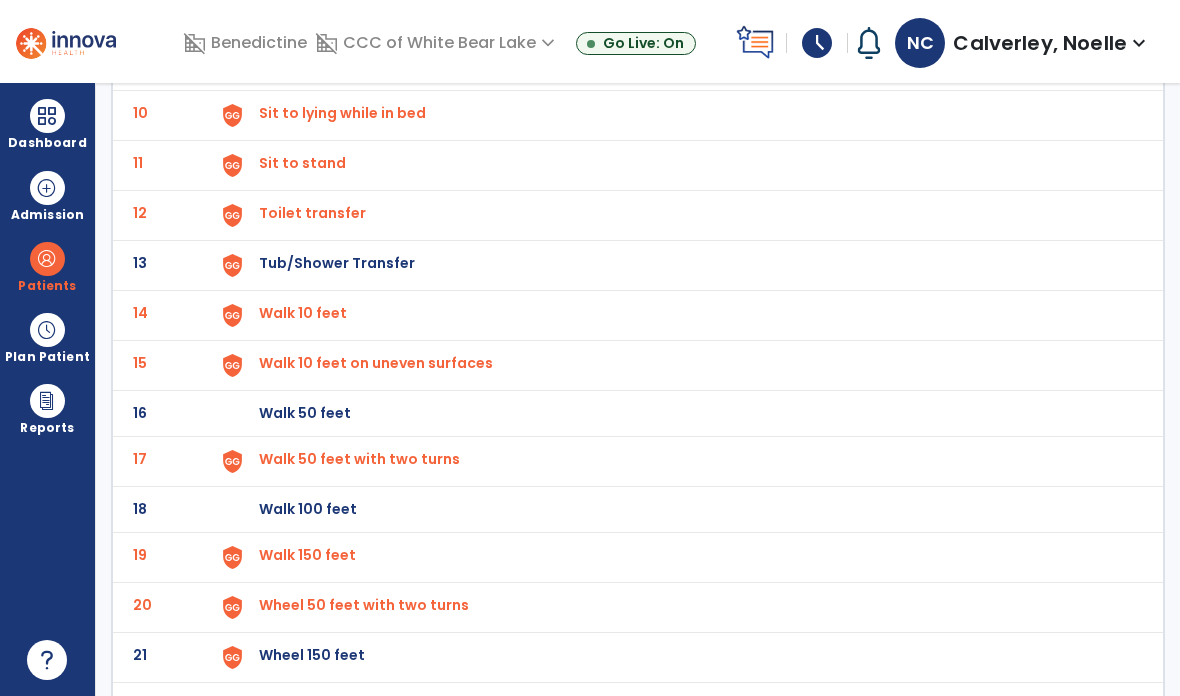 click on "21" 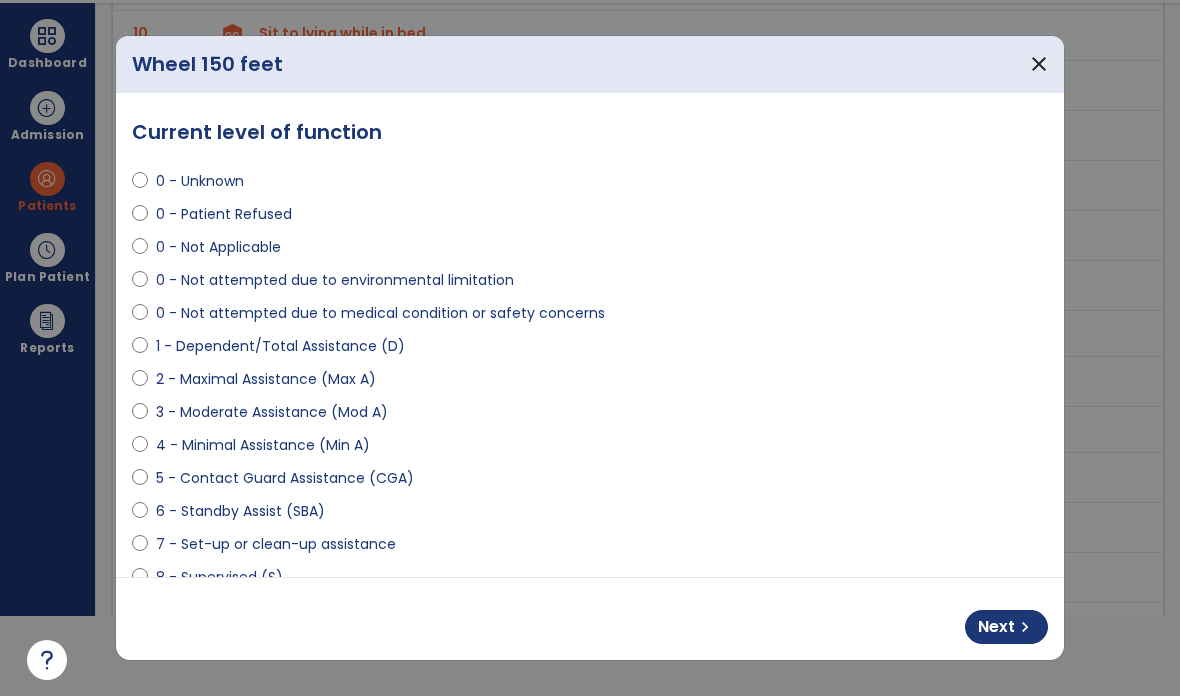 select on "**********" 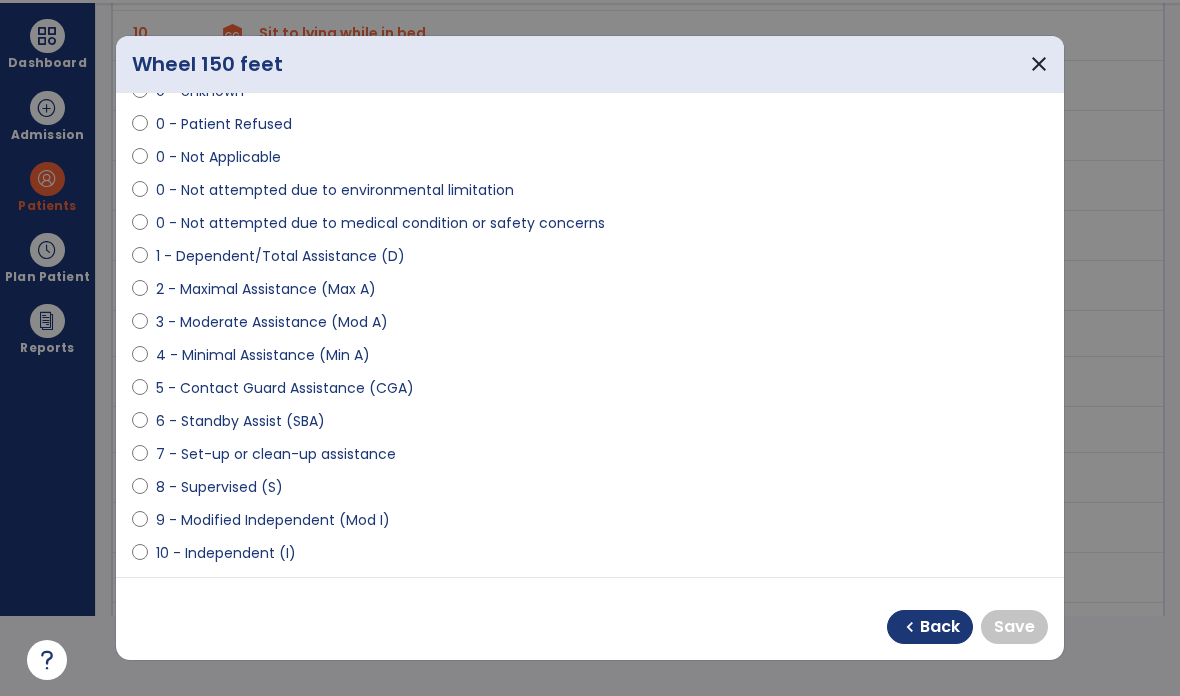 select on "**********" 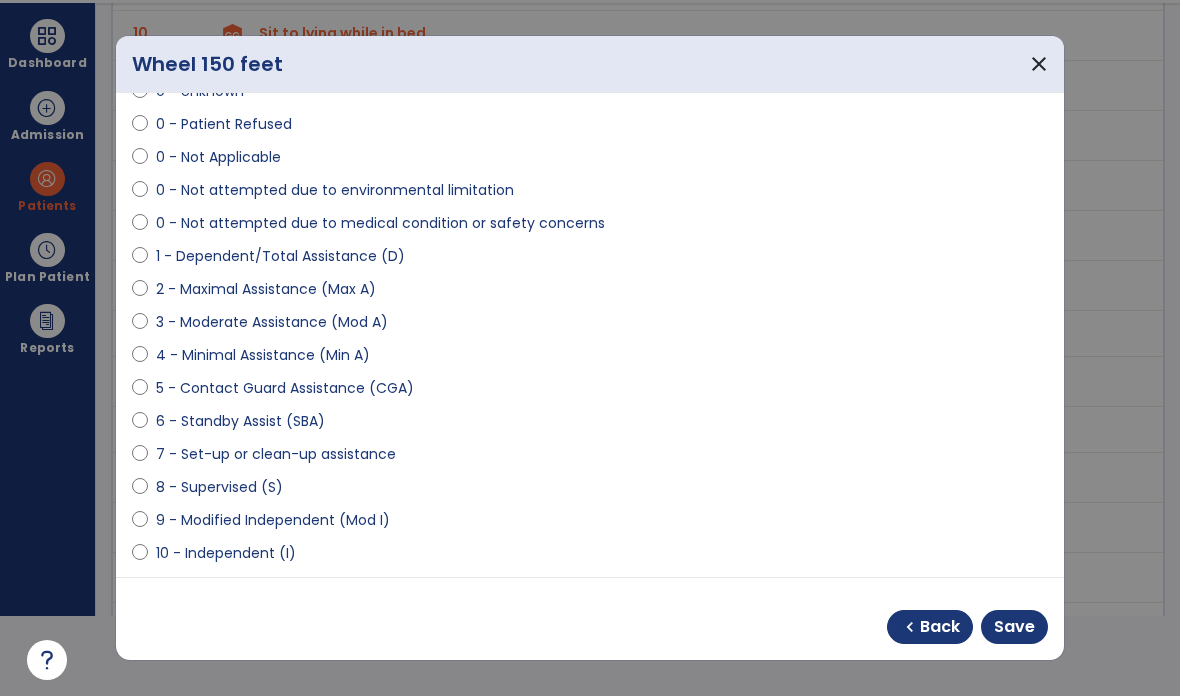 click on "Save" at bounding box center (1014, 627) 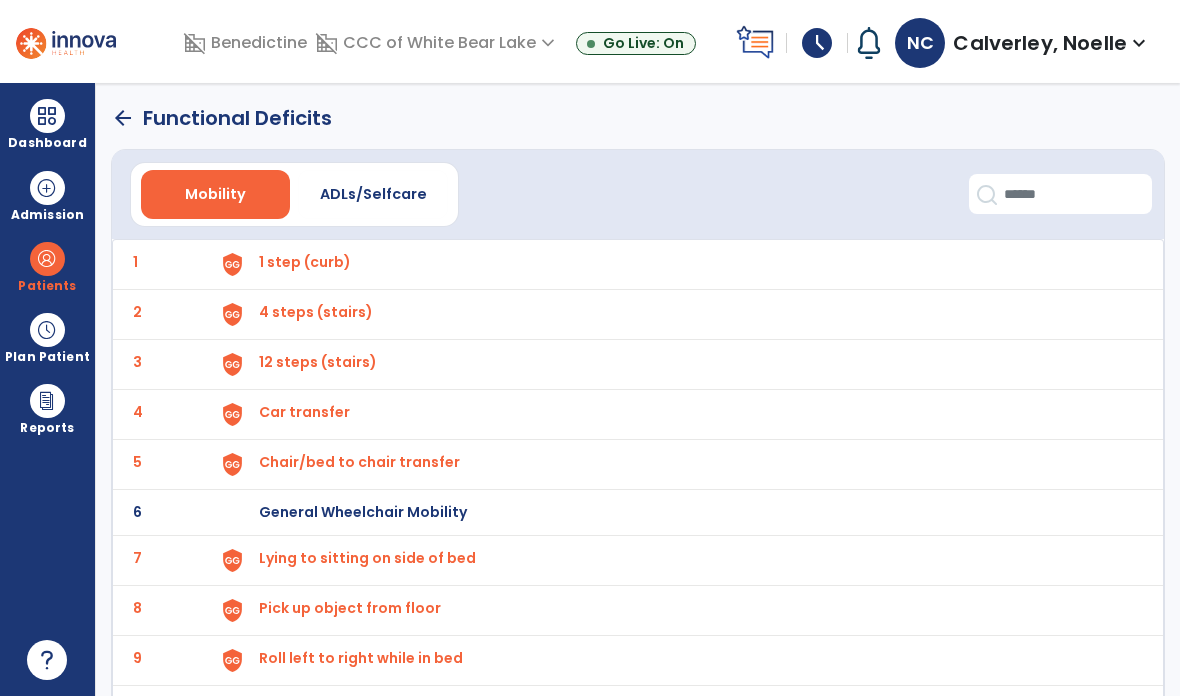 click on "arrow_back" 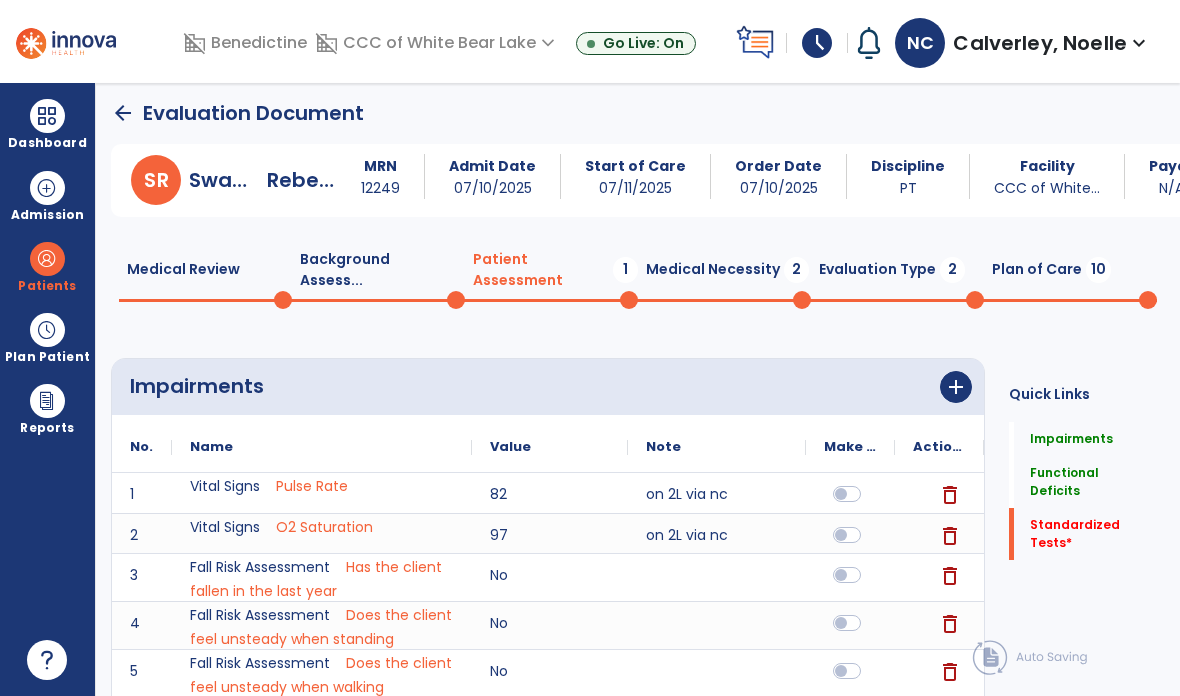 click on "Quick Links  Impairments   Impairments   Functional Deficits   Functional Deficits   Standardized Tests   *  Standardized Tests   *" 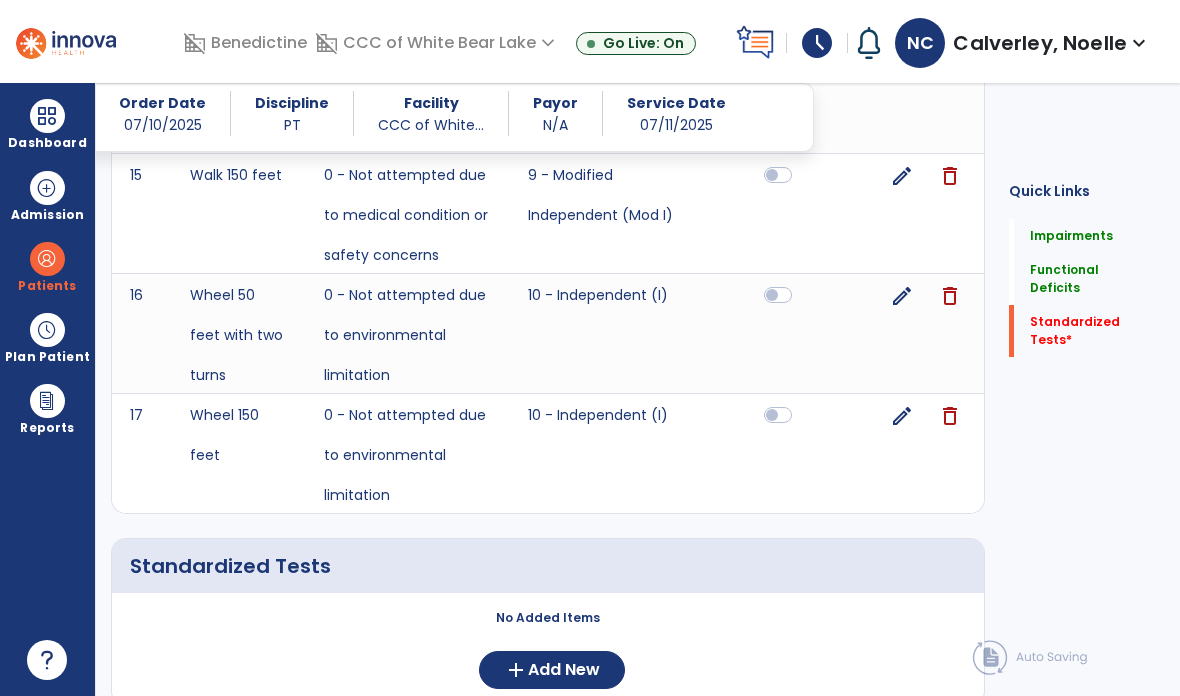 click on "add" 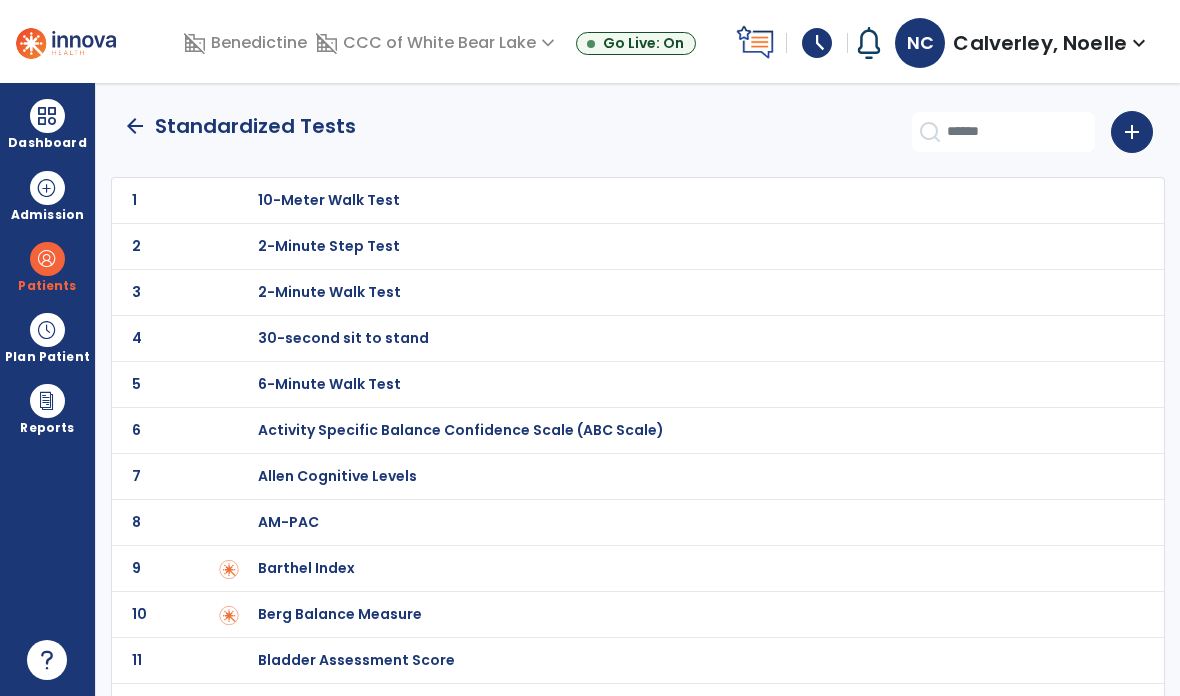 click on "add" 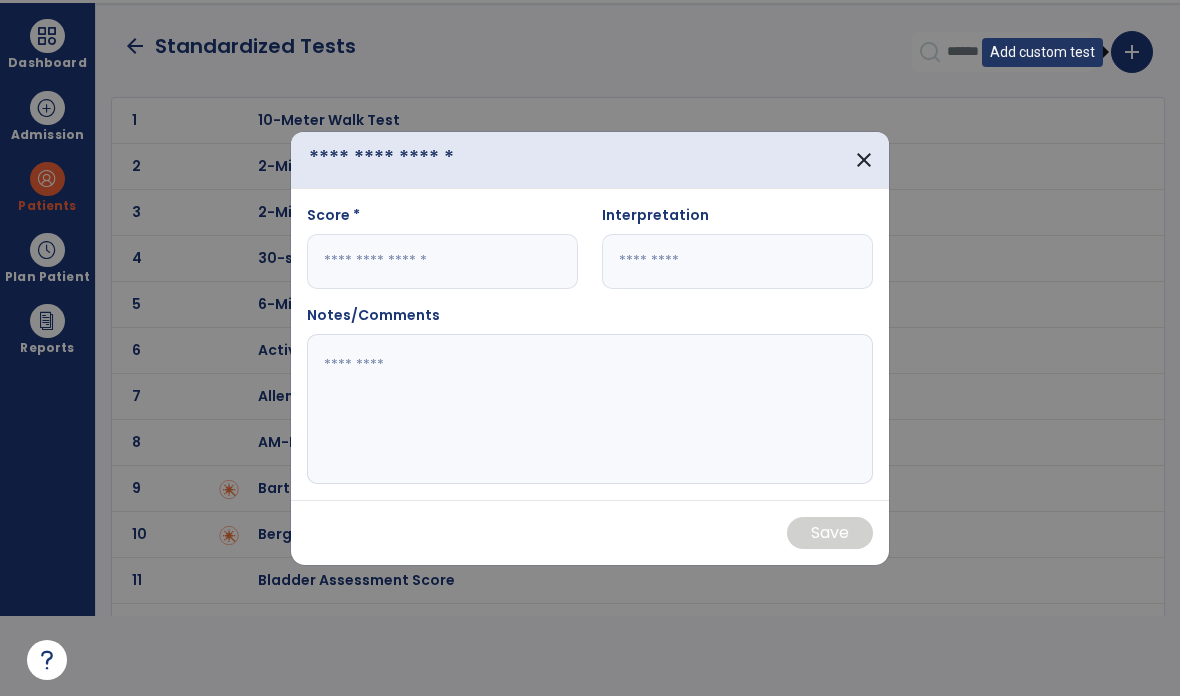 click at bounding box center (395, 159) 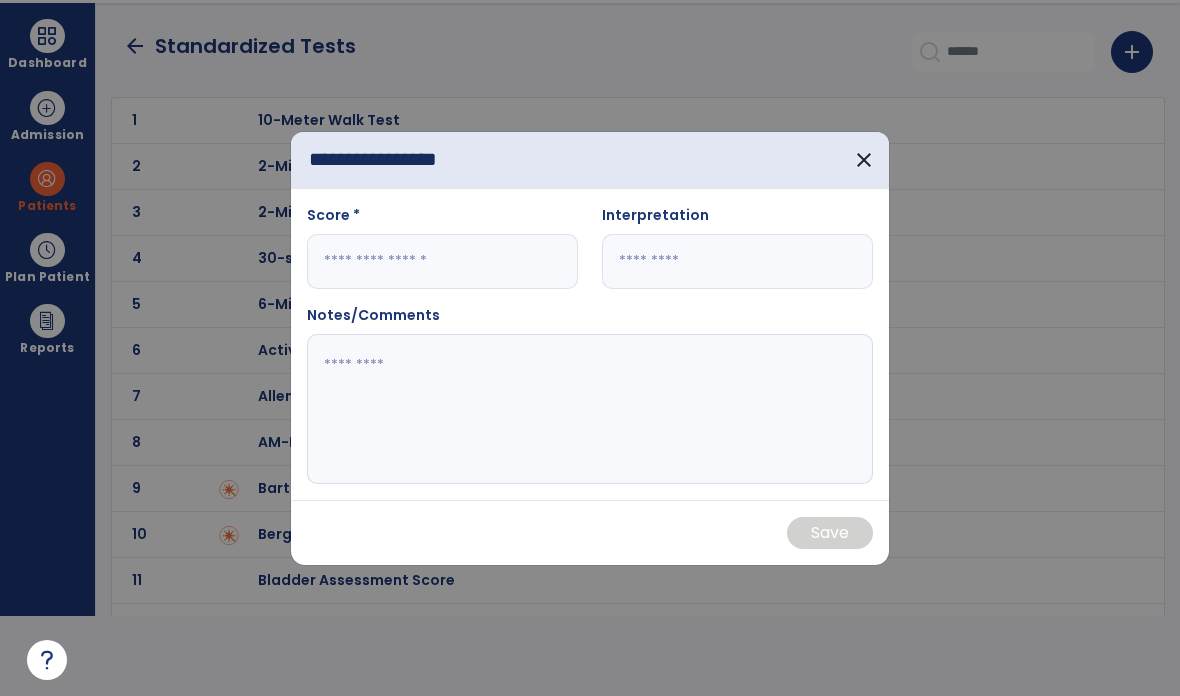 type on "**********" 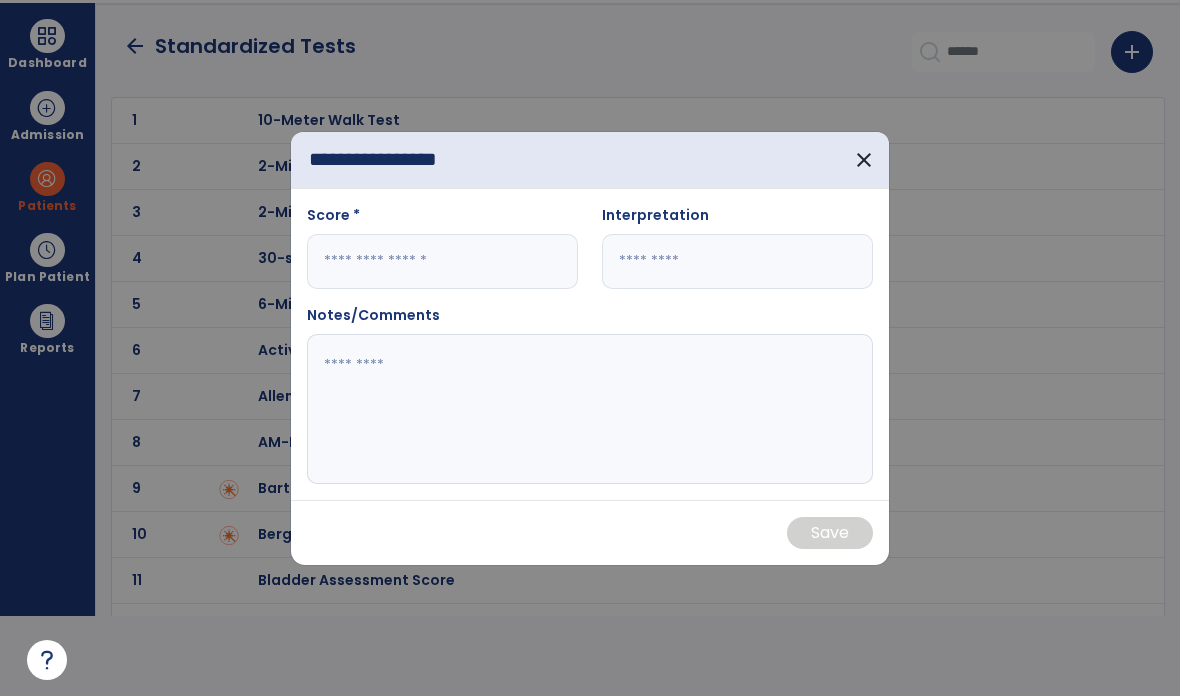 click on "Score *" at bounding box center (442, 219) 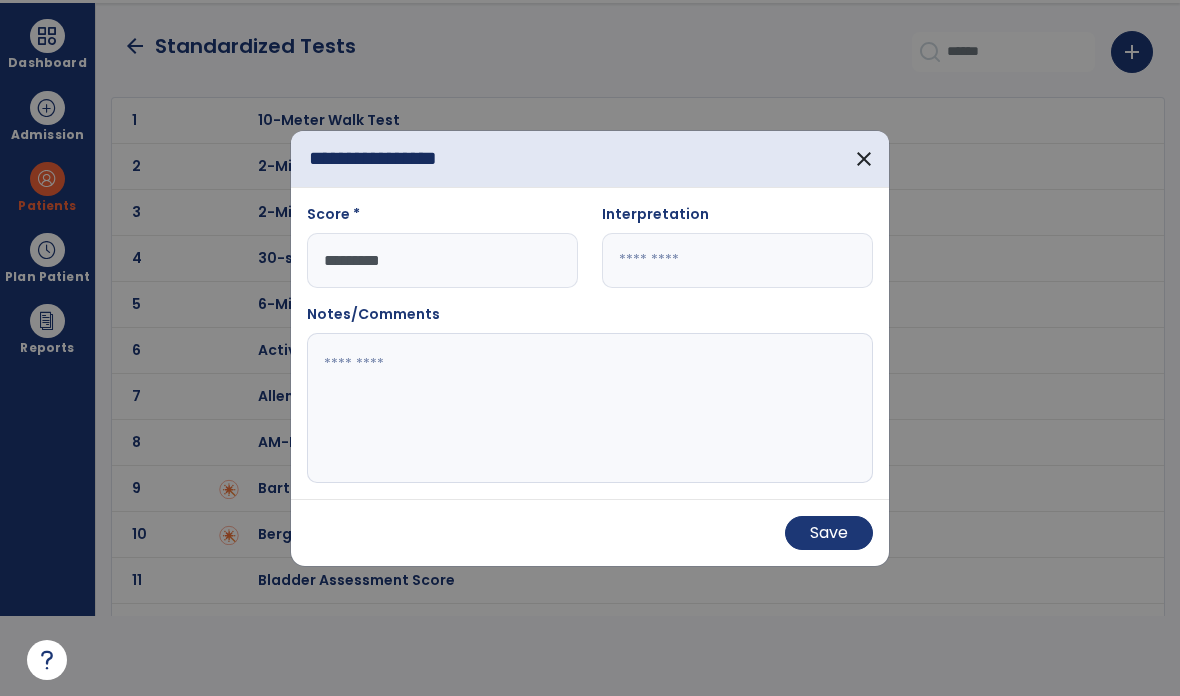 type on "*********" 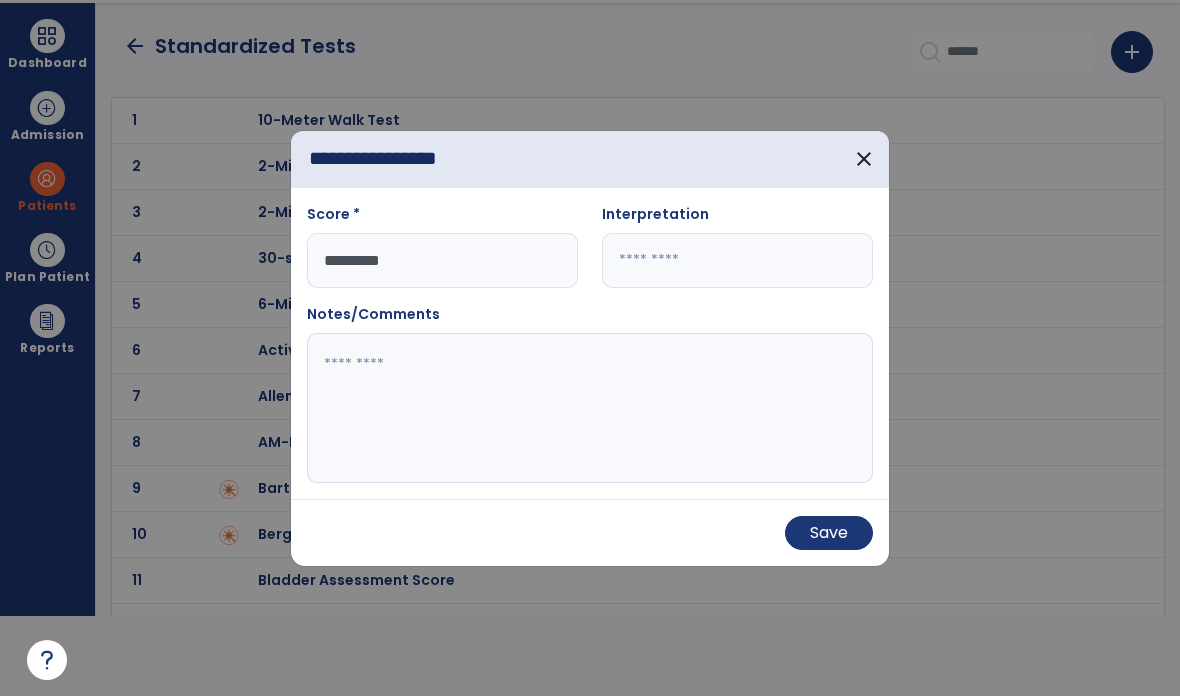 click at bounding box center [590, 408] 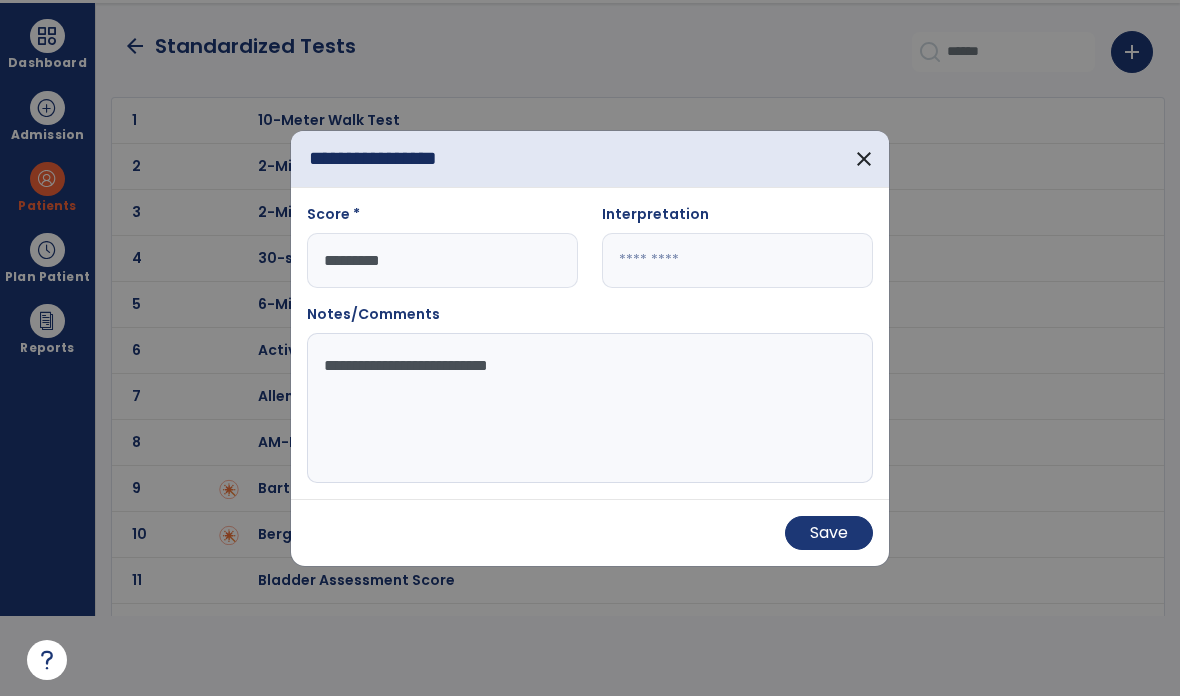 type on "**********" 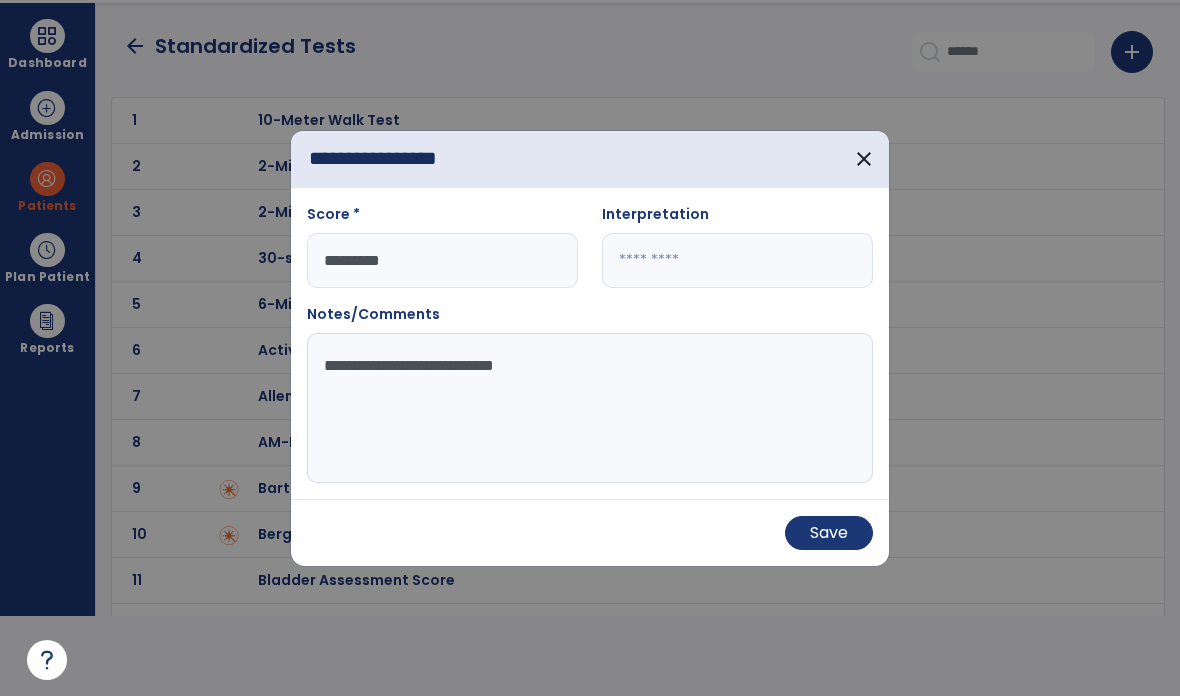 click on "Save" at bounding box center [829, 533] 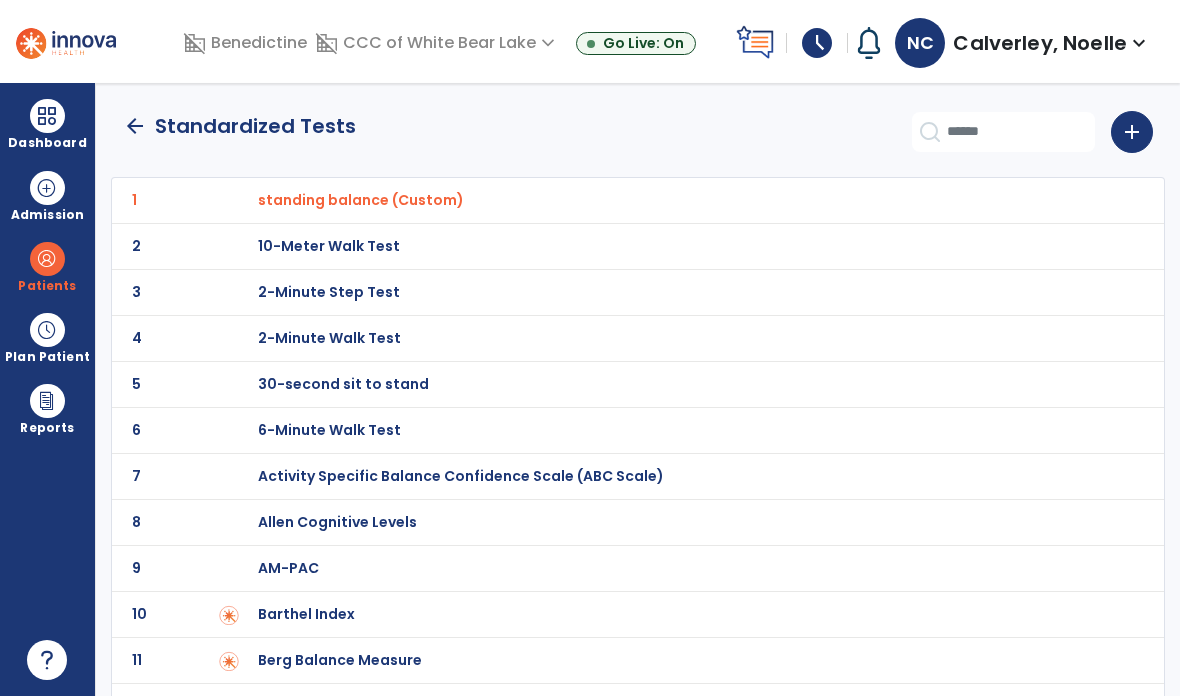 click on "arrow_back" 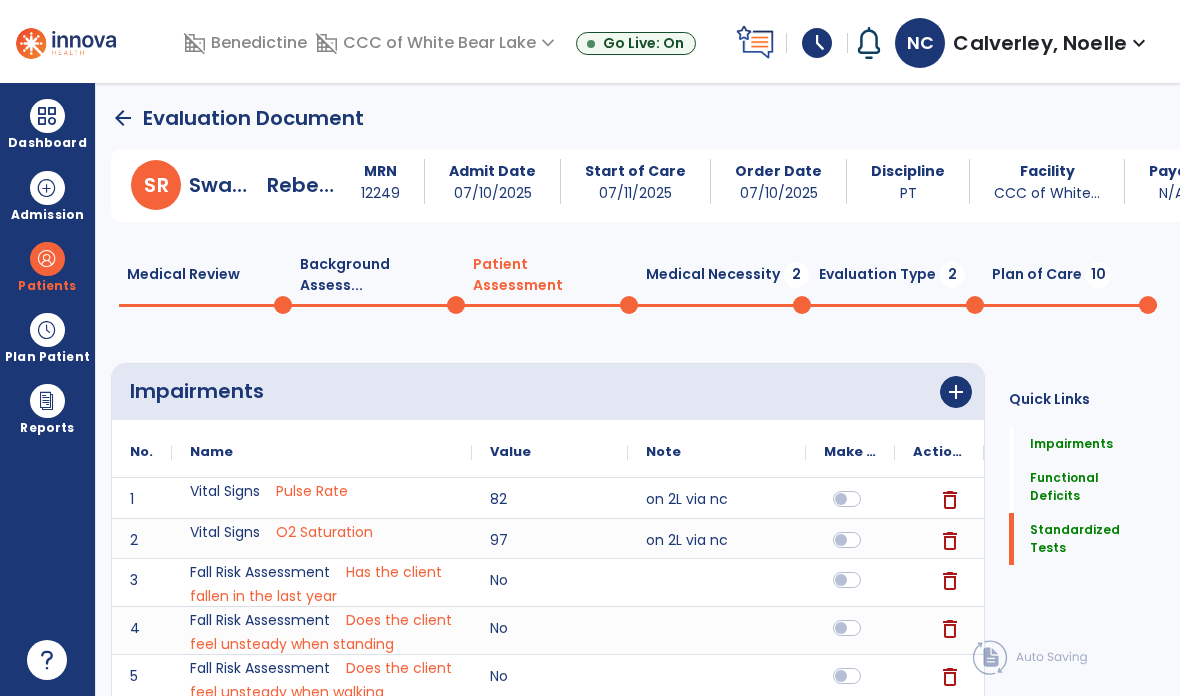 click on "Medical Necessity  2" 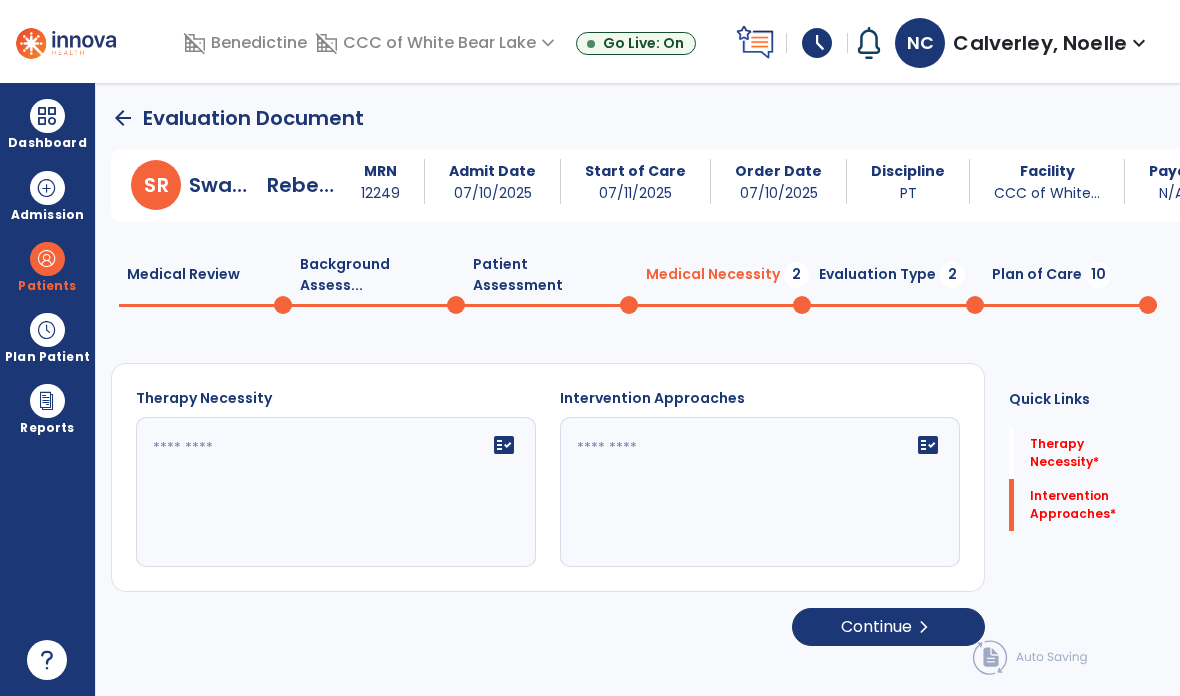 click on "fact_check" 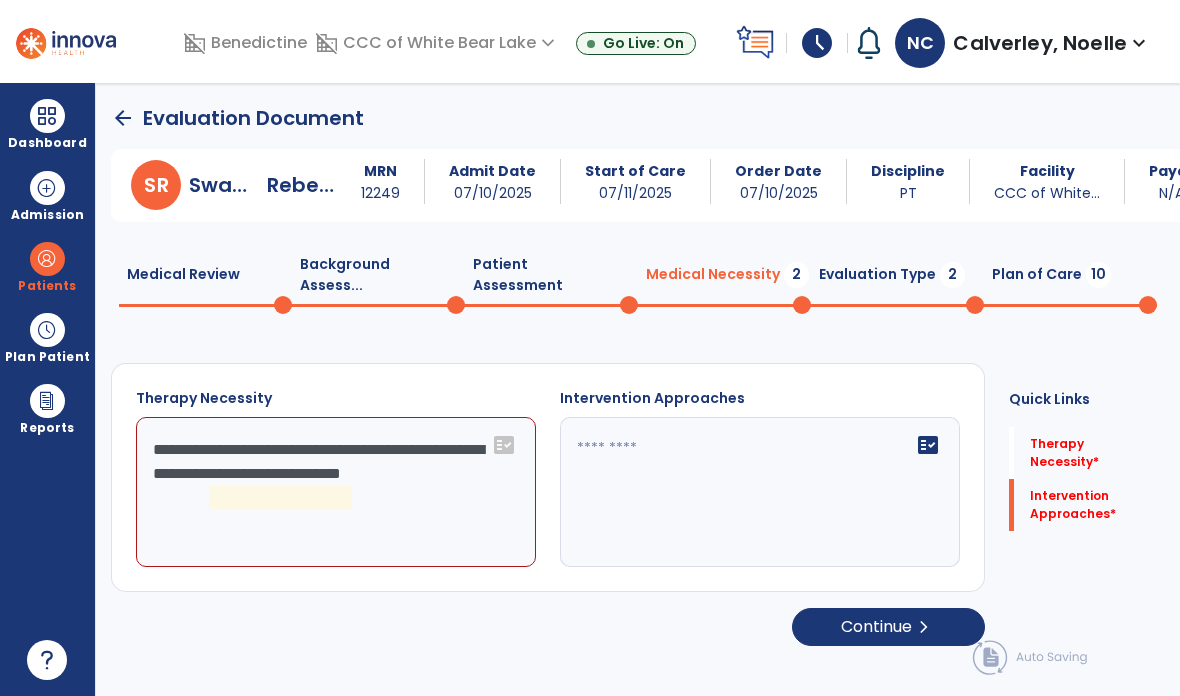 click on "**********" 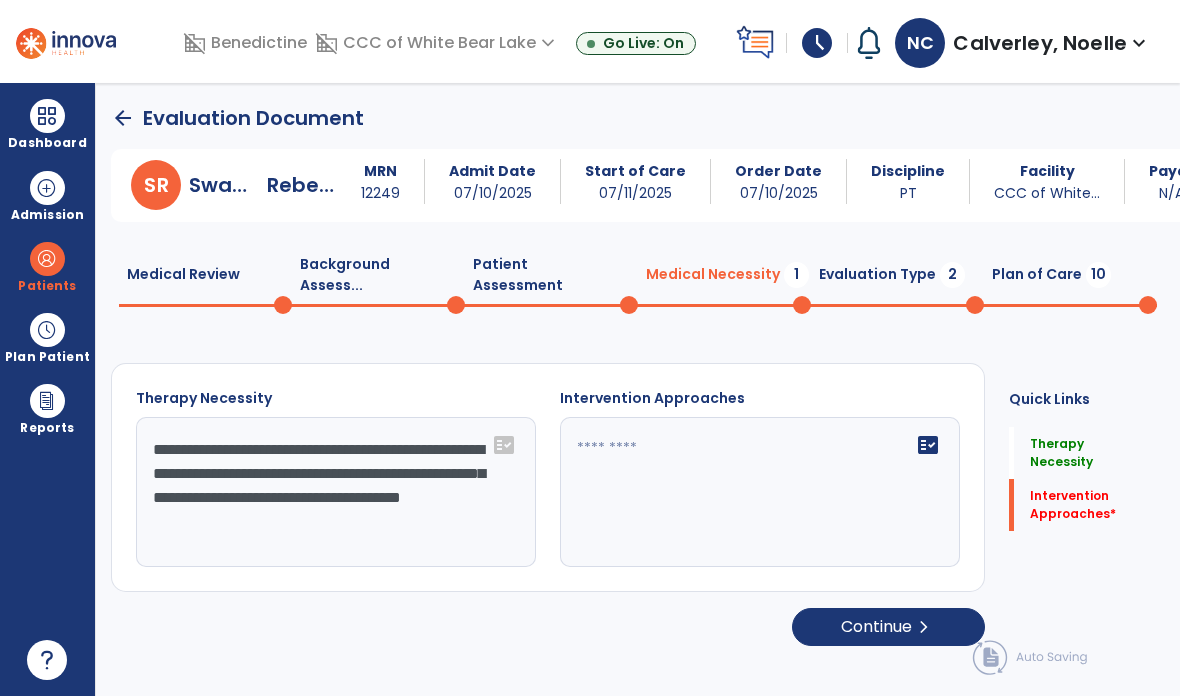 click on "**********" 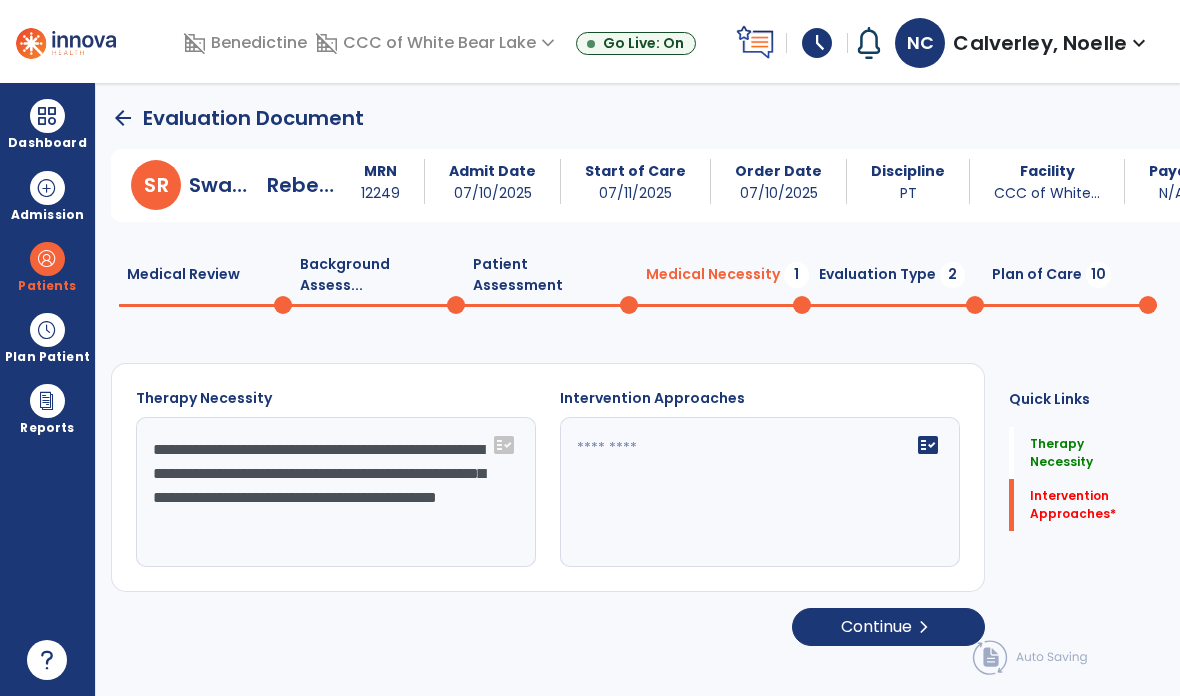 type on "**********" 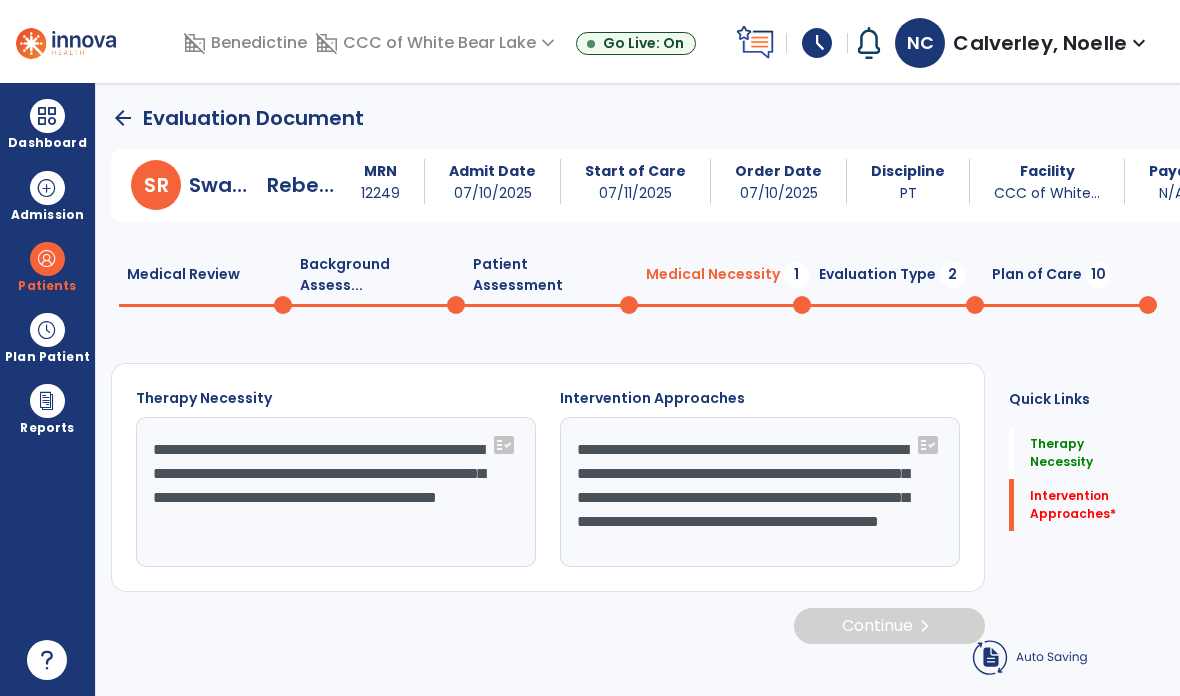type on "**********" 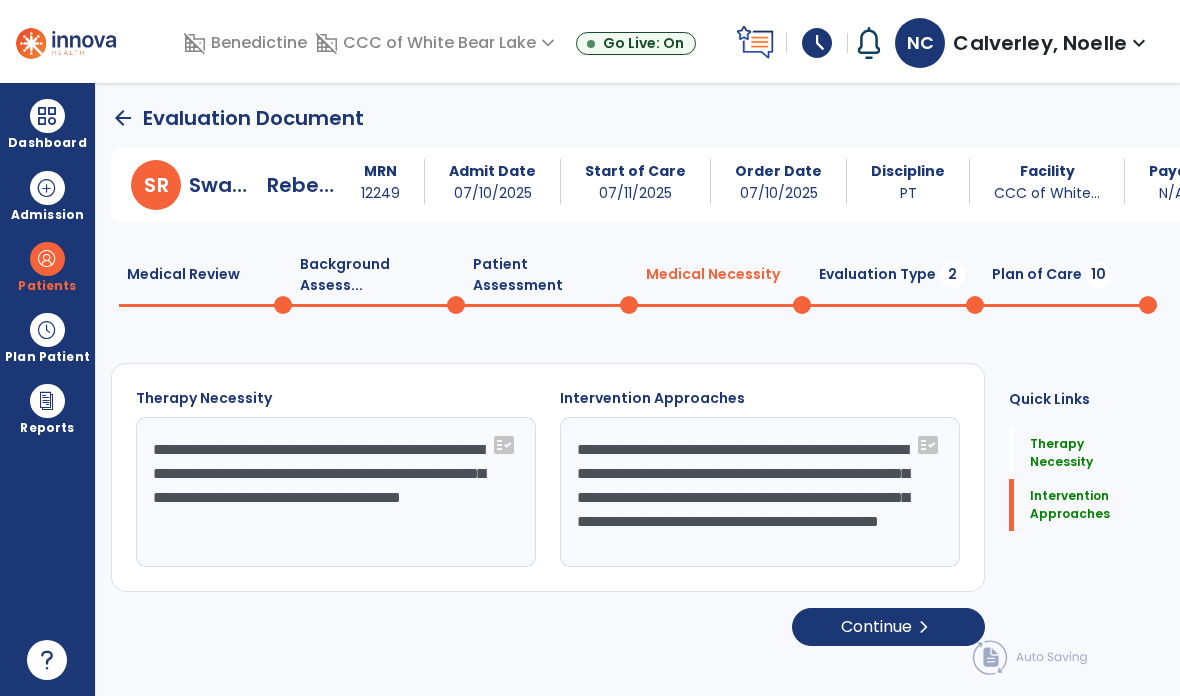type on "**********" 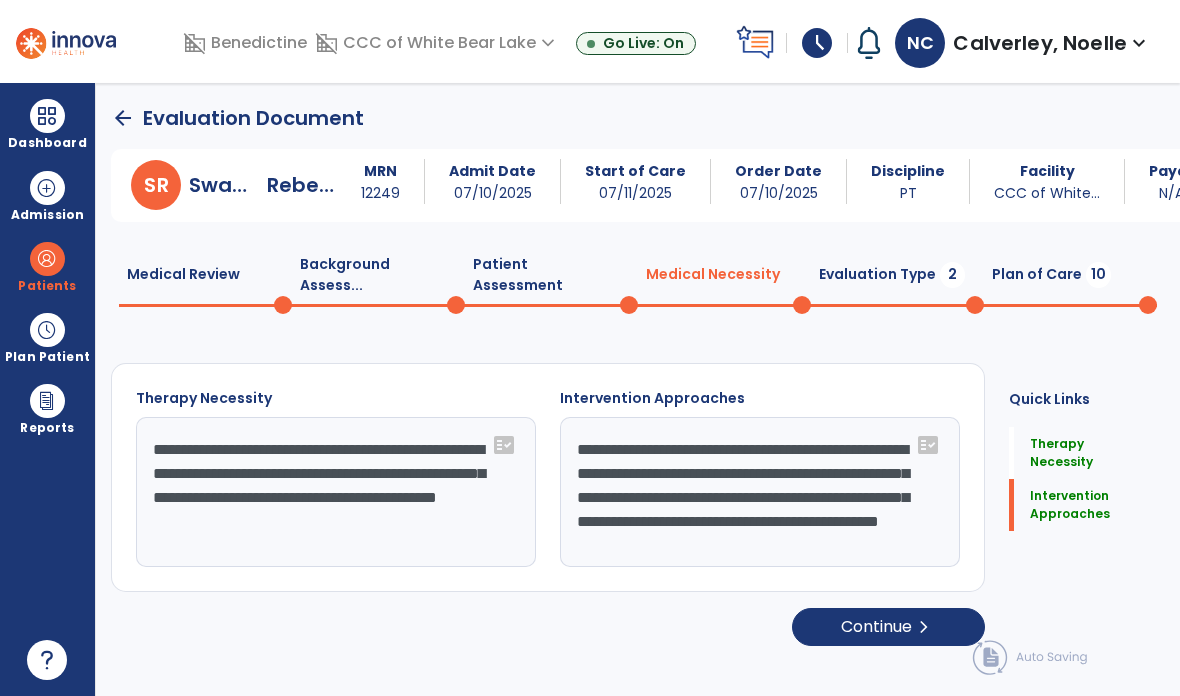 click on "Continue  chevron_right" 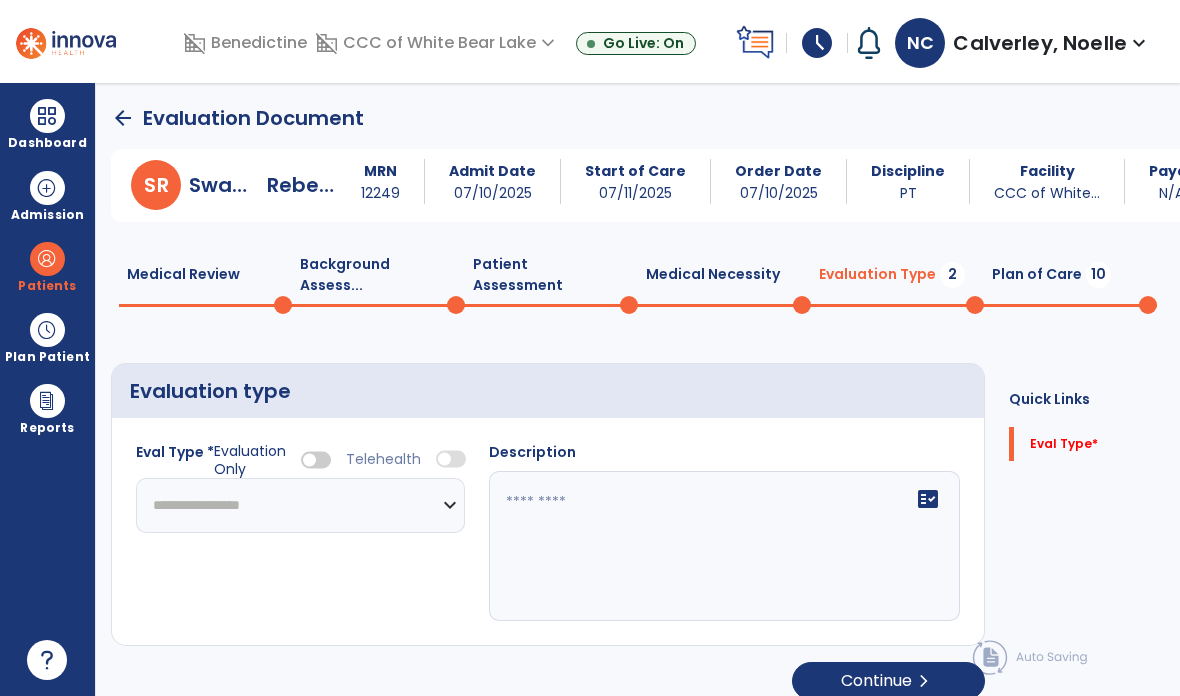 click on "**********" 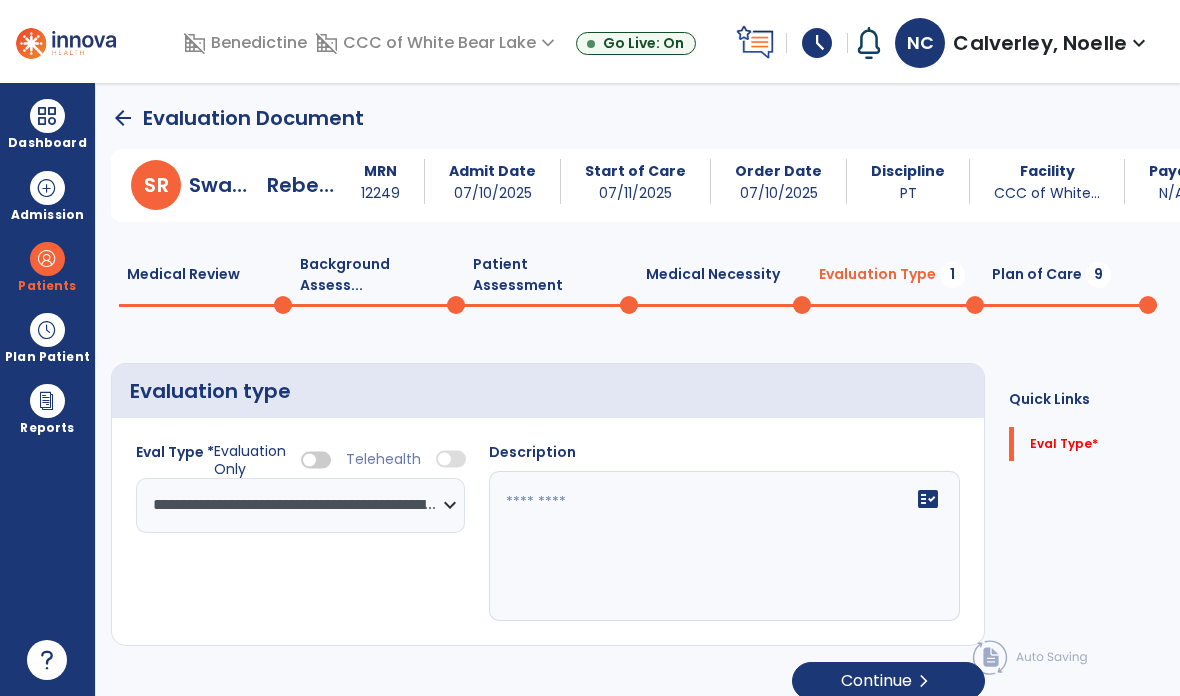 click on "fact_check" 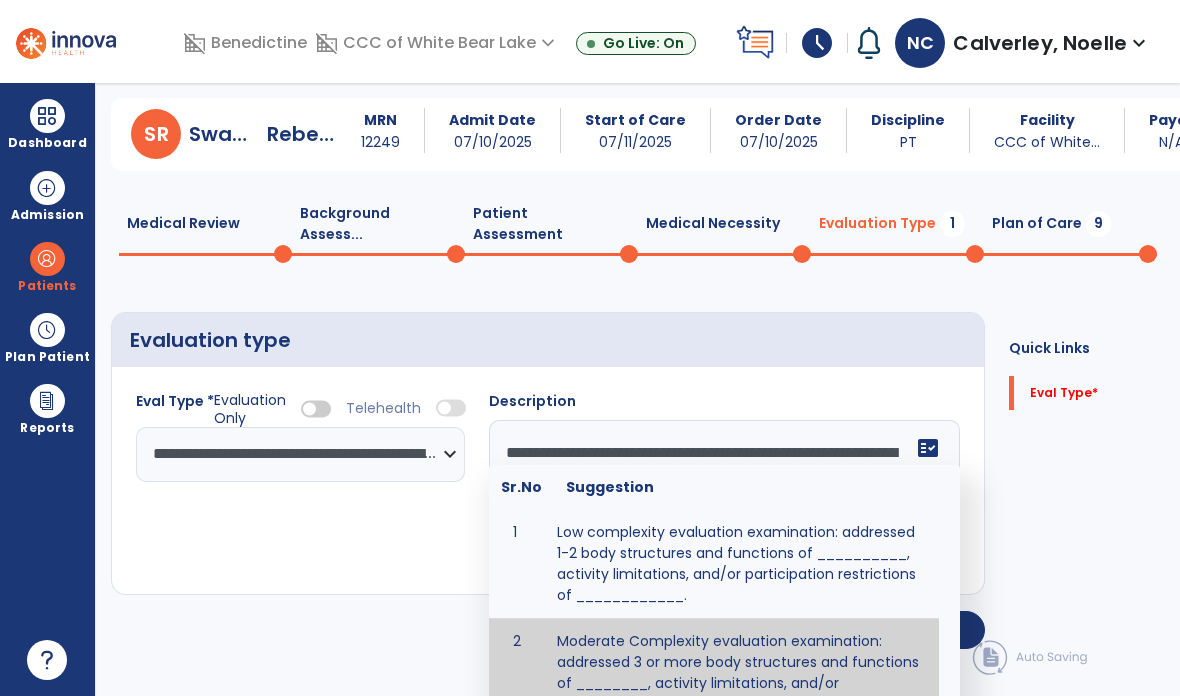 scroll, scrollTop: 0, scrollLeft: 0, axis: both 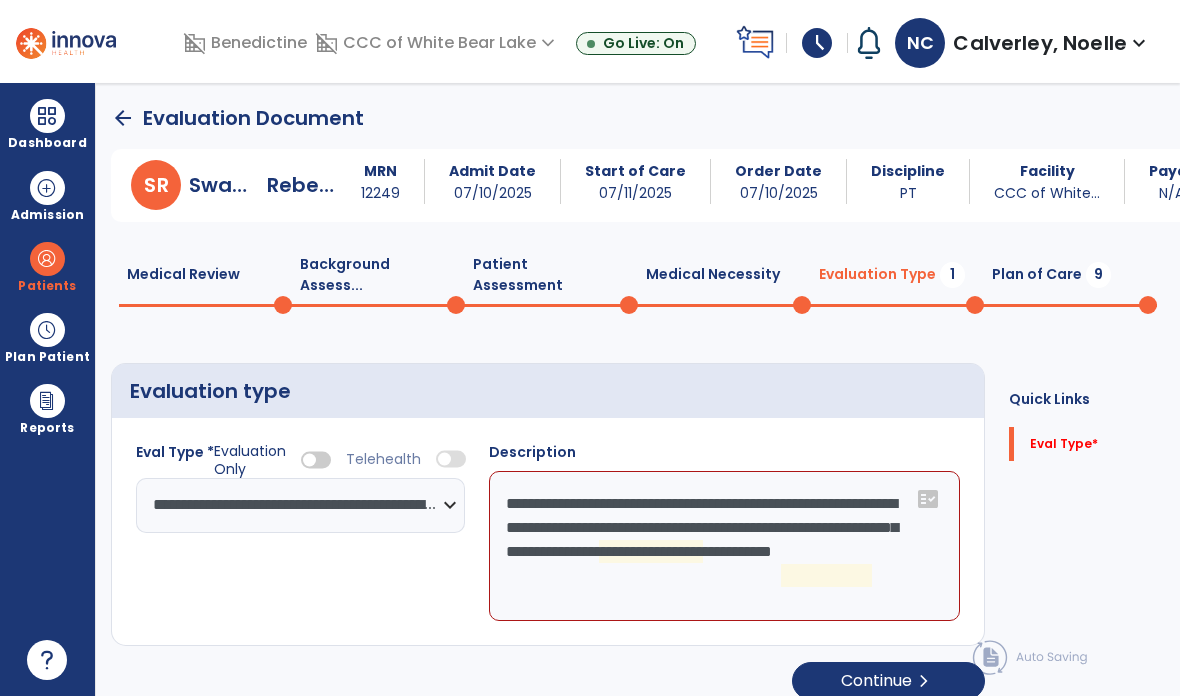 click on "**********" 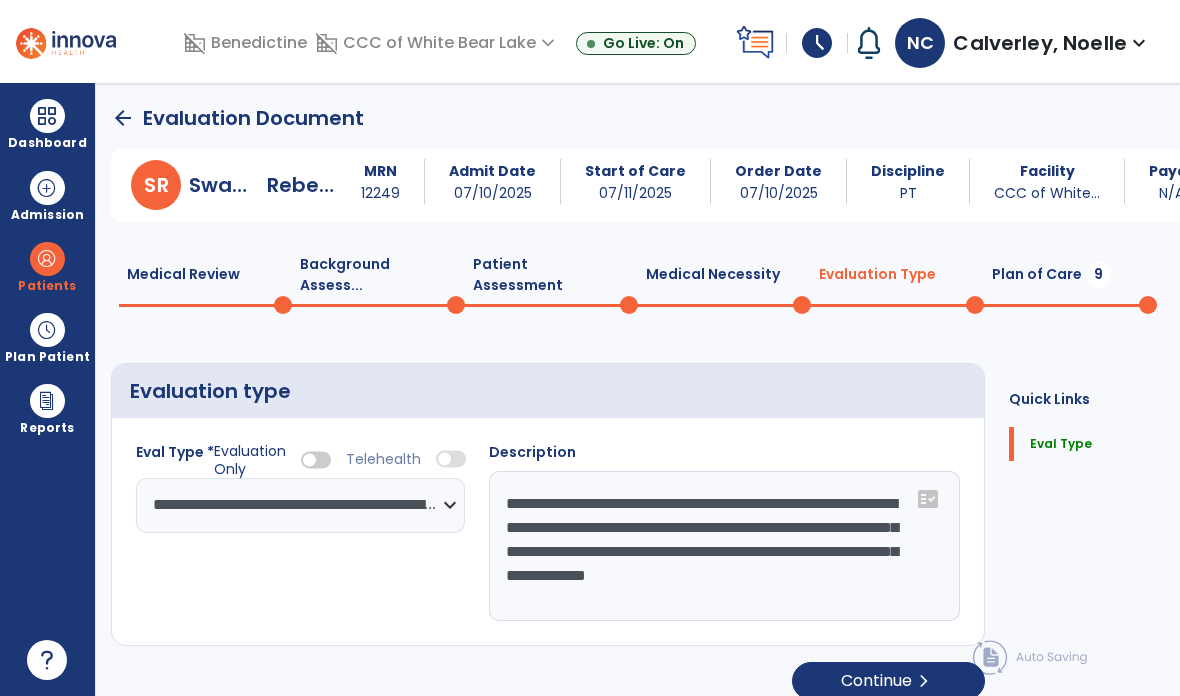 click on "**********" 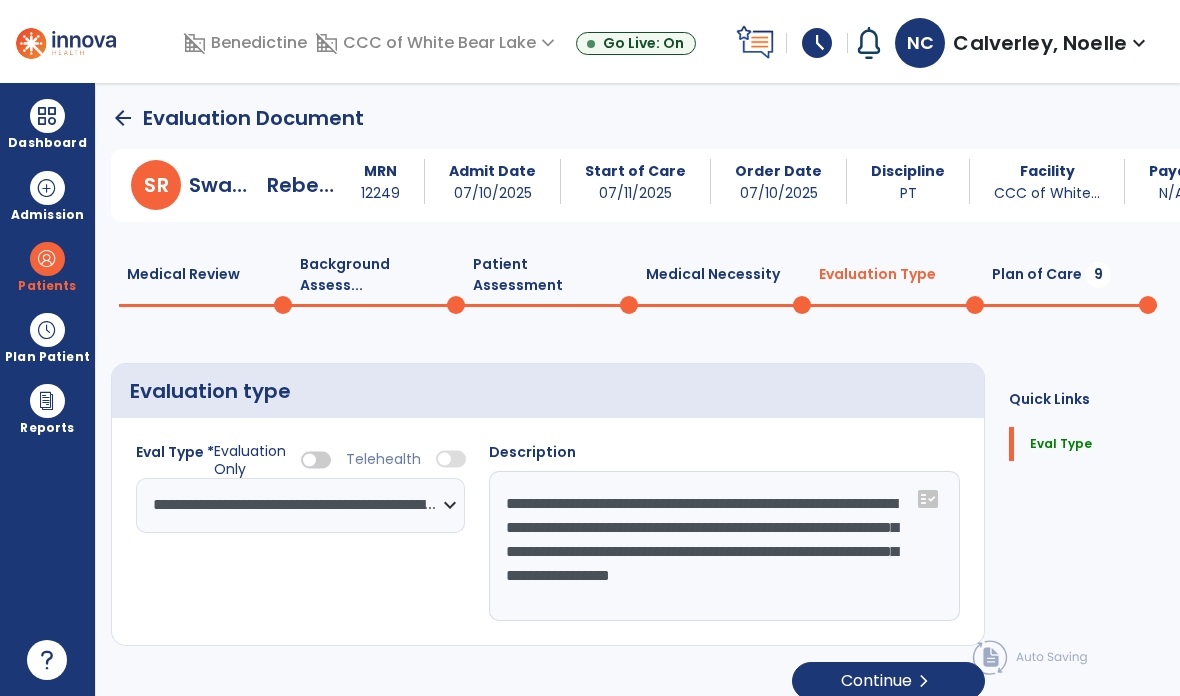 type on "**********" 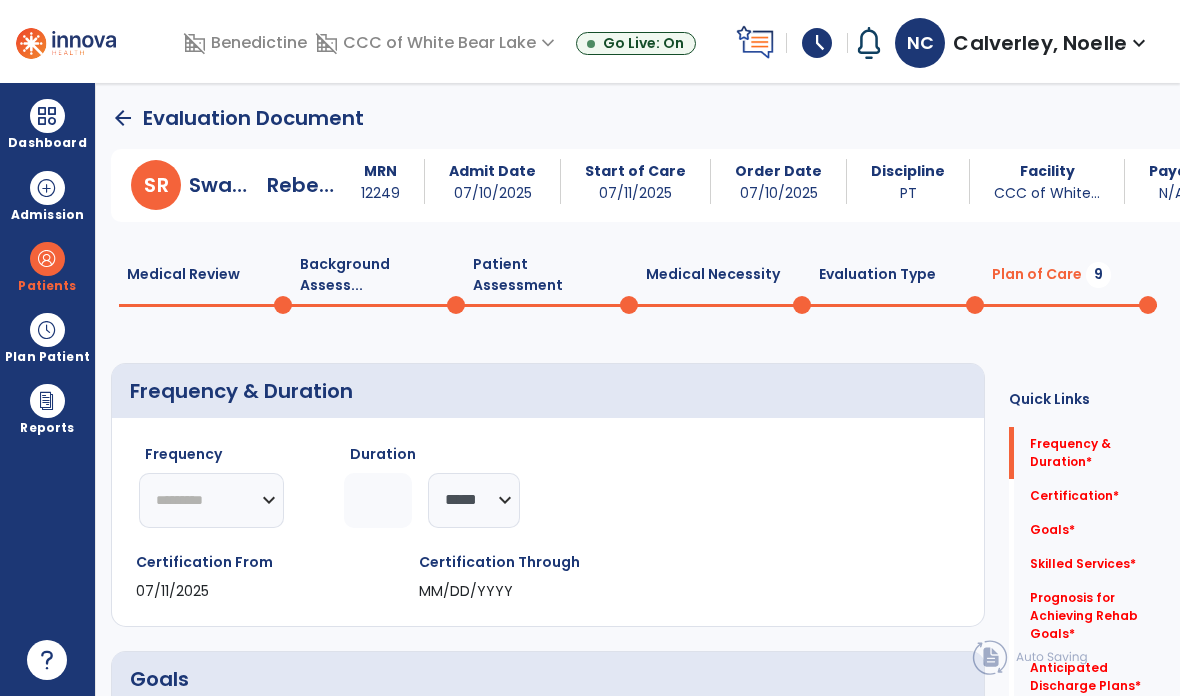 click on "********* ** ** ** ** ** ** **" 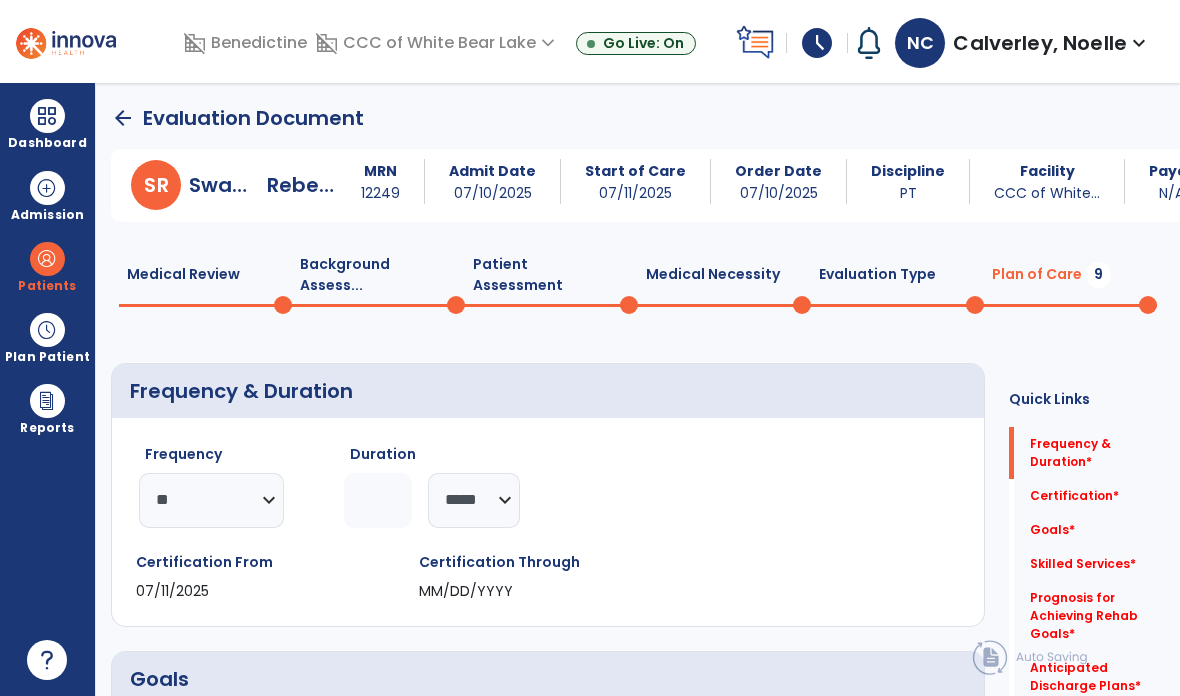 click 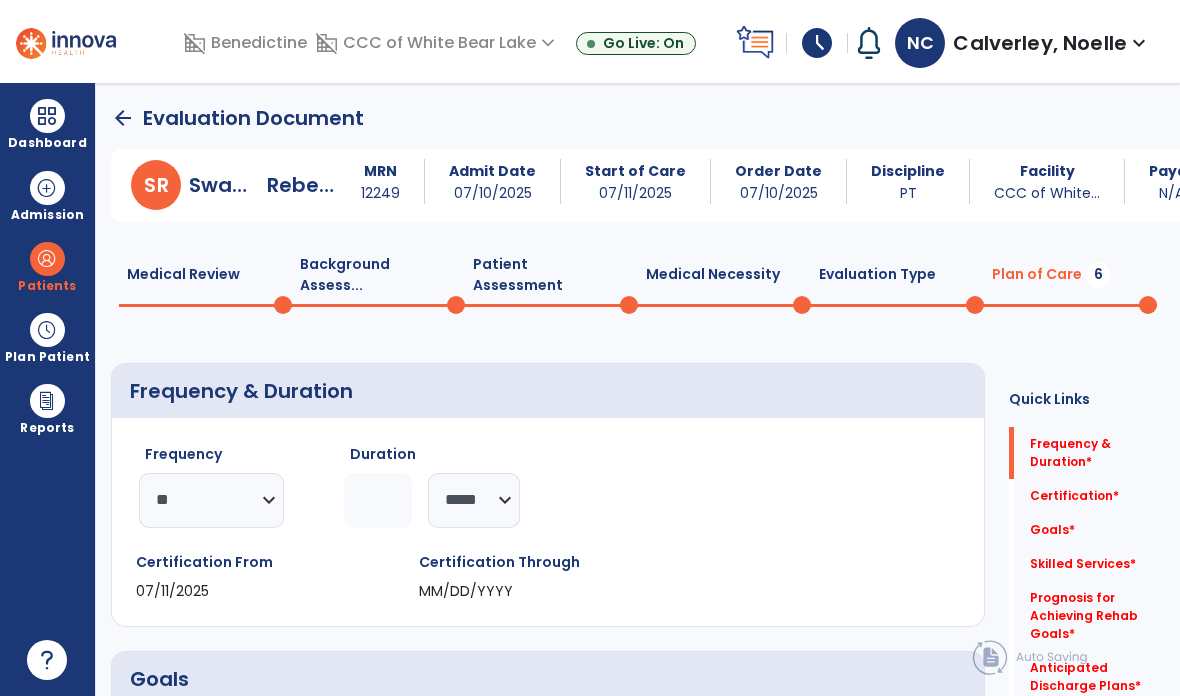 type on "**" 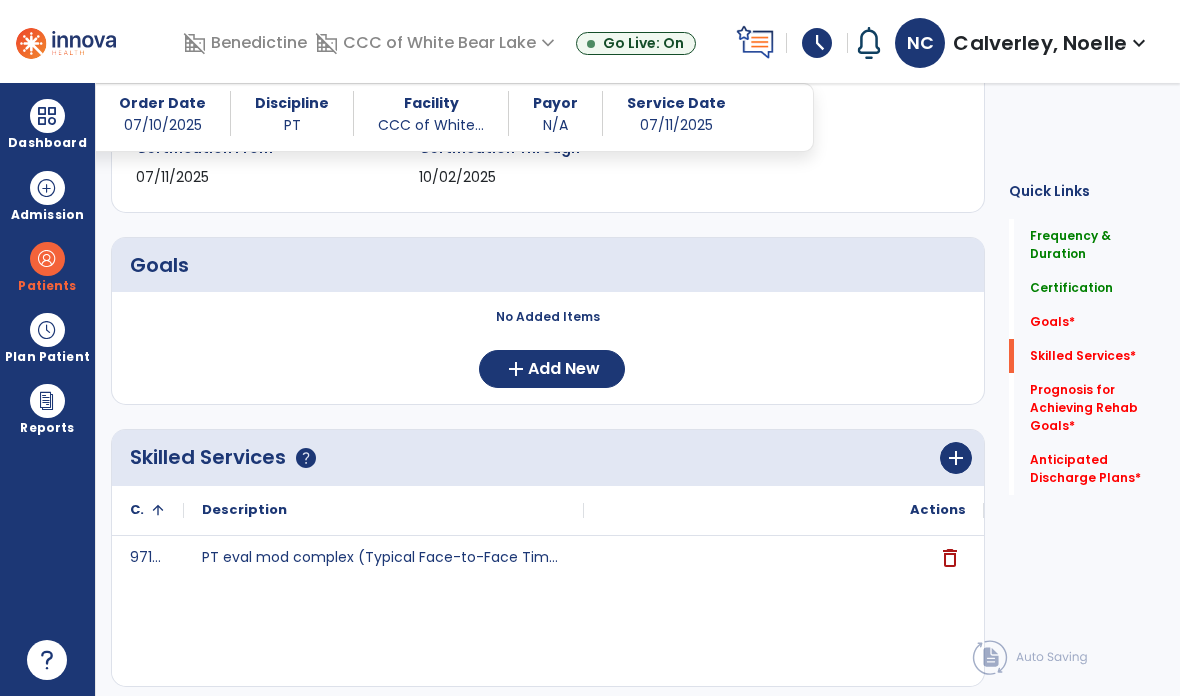 scroll, scrollTop: 407, scrollLeft: 0, axis: vertical 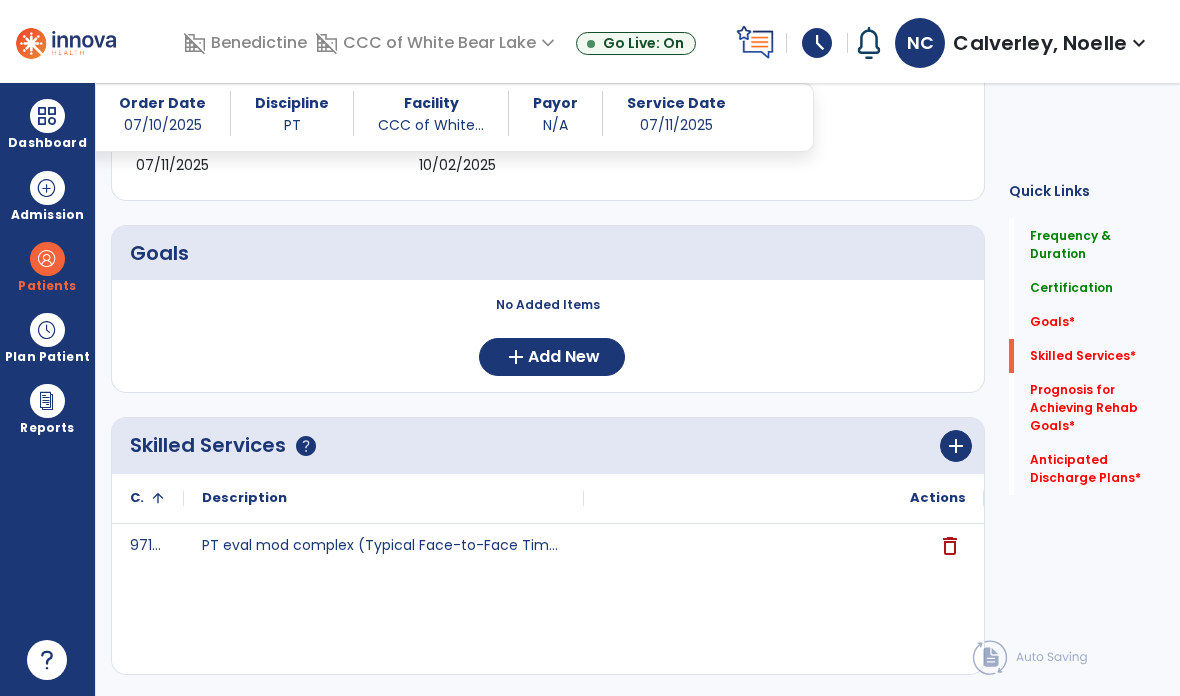 click on "add" 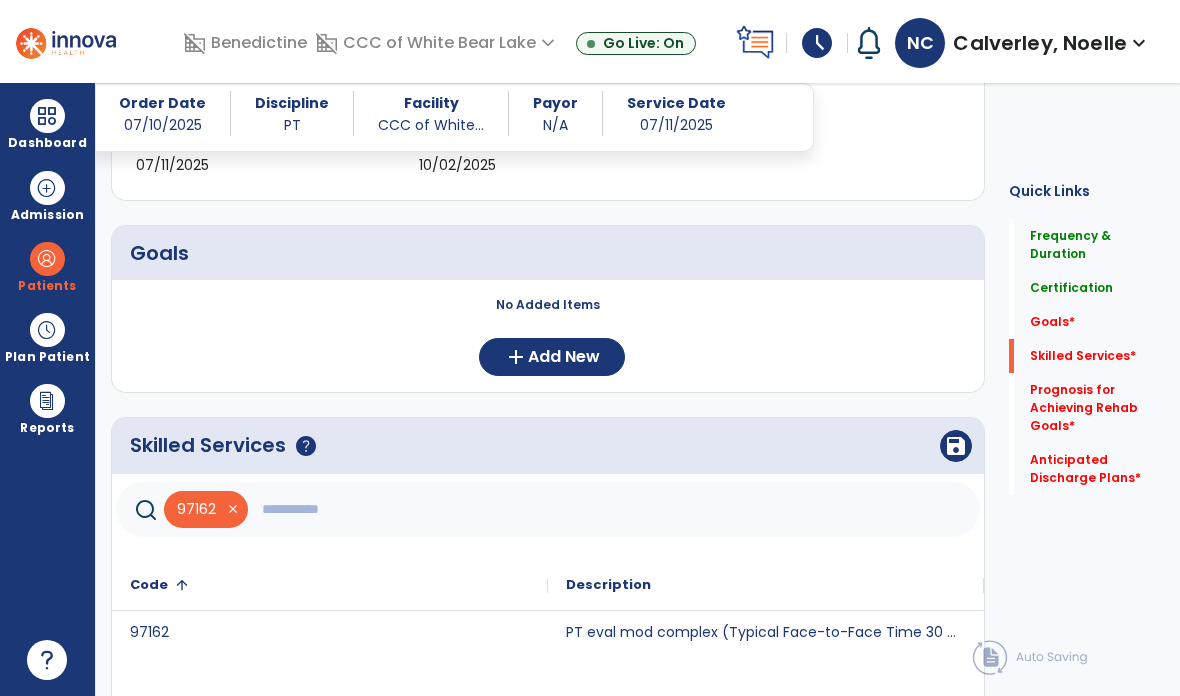 click 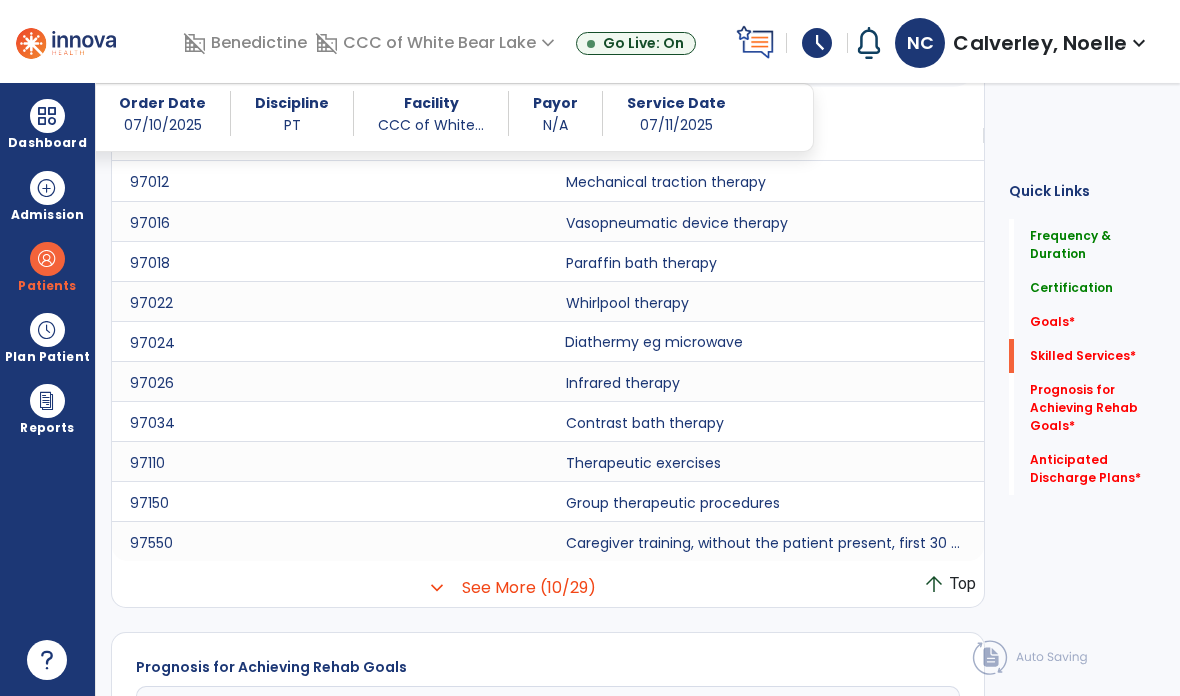 scroll, scrollTop: 857, scrollLeft: 0, axis: vertical 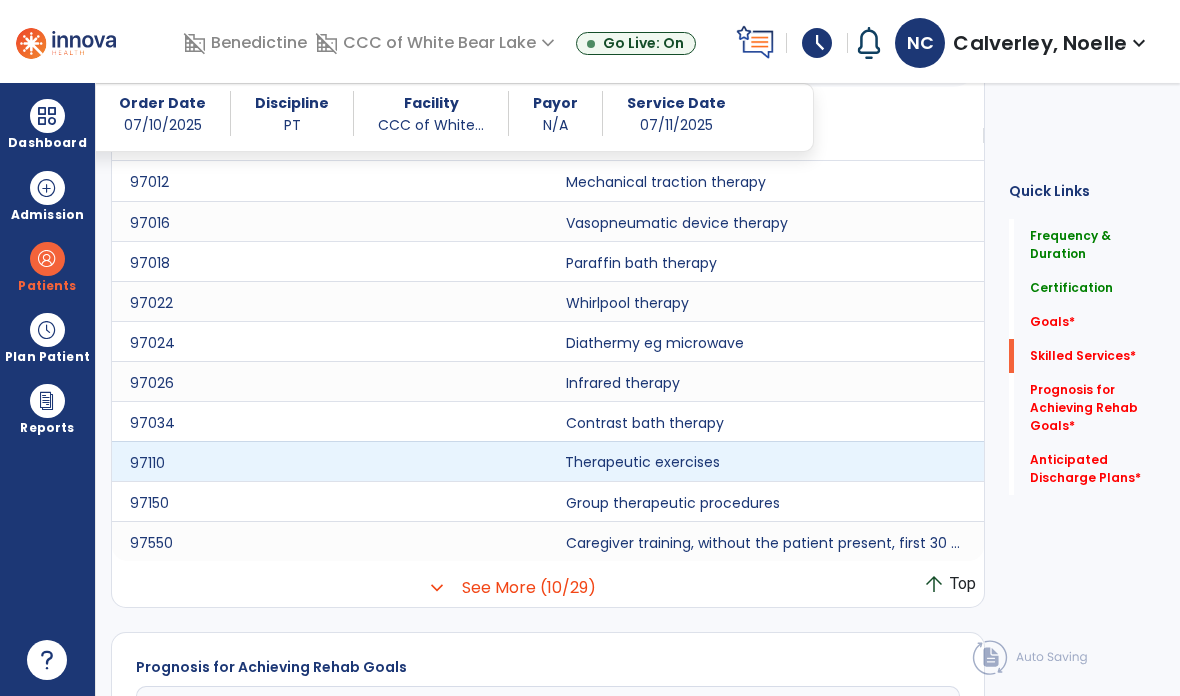 click on "Therapeutic exercises" 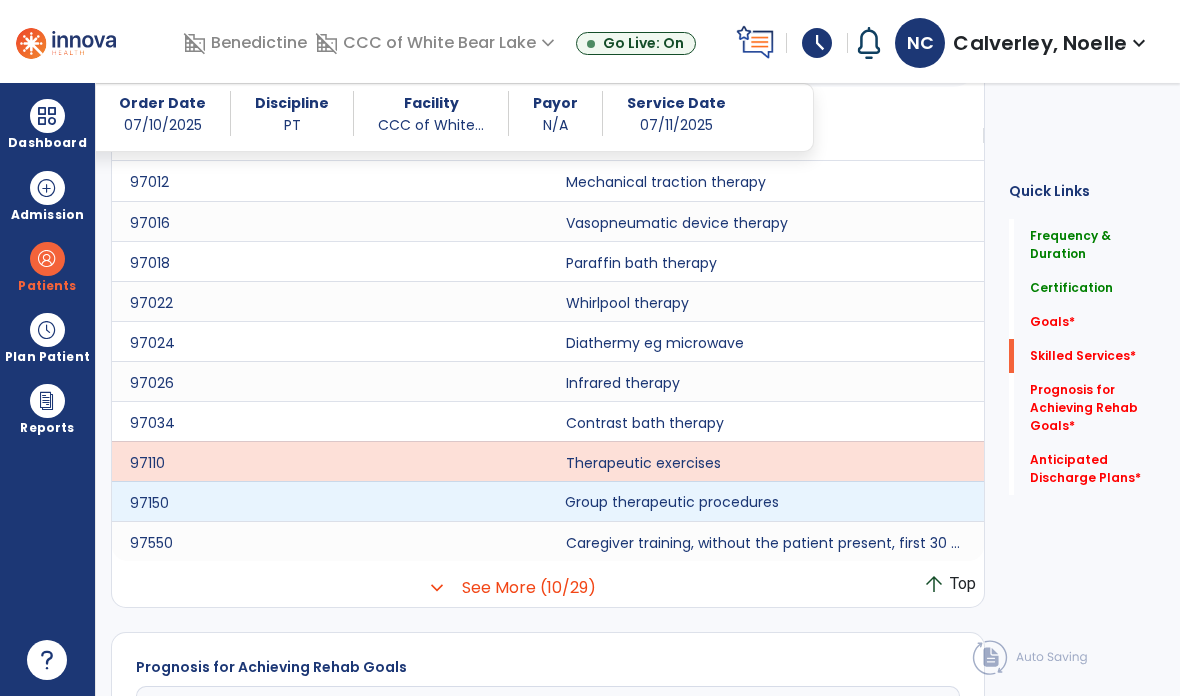 click on "Group therapeutic procedures" 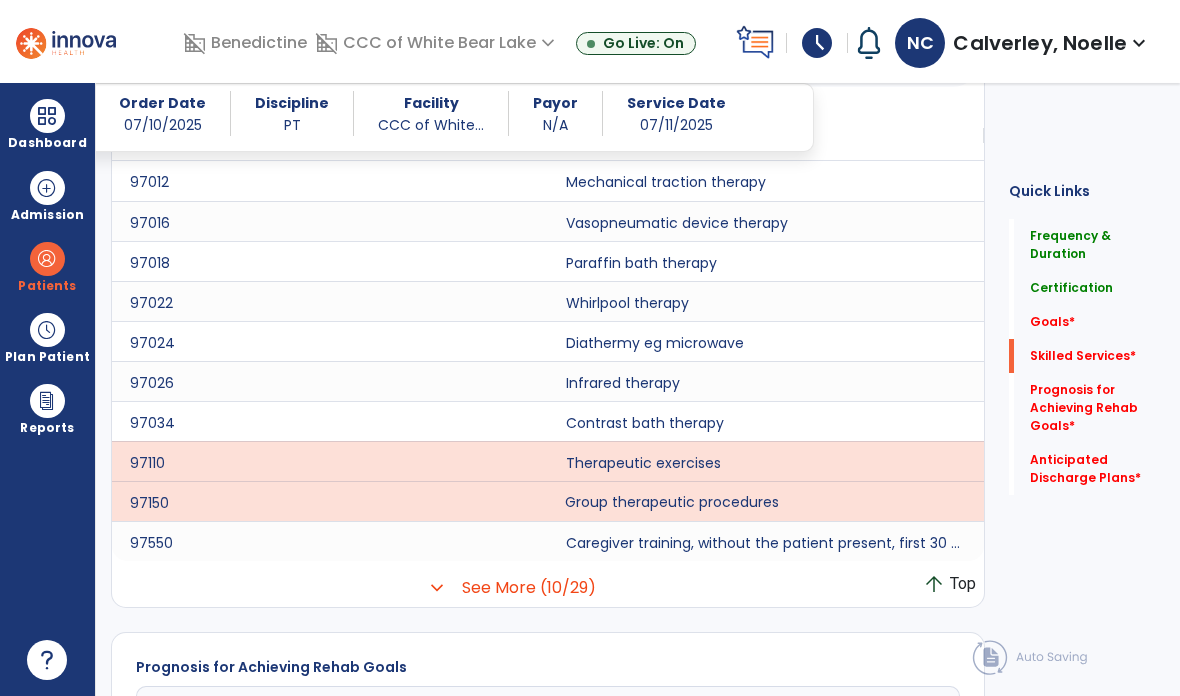 click on "See More (10/29)" 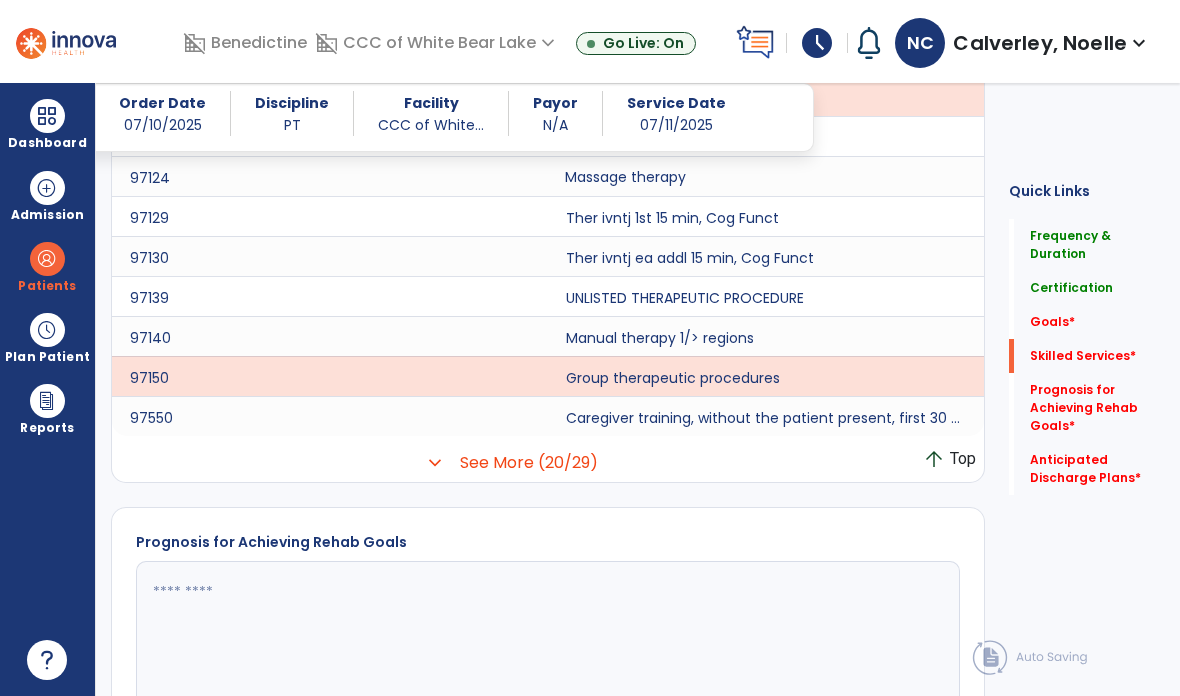 scroll, scrollTop: 1383, scrollLeft: 0, axis: vertical 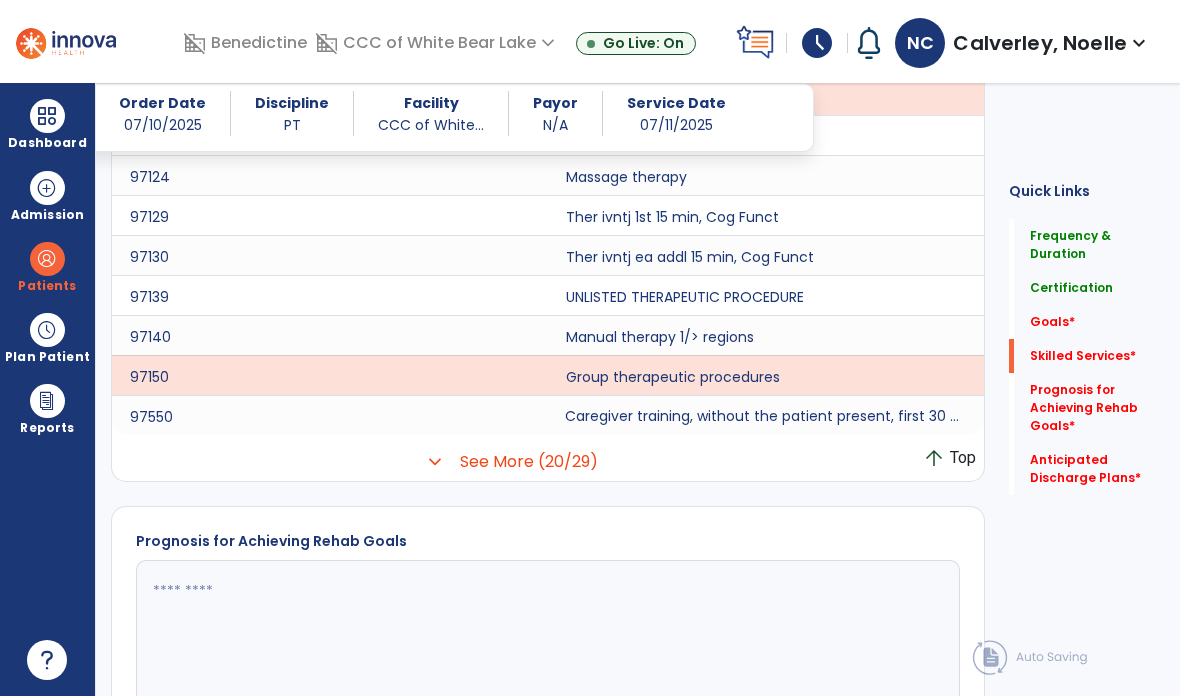click on "Caregiver training, without the patient present, first 30 minutes." 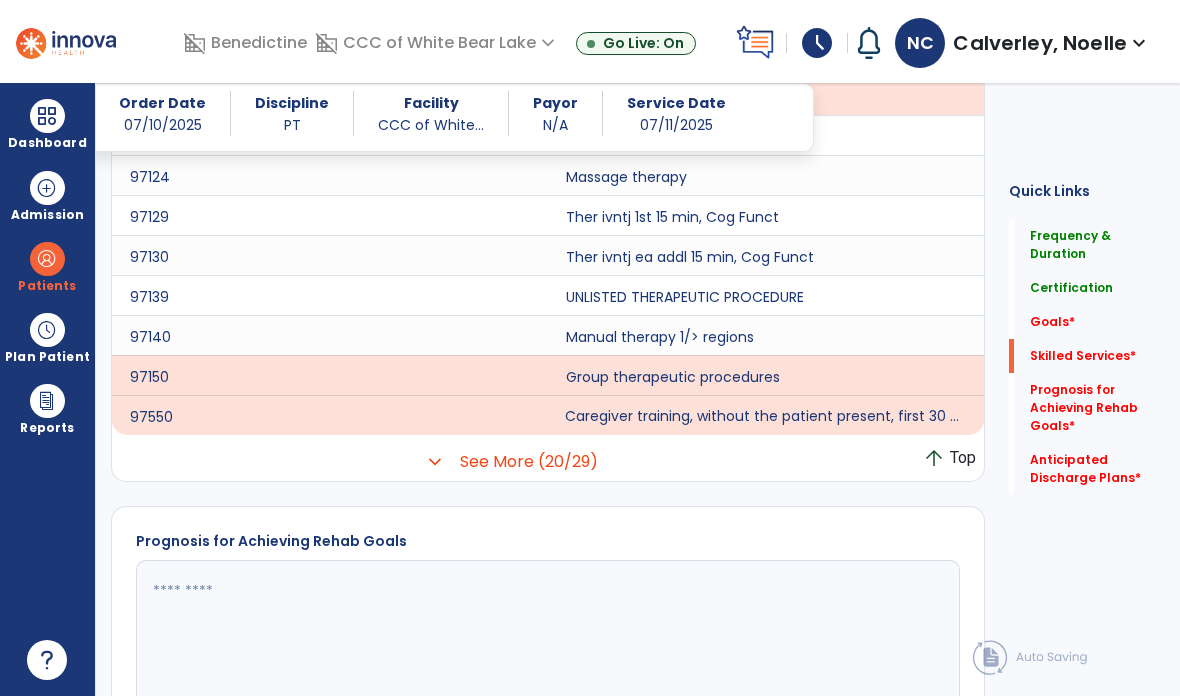 click on "See More (20/29)" 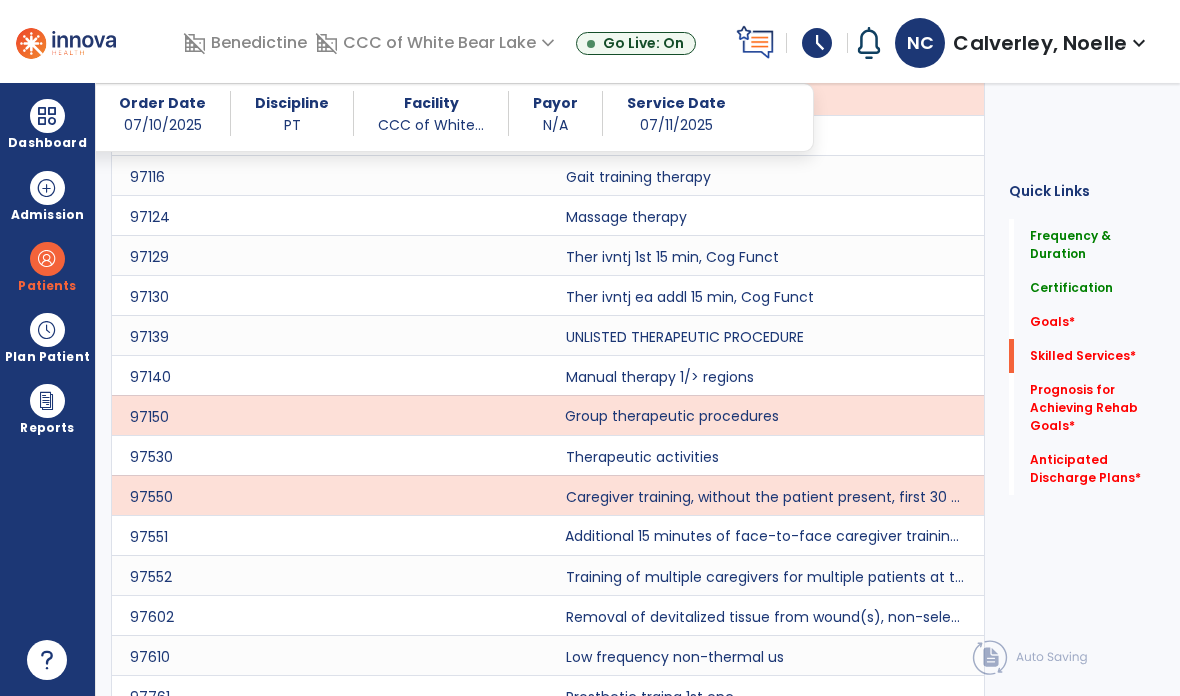 click on "Additional 15 minutes of face-to-face caregiver training, without the patient present, after 97550 is billed." 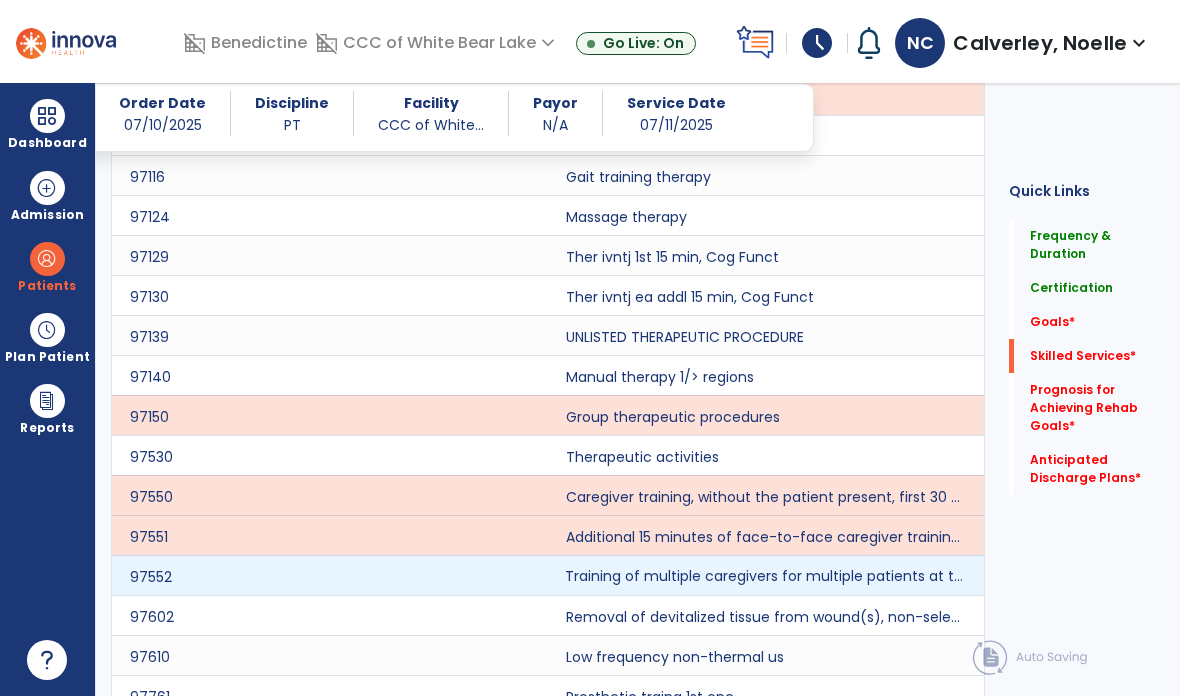click on "Training of multiple caregivers for multiple patients at the same time." 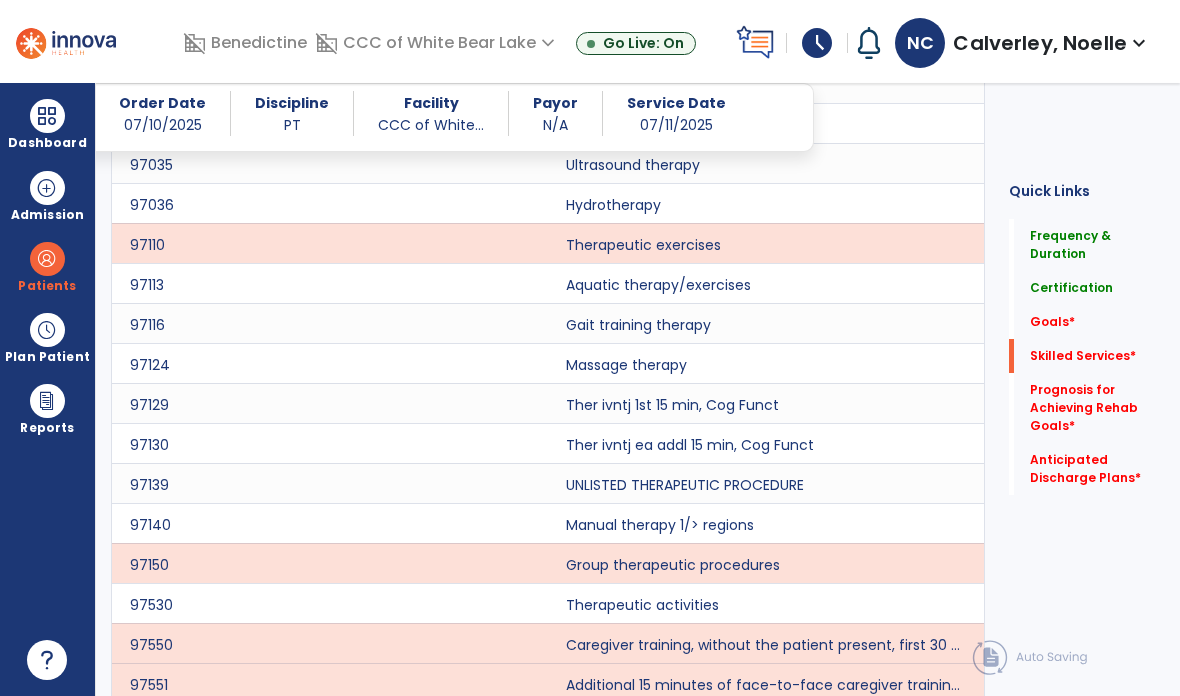 scroll, scrollTop: 1235, scrollLeft: 0, axis: vertical 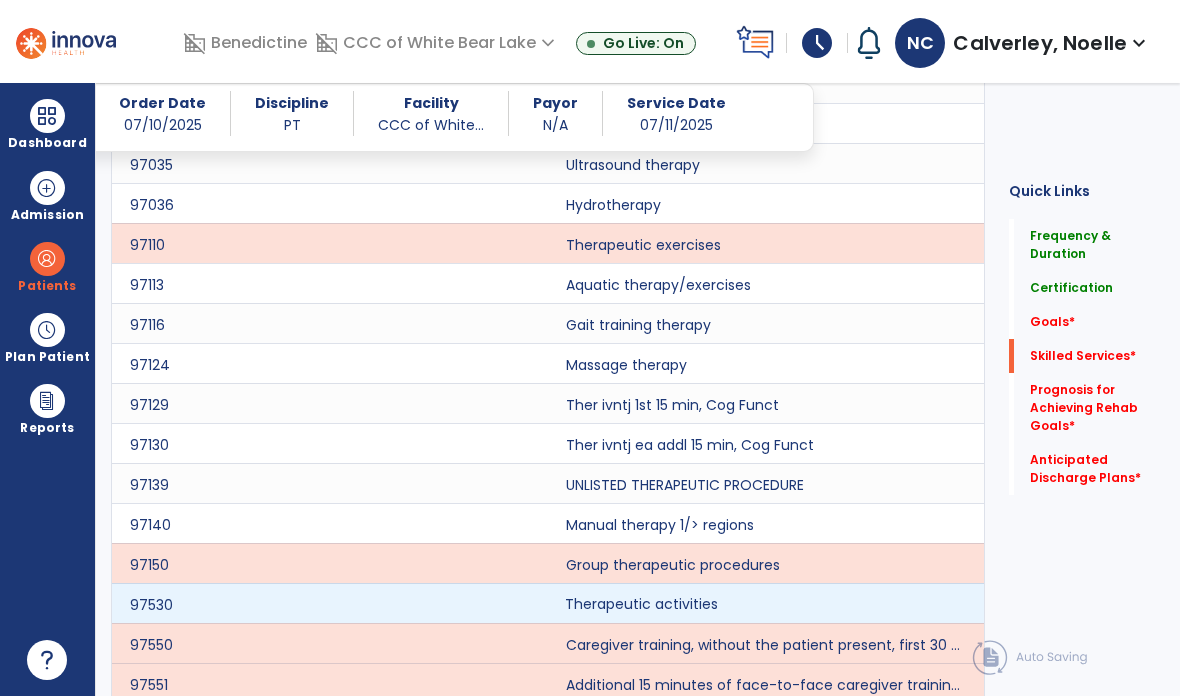 click on "Therapeutic activities" 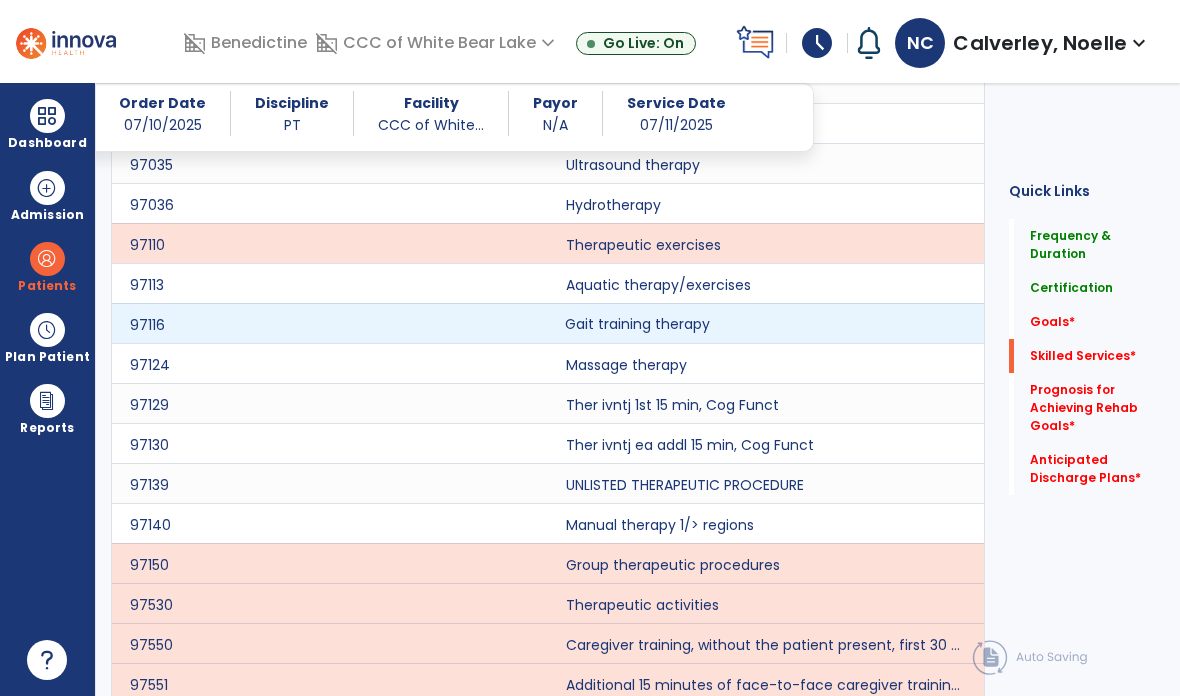 click on "Gait training therapy" 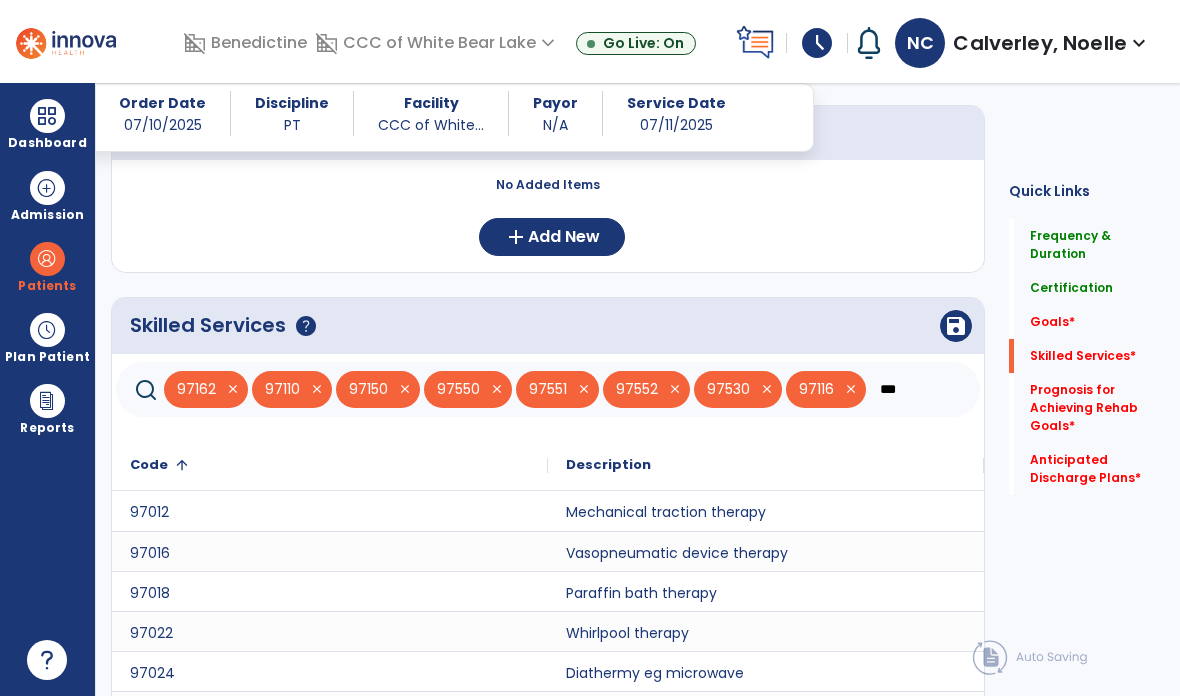 click on "***" 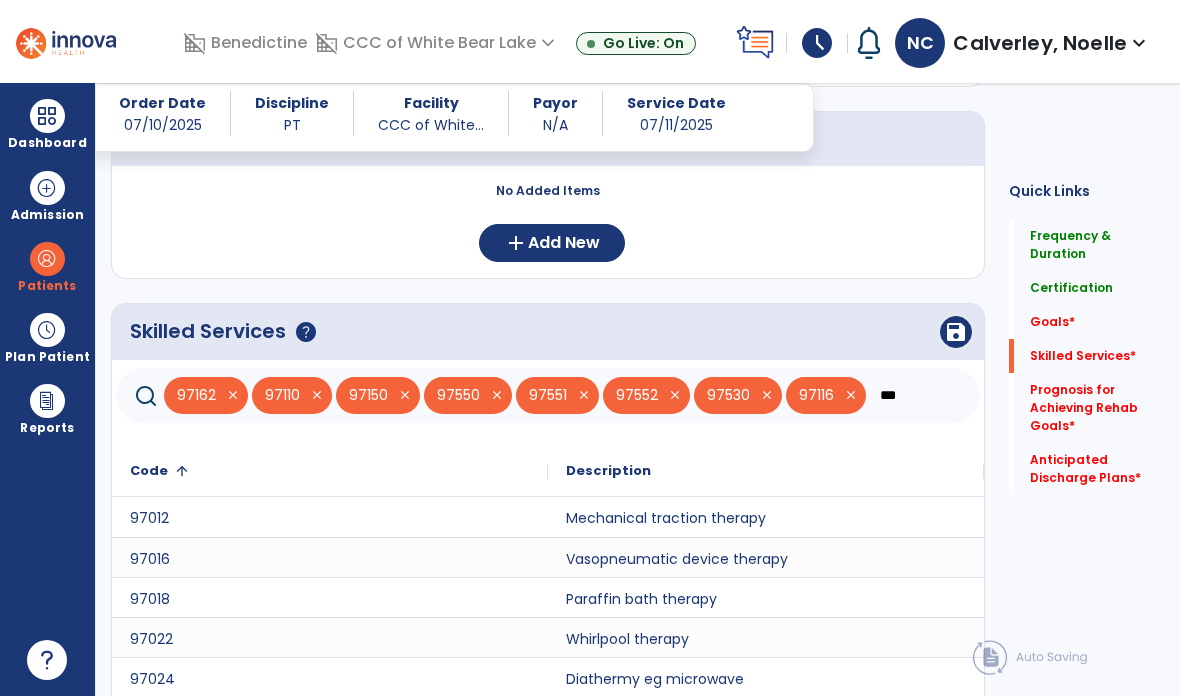 scroll, scrollTop: 0, scrollLeft: 33, axis: horizontal 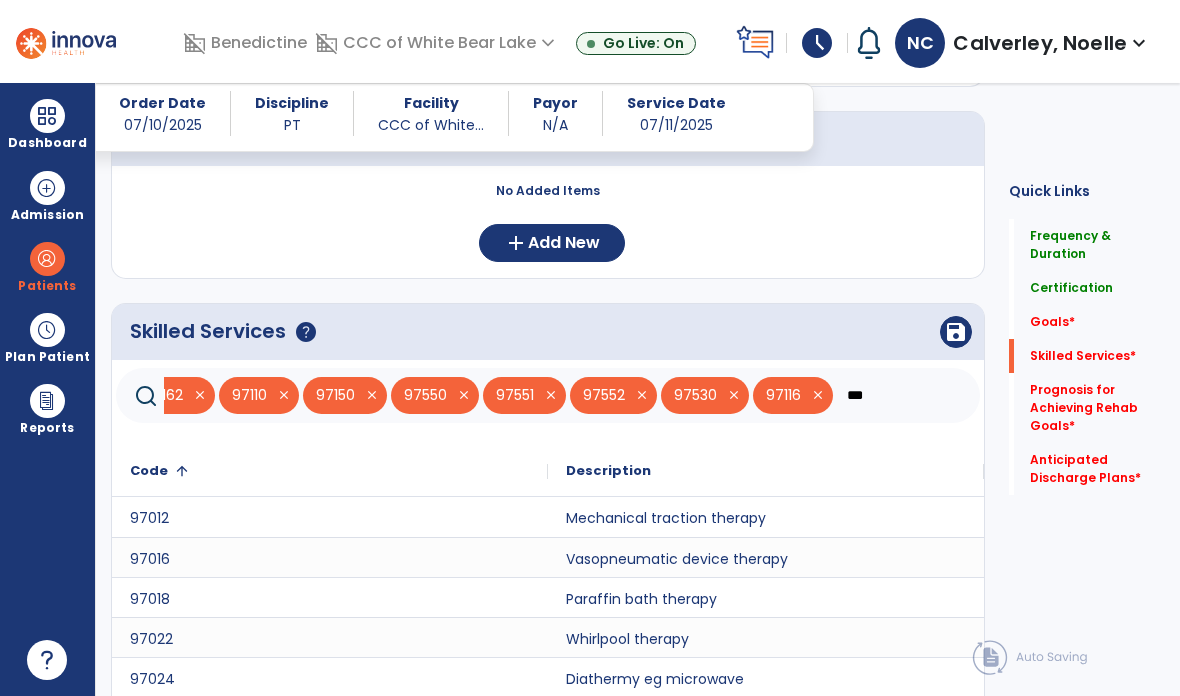 click on "***" 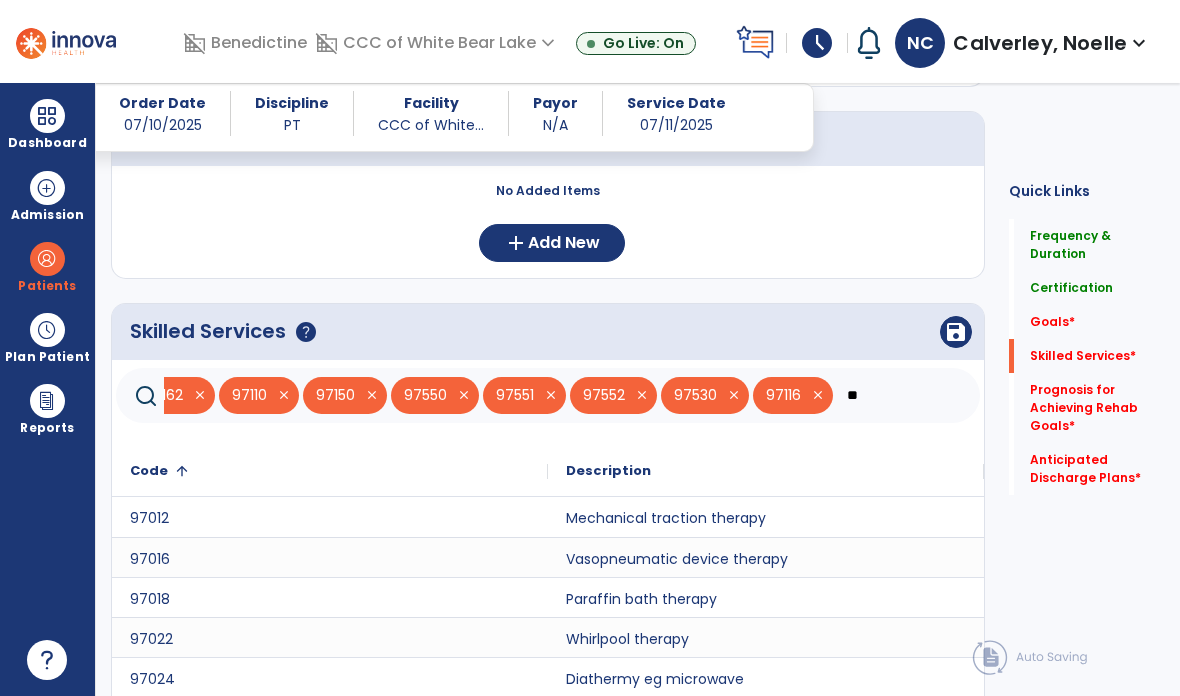 type on "*" 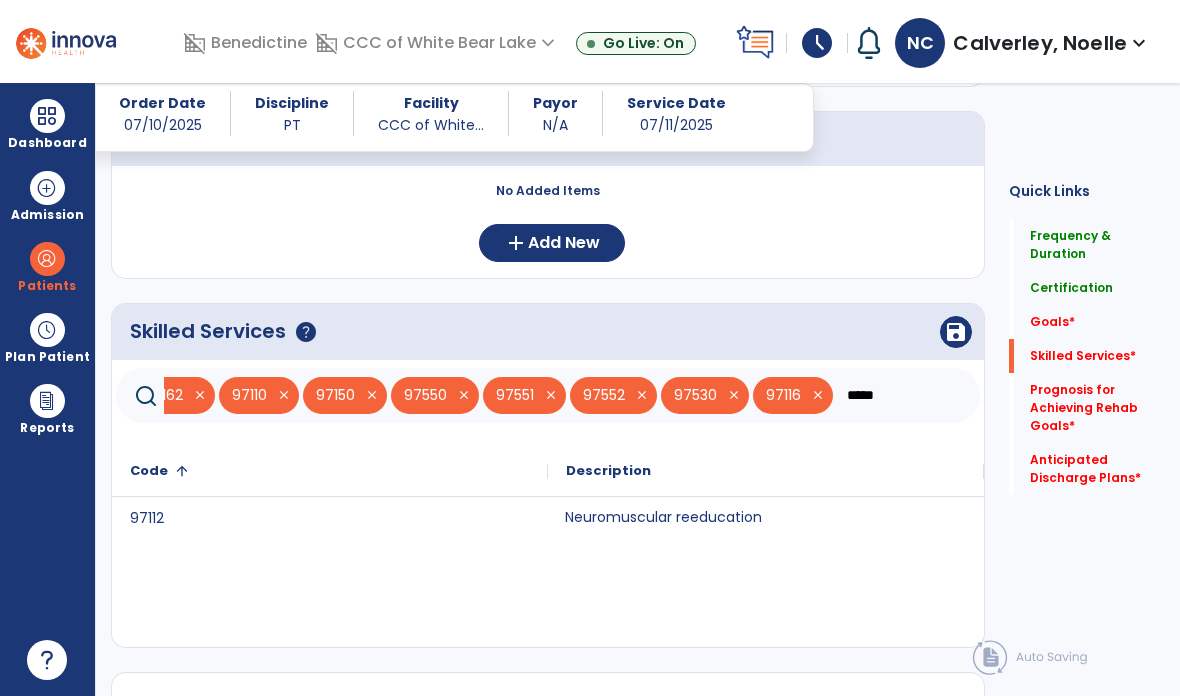 type on "*****" 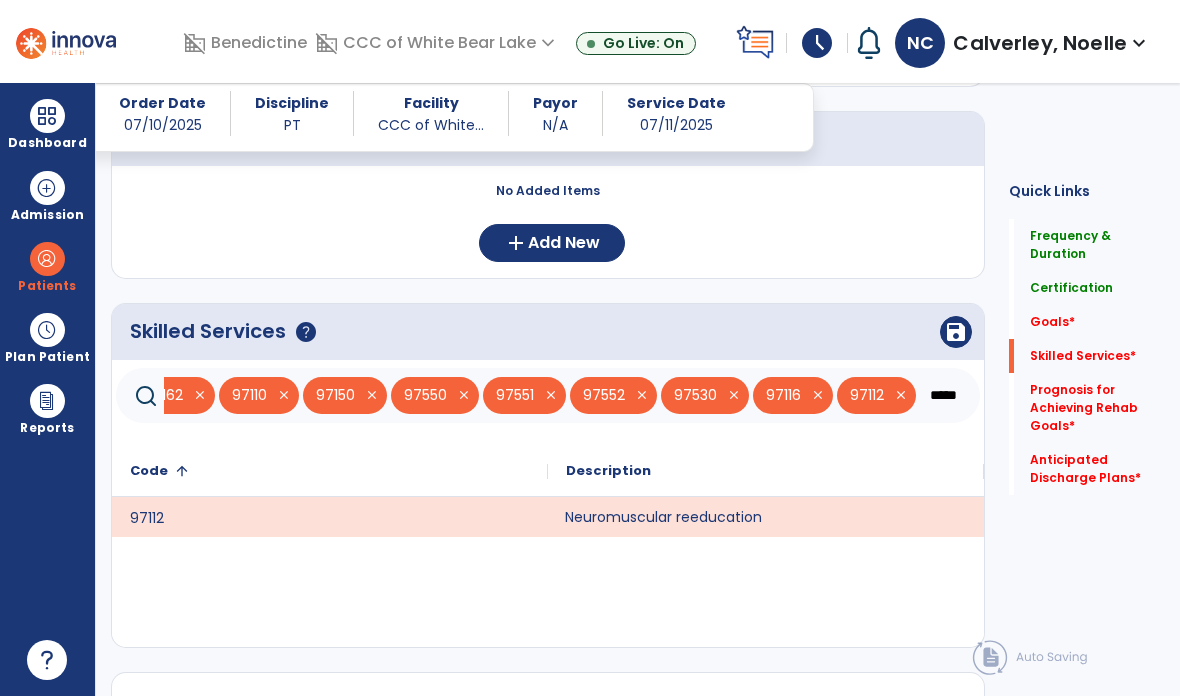 click on "save" 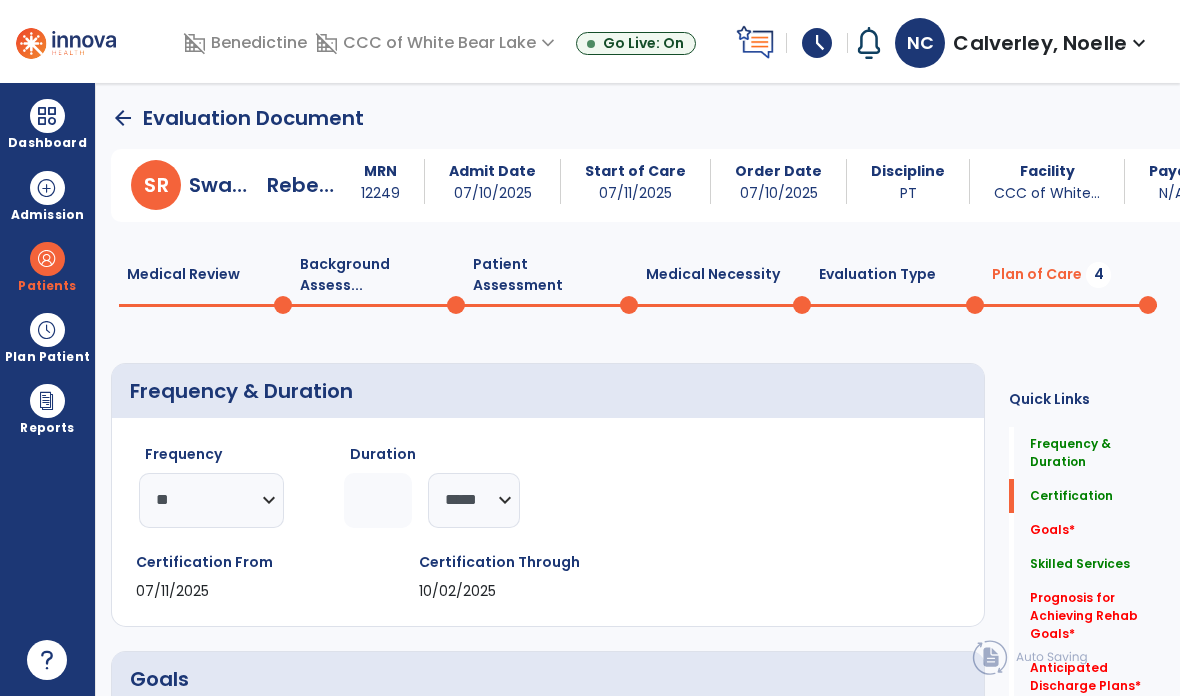 scroll, scrollTop: 0, scrollLeft: 0, axis: both 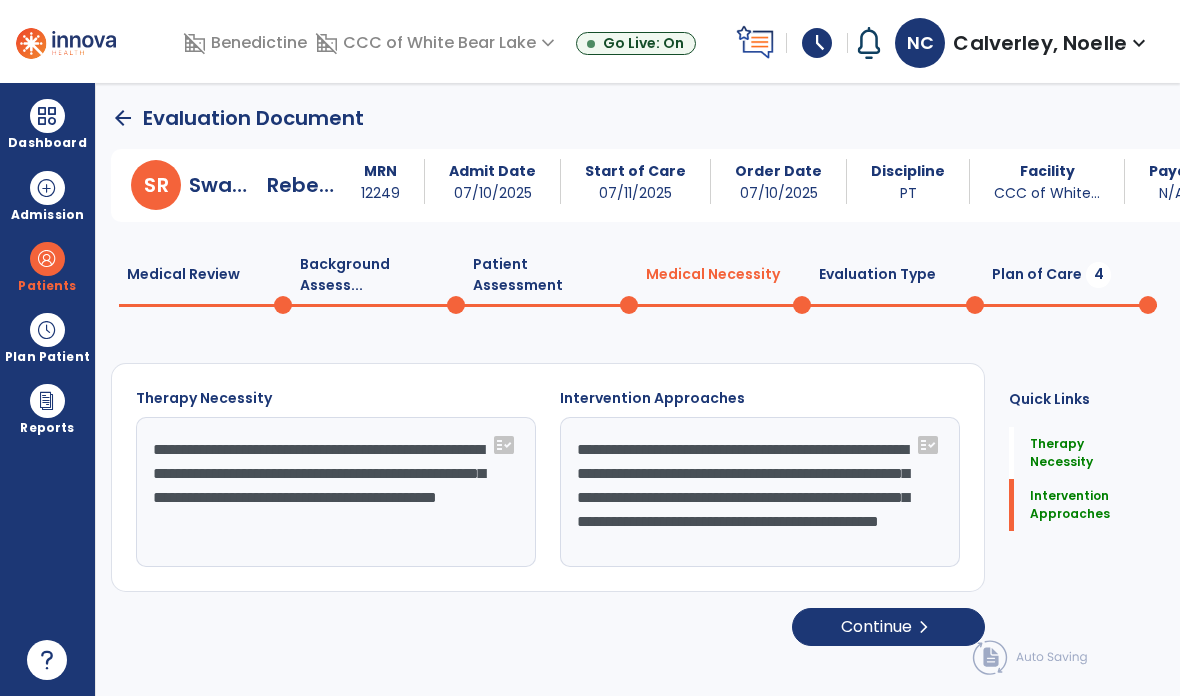 click on "**********" 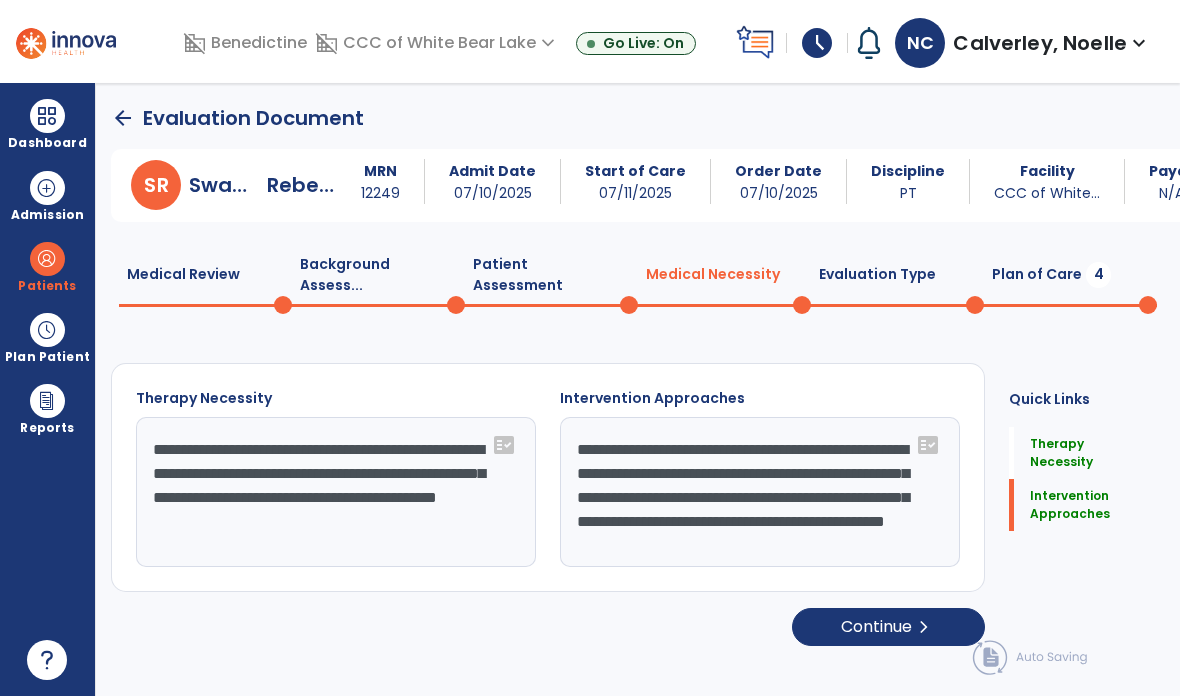 paste on "**********" 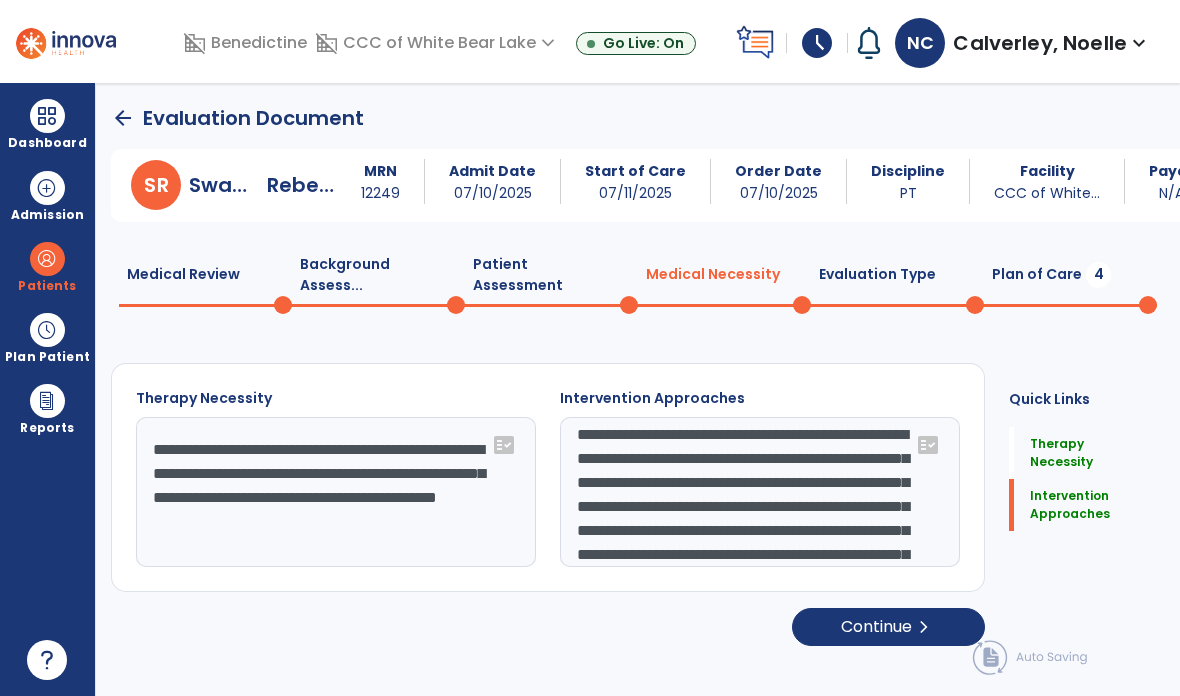 scroll, scrollTop: 168, scrollLeft: 0, axis: vertical 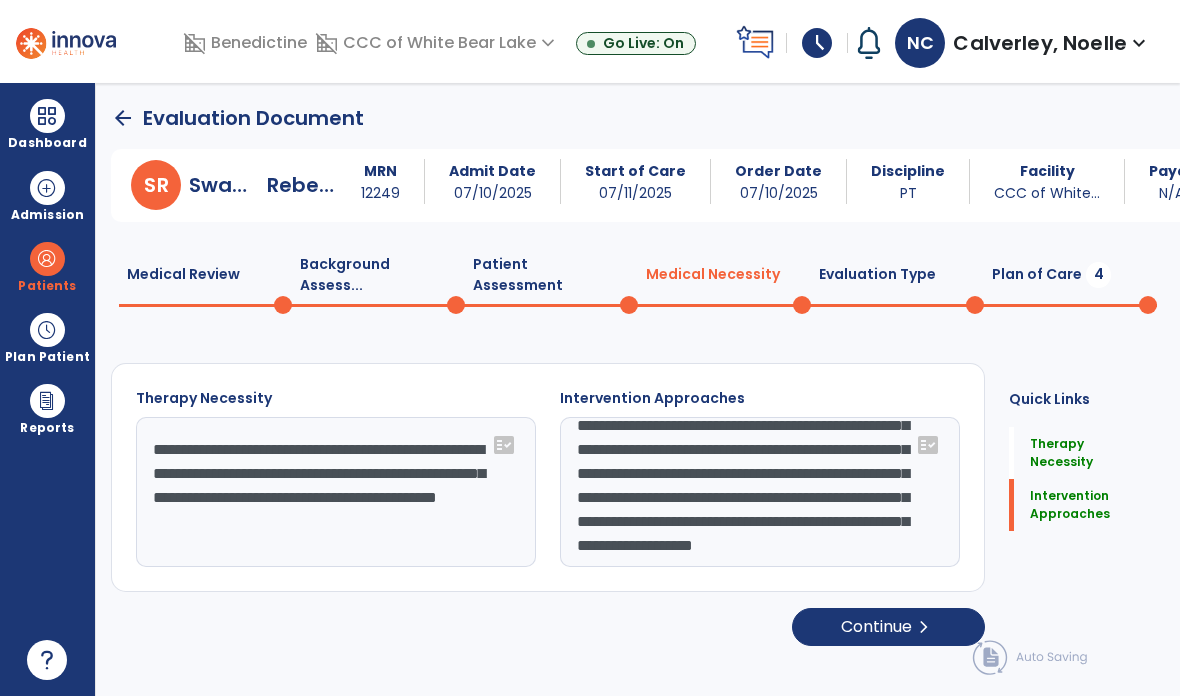 click on "Continue  chevron_right" 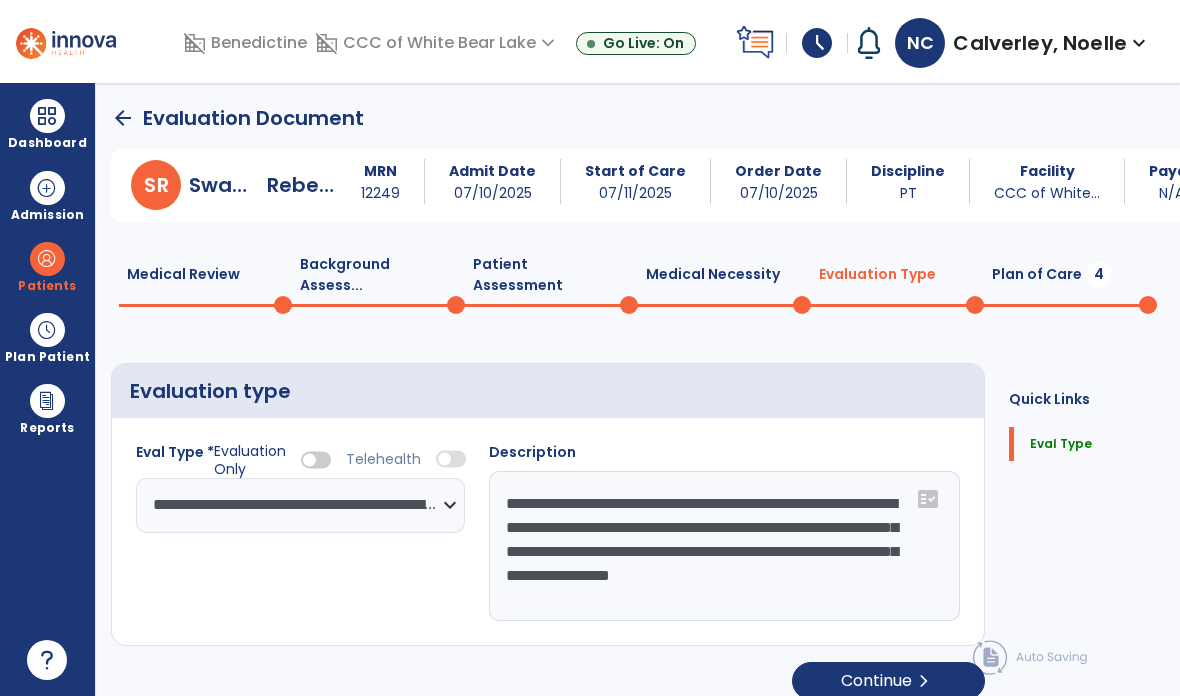 click on "Continue  chevron_right" 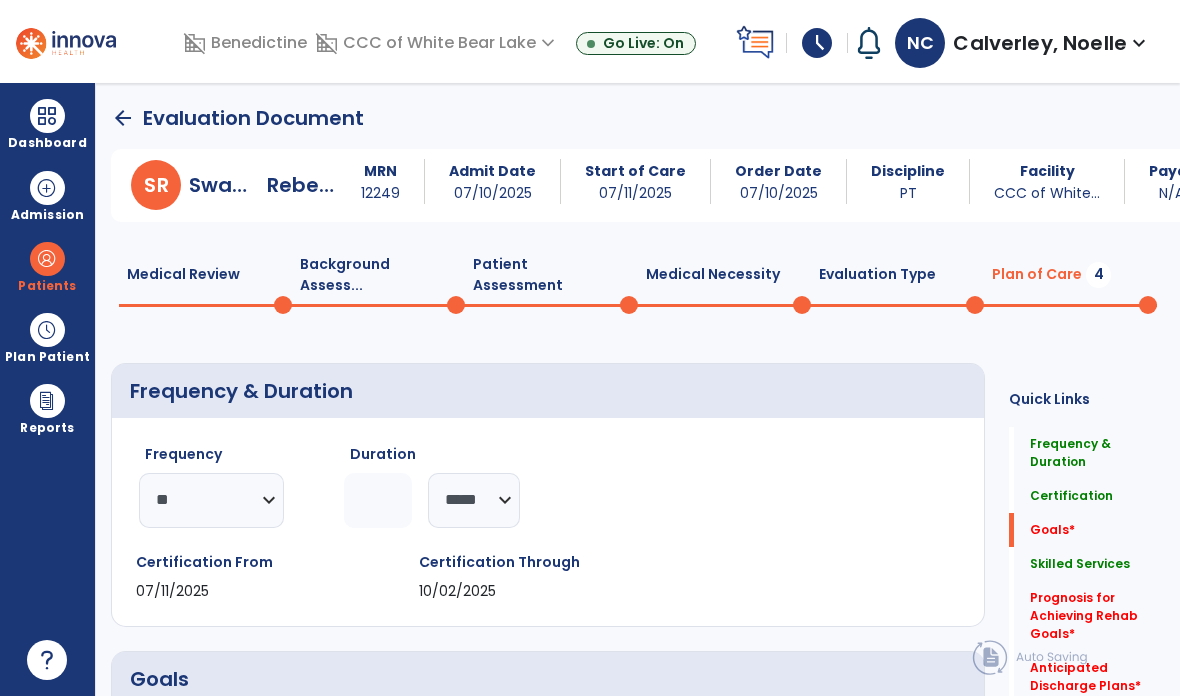 click on "Prognosis for Achieving Rehab Goals   *" 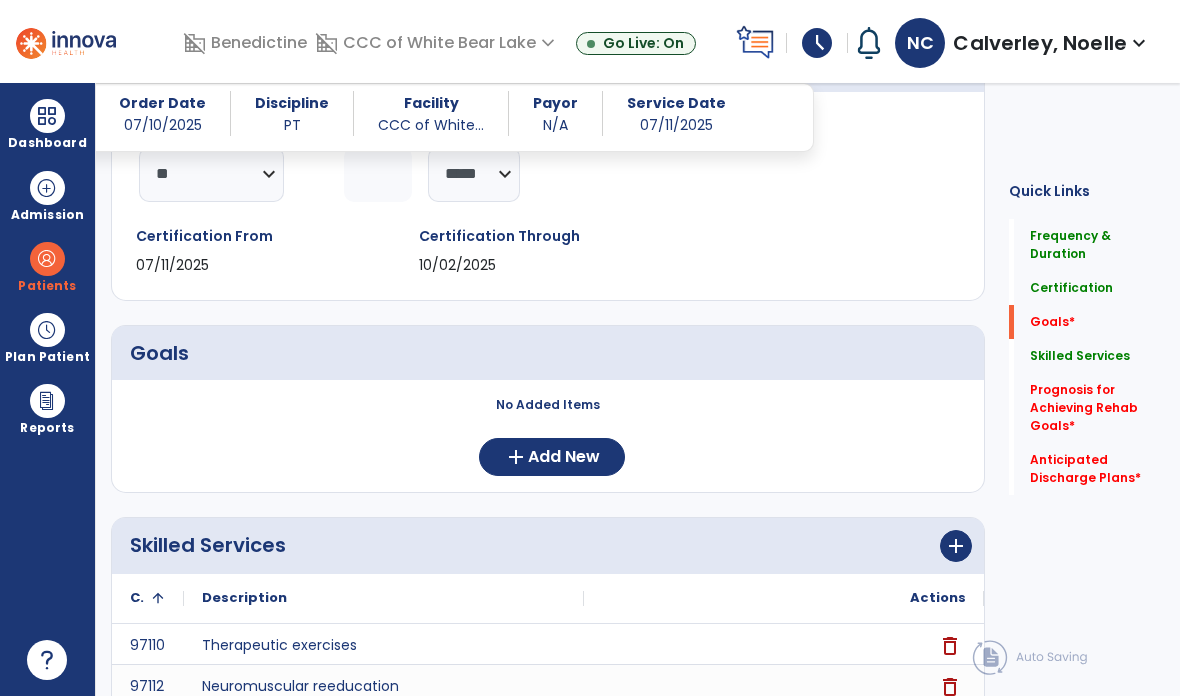 scroll, scrollTop: 307, scrollLeft: 0, axis: vertical 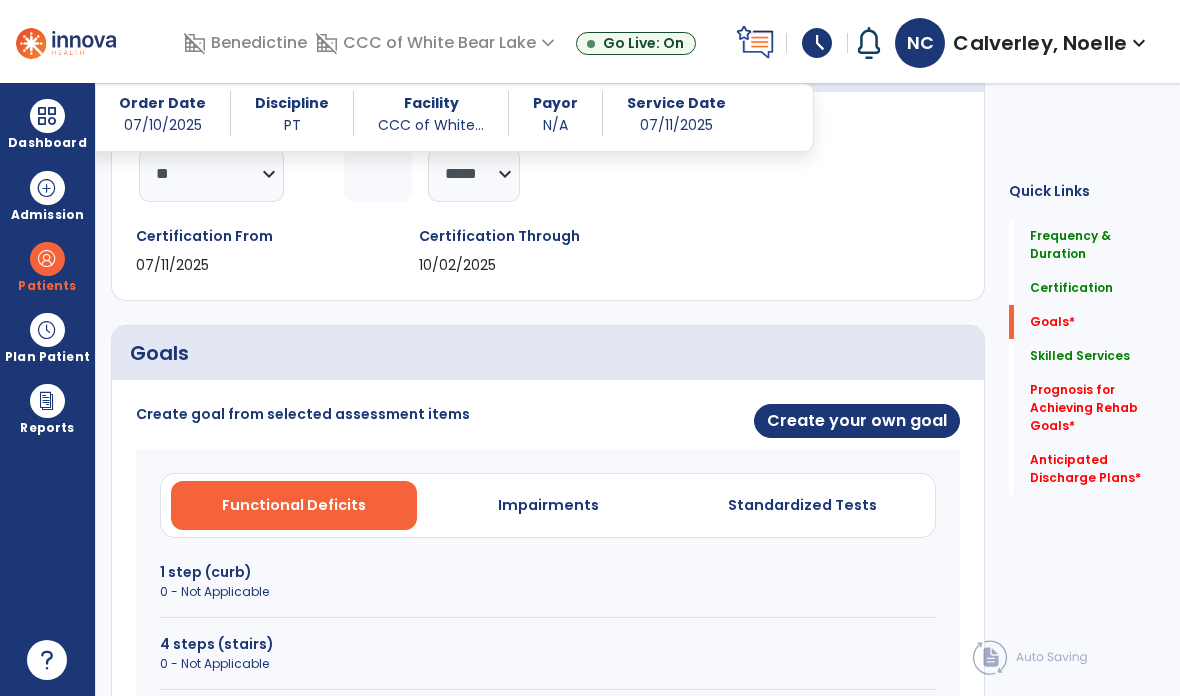 click on "Create your own goal" at bounding box center [857, 421] 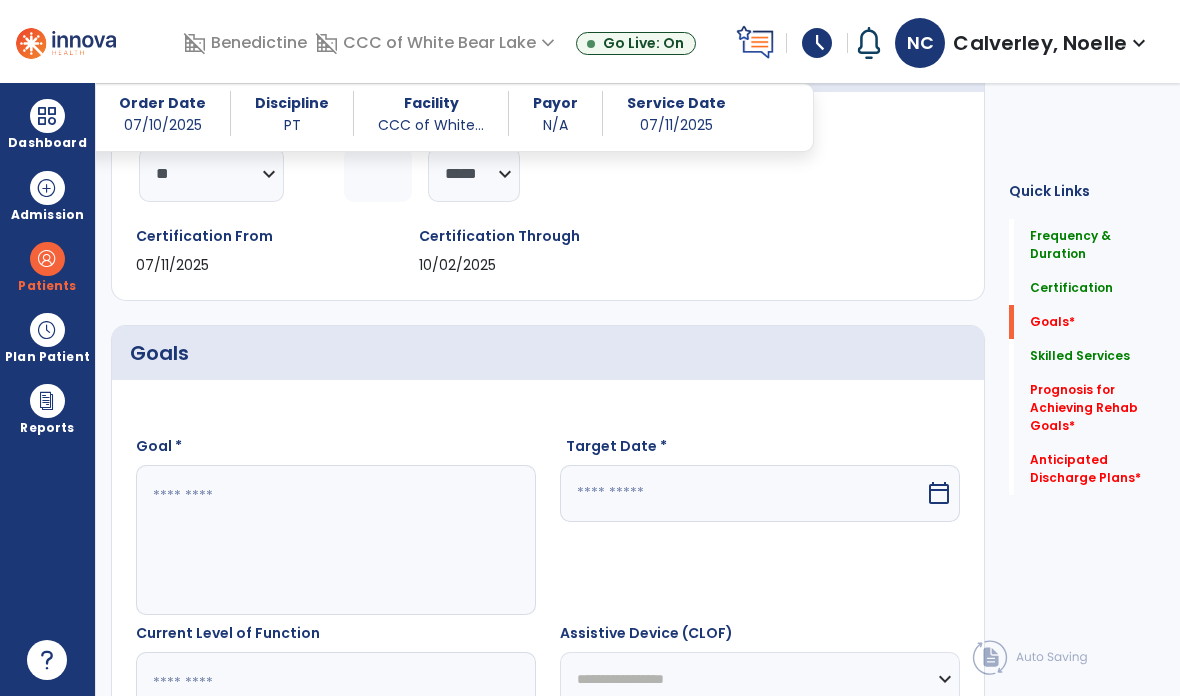 click at bounding box center [336, 540] 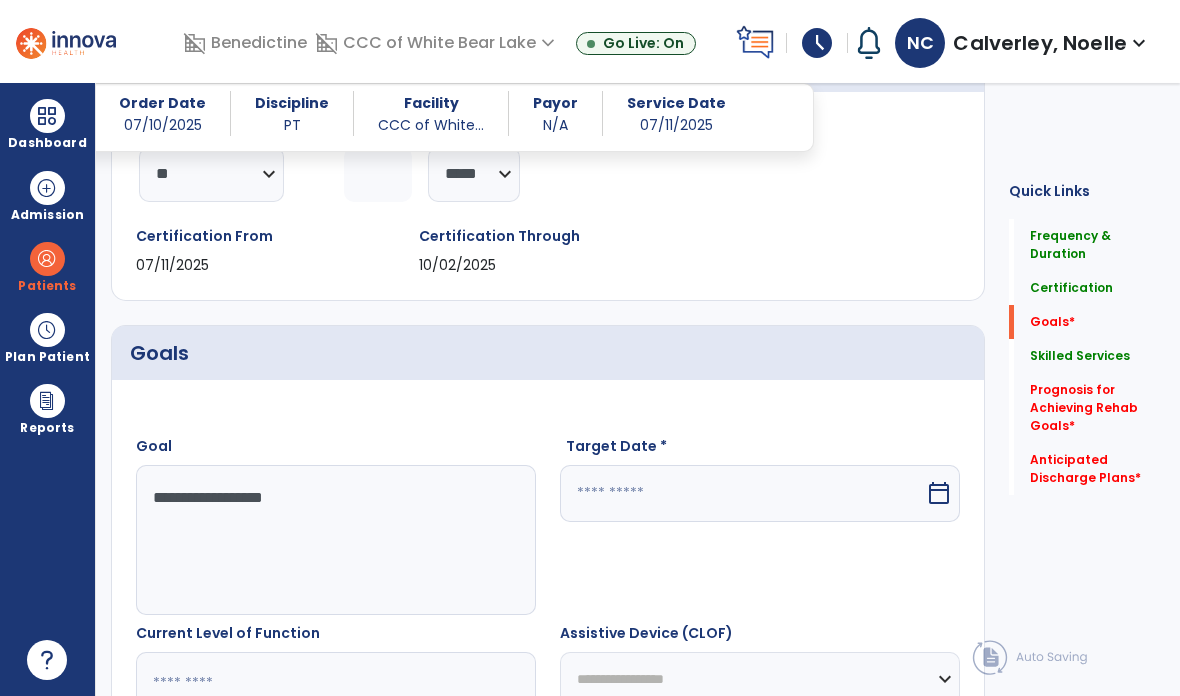 type on "**********" 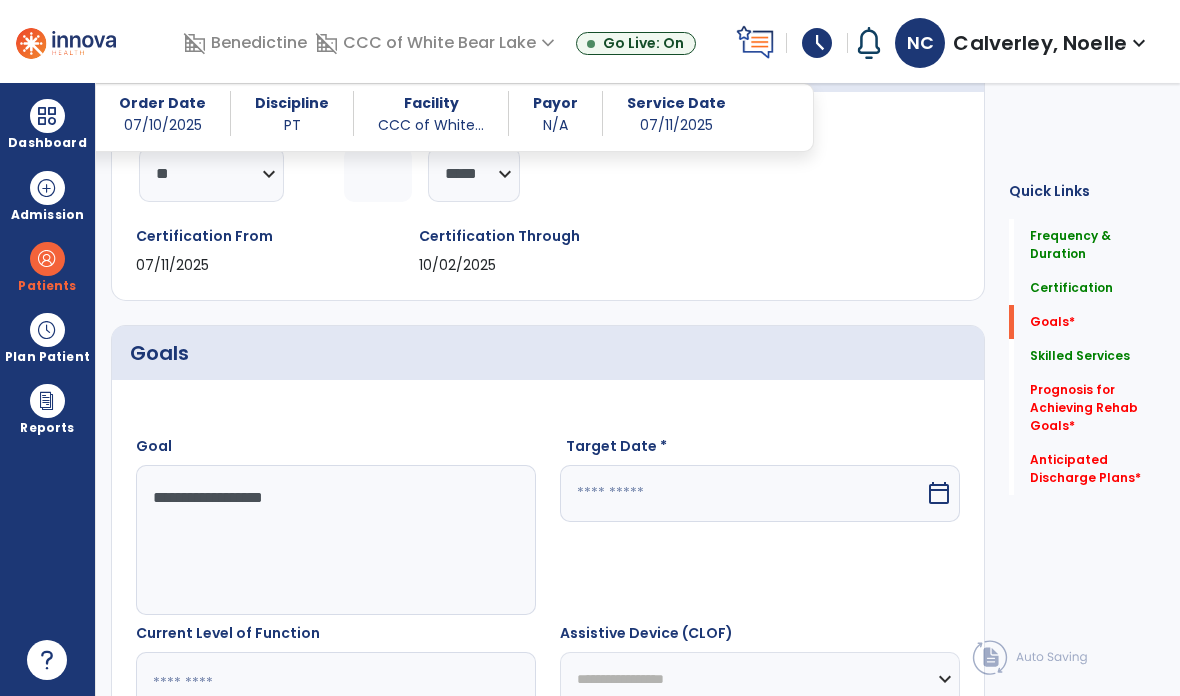 click on "calendar_today" at bounding box center [939, 493] 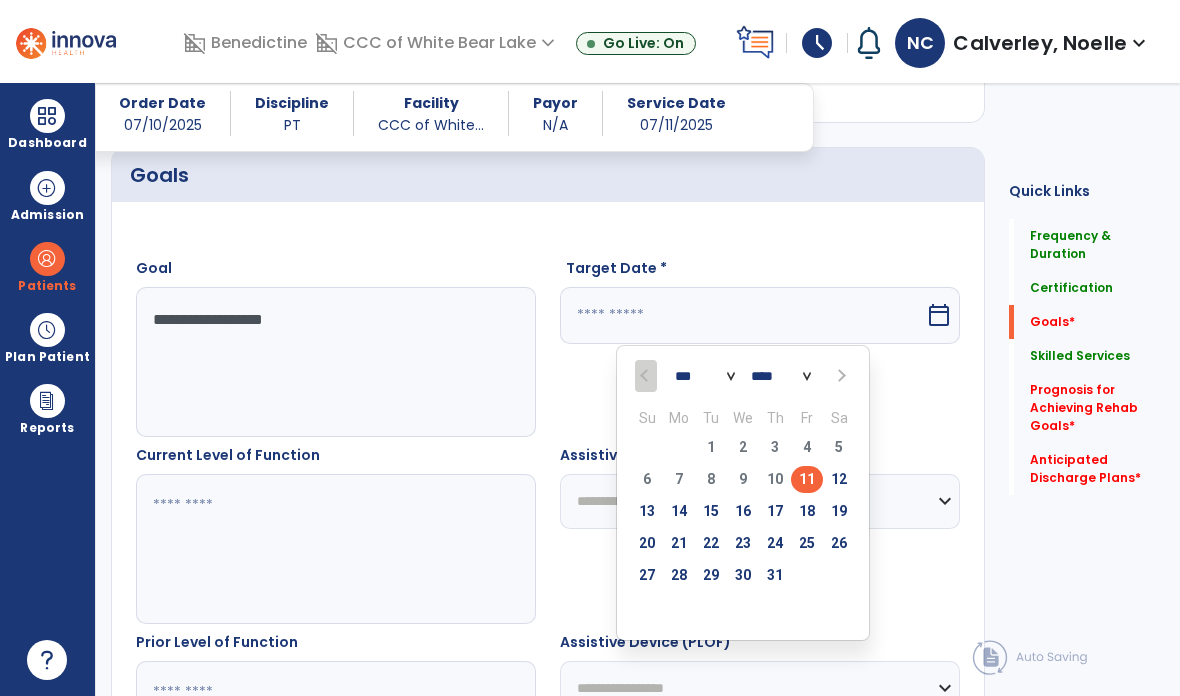 scroll, scrollTop: 490, scrollLeft: 0, axis: vertical 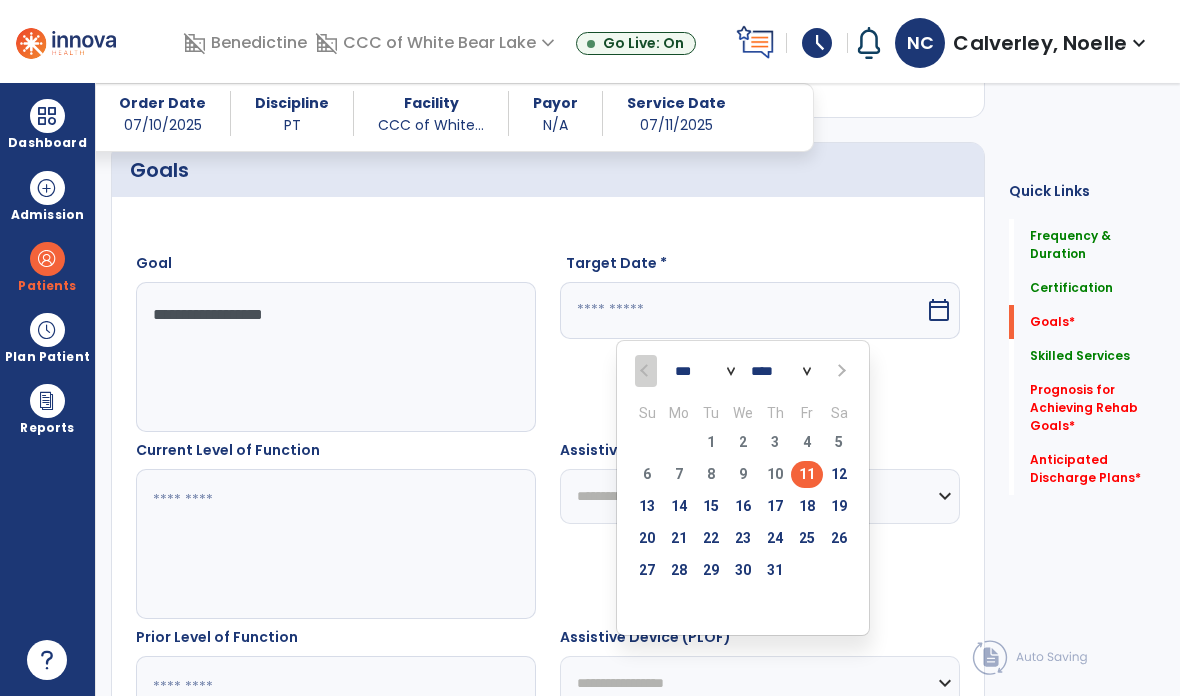 click at bounding box center (840, 371) 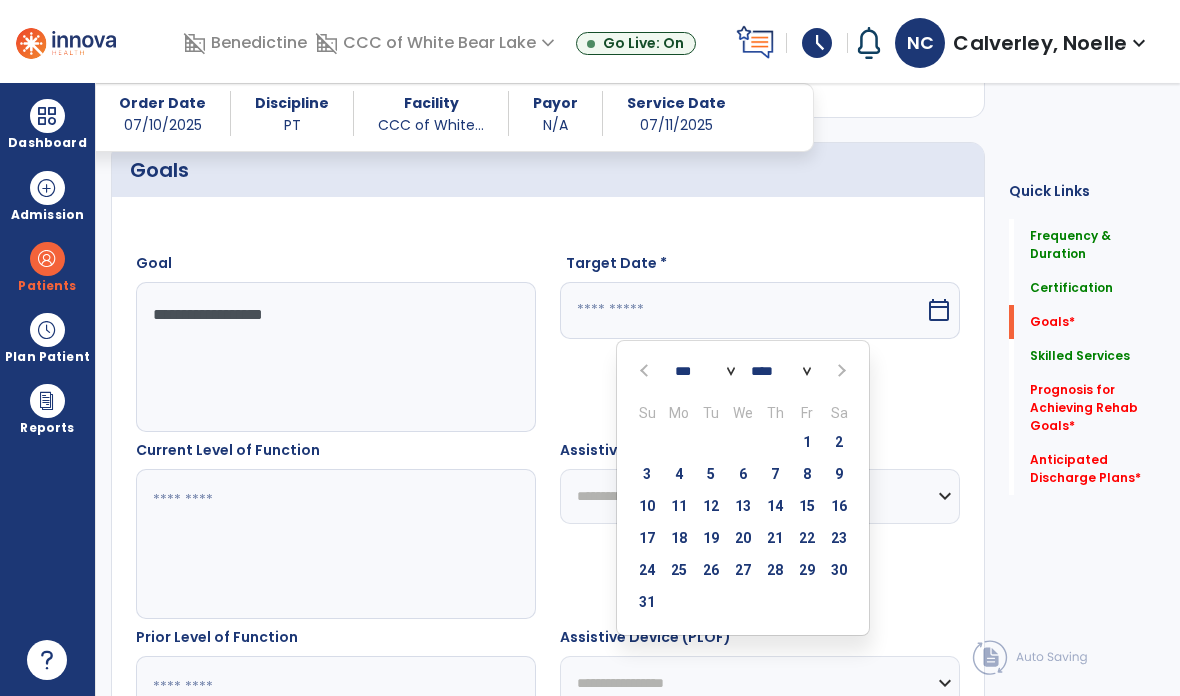 click at bounding box center (839, 370) 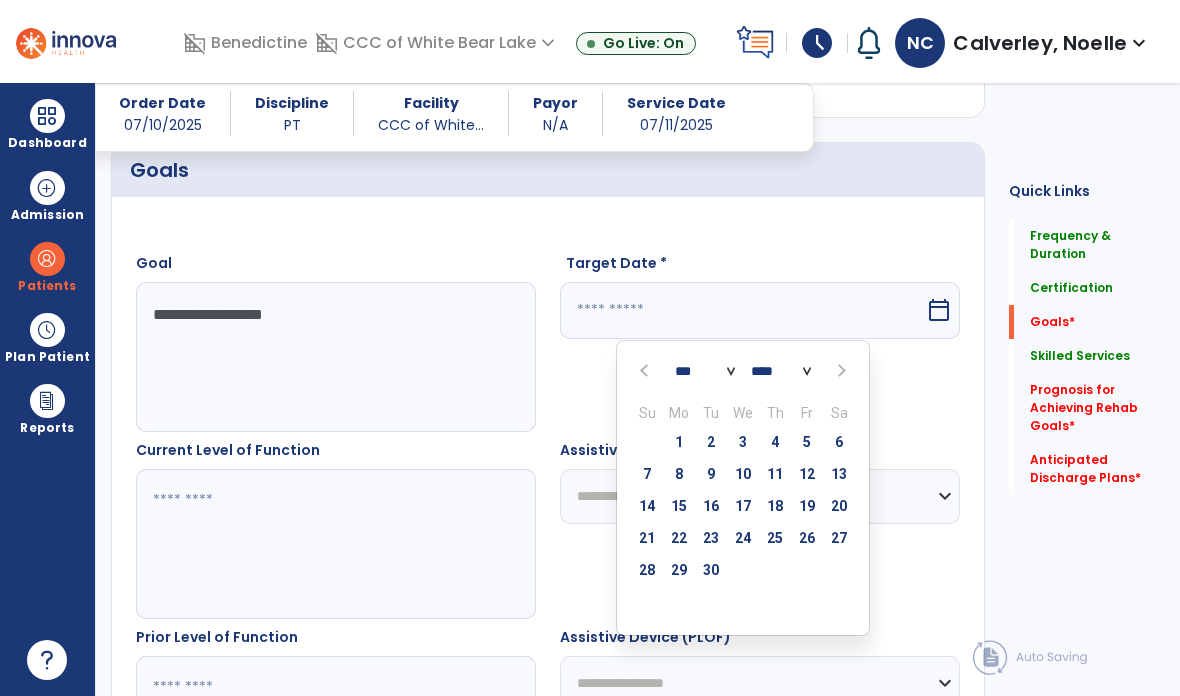click at bounding box center [840, 371] 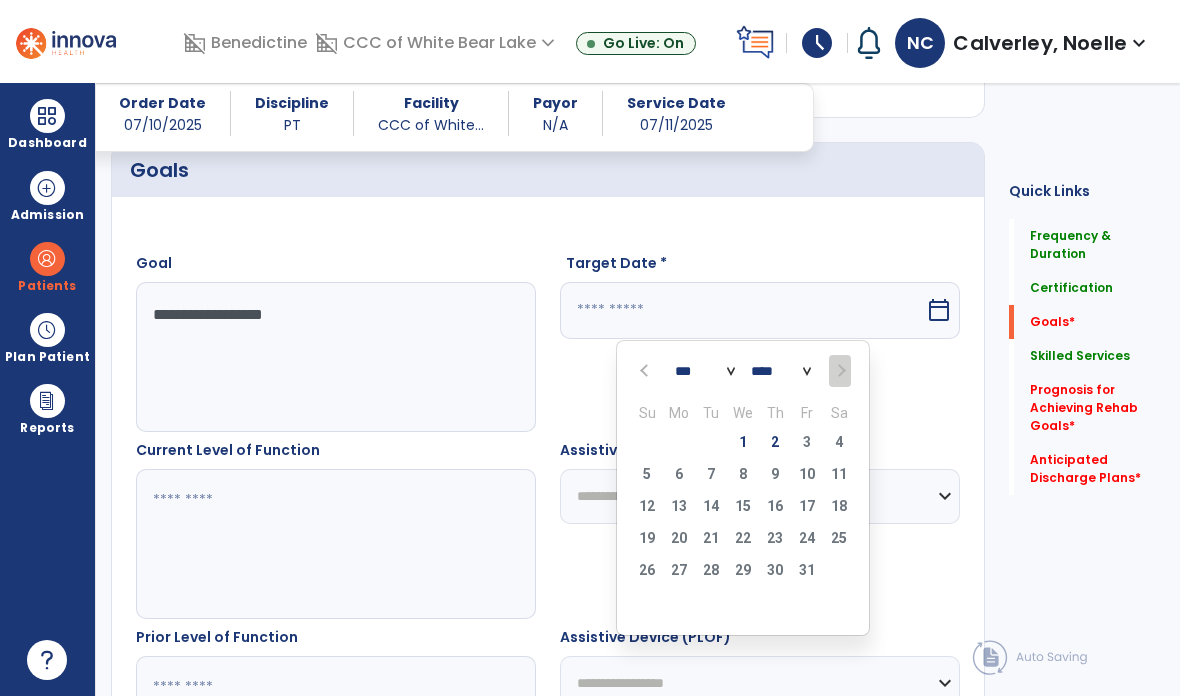 click on "2" at bounding box center (775, 442) 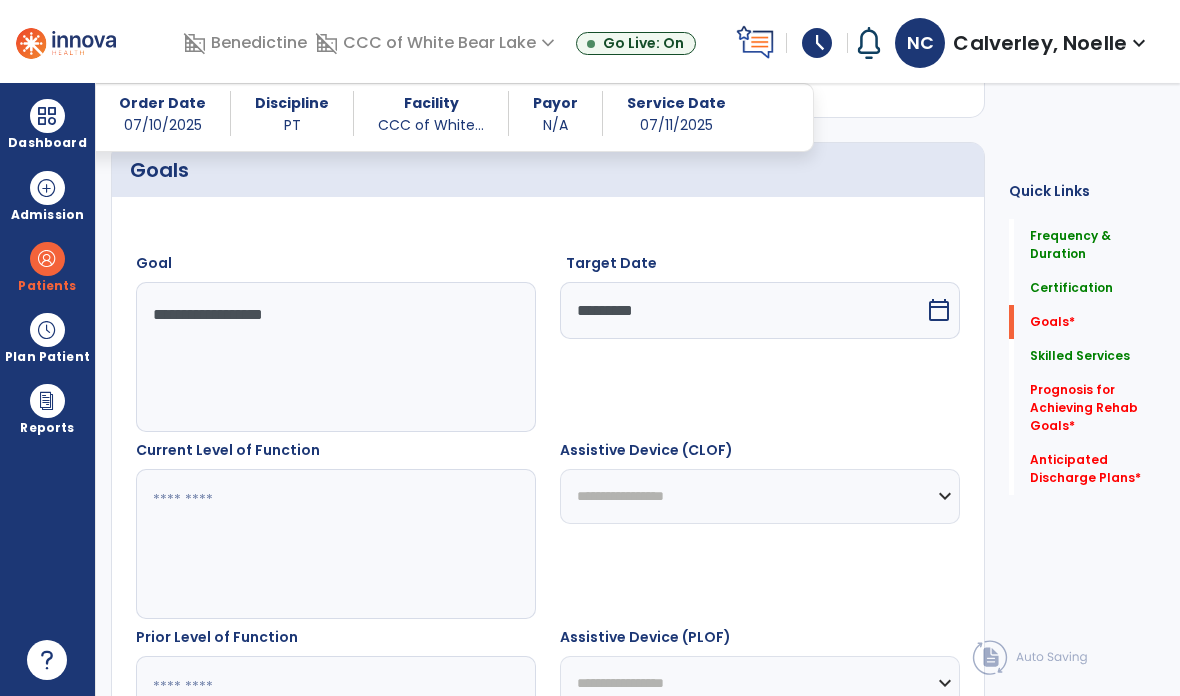 click at bounding box center [336, 544] 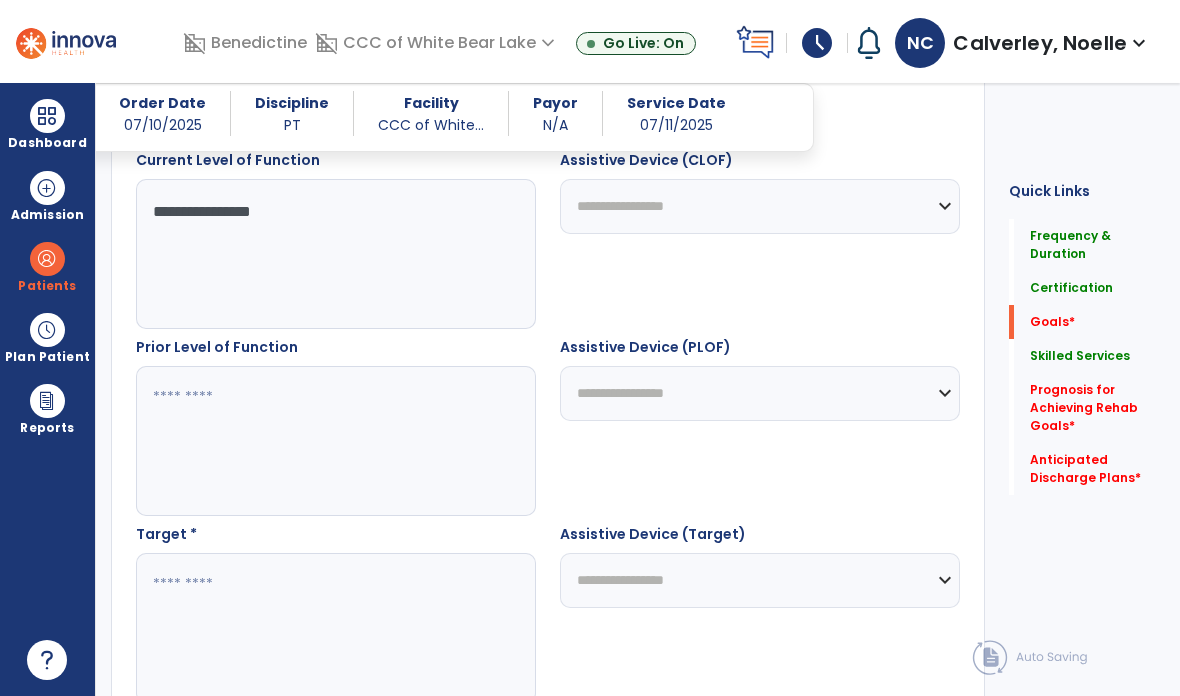 scroll, scrollTop: 787, scrollLeft: 0, axis: vertical 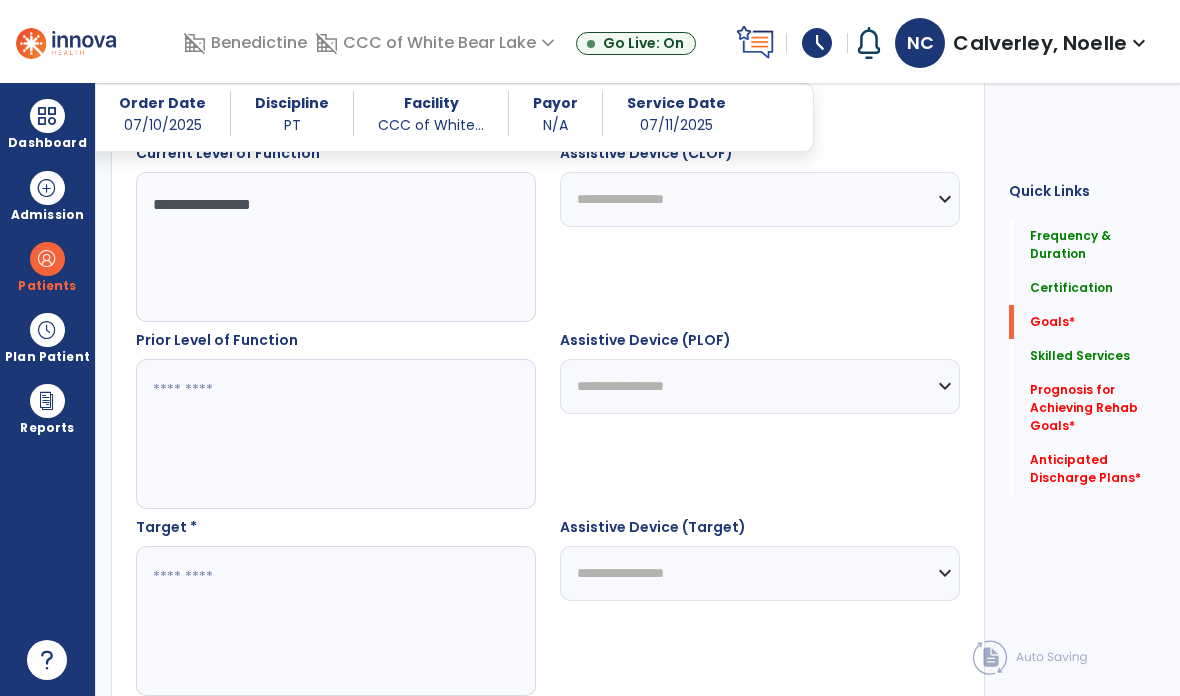 type on "**********" 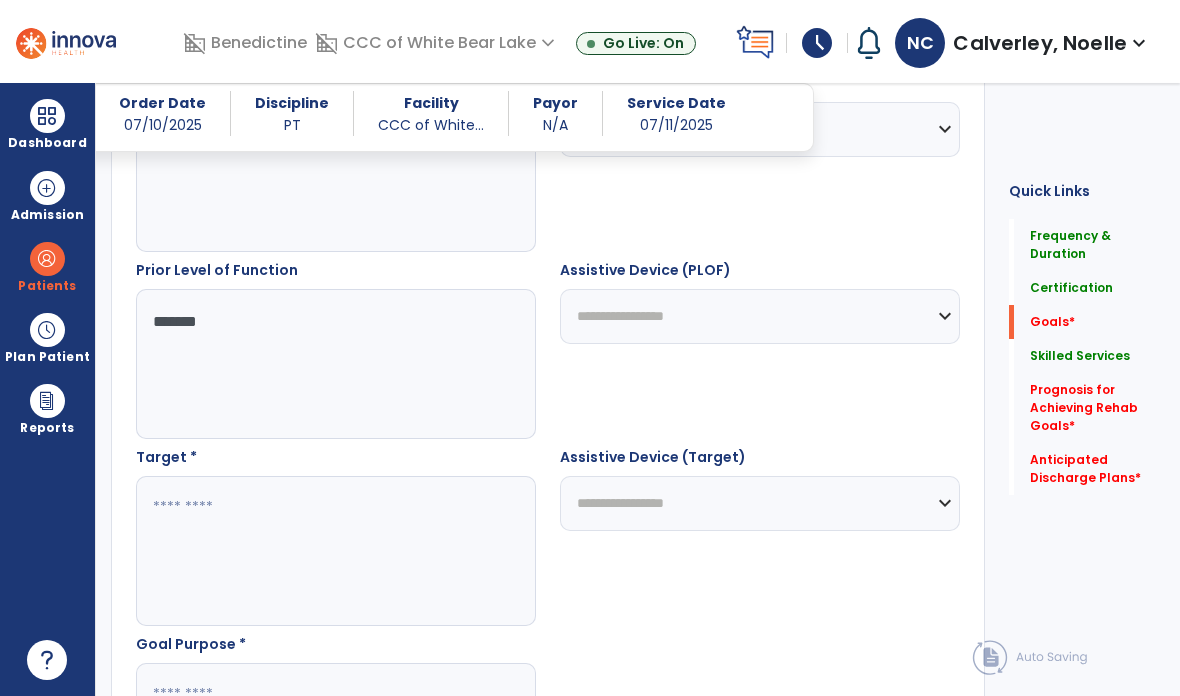 scroll, scrollTop: 922, scrollLeft: 0, axis: vertical 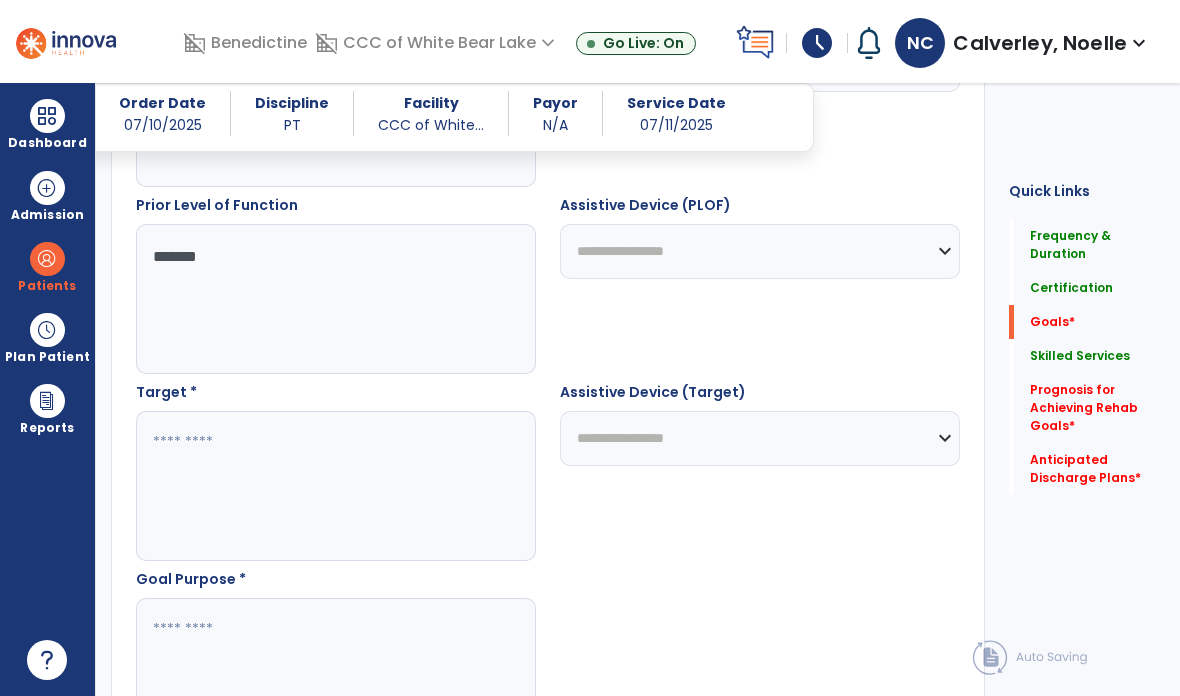 type on "*******" 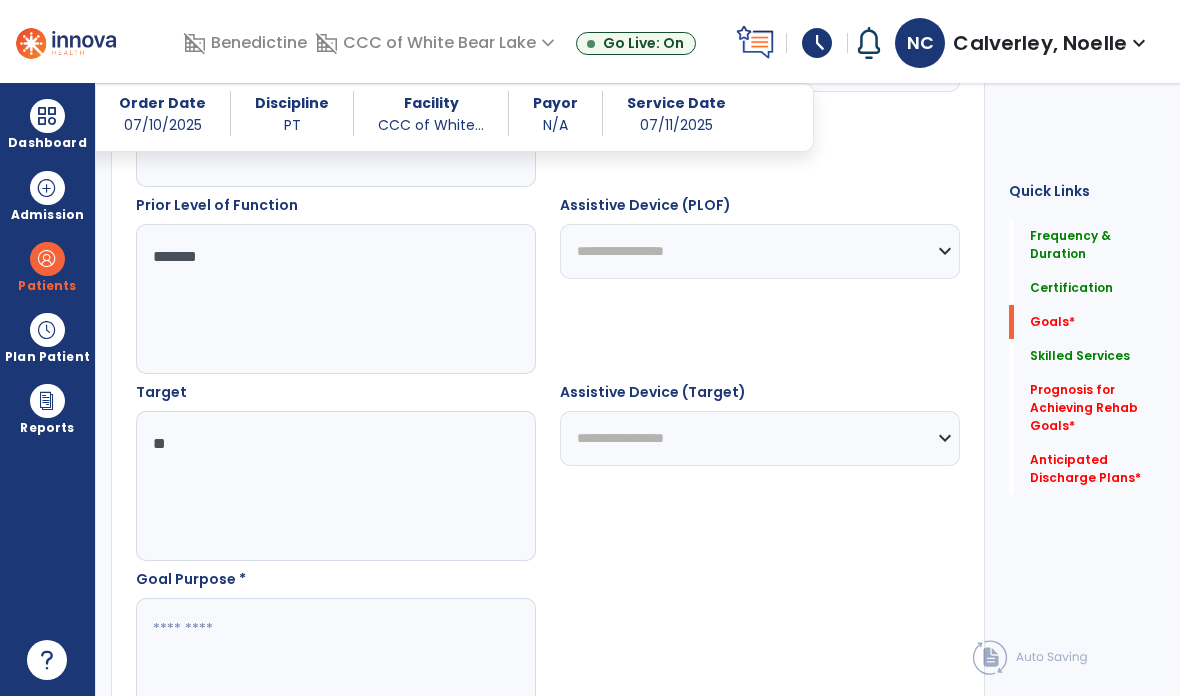 type on "*" 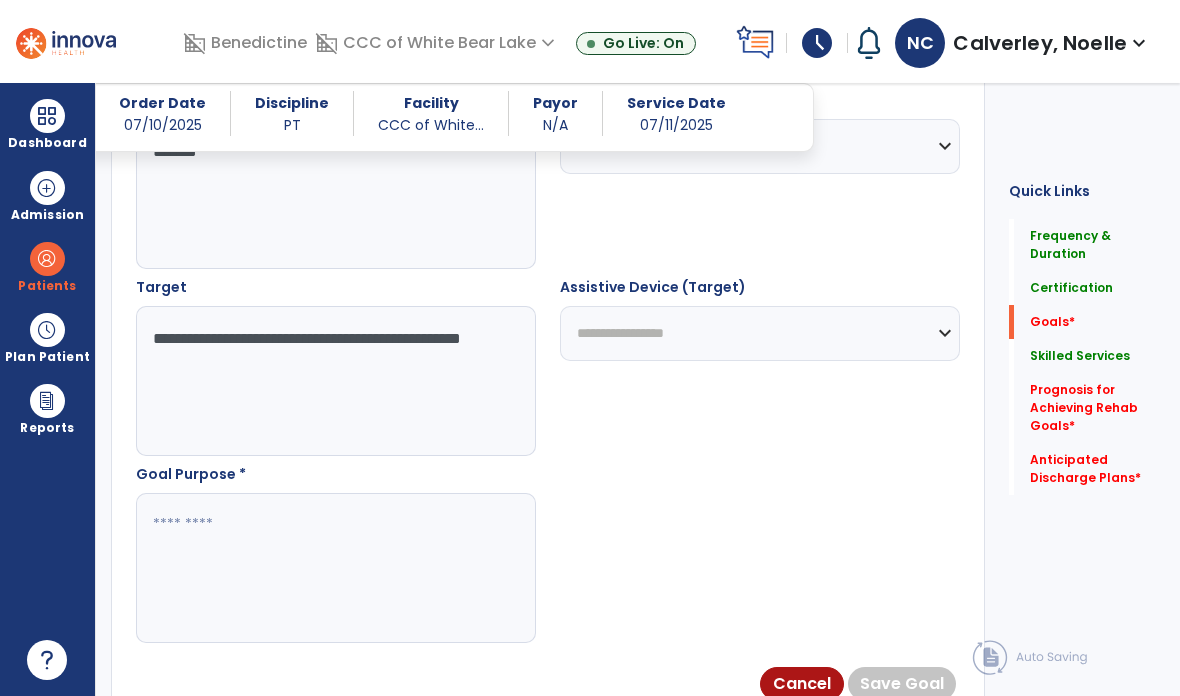 scroll, scrollTop: 1064, scrollLeft: 0, axis: vertical 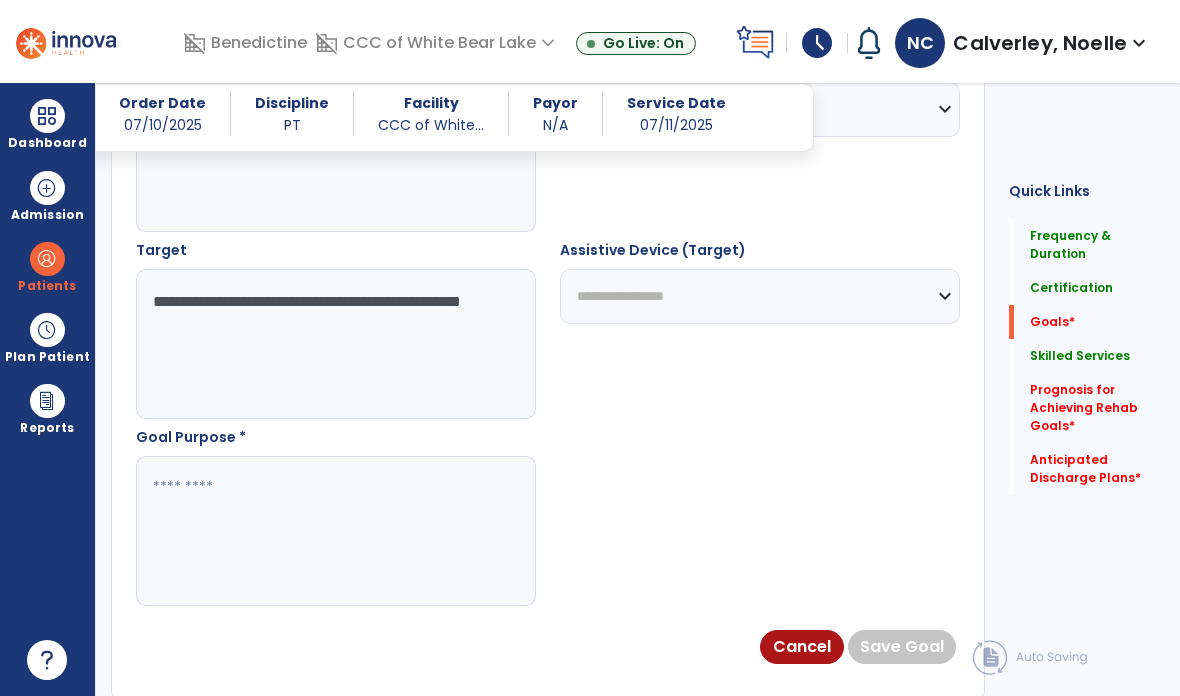 type on "**********" 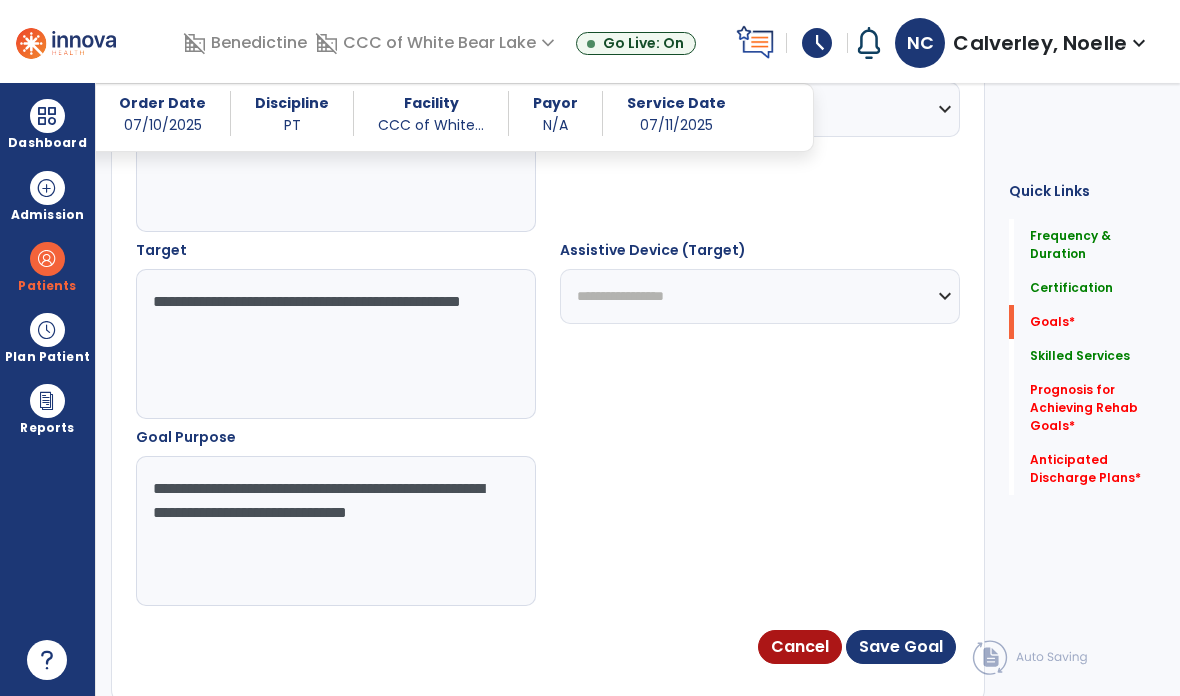 type on "**********" 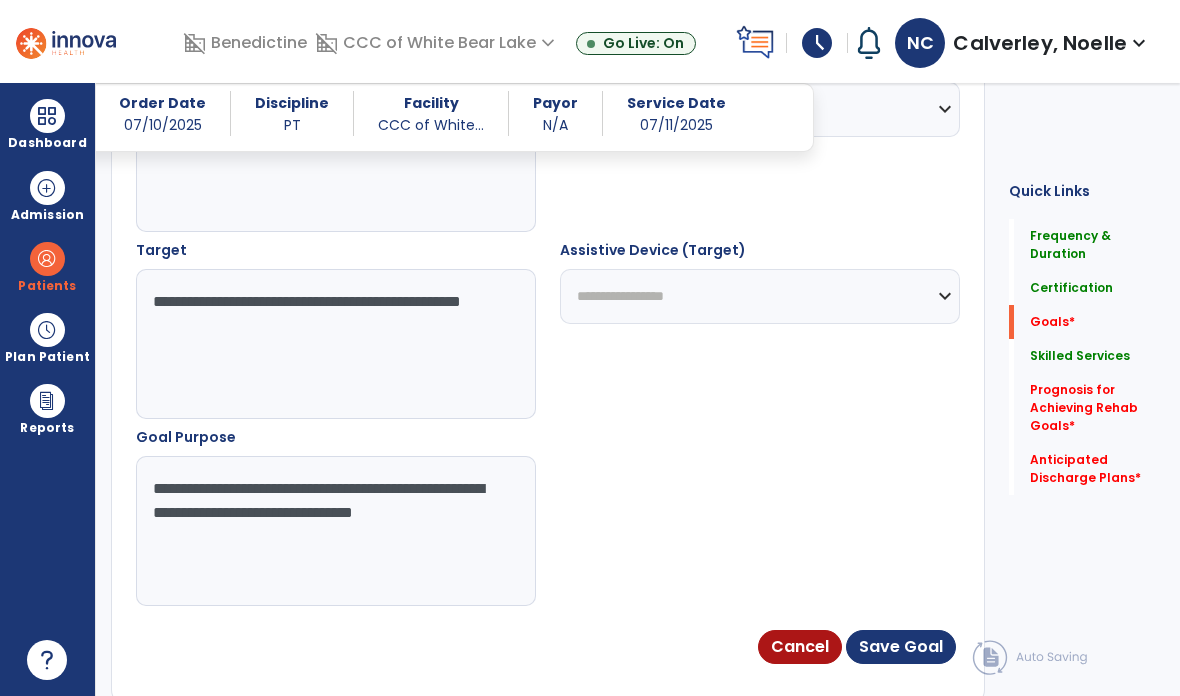 click on "Save Goal" at bounding box center (901, 647) 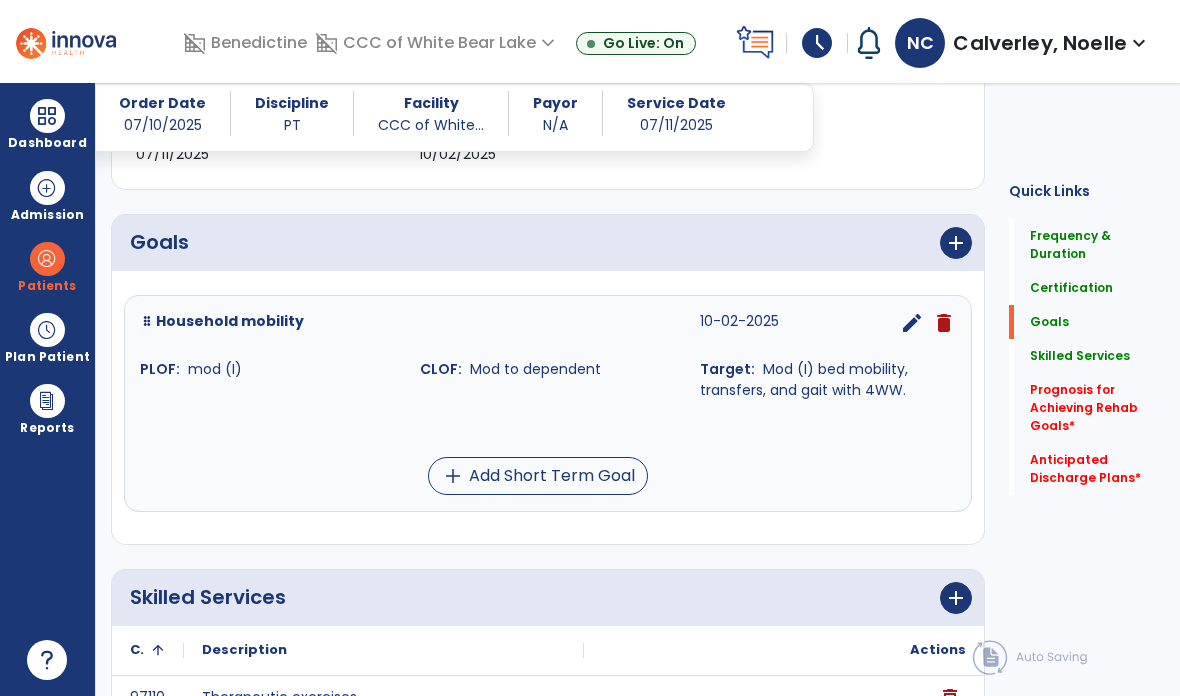 scroll, scrollTop: 418, scrollLeft: 0, axis: vertical 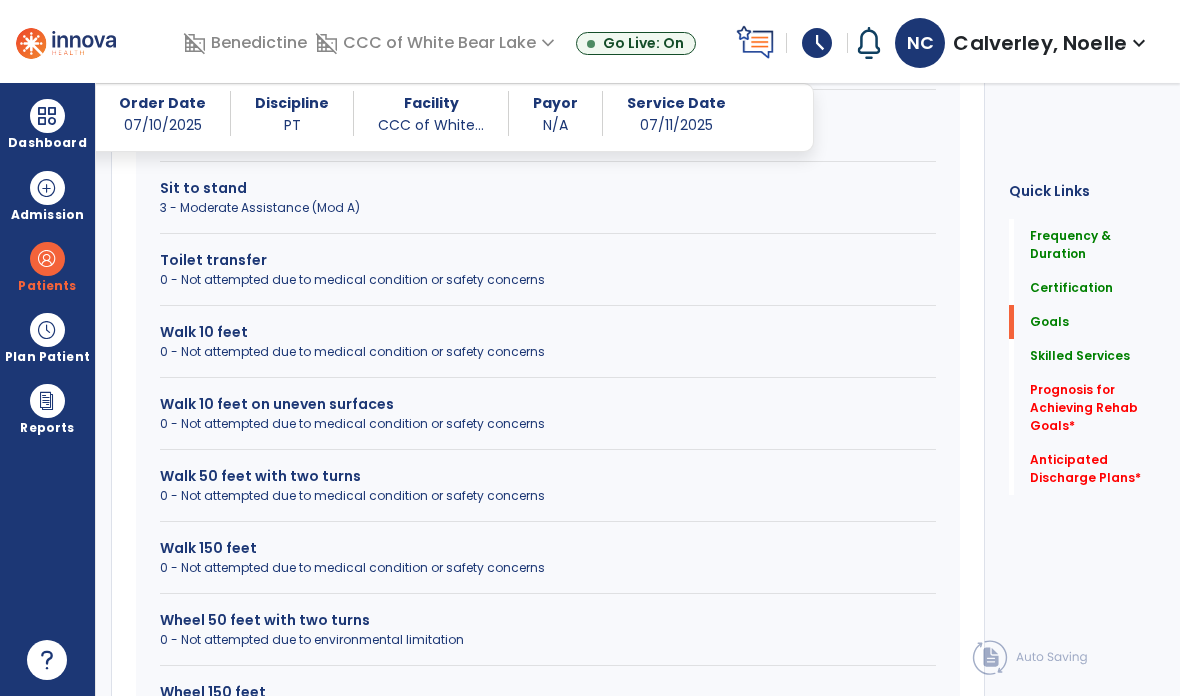 click on "Walk 50 feet with two turns" at bounding box center (548, 476) 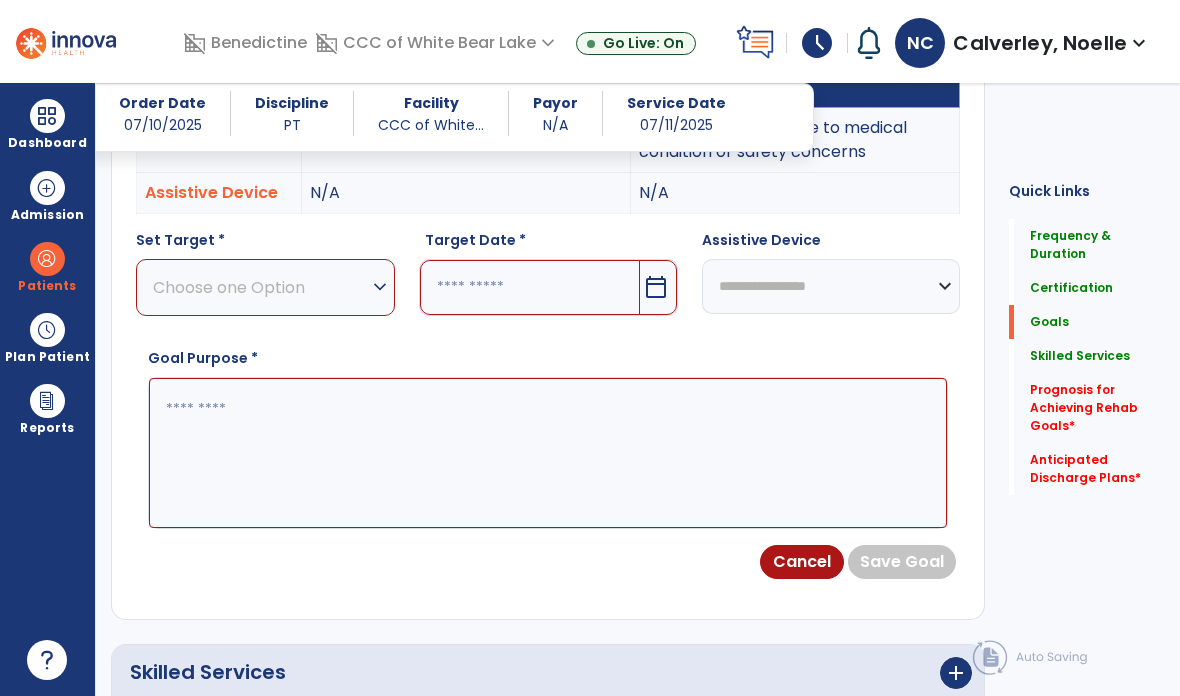scroll, scrollTop: 686, scrollLeft: 0, axis: vertical 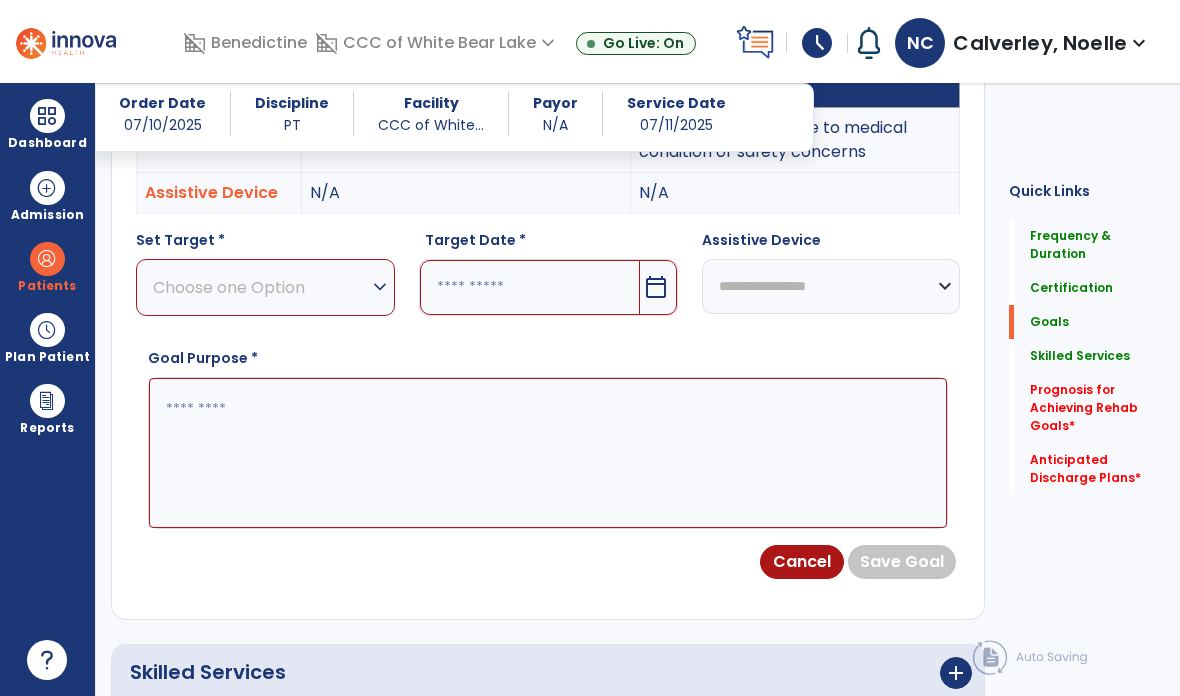 click on "Choose one Option" at bounding box center [260, 287] 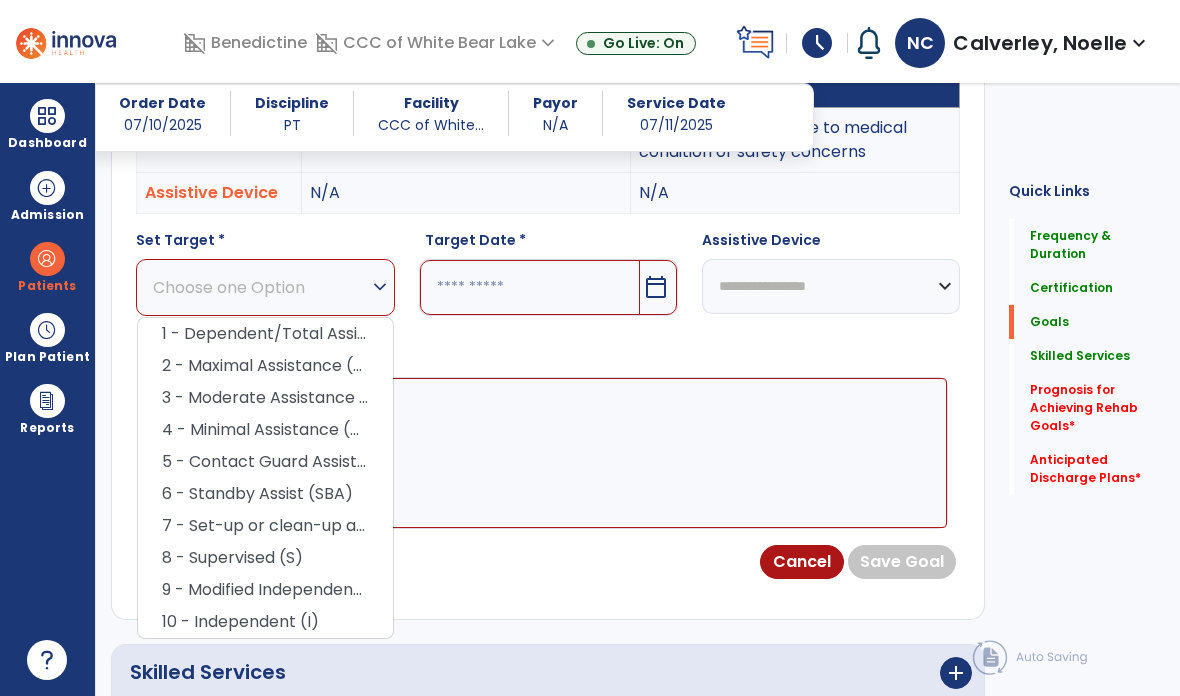 click on "5 - Contact Guard Assistance (CGA)" at bounding box center [265, 462] 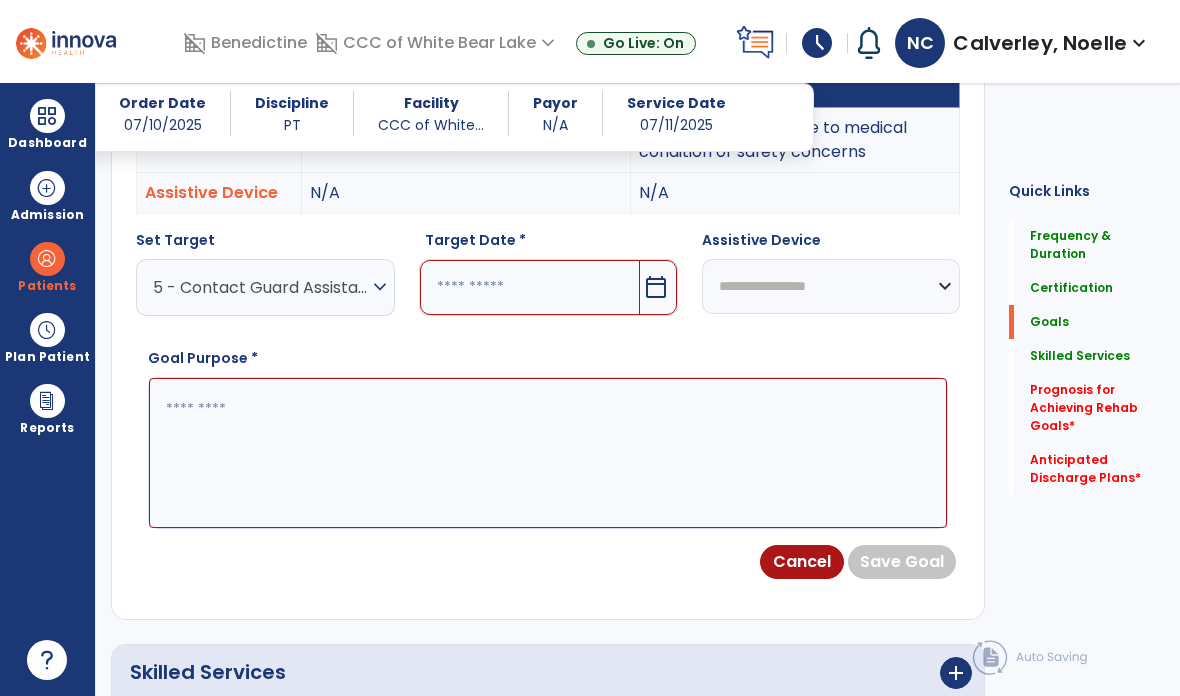 click on "calendar_today" at bounding box center [656, 287] 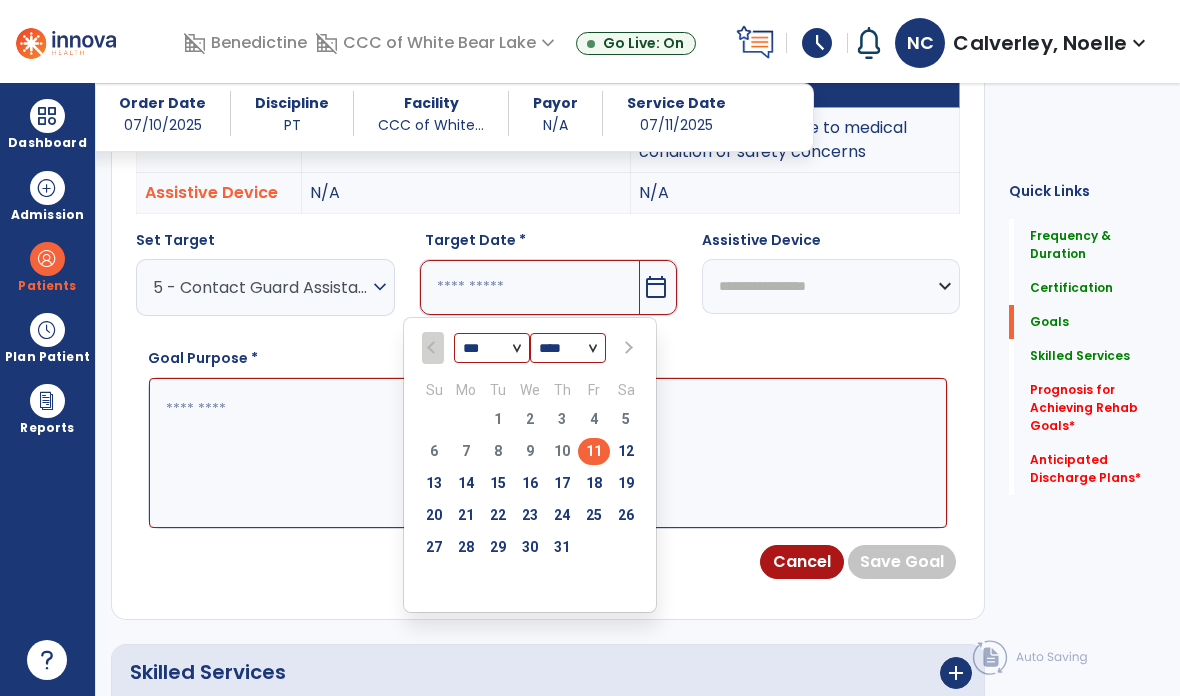 click on "31" at bounding box center (562, 547) 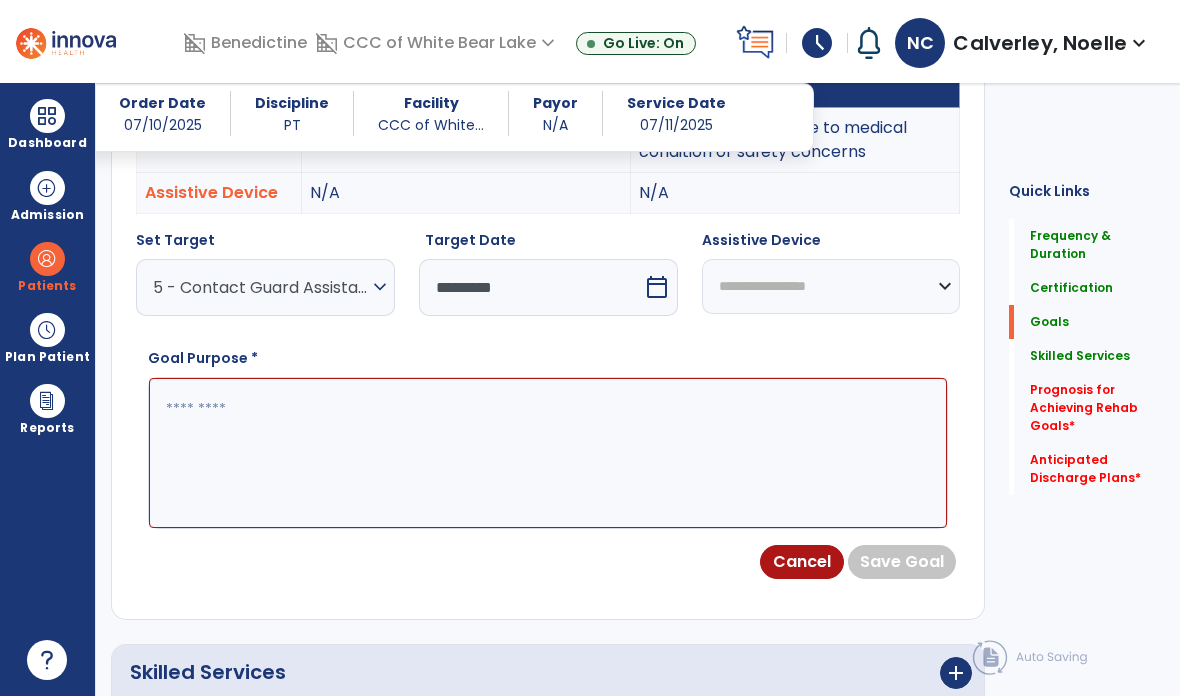 click at bounding box center [548, 453] 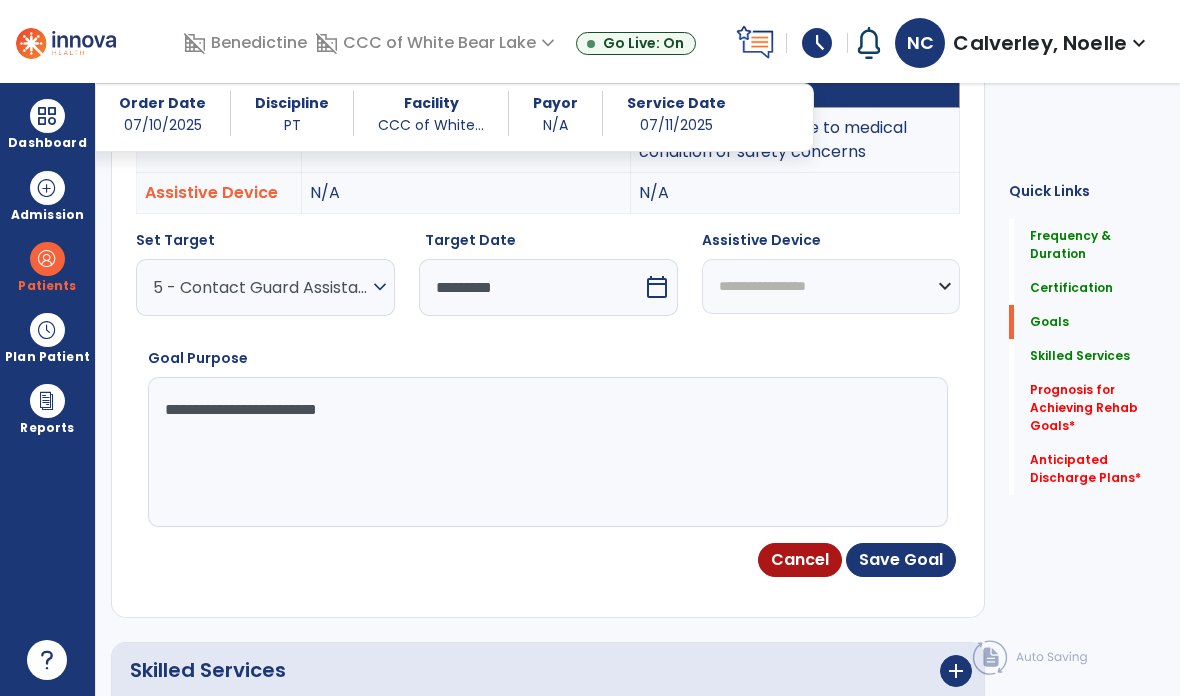 type on "**********" 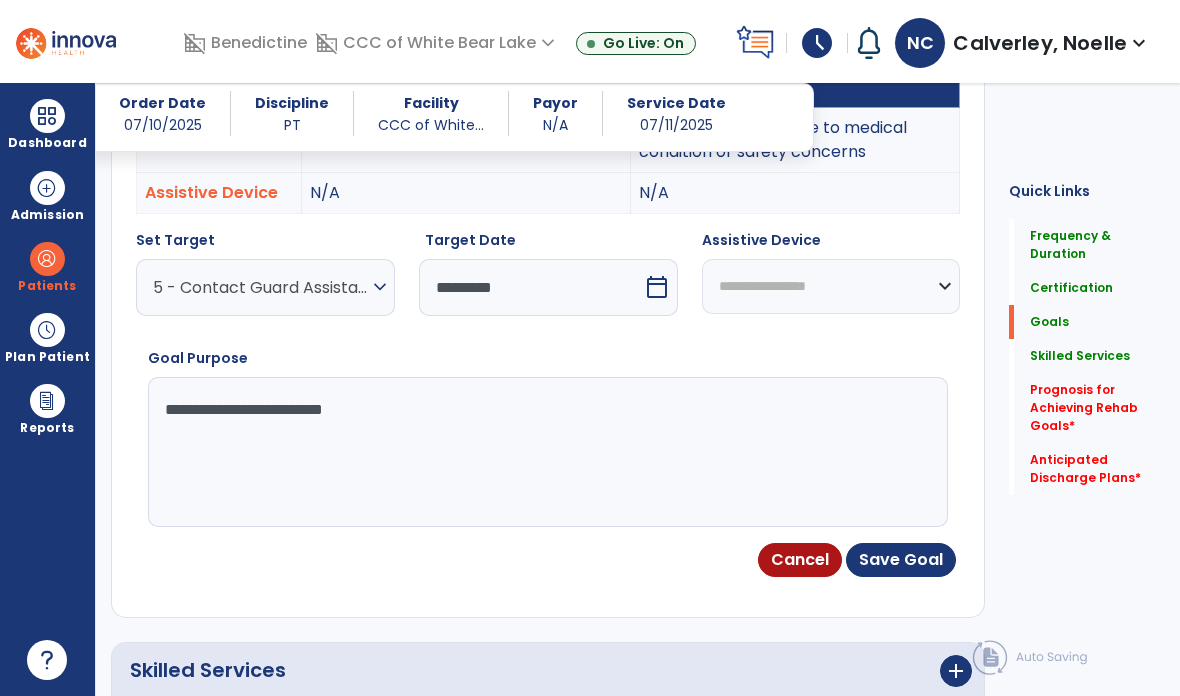 click on "Save Goal" at bounding box center [901, 560] 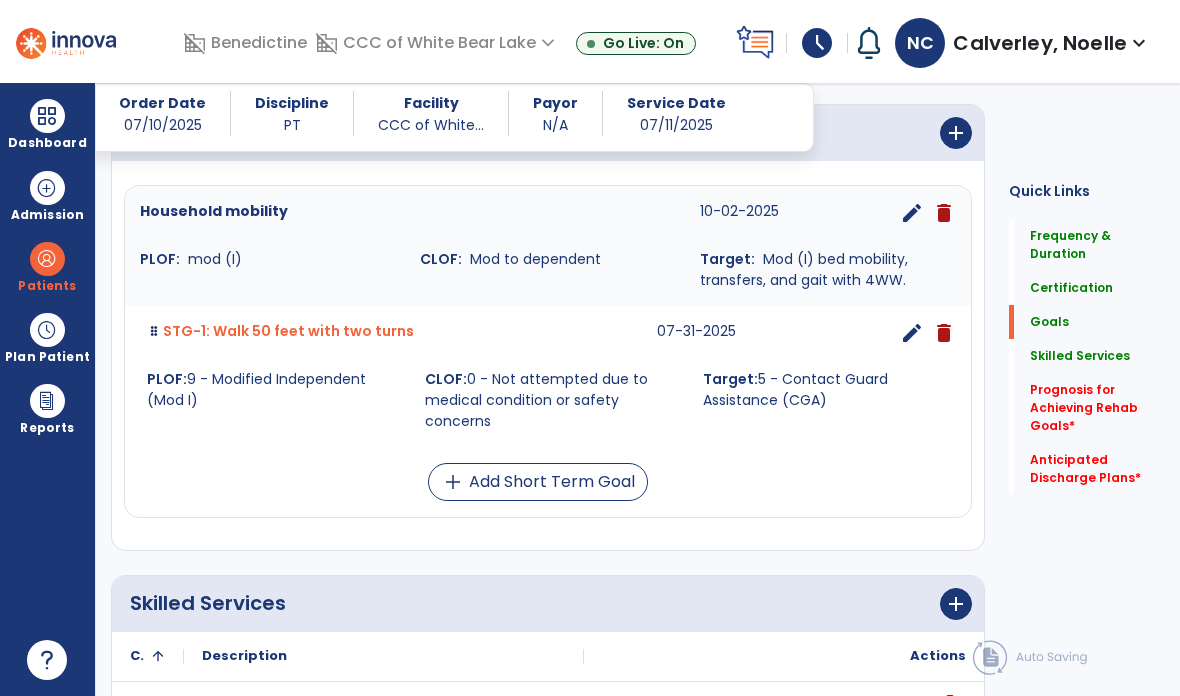 scroll, scrollTop: 528, scrollLeft: 0, axis: vertical 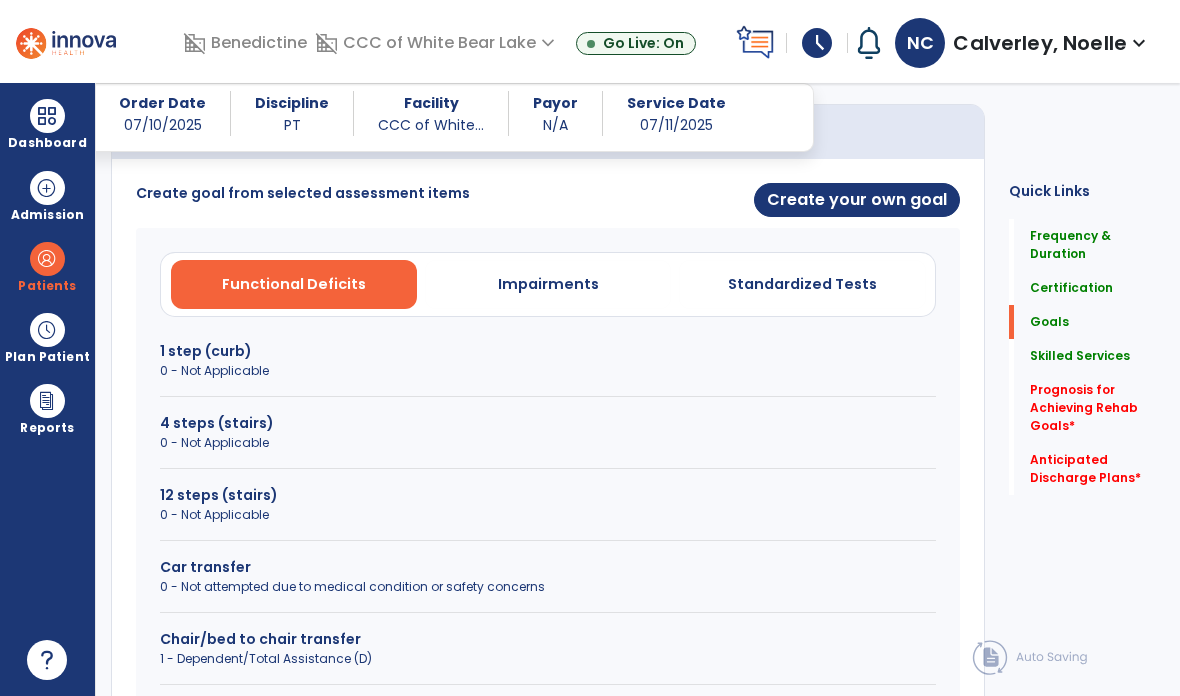 click on "Create your own goal" at bounding box center (857, 200) 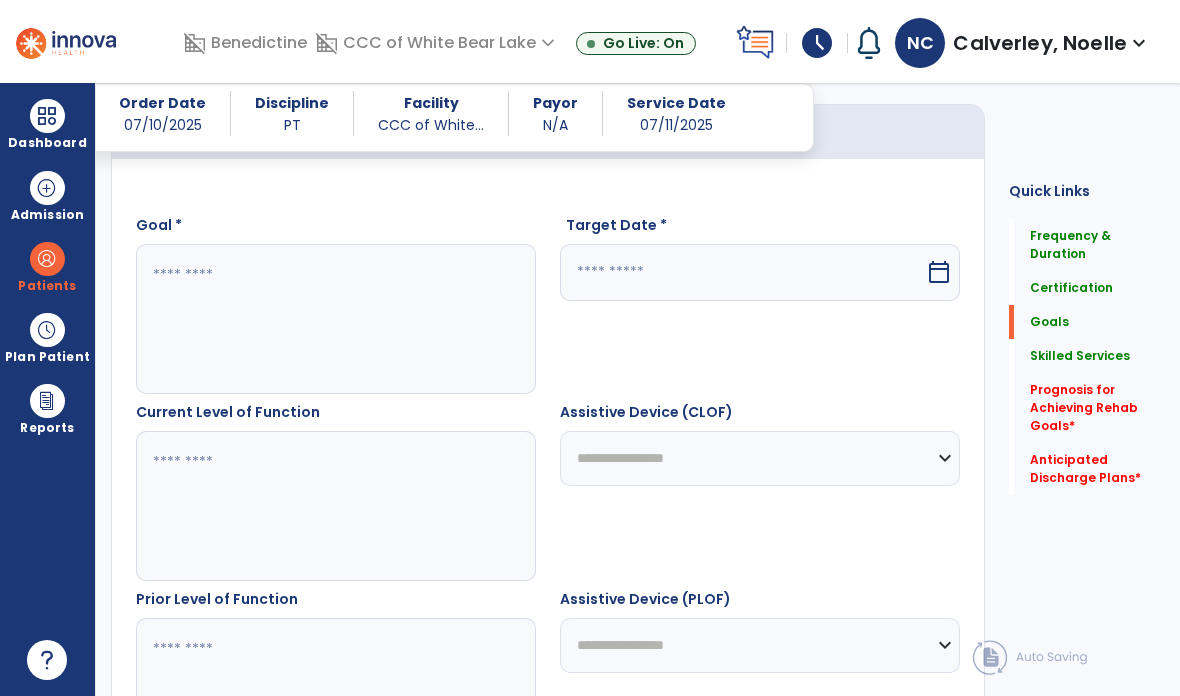 click at bounding box center (336, 319) 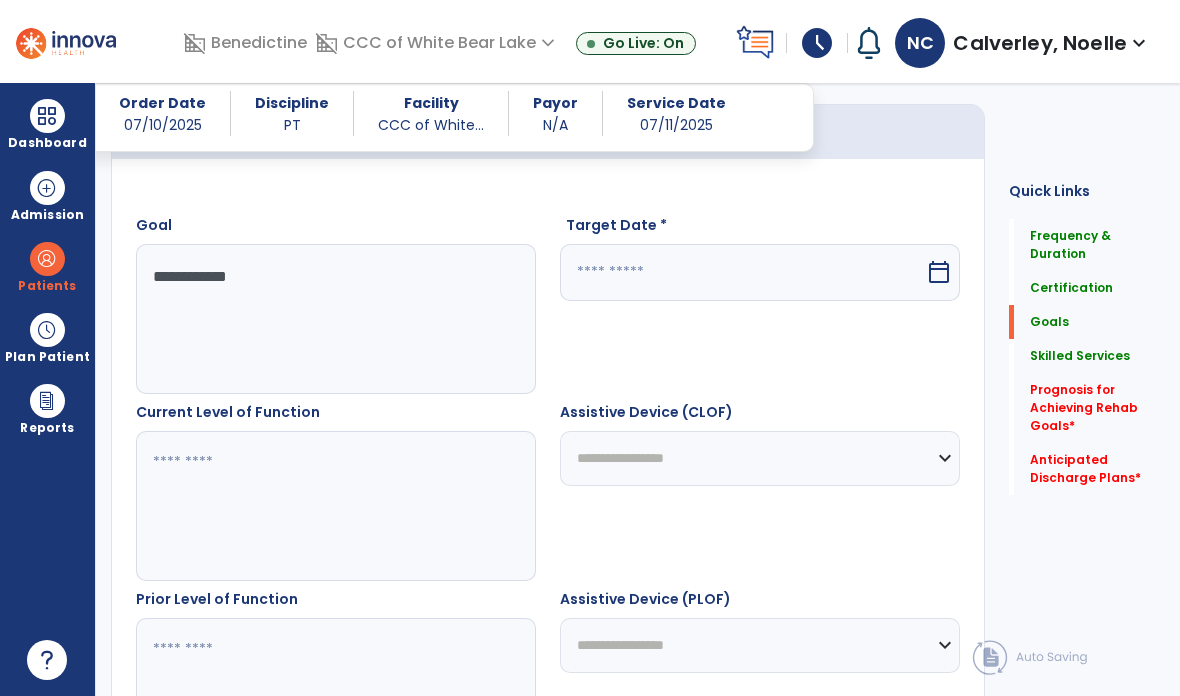 type on "**********" 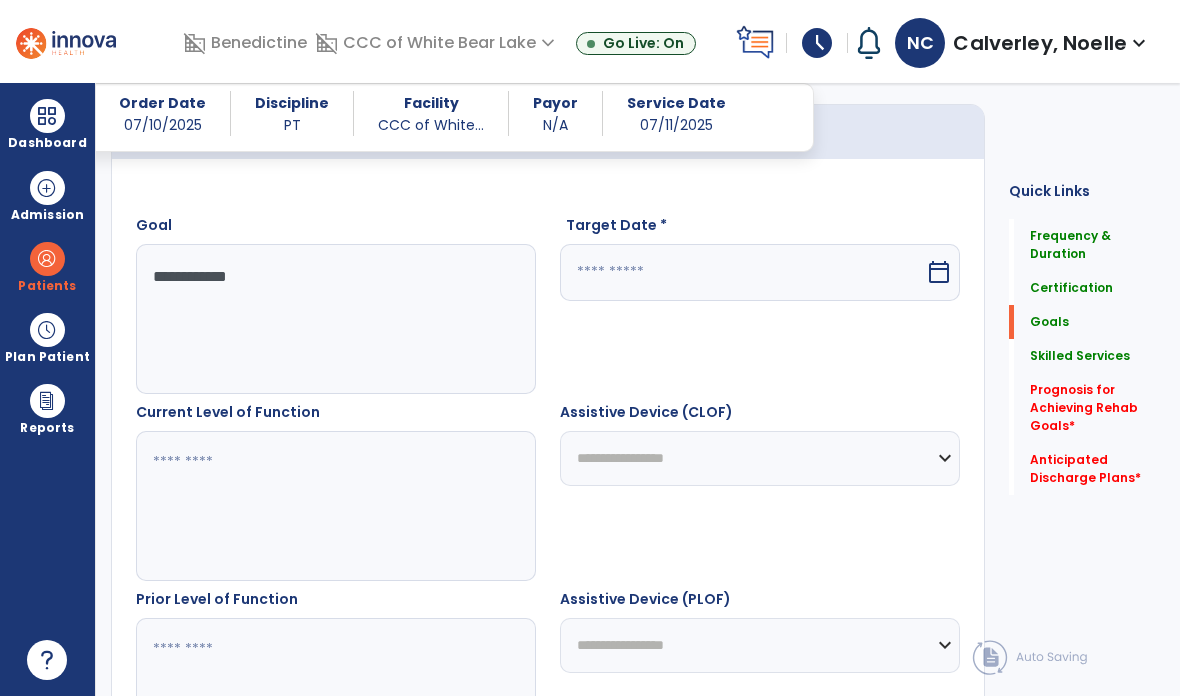 click at bounding box center (742, 272) 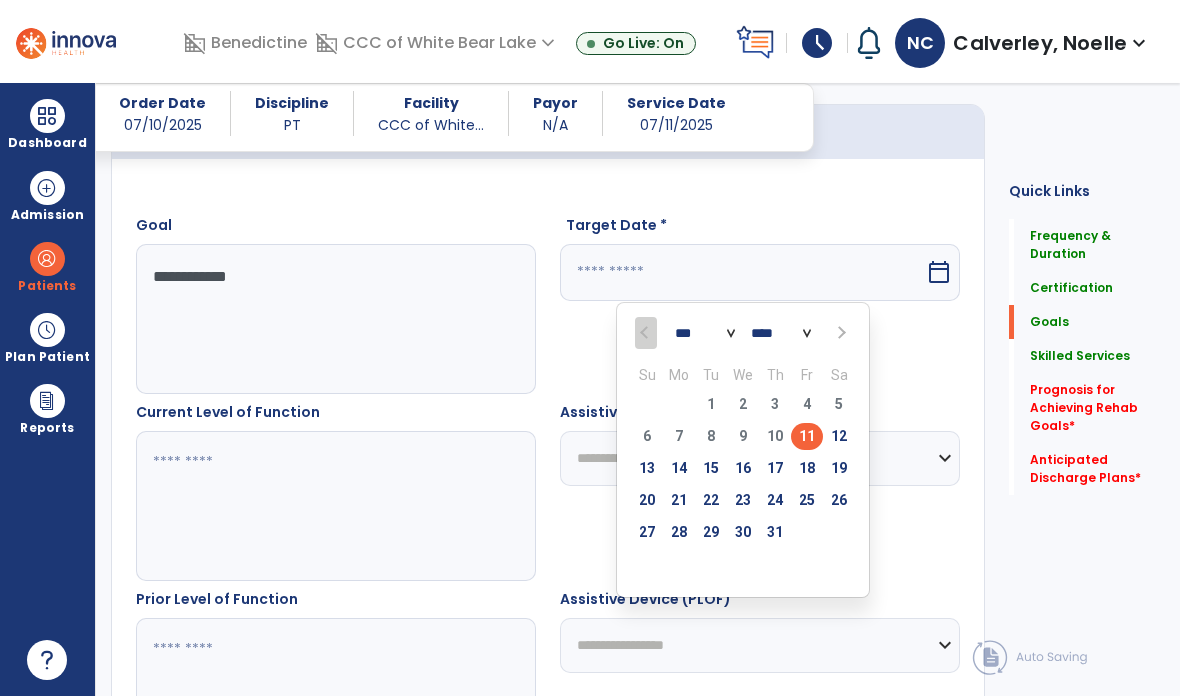 click on "31" at bounding box center [775, 532] 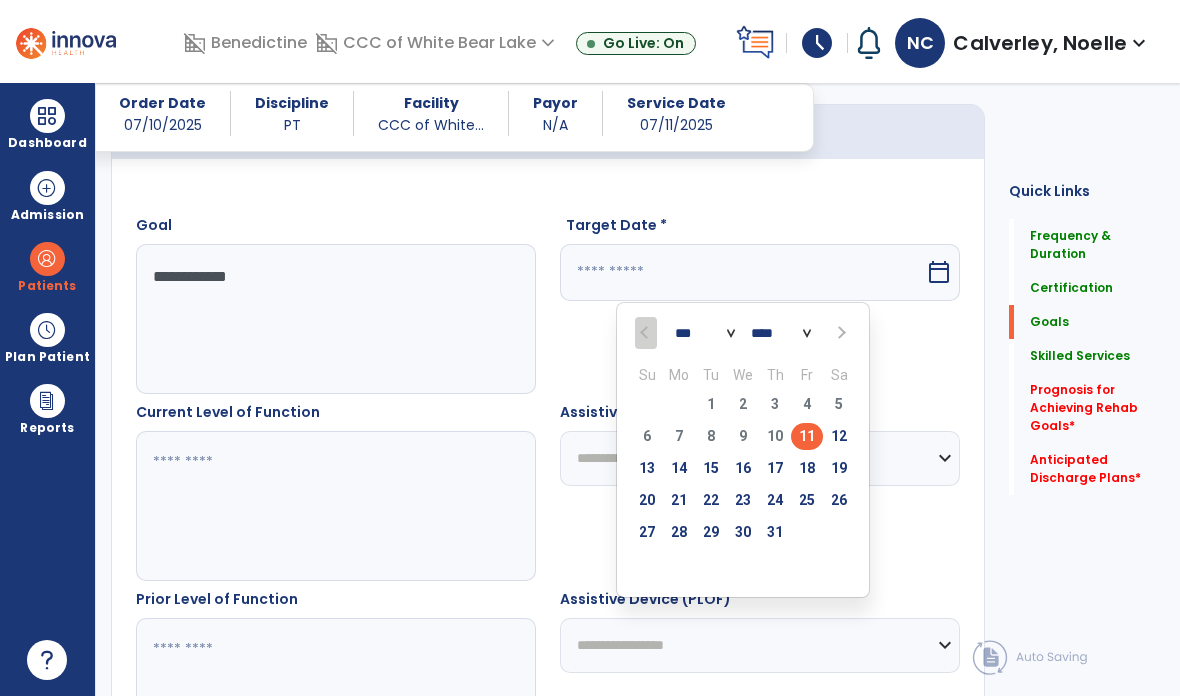 type on "*********" 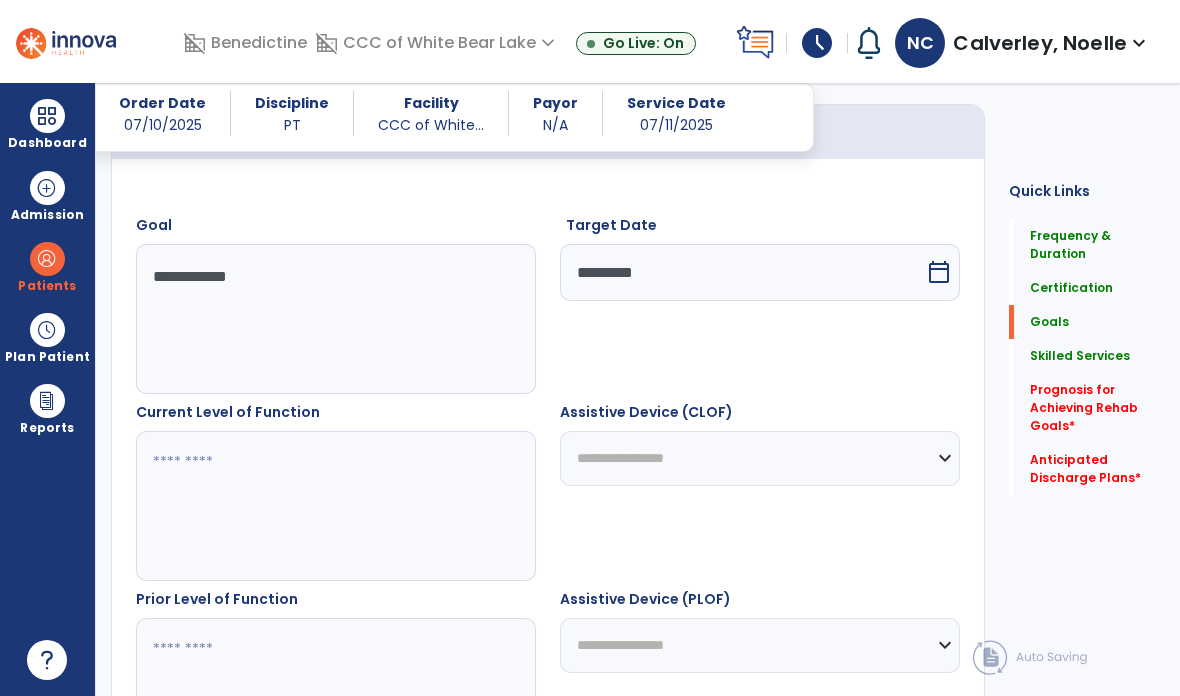 click at bounding box center [336, 506] 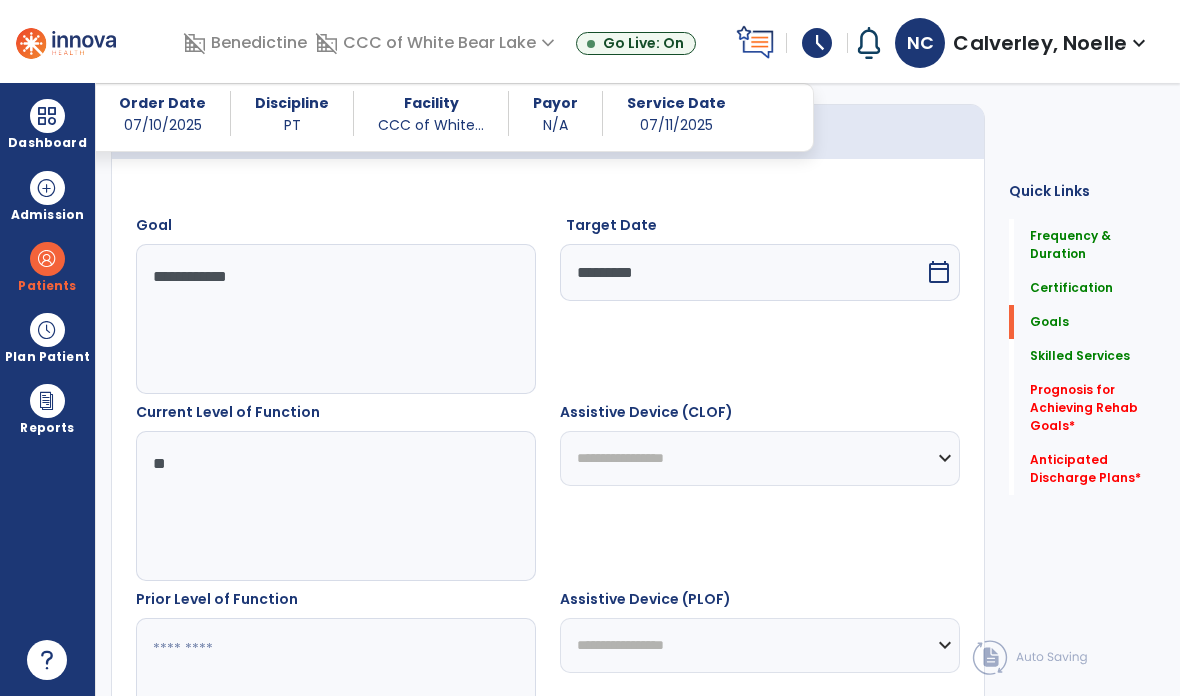 type on "*" 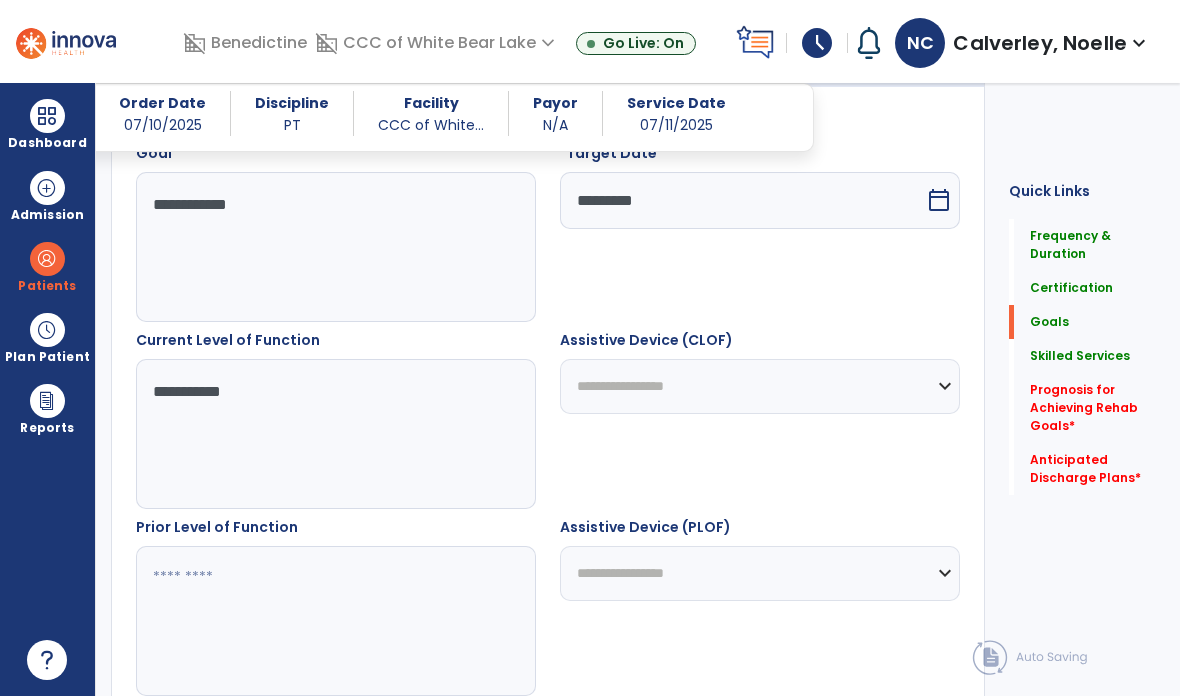 scroll, scrollTop: 686, scrollLeft: 0, axis: vertical 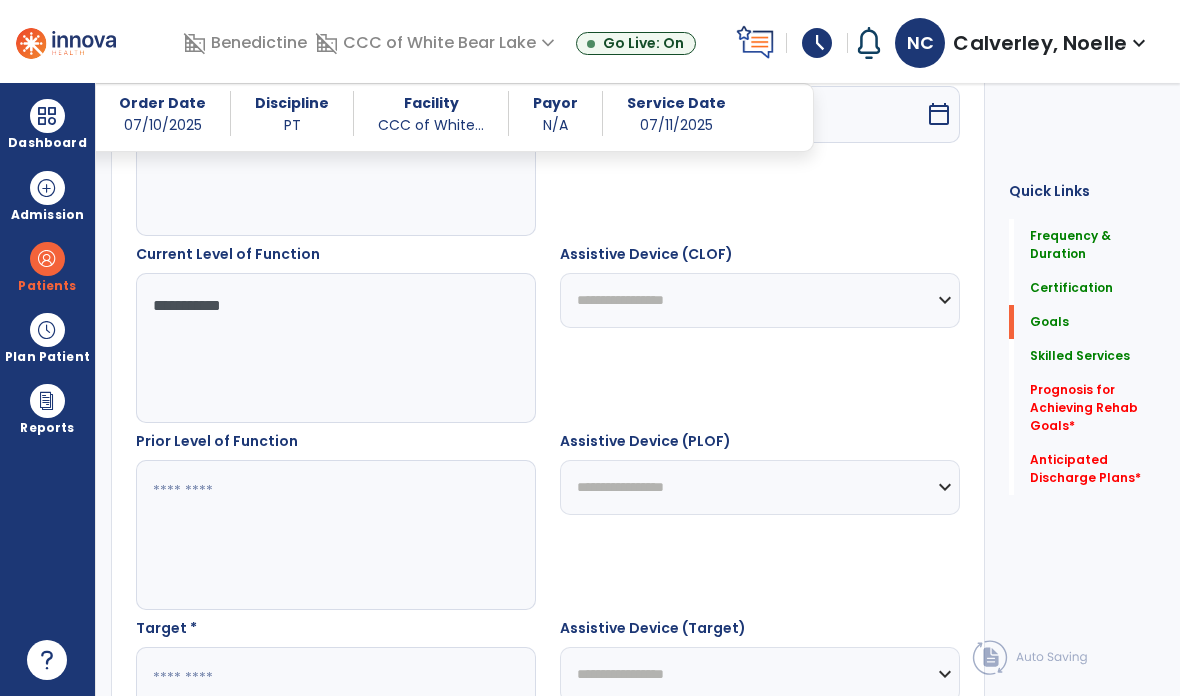 type on "**********" 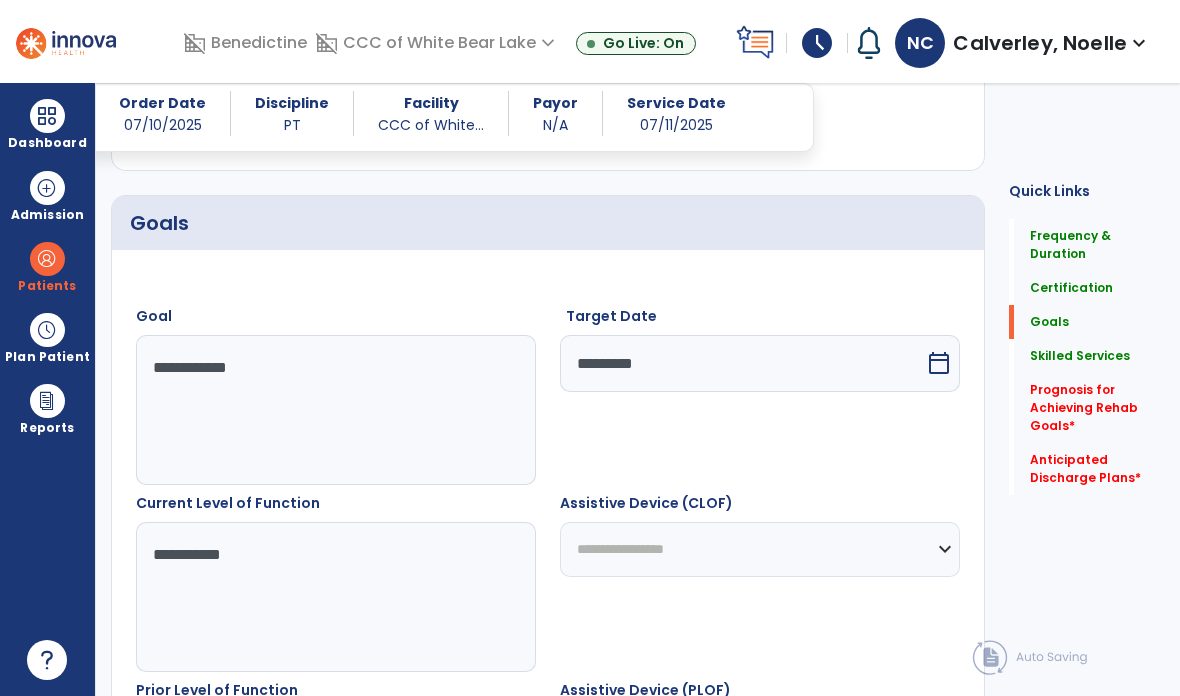 scroll, scrollTop: 437, scrollLeft: 0, axis: vertical 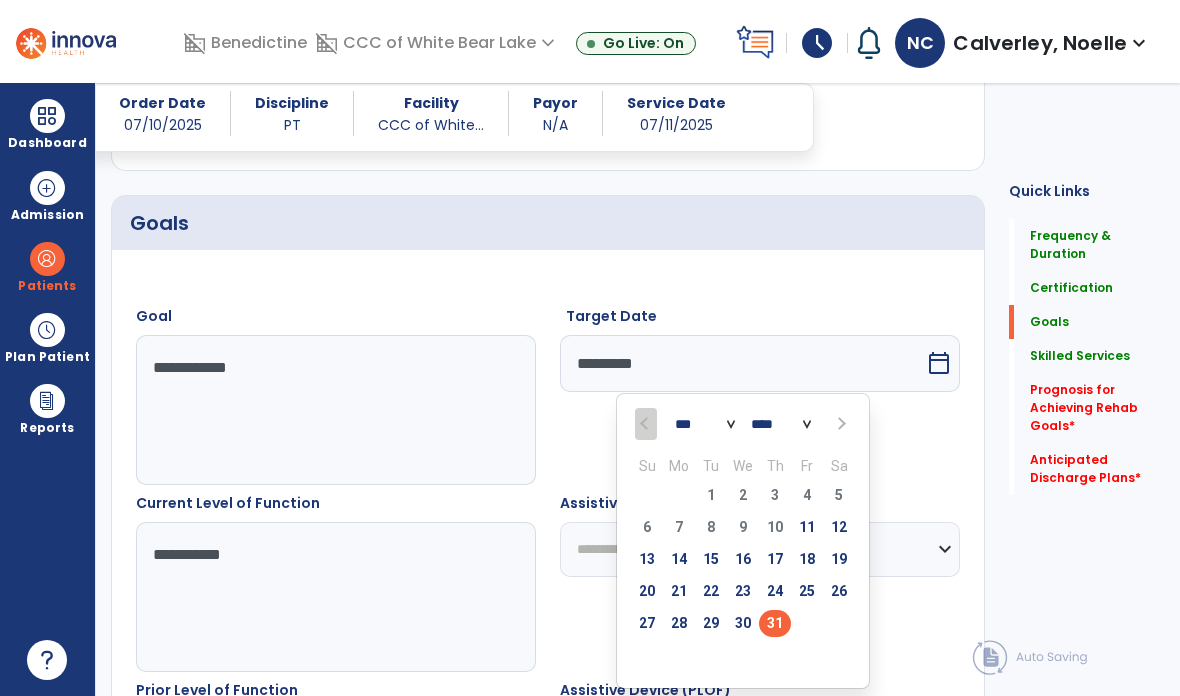 click at bounding box center [839, 423] 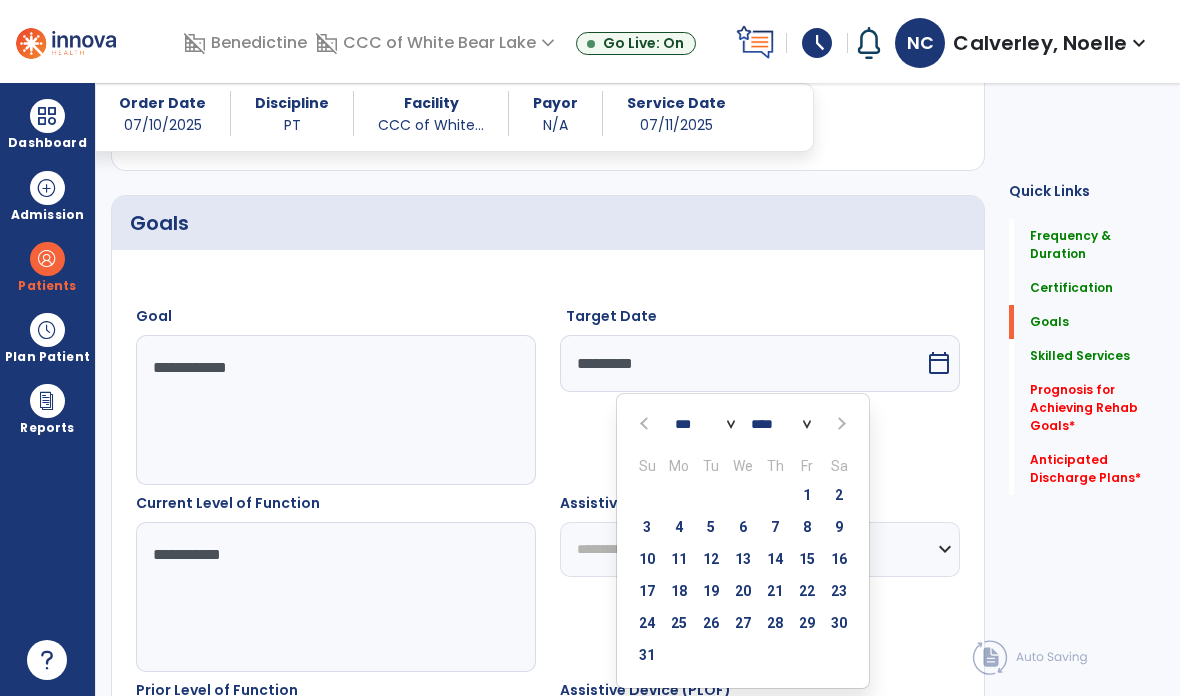 click on "8" at bounding box center [807, 527] 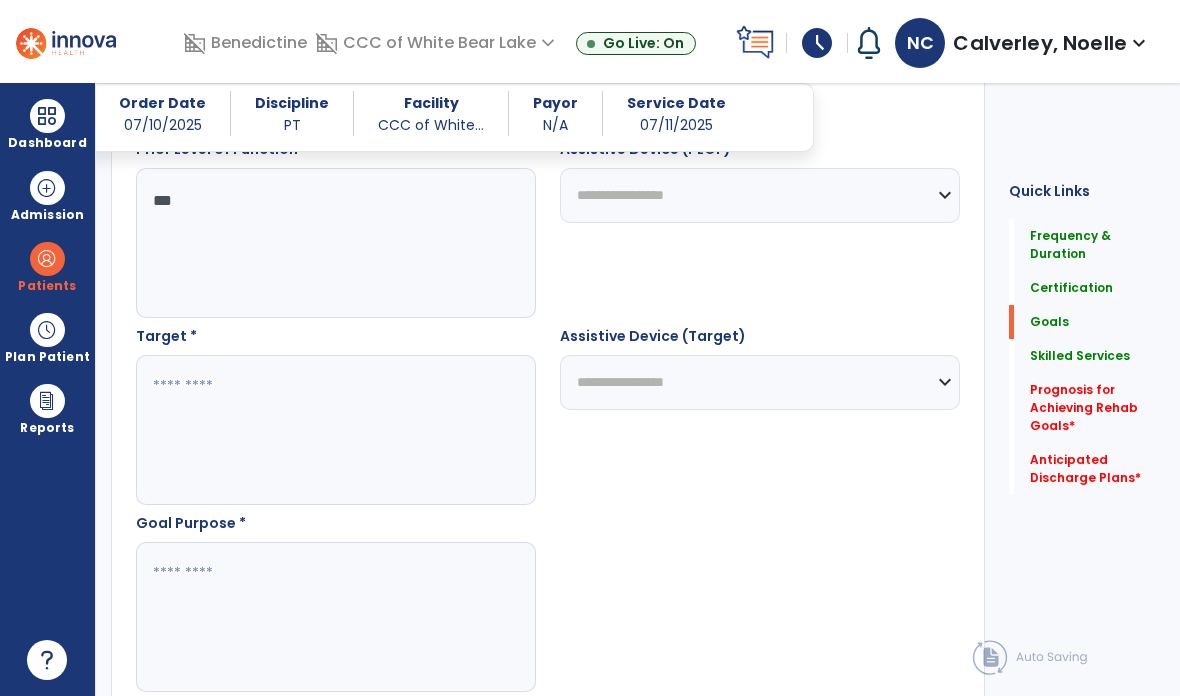 scroll, scrollTop: 985, scrollLeft: 0, axis: vertical 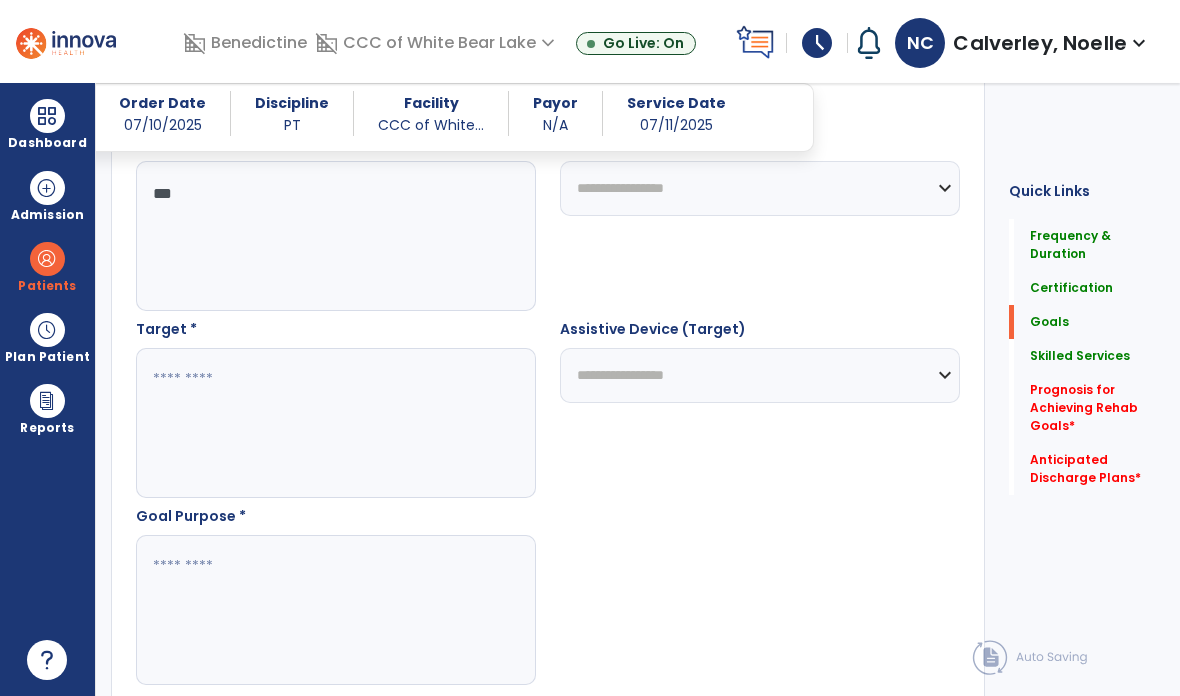 click at bounding box center (336, 423) 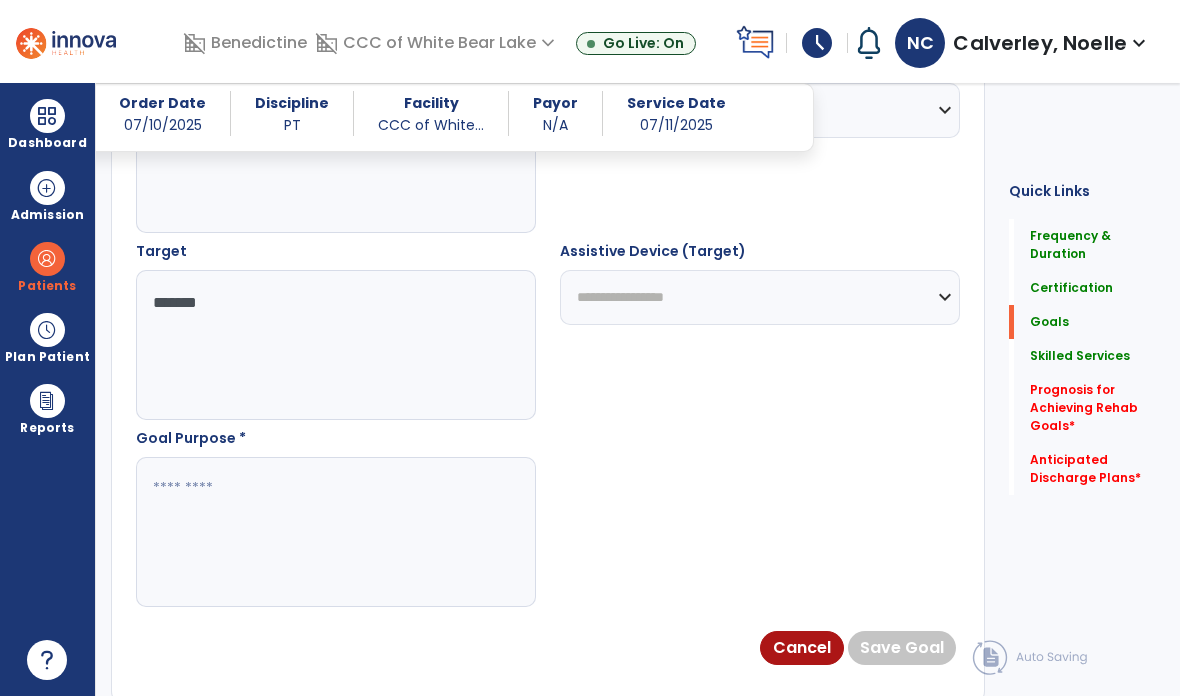 scroll, scrollTop: 1108, scrollLeft: 0, axis: vertical 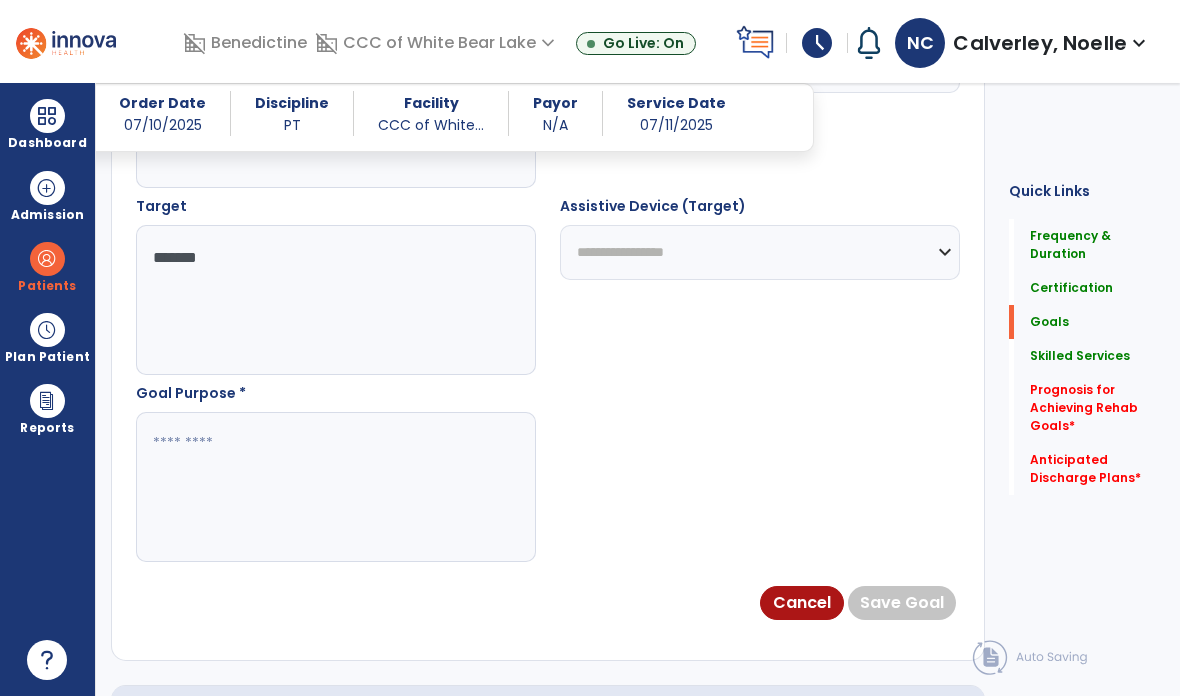 type on "*******" 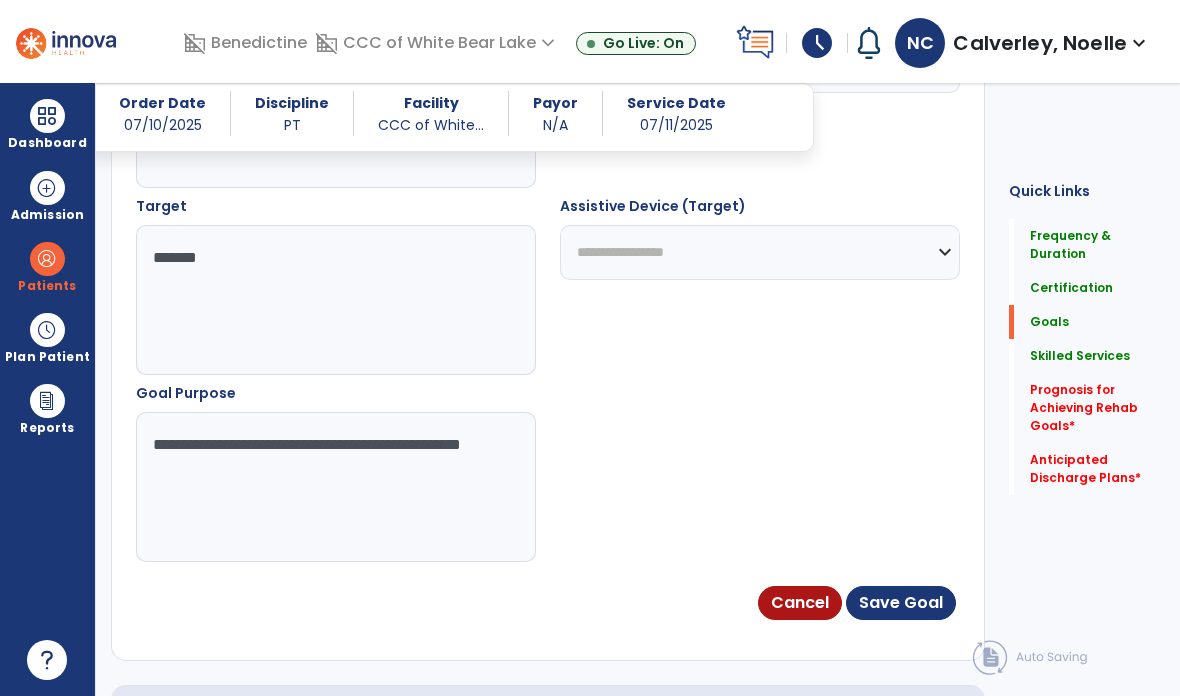 type on "**********" 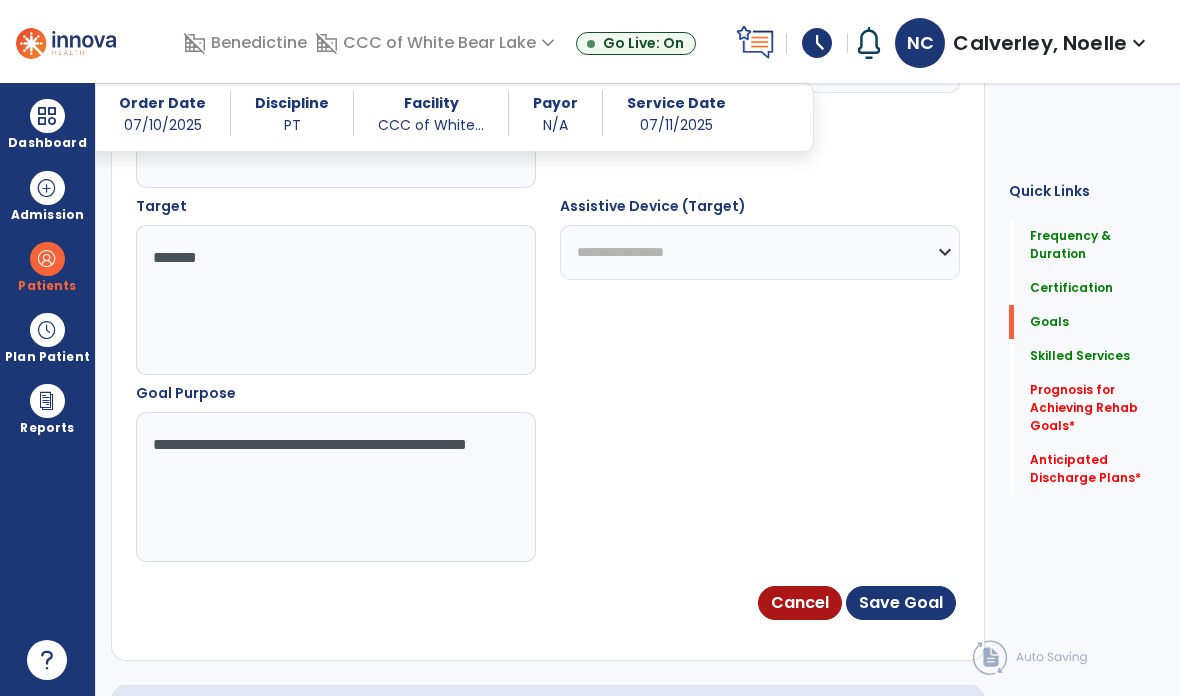 click on "Save Goal" at bounding box center [901, 603] 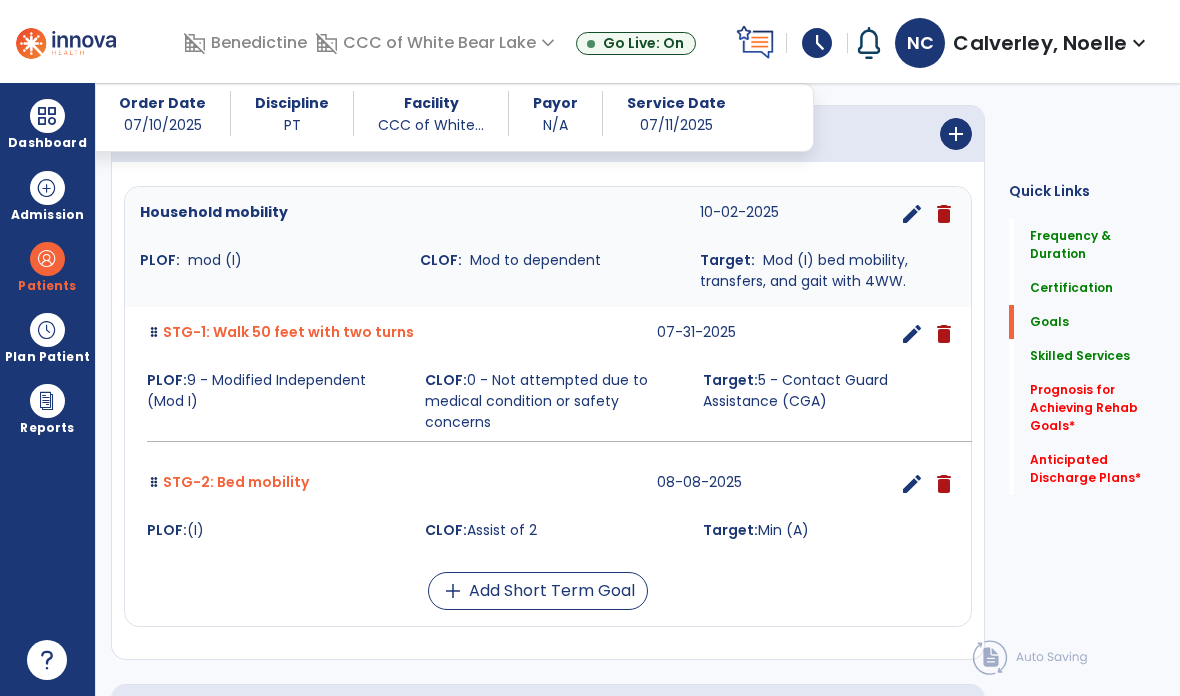 scroll, scrollTop: 527, scrollLeft: 0, axis: vertical 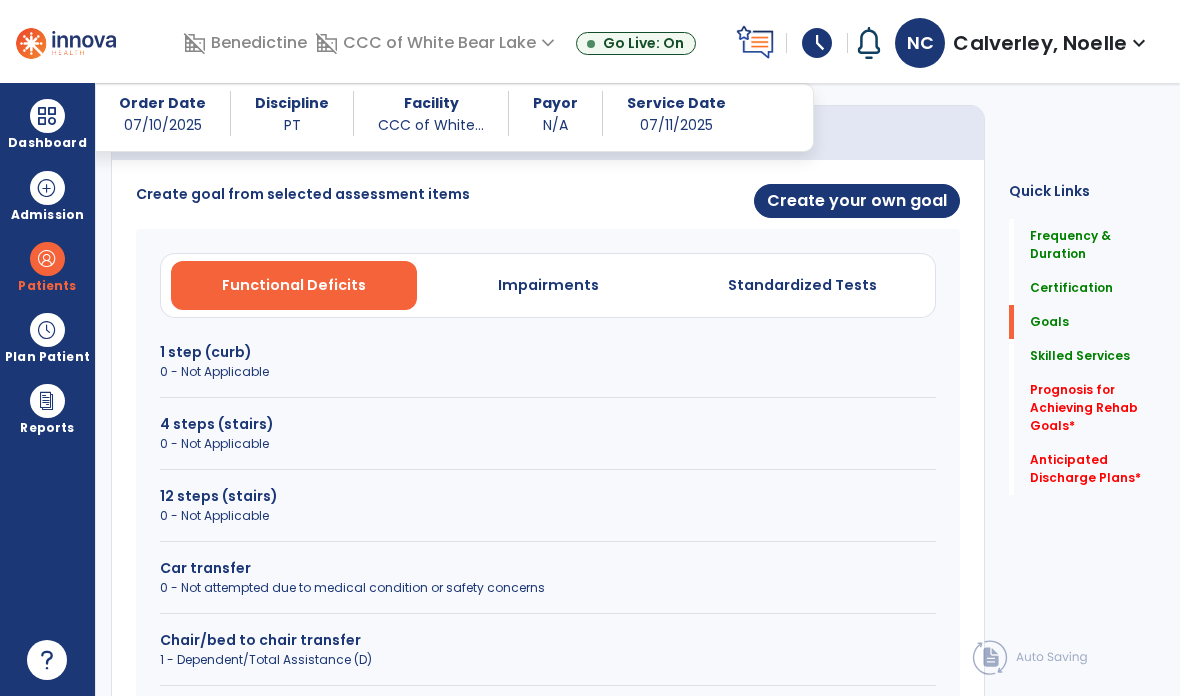 click on "Create your own goal" at bounding box center [857, 201] 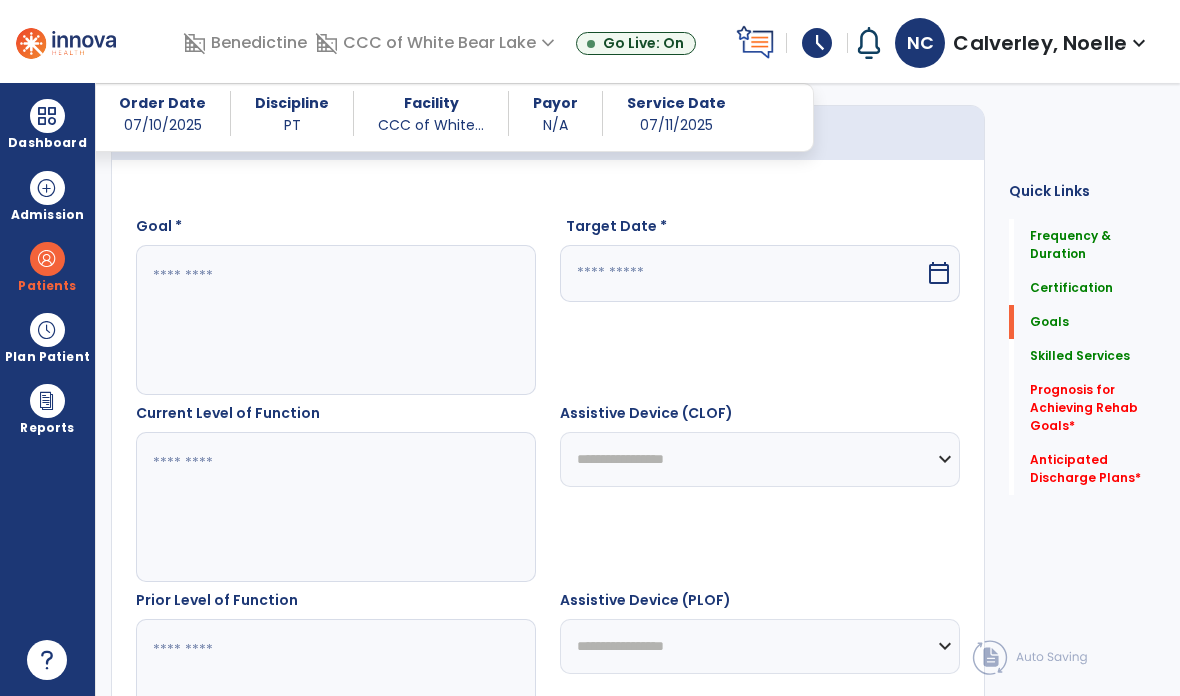 click at bounding box center [336, 320] 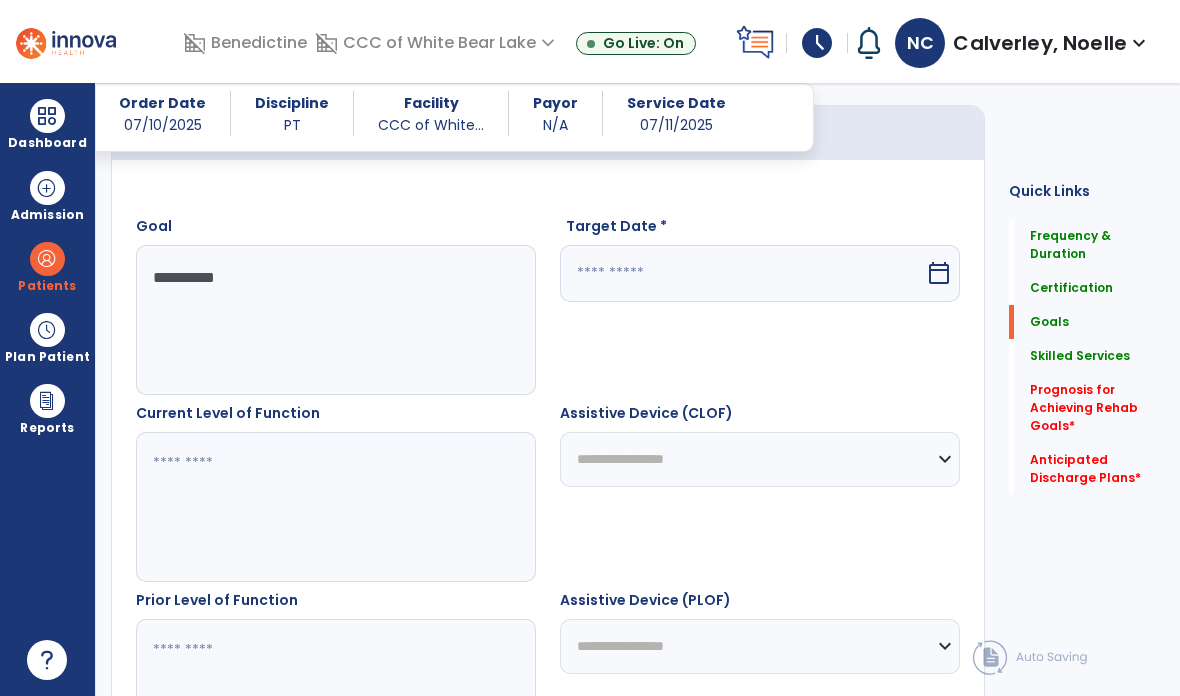 type on "*********" 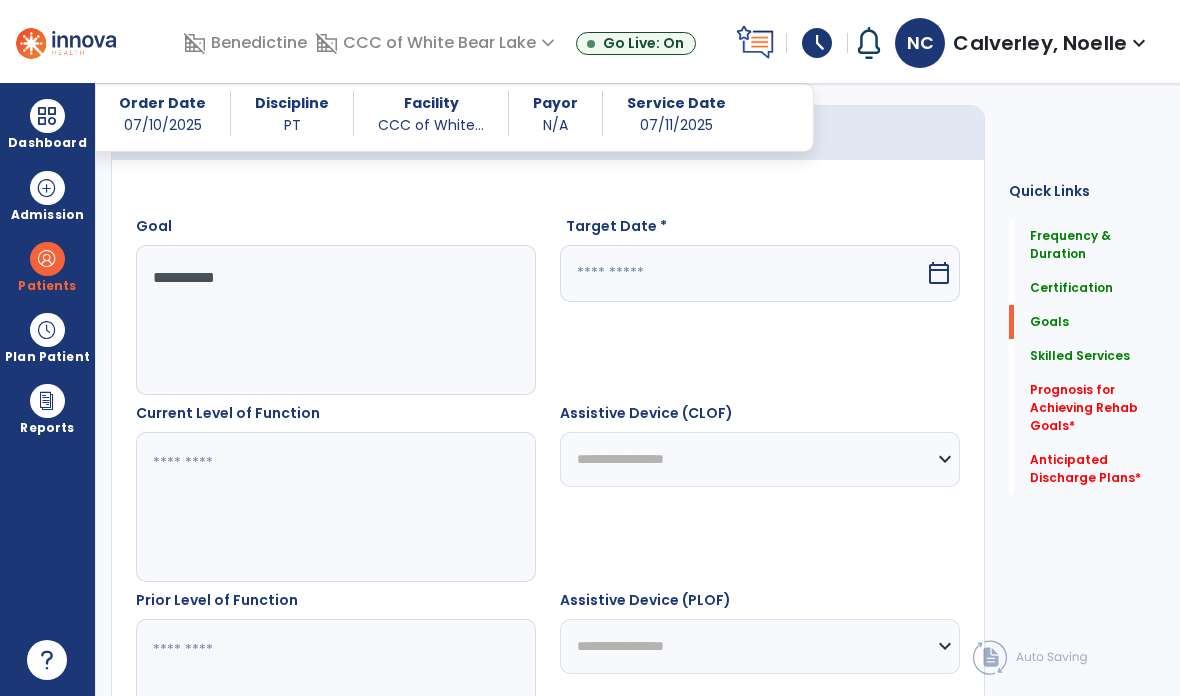 click on "calendar_today" at bounding box center (939, 273) 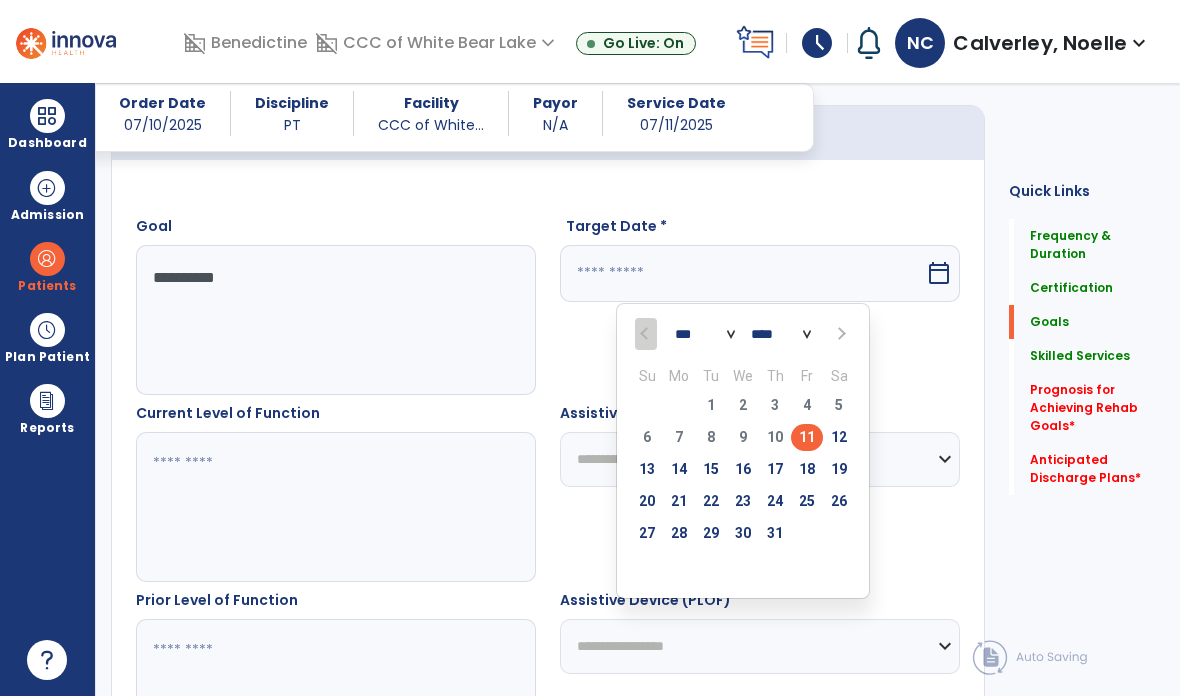 click at bounding box center (840, 334) 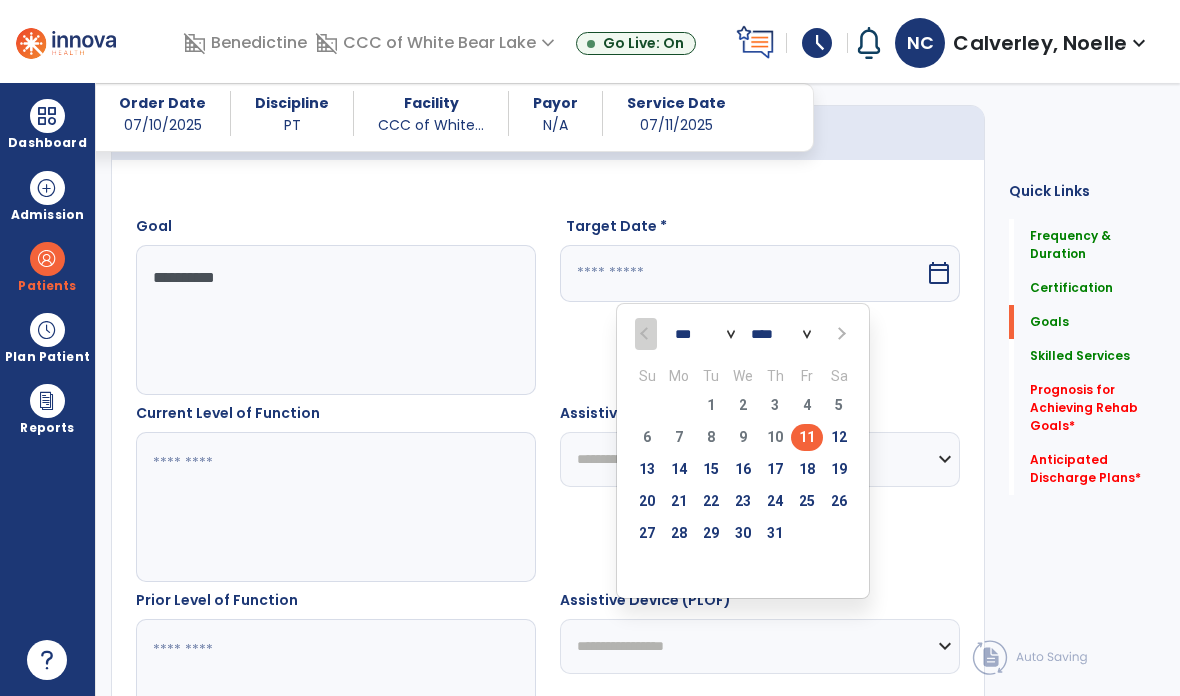 select on "*" 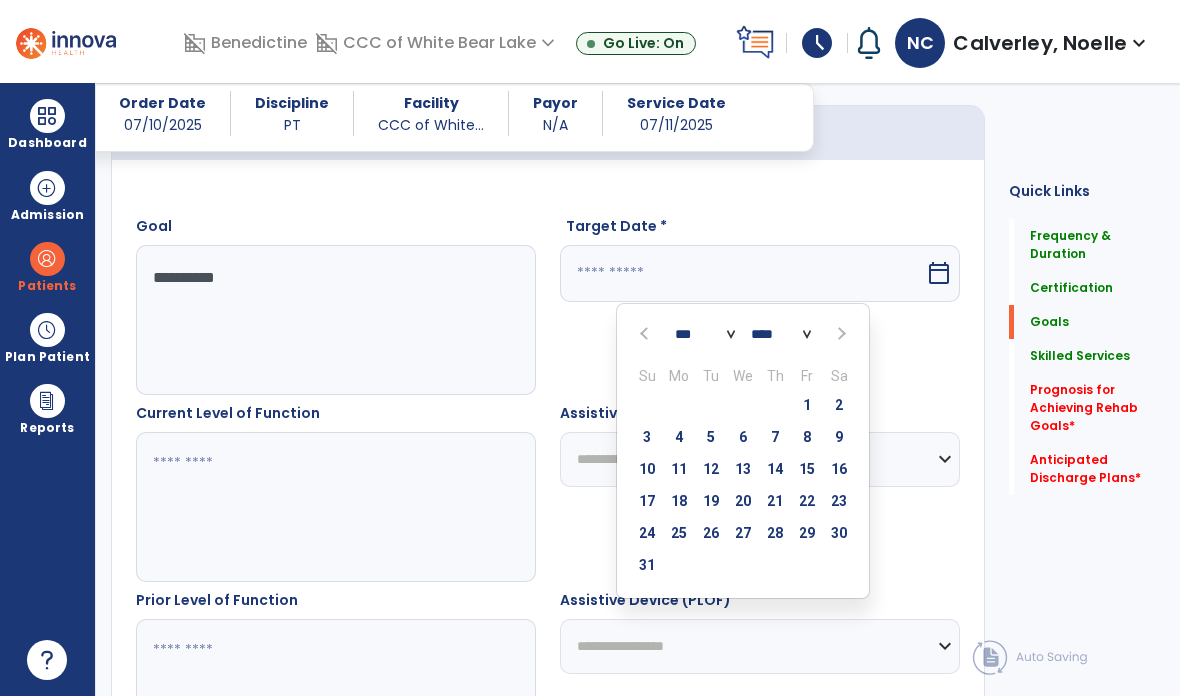 click on "8" at bounding box center (807, 437) 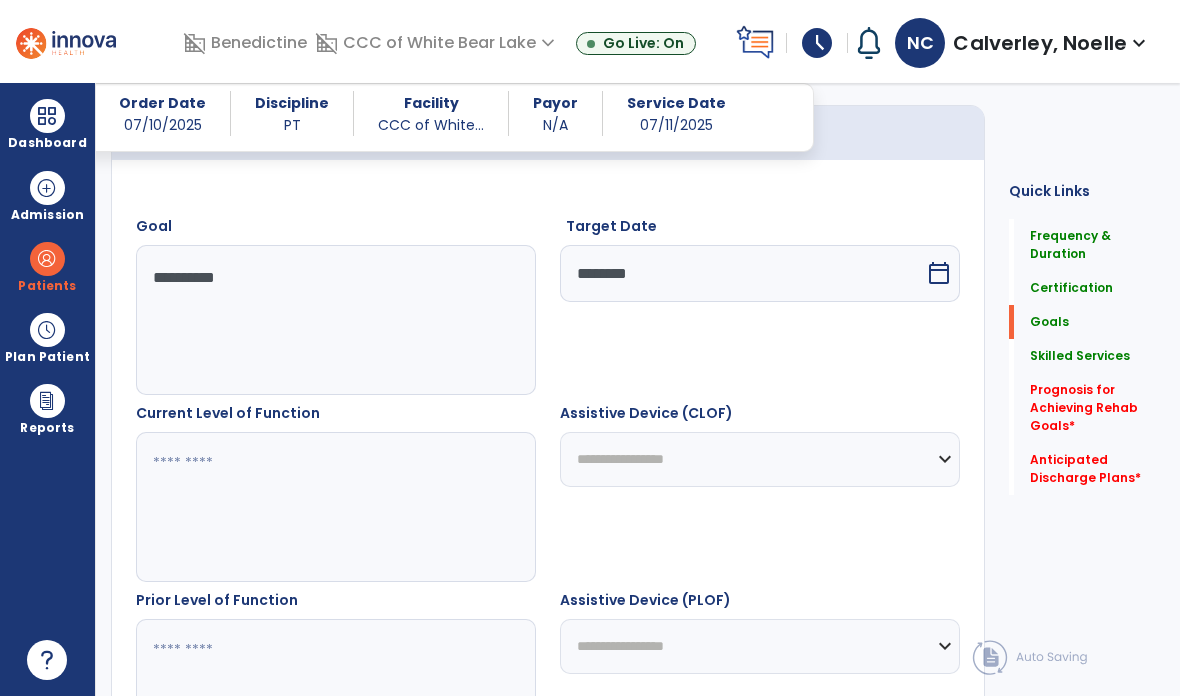 click at bounding box center (336, 507) 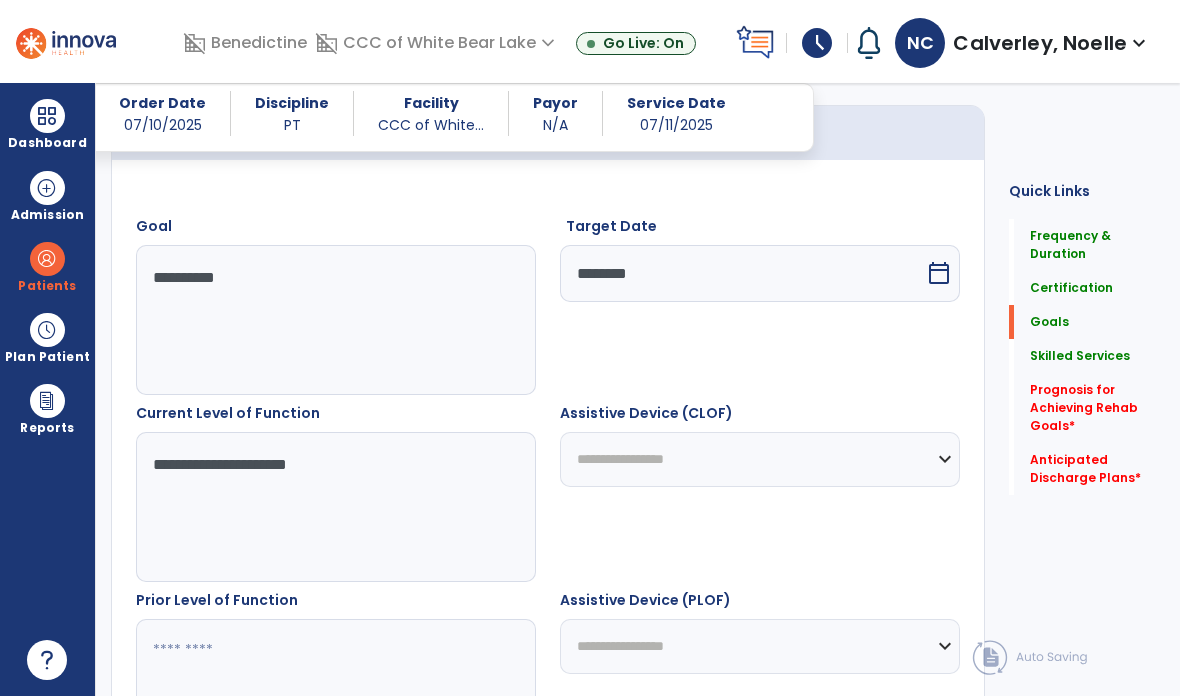 click on "**********" at bounding box center (336, 507) 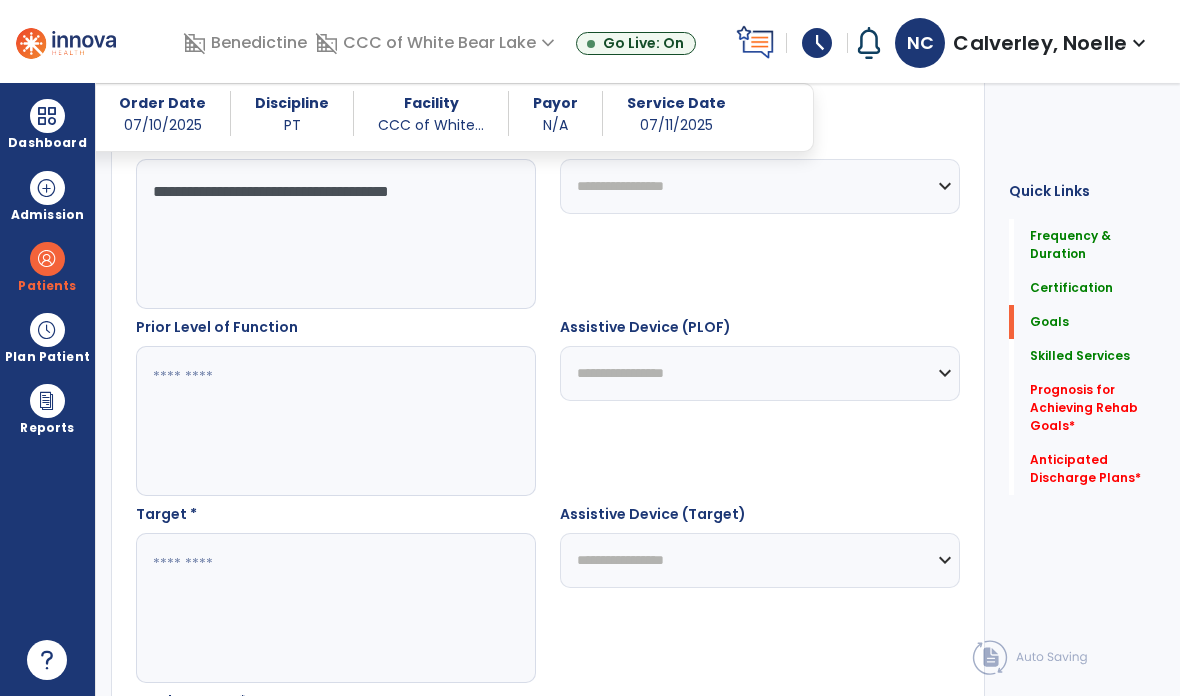 scroll, scrollTop: 807, scrollLeft: 0, axis: vertical 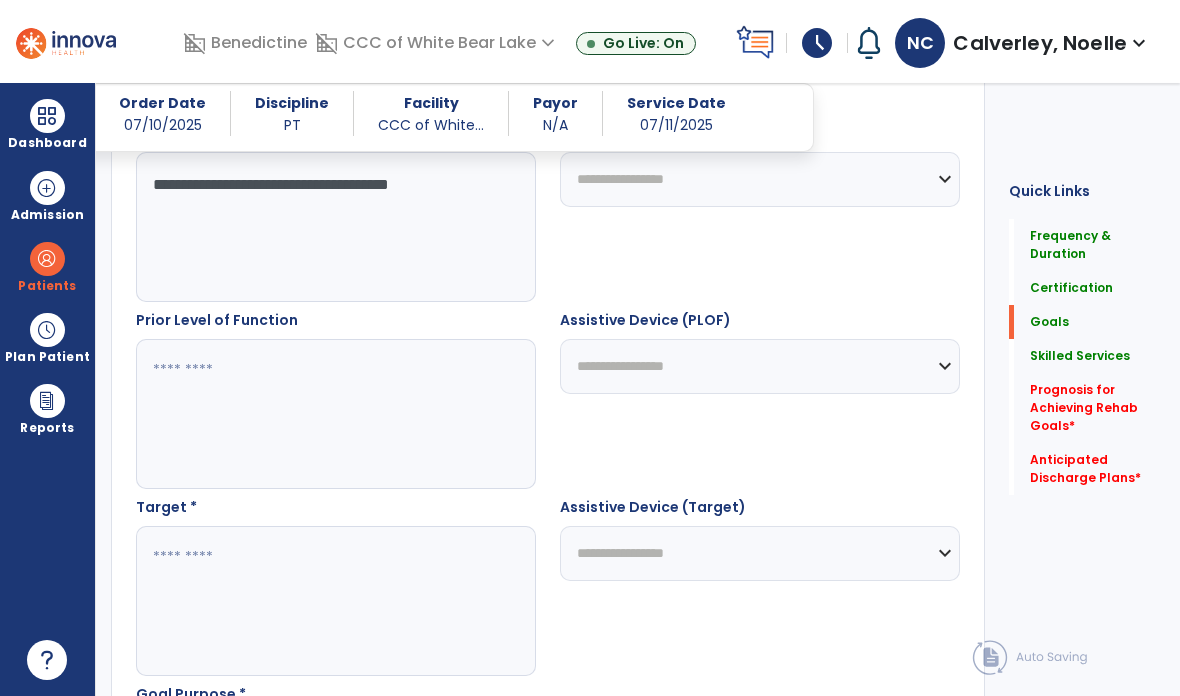 type on "**********" 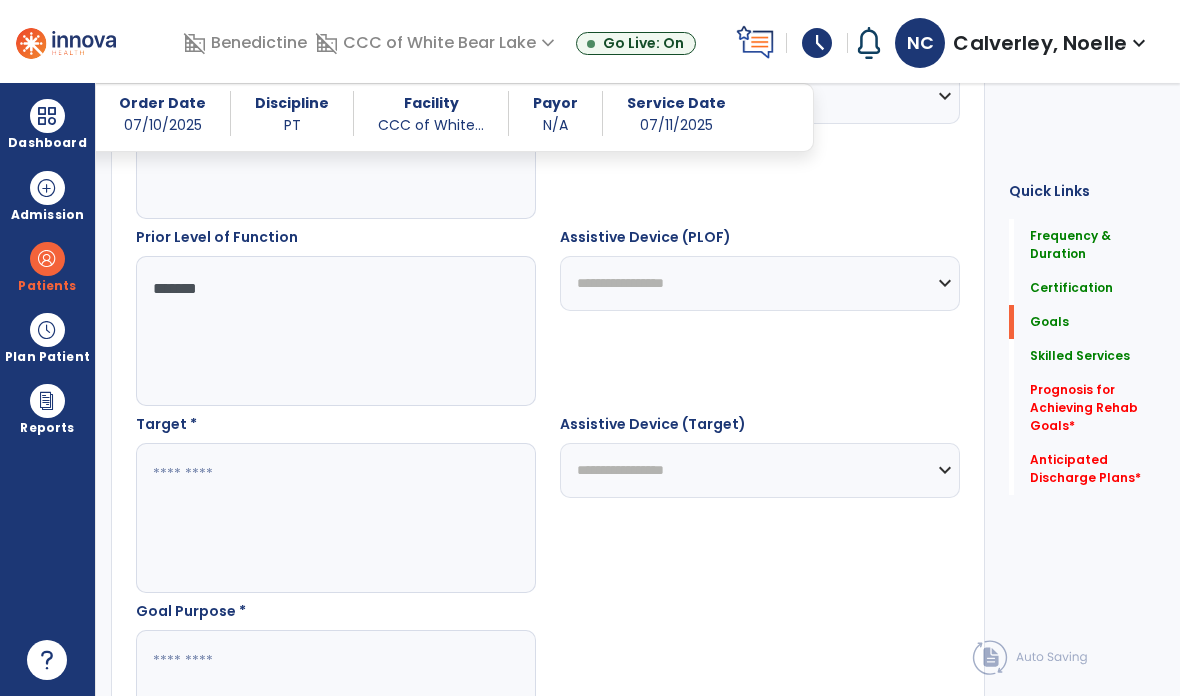scroll, scrollTop: 890, scrollLeft: 0, axis: vertical 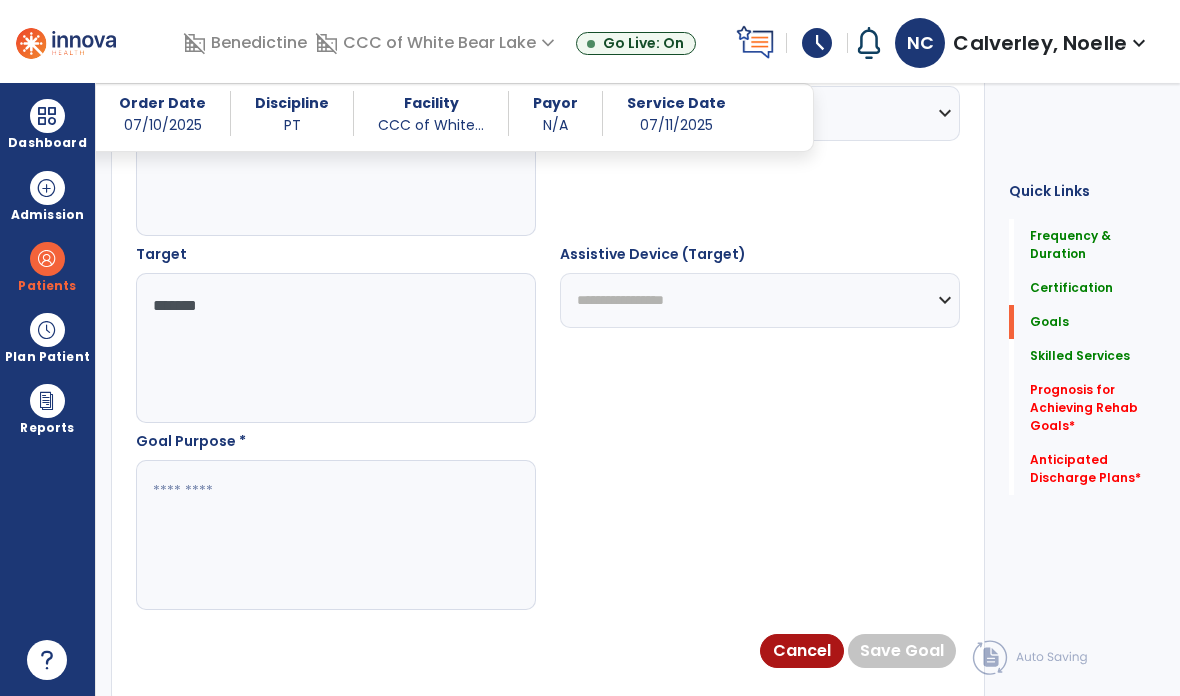 type on "*******" 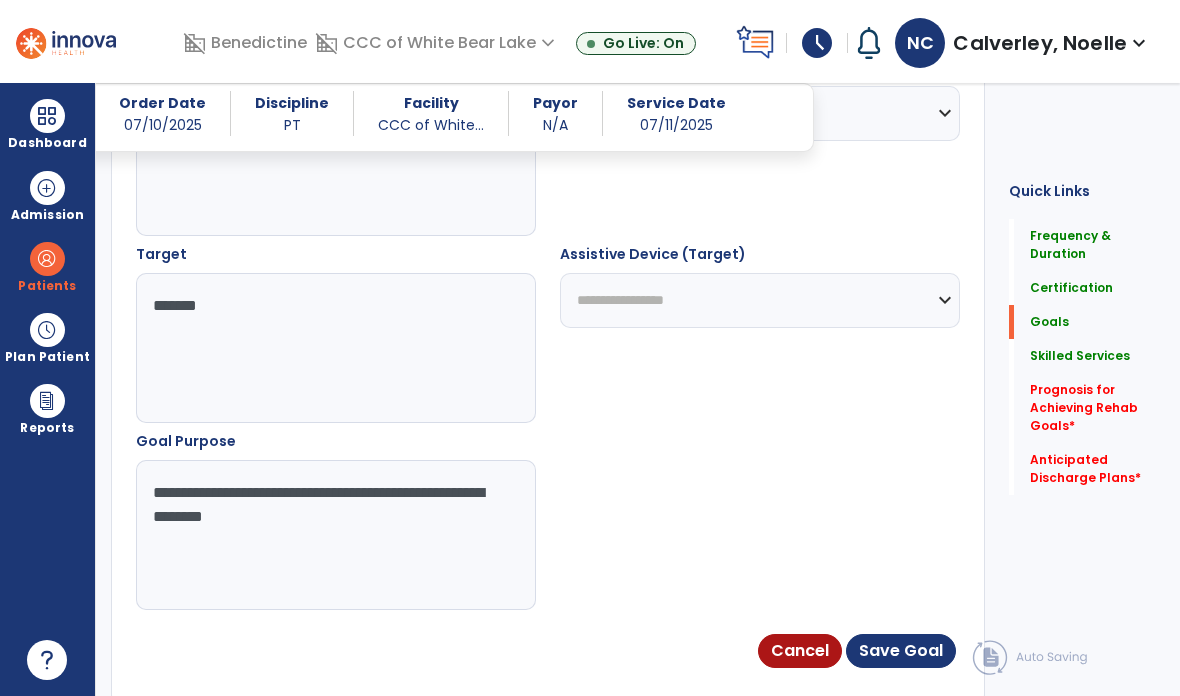 type on "**********" 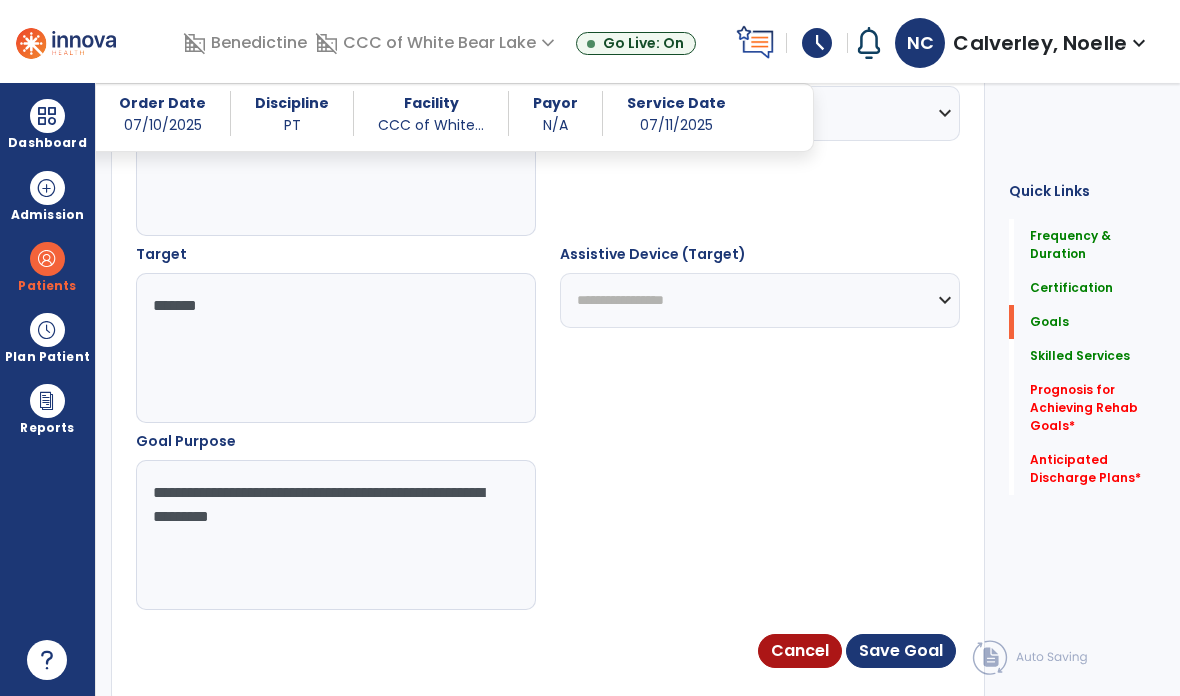click on "Save Goal" at bounding box center [901, 651] 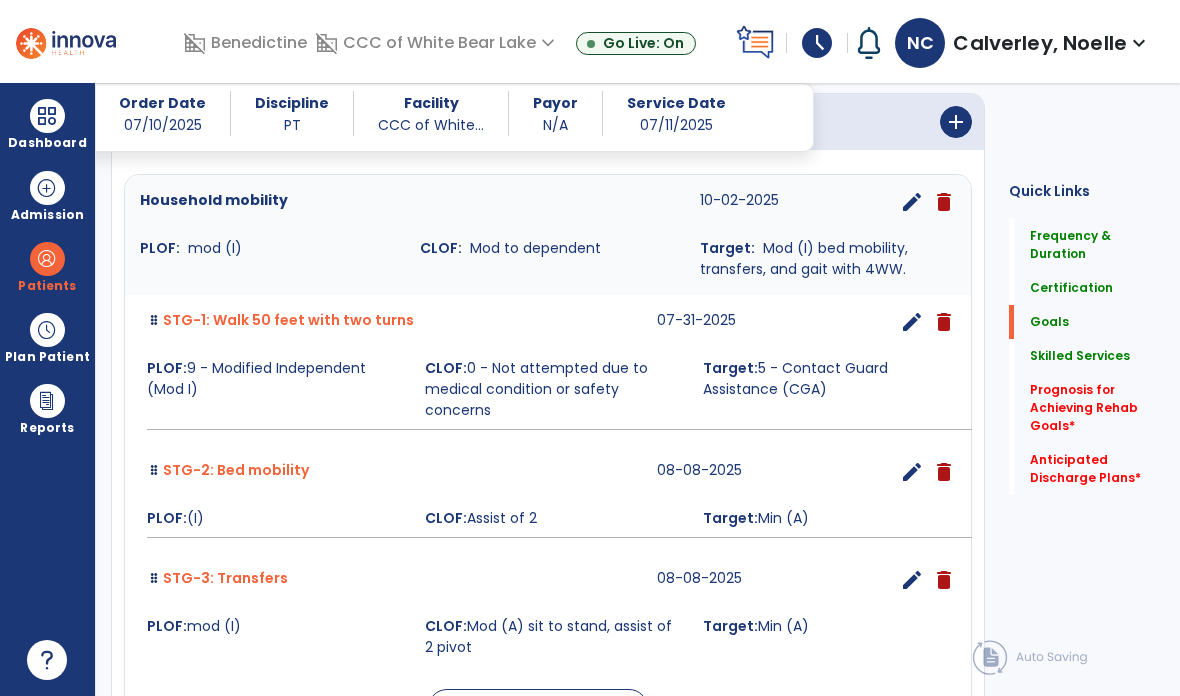 scroll, scrollTop: 539, scrollLeft: 0, axis: vertical 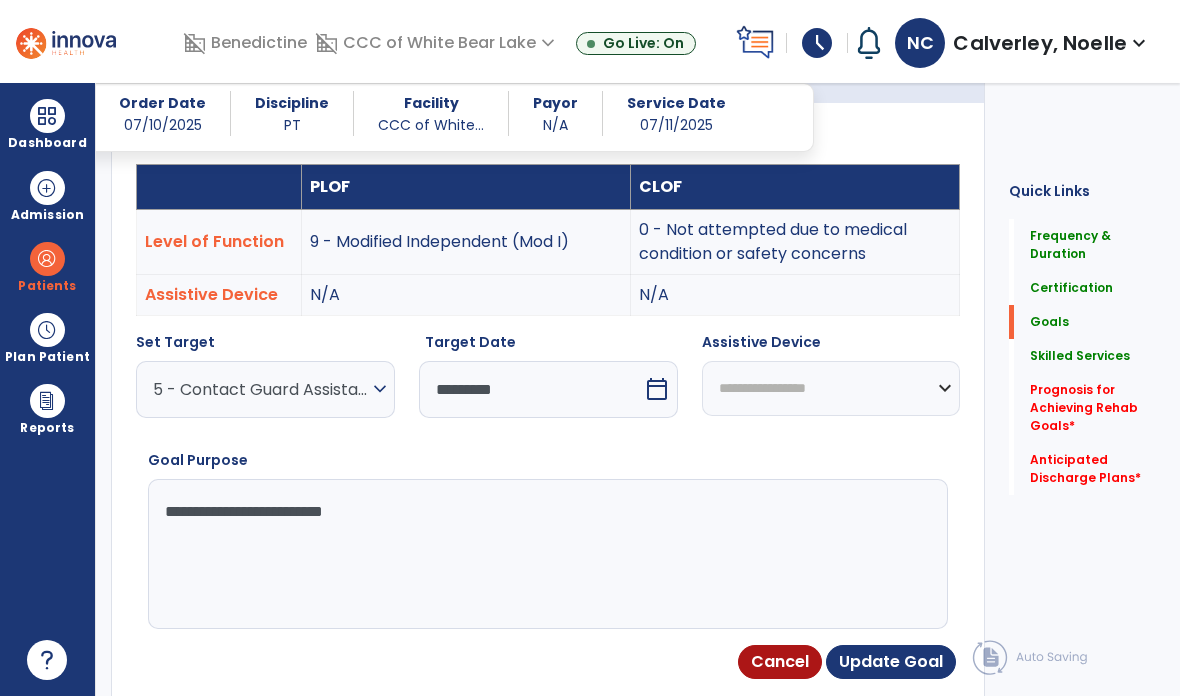 click on "calendar_today" at bounding box center (657, 389) 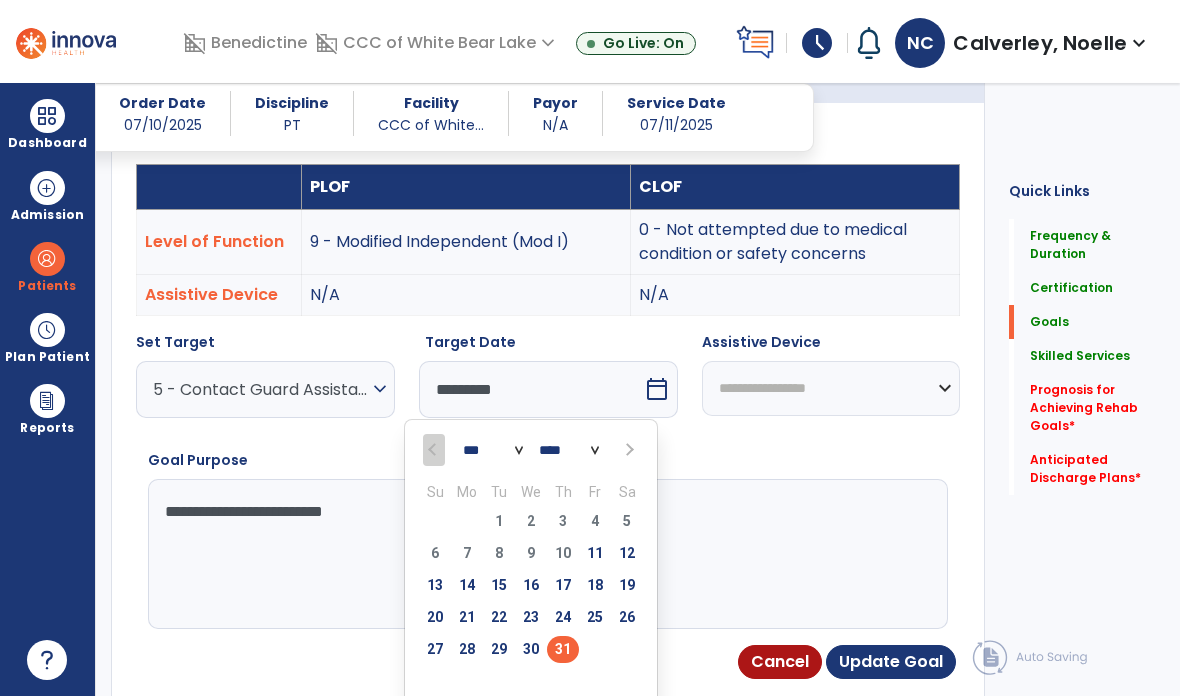click at bounding box center (628, 450) 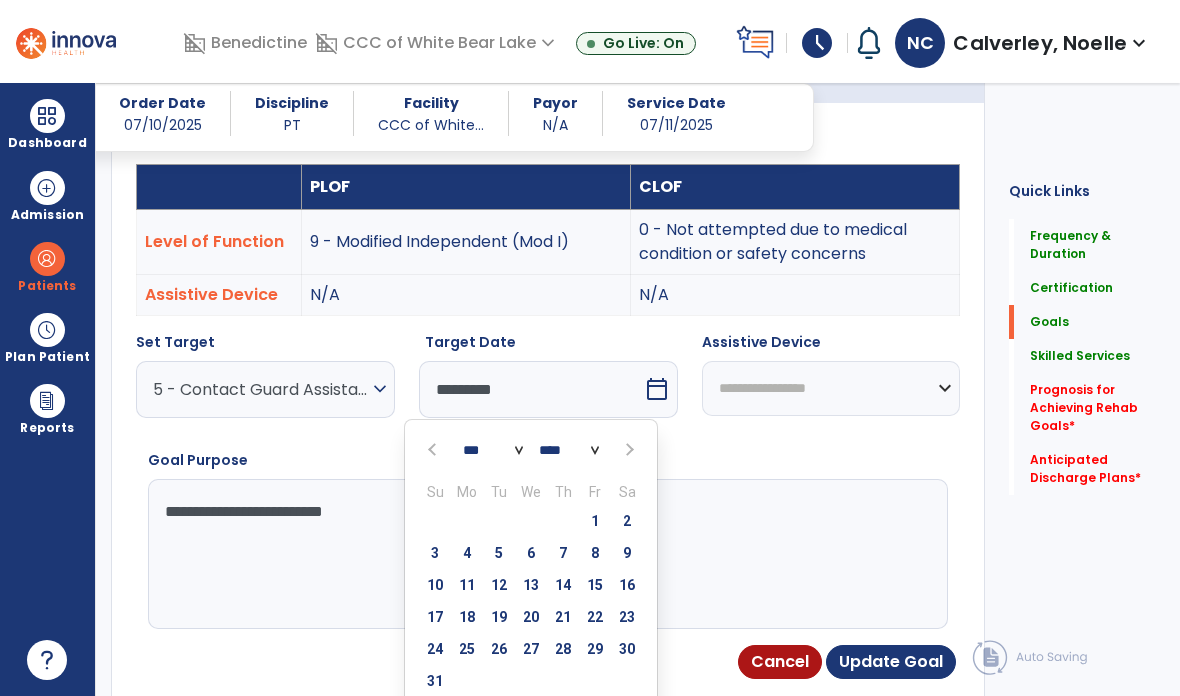 click on "8" at bounding box center (595, 553) 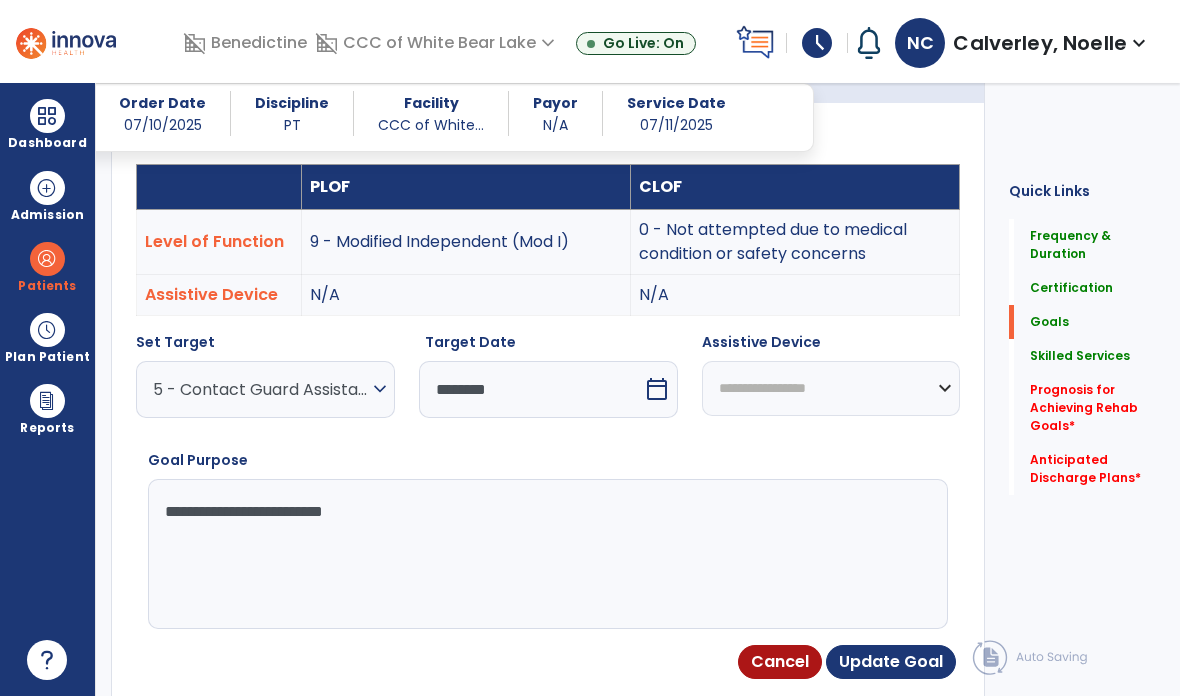 click on "Update Goal" at bounding box center (891, 662) 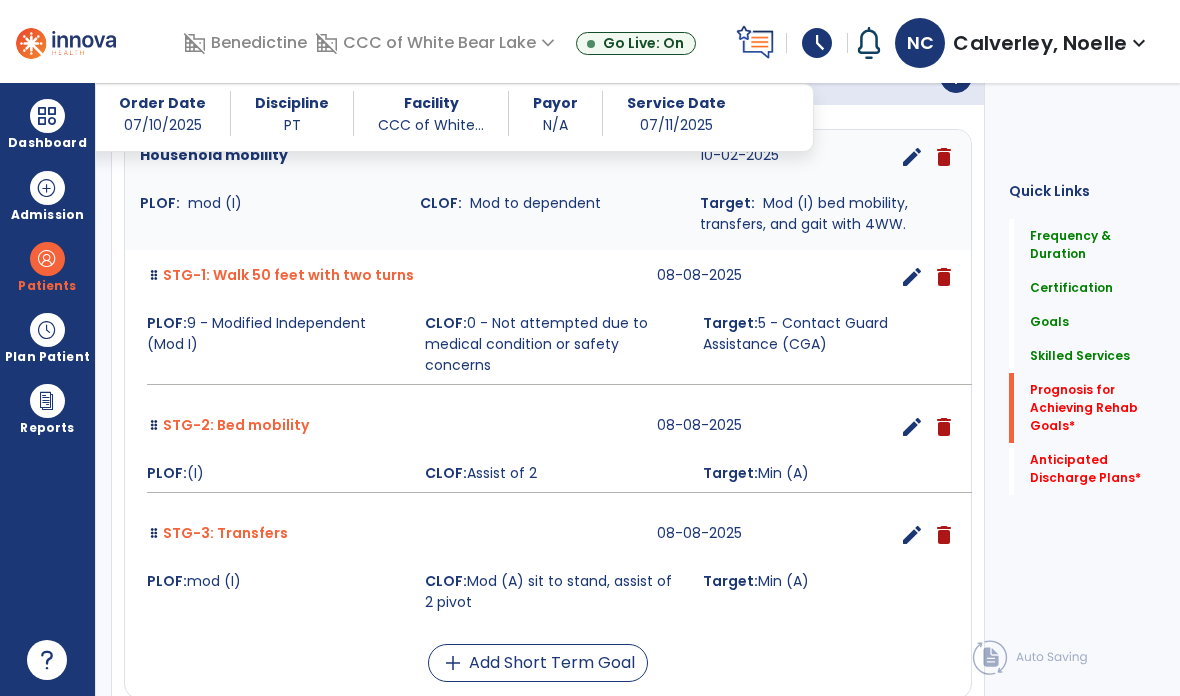 click on "Prognosis for Achieving Rehab Goals   *" 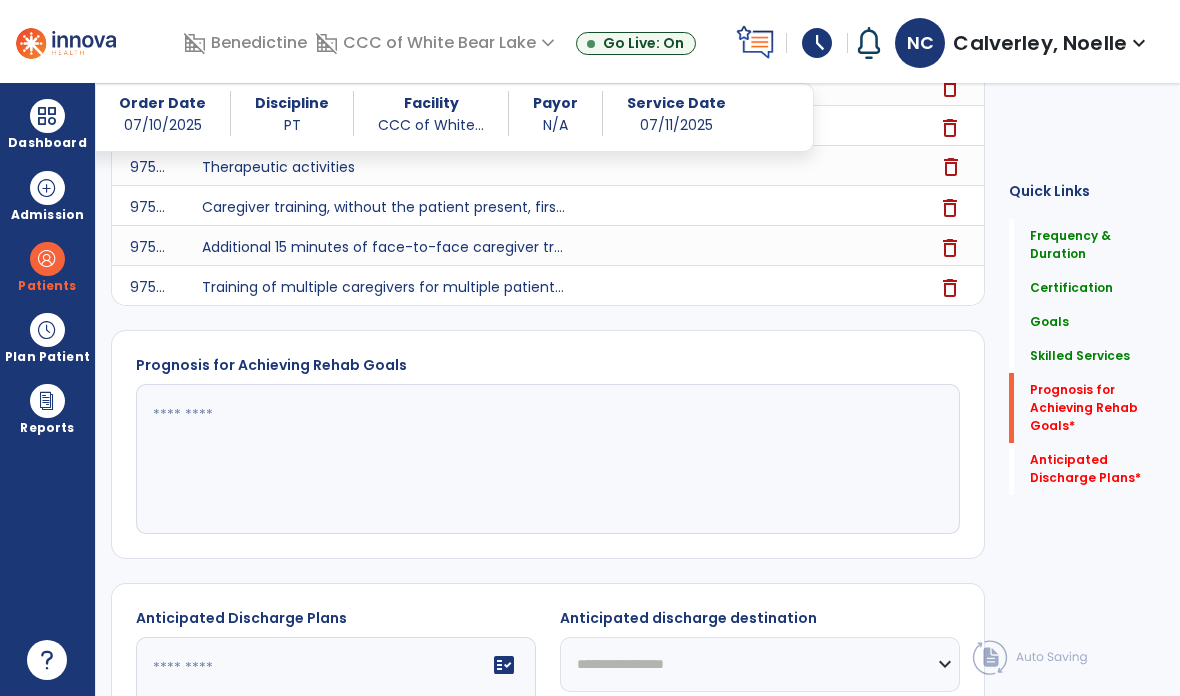 scroll, scrollTop: 1502, scrollLeft: 0, axis: vertical 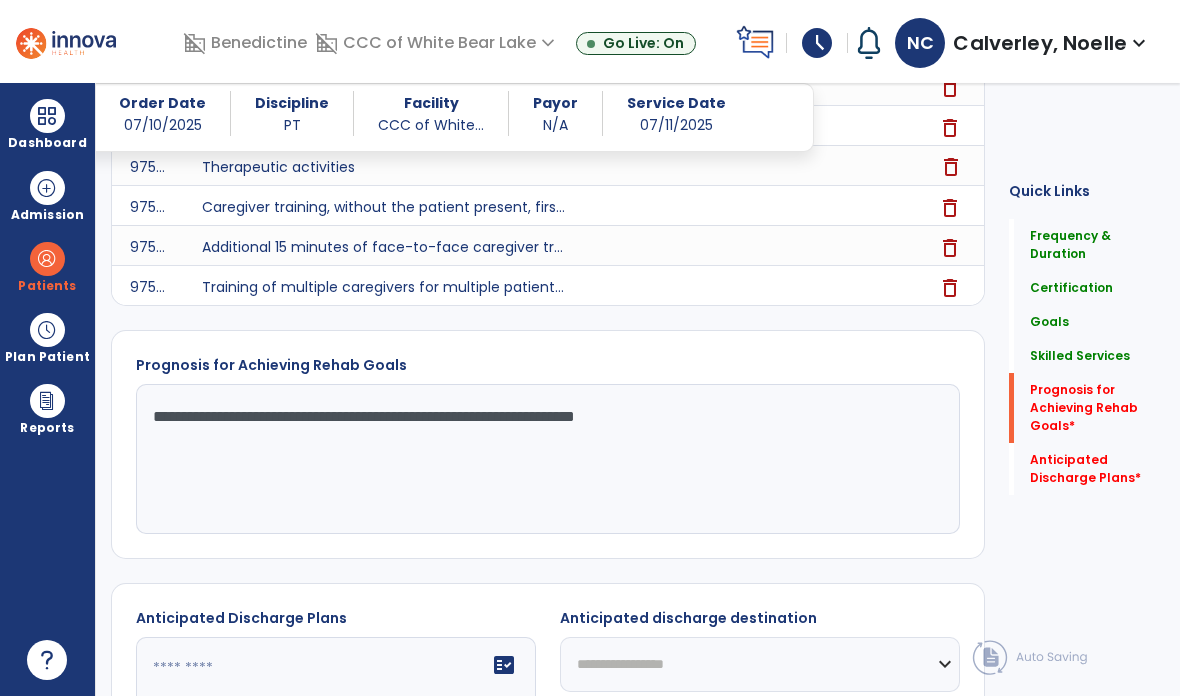 click on "**********" 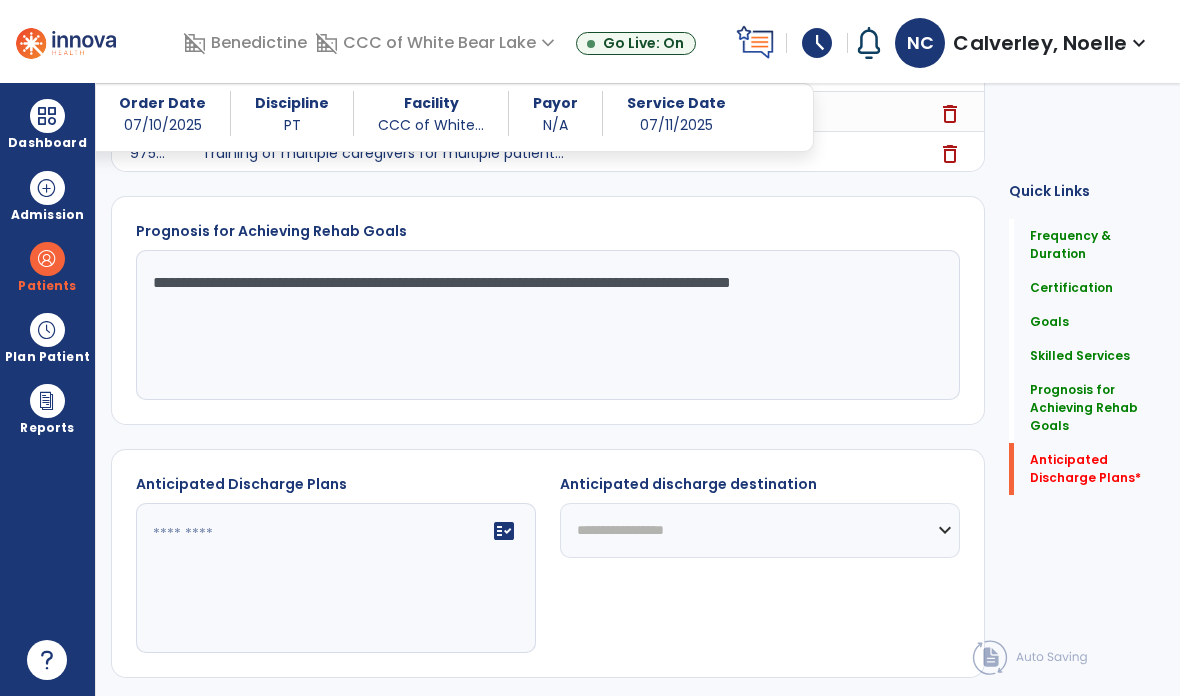 scroll, scrollTop: 1635, scrollLeft: 0, axis: vertical 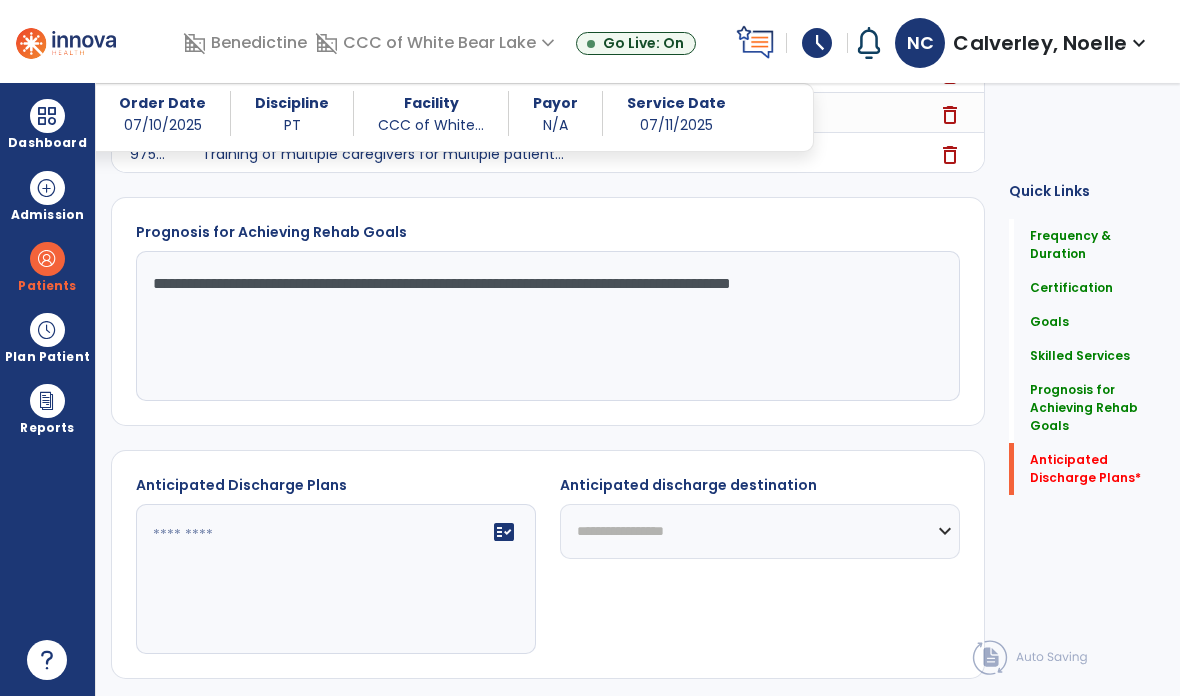 type on "**********" 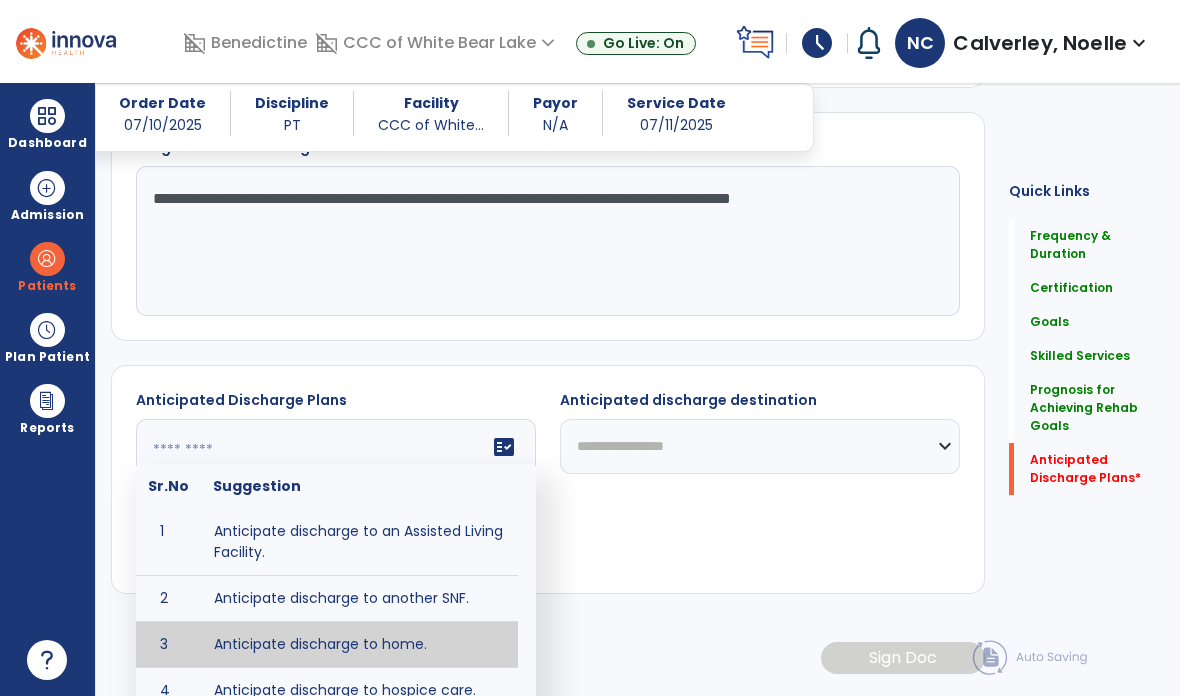 type on "**********" 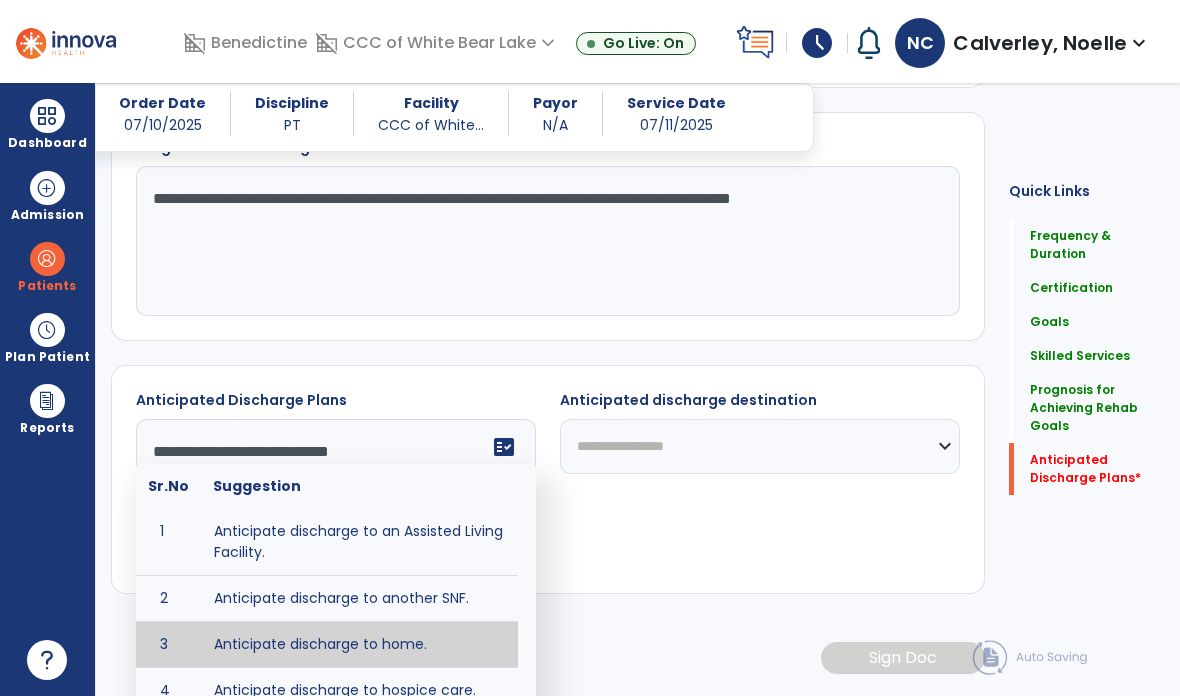 scroll, scrollTop: 1635, scrollLeft: 0, axis: vertical 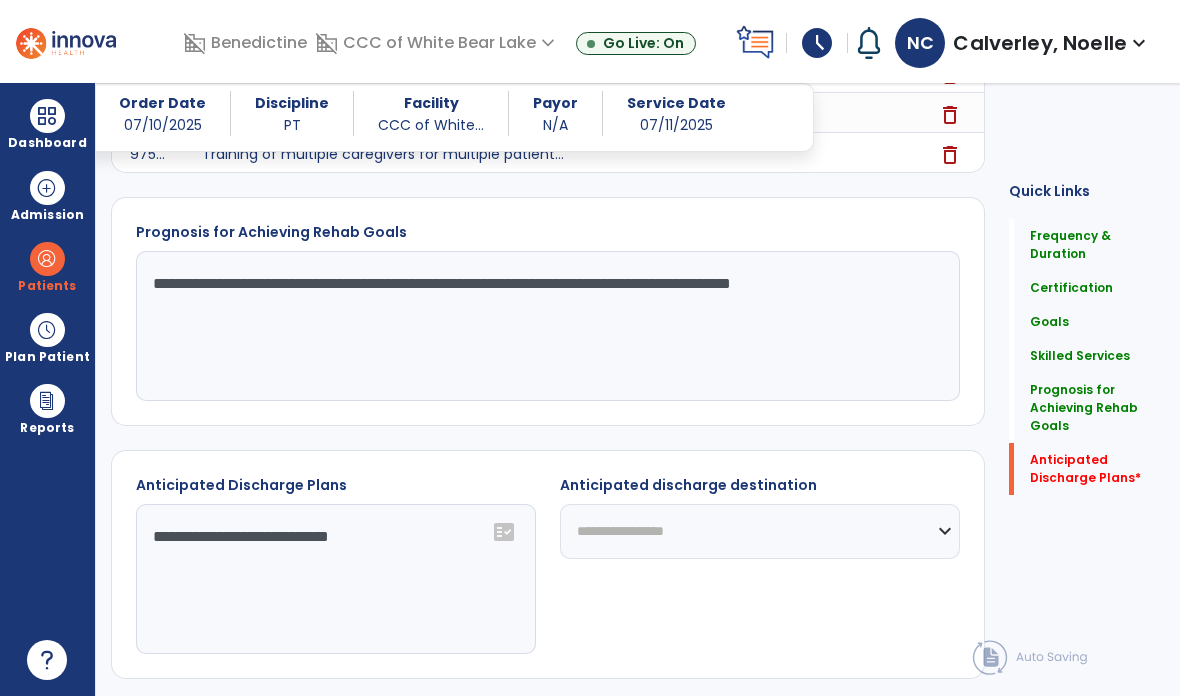 click on "**********" 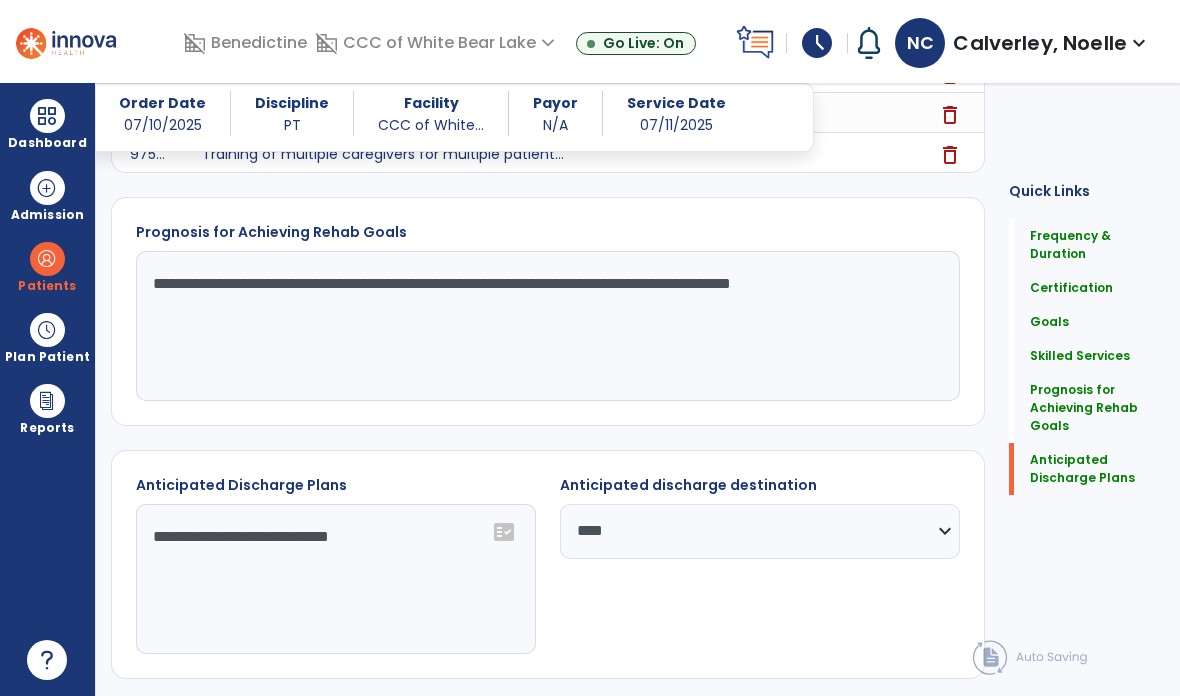 click on "Sign Doc" 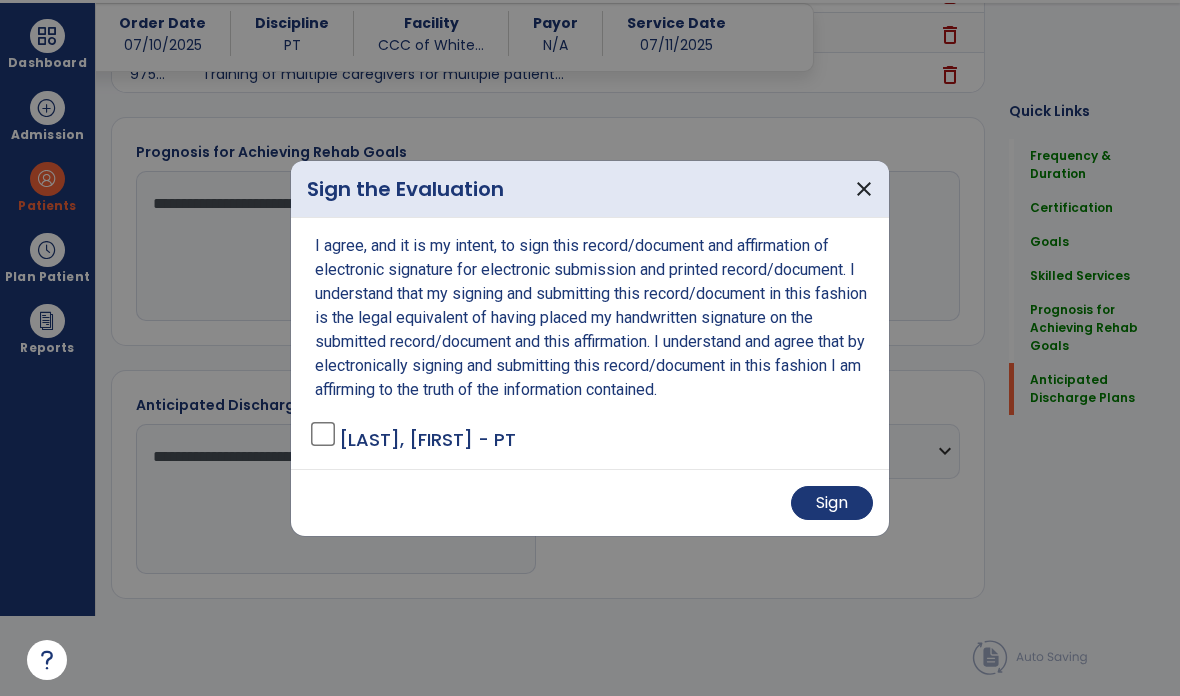 click on "Sign" at bounding box center [832, 503] 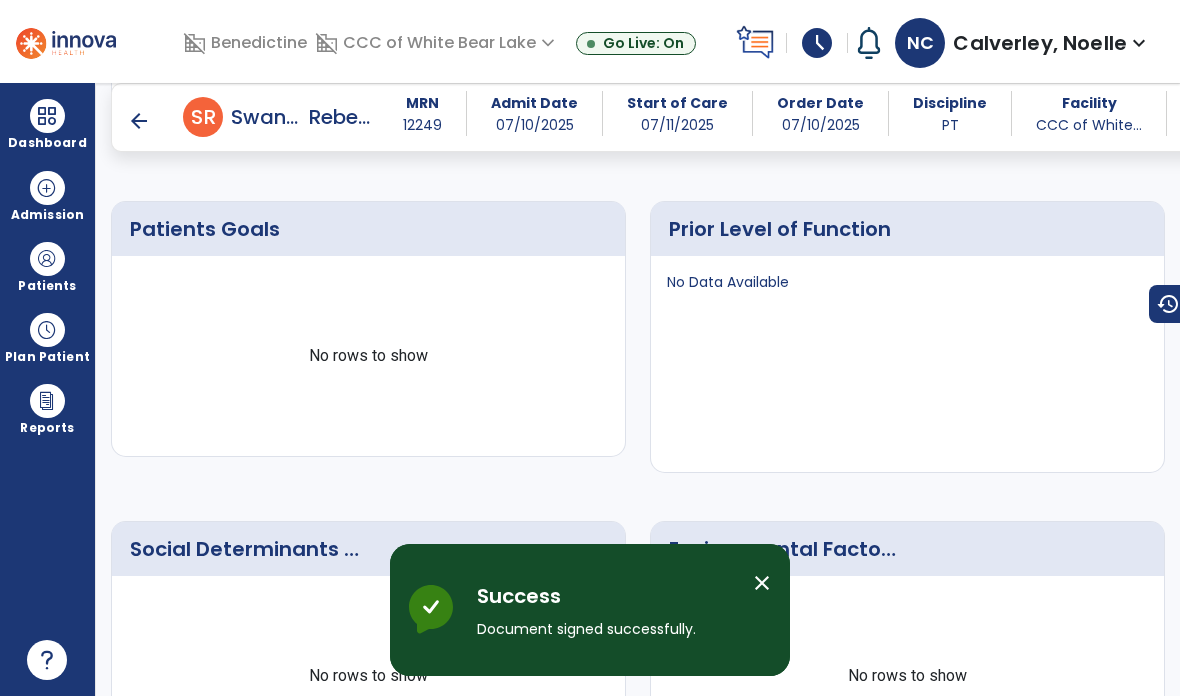 scroll, scrollTop: 80, scrollLeft: 0, axis: vertical 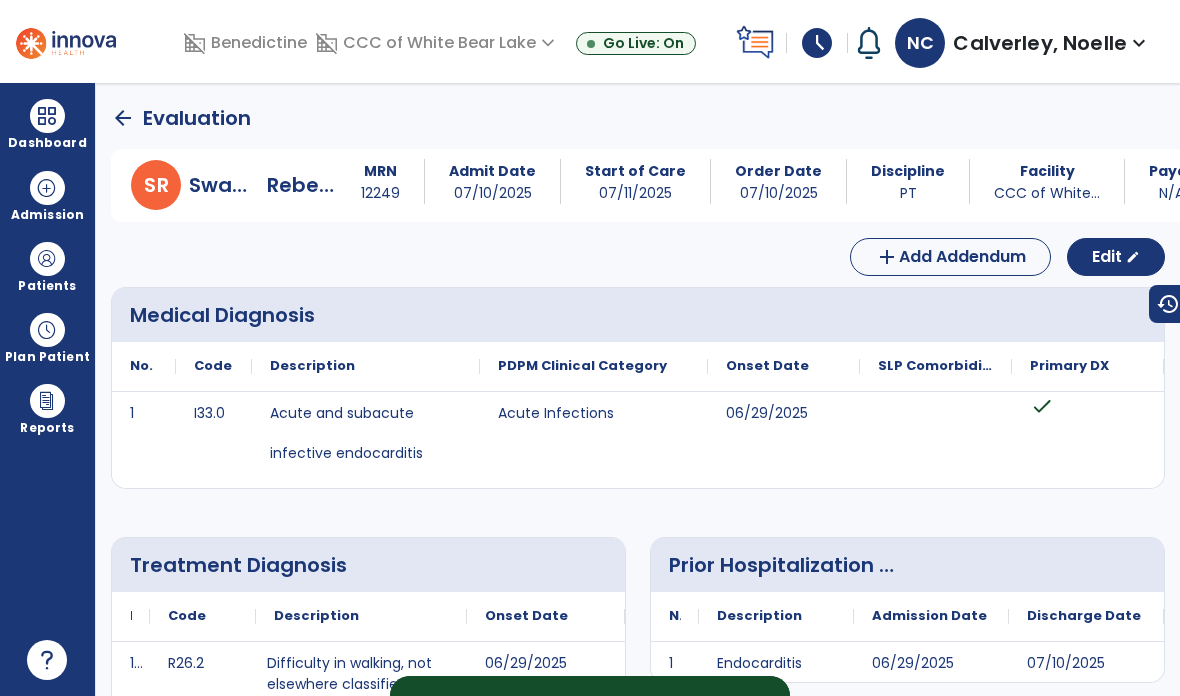 click on "edit" 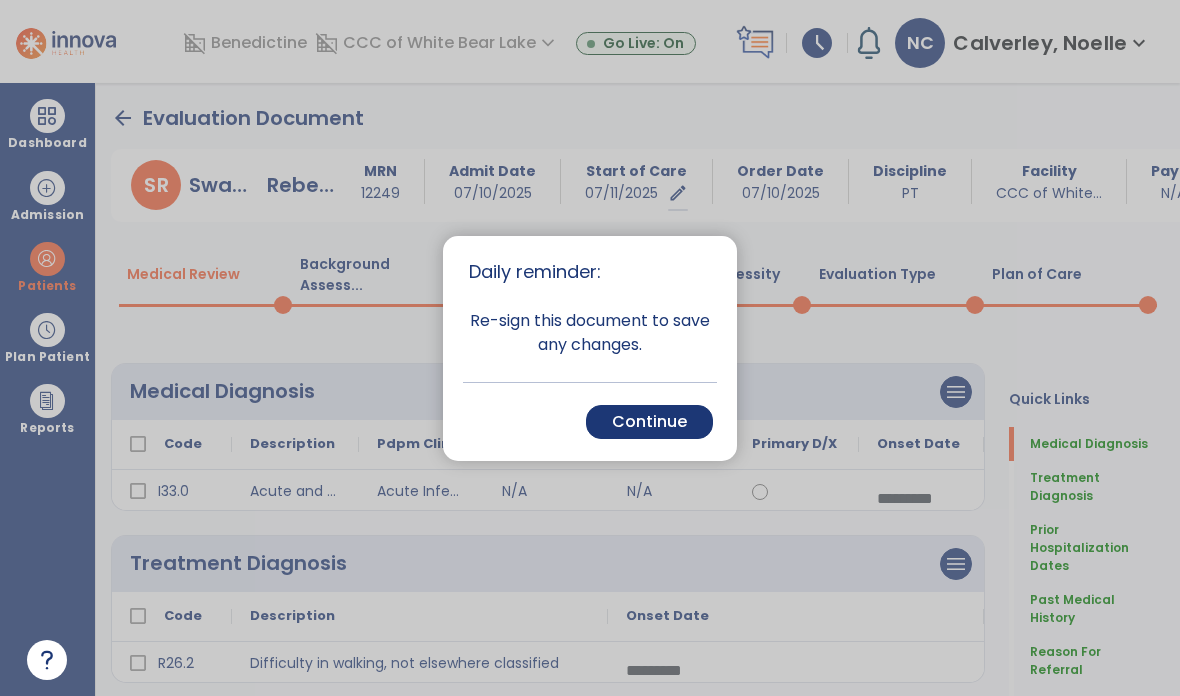 click on "Continue" at bounding box center [649, 422] 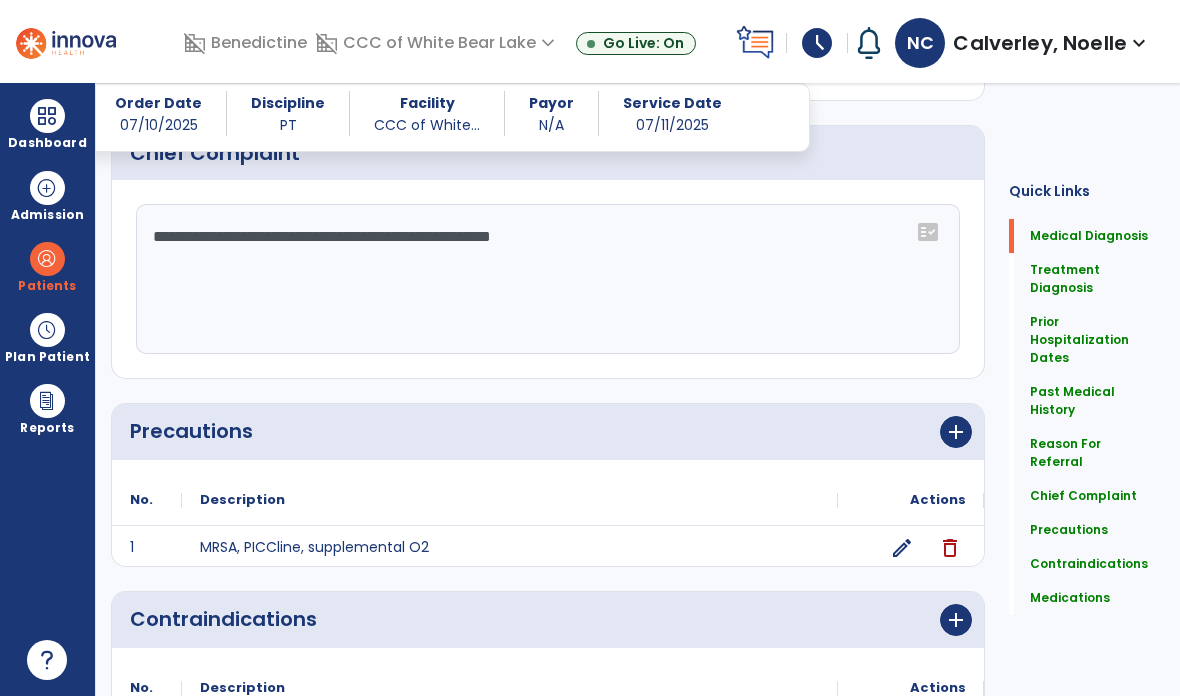 scroll, scrollTop: 1253, scrollLeft: 0, axis: vertical 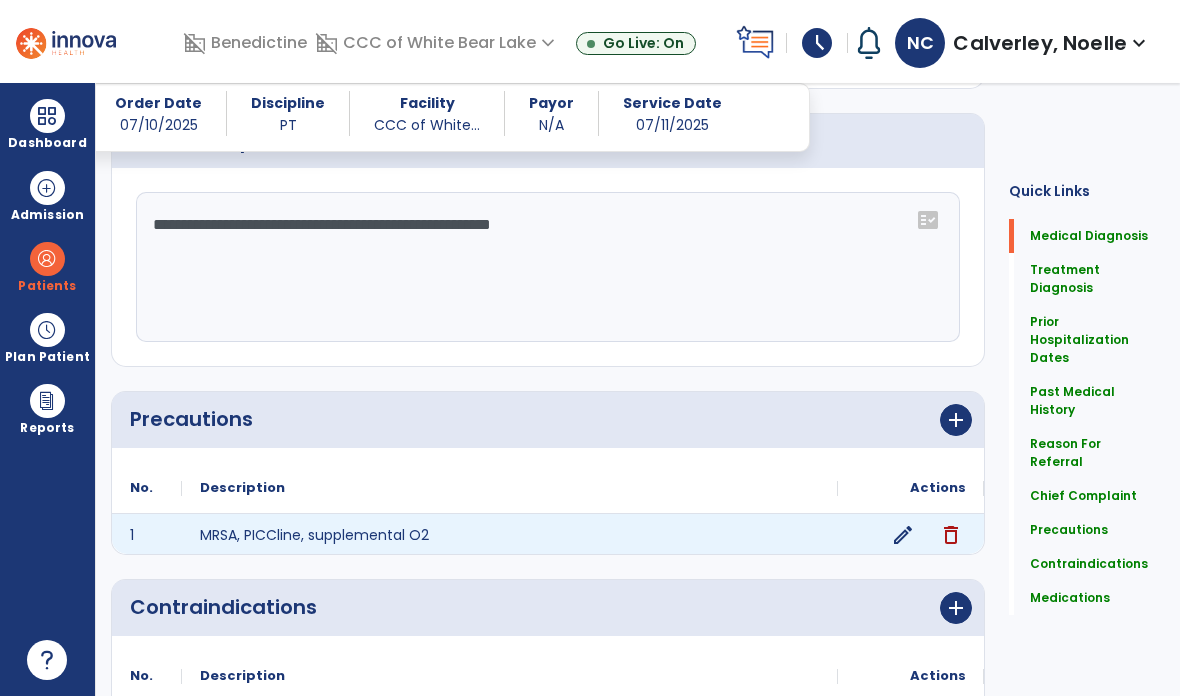 click on "edit" 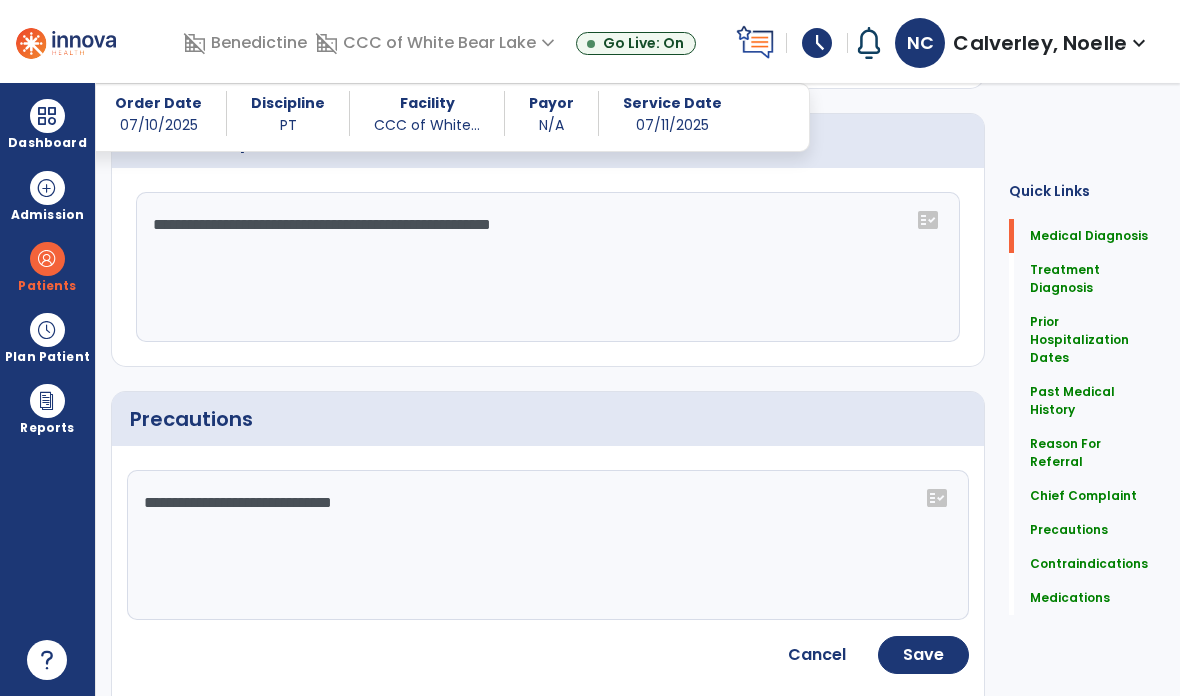 click on "**********" 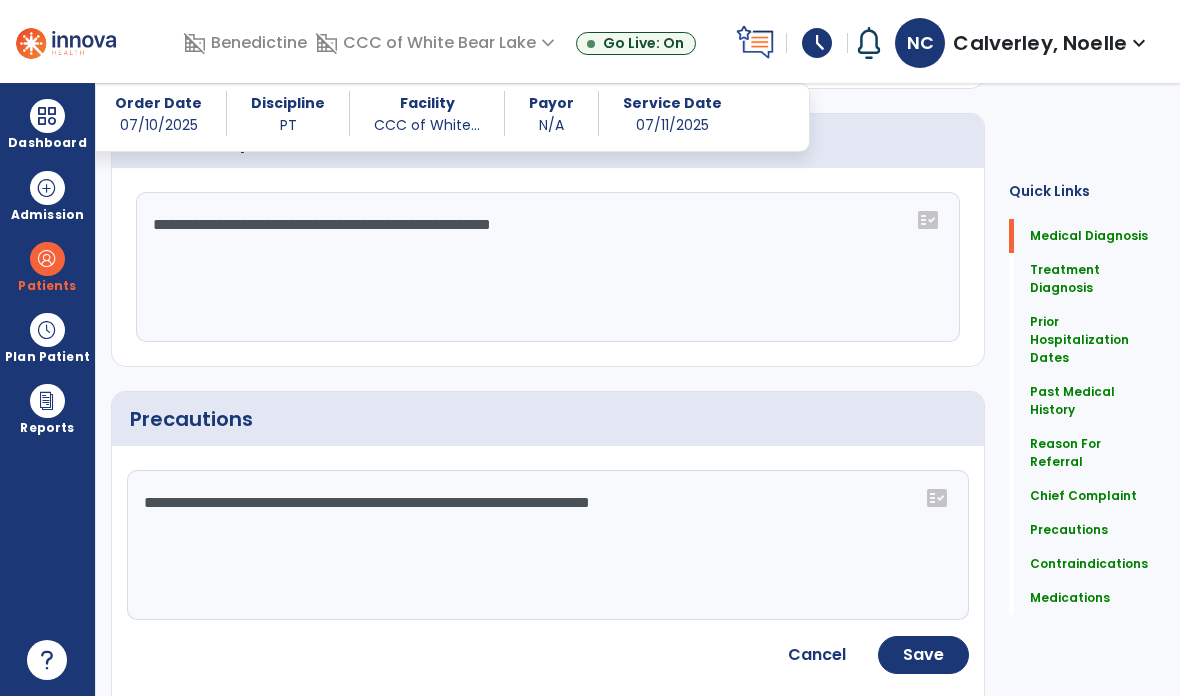 type on "**********" 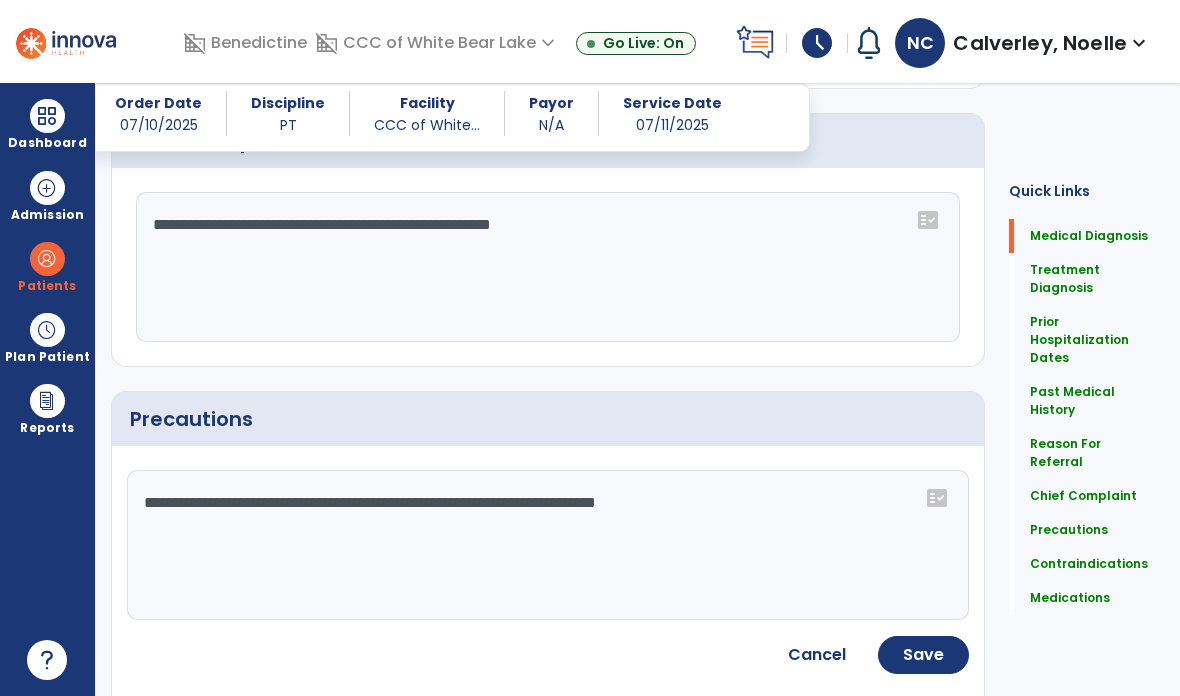 click on "Save" 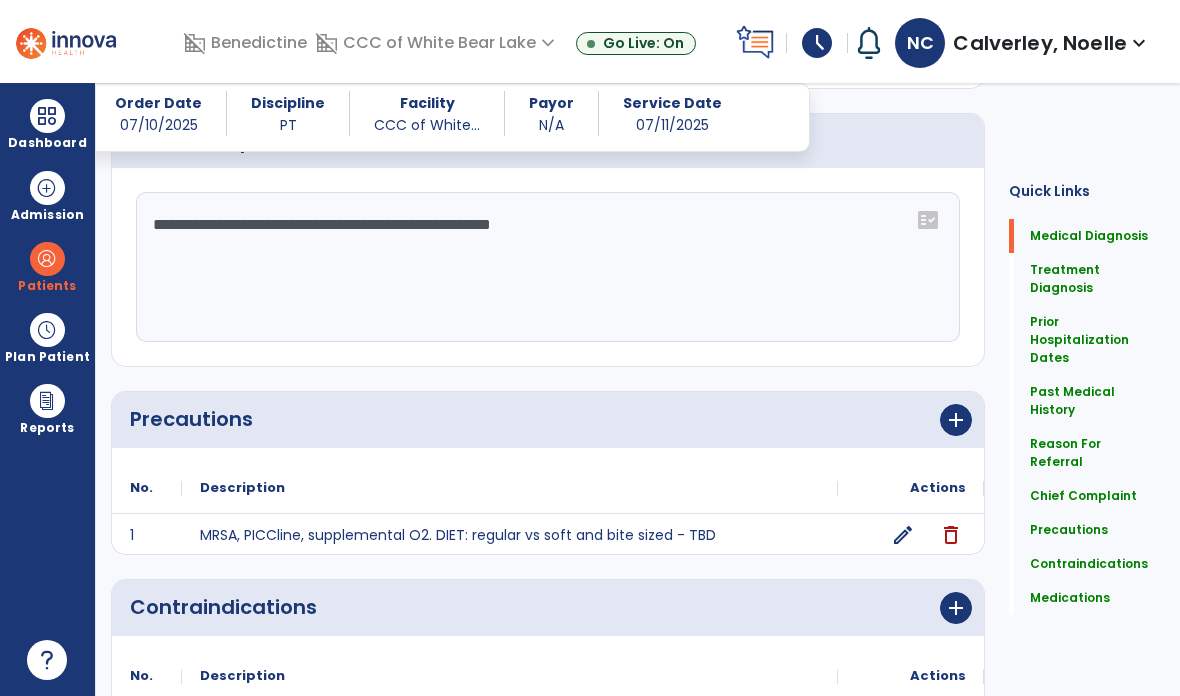 click on "Quick Links  Medical Diagnosis   Medical Diagnosis   Treatment Diagnosis   Treatment Diagnosis   Prior Hospitalization Dates   Prior Hospitalization Dates   Past Medical History   Past Medical History   Reason For Referral   Reason For Referral   Chief Complaint   Chief Complaint   Precautions   Precautions   Contraindications   Contraindications   Medications   Medications" 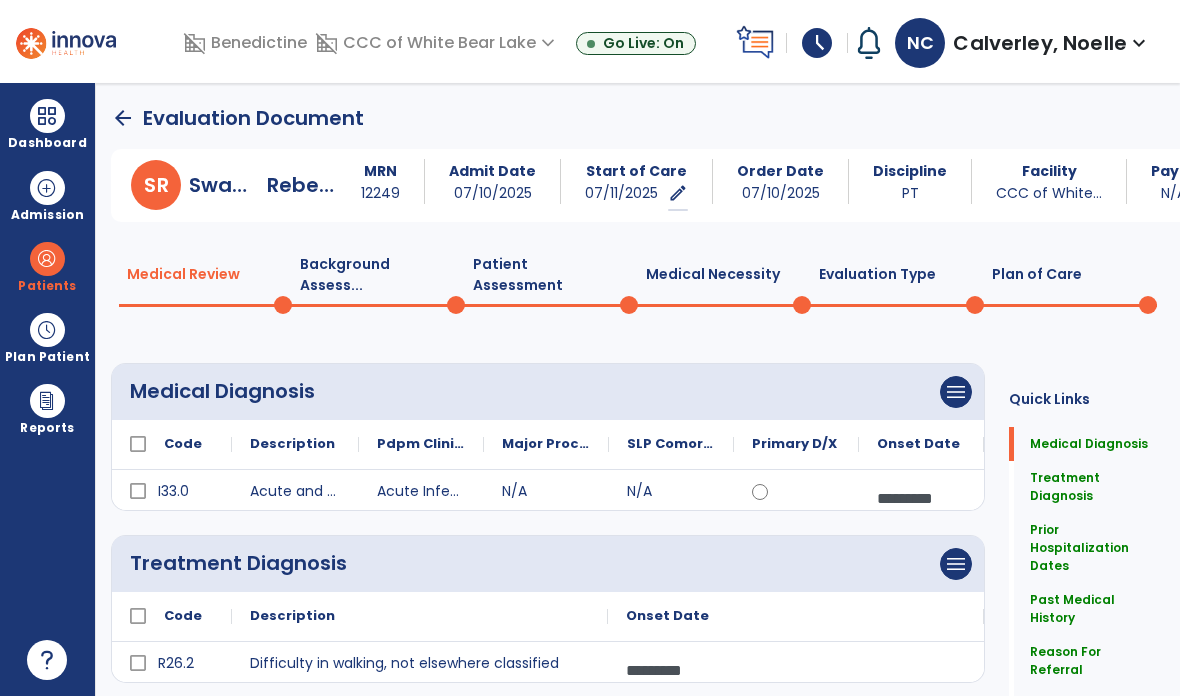 scroll, scrollTop: 0, scrollLeft: 0, axis: both 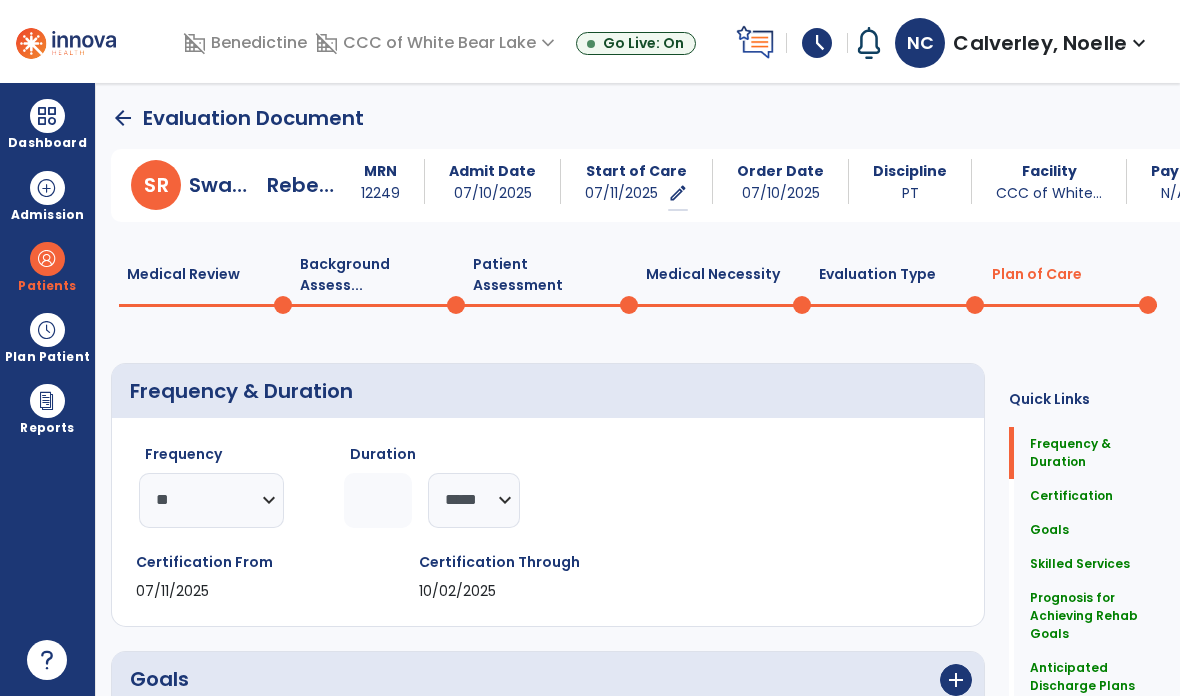 click on "Plan of Care  0" 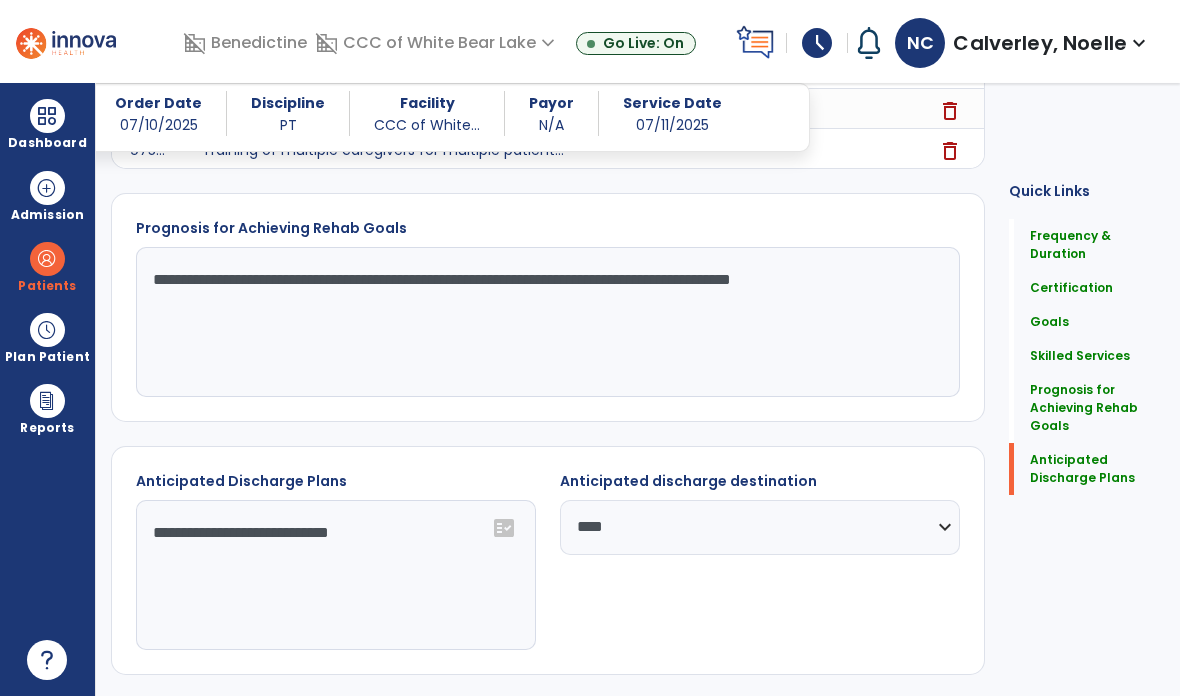scroll, scrollTop: 1637, scrollLeft: 0, axis: vertical 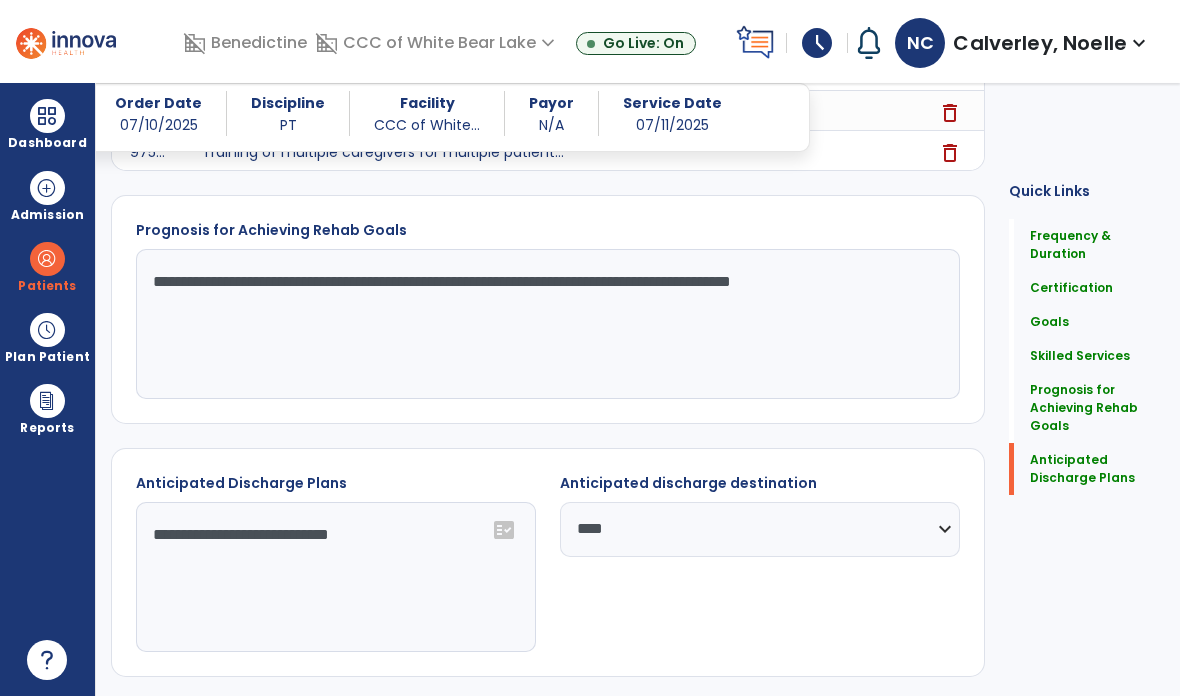 click on "Re-Sign Doc" 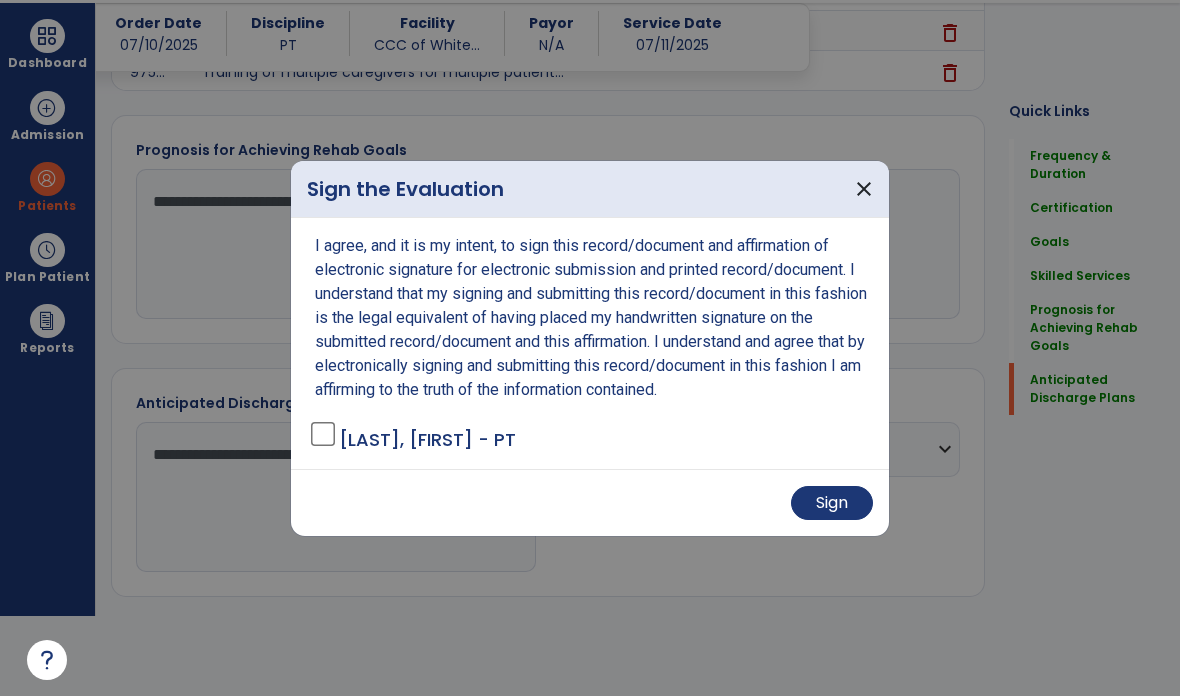 click on "Sign" at bounding box center [832, 503] 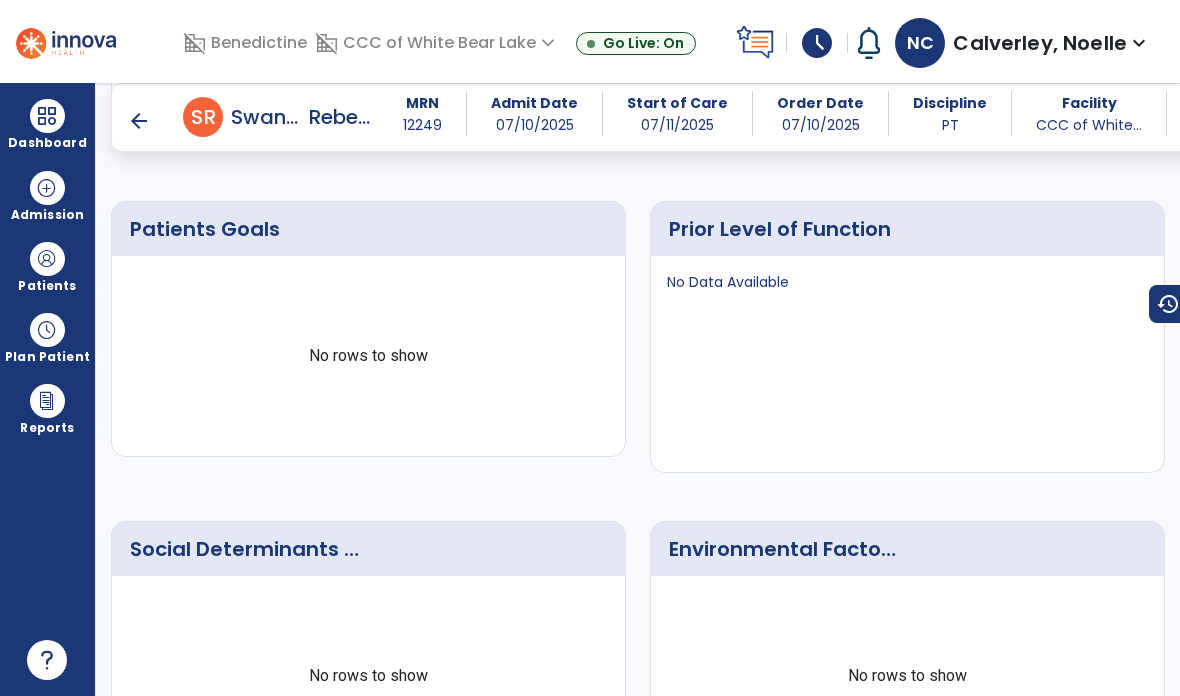 scroll, scrollTop: 1225, scrollLeft: 0, axis: vertical 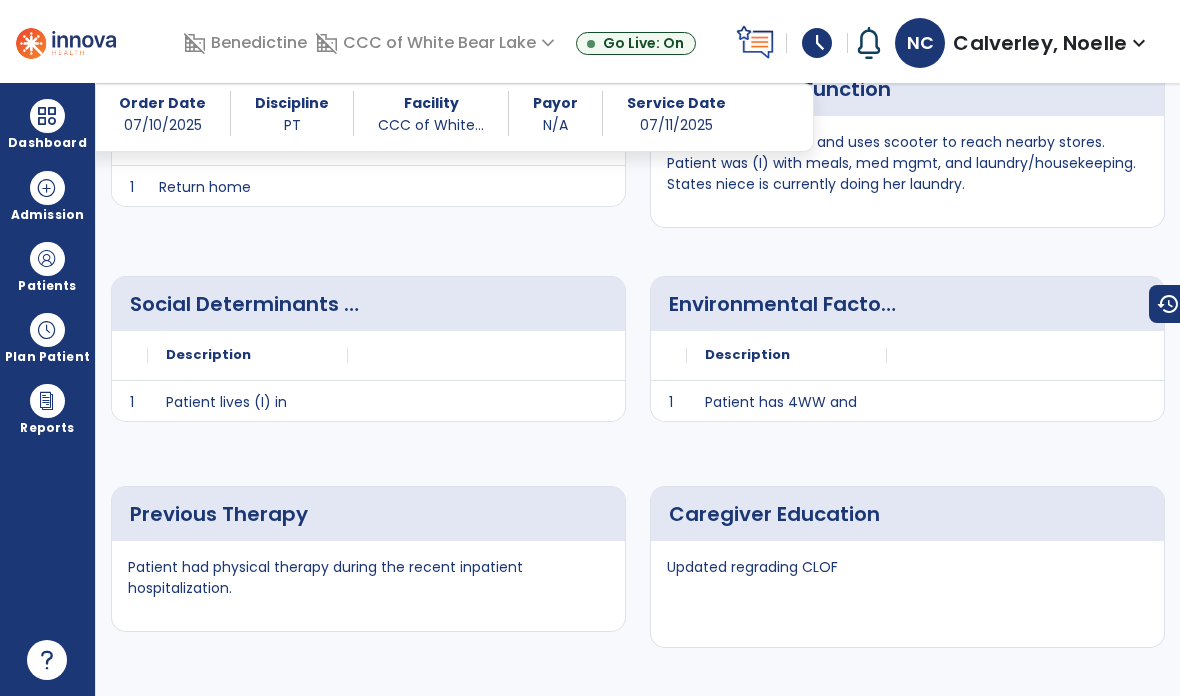 click at bounding box center [47, 116] 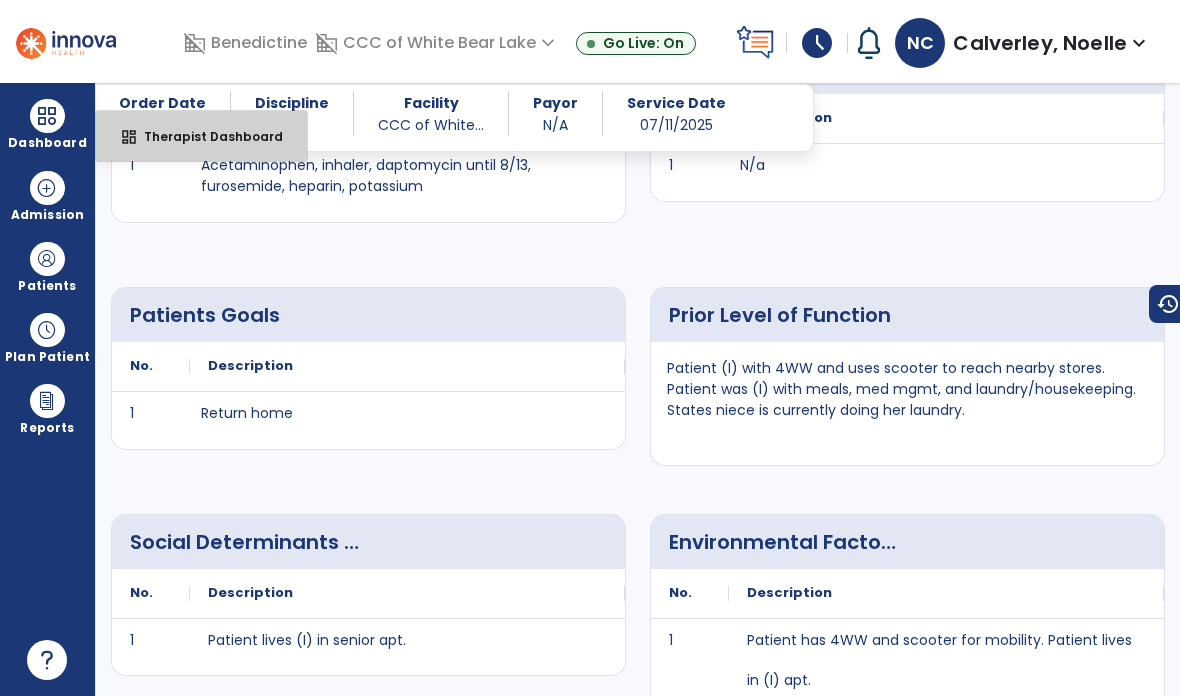 click on "dashboard  Therapist Dashboard" at bounding box center (201, 136) 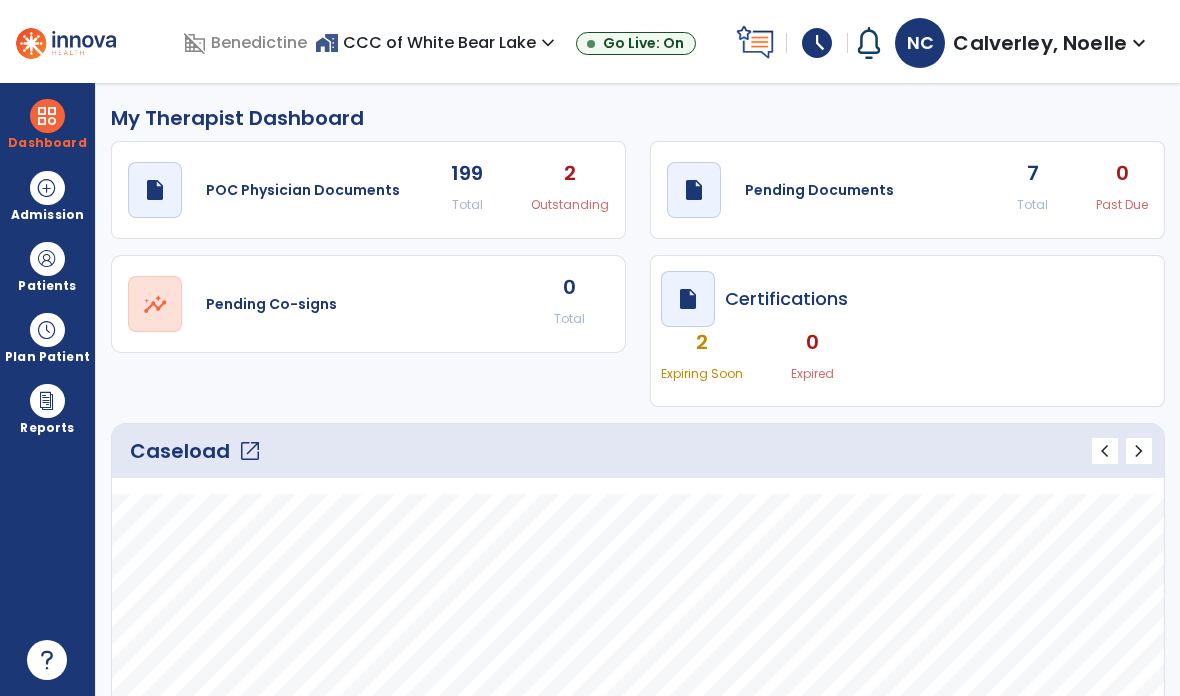scroll, scrollTop: 0, scrollLeft: 0, axis: both 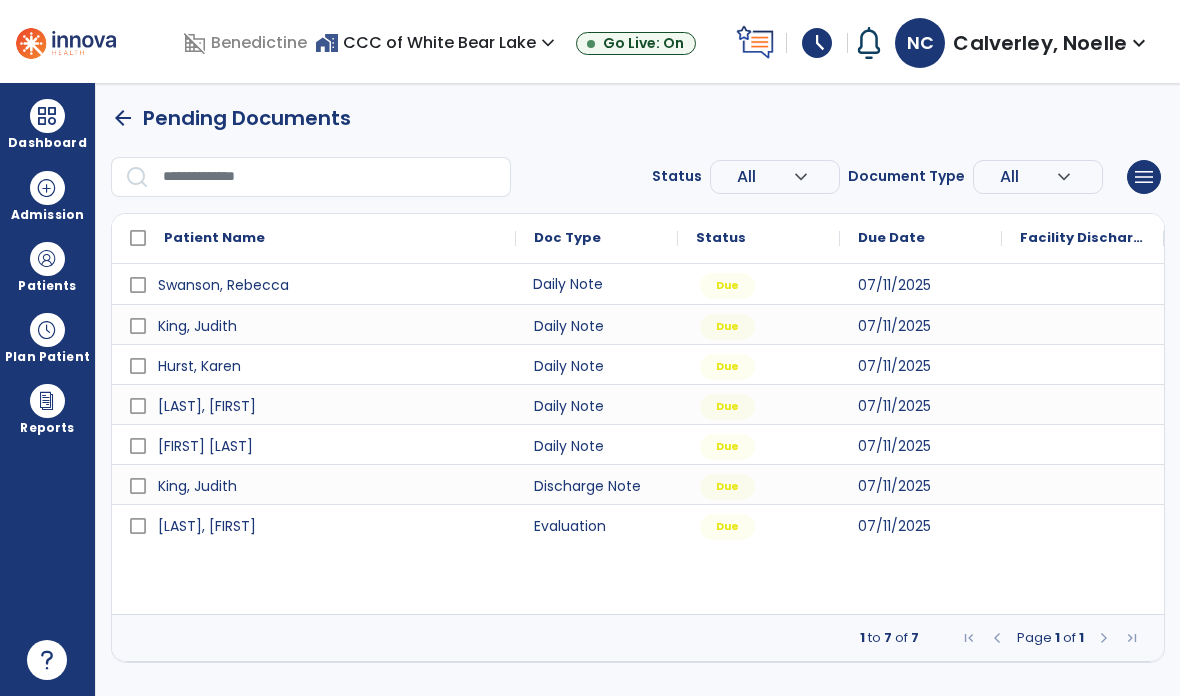 click on "Daily Note" at bounding box center [597, 284] 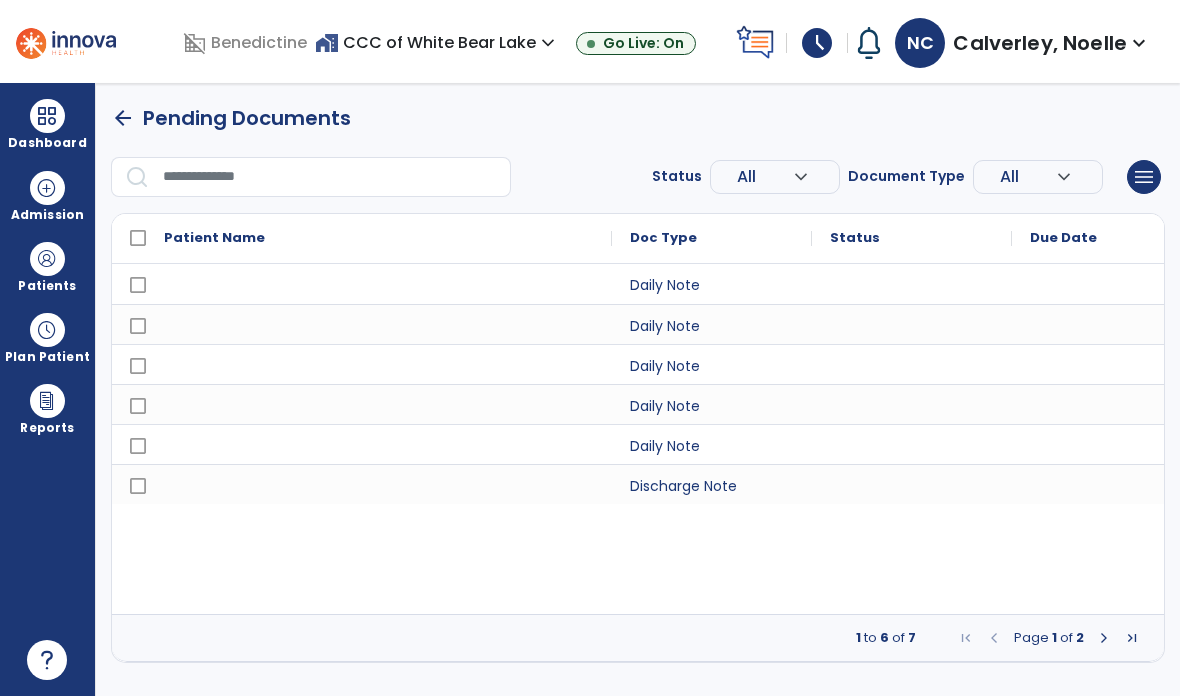 scroll, scrollTop: 0, scrollLeft: 0, axis: both 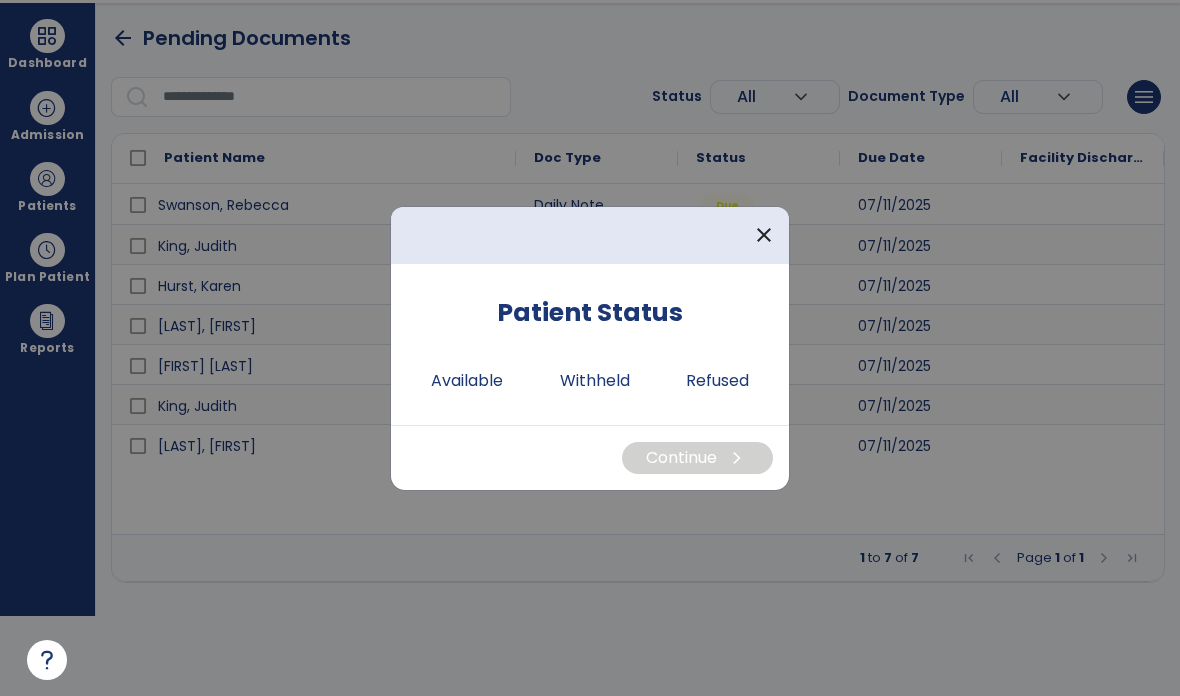 click on "Available" at bounding box center [467, 381] 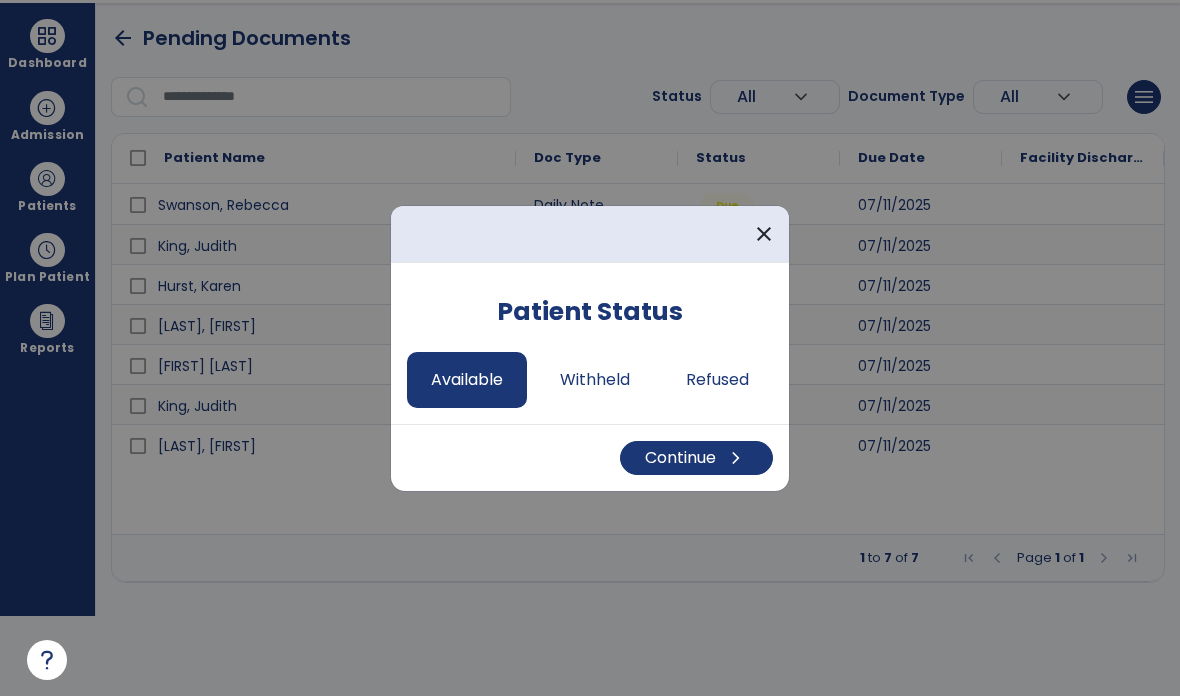 click on "Continue   chevron_right" at bounding box center (696, 458) 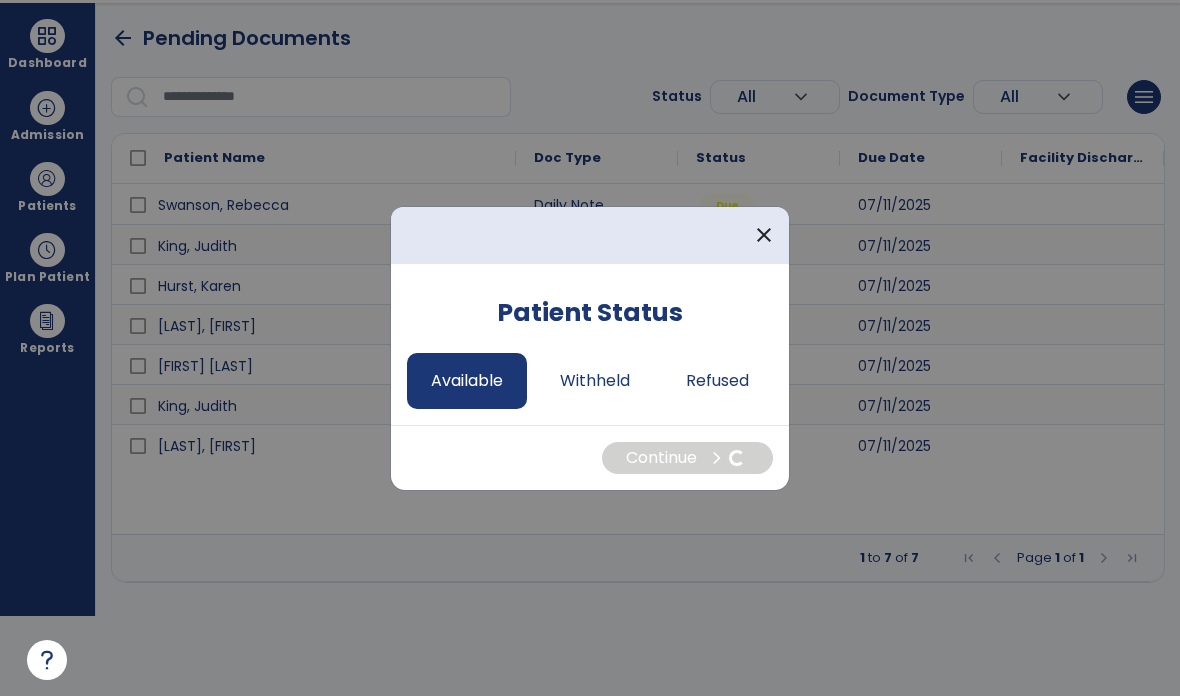 select on "*" 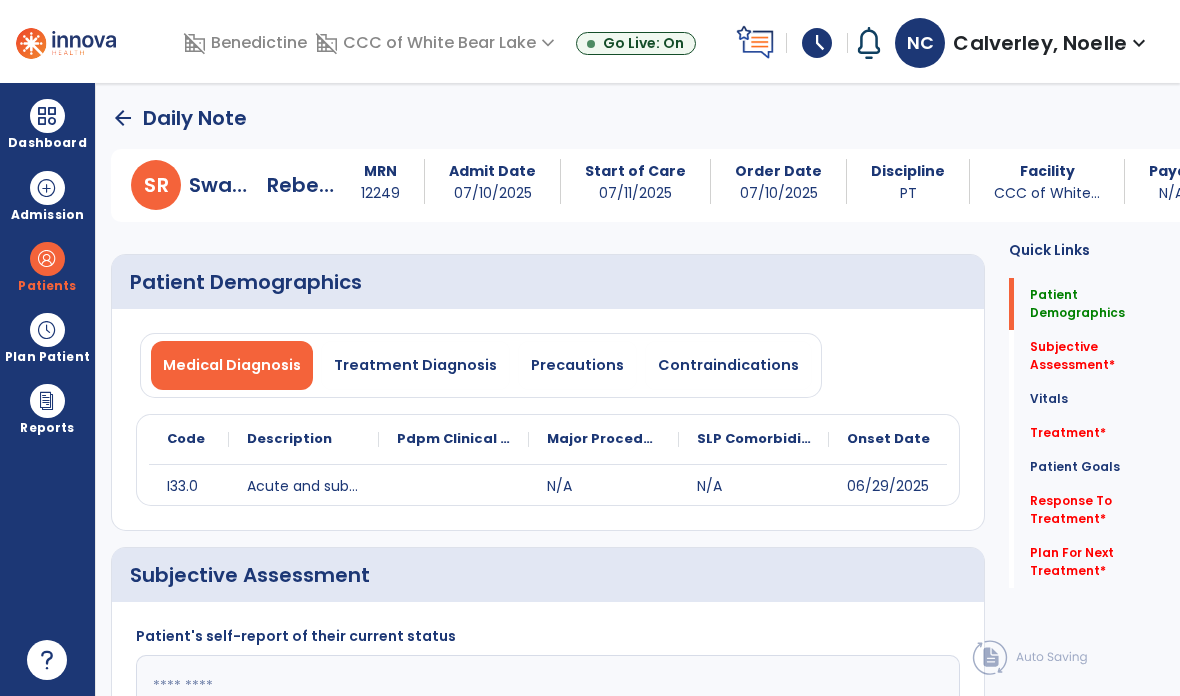 scroll, scrollTop: 80, scrollLeft: 0, axis: vertical 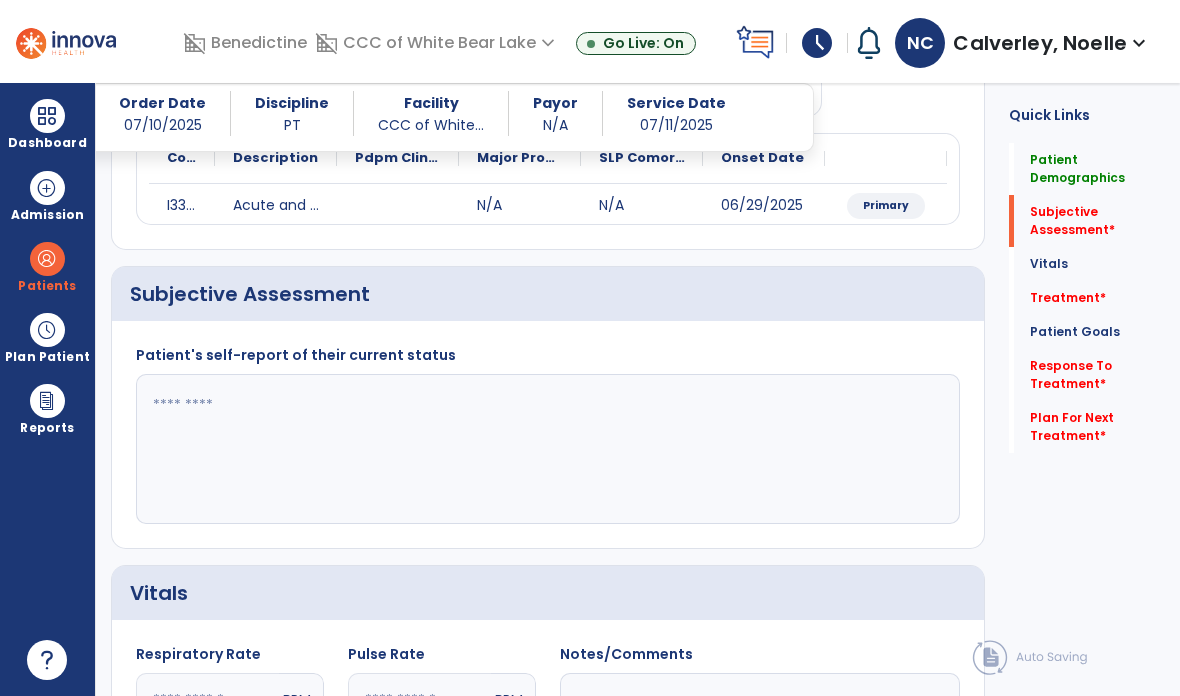 click 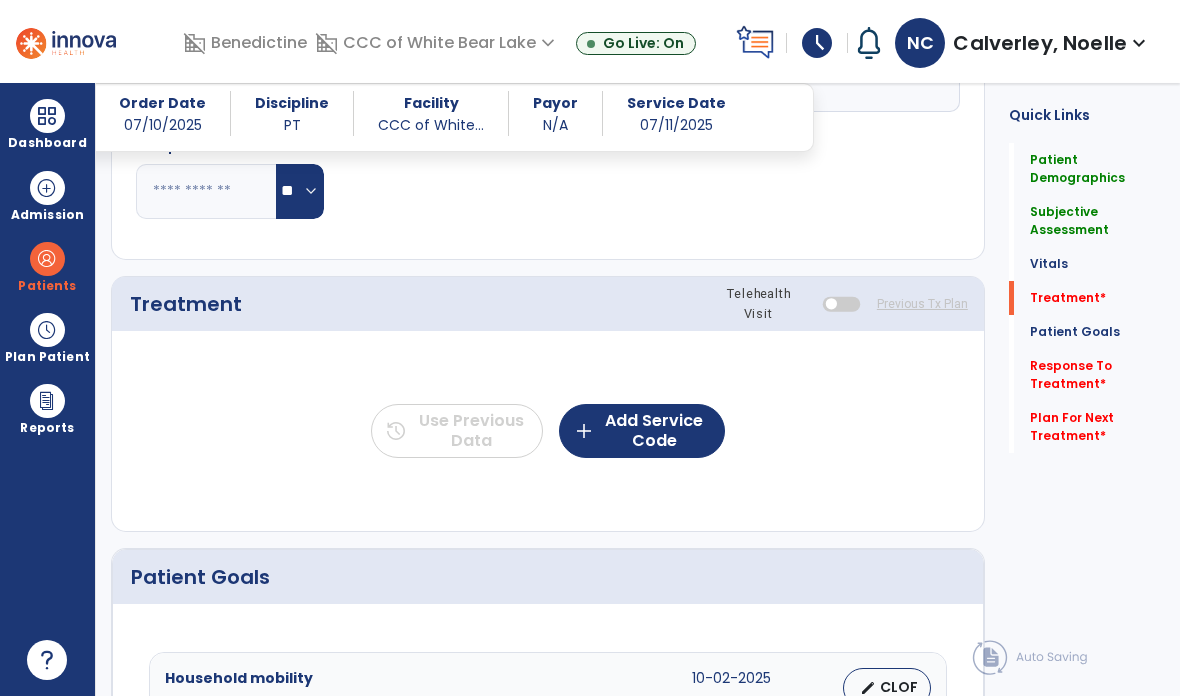 scroll, scrollTop: 981, scrollLeft: 0, axis: vertical 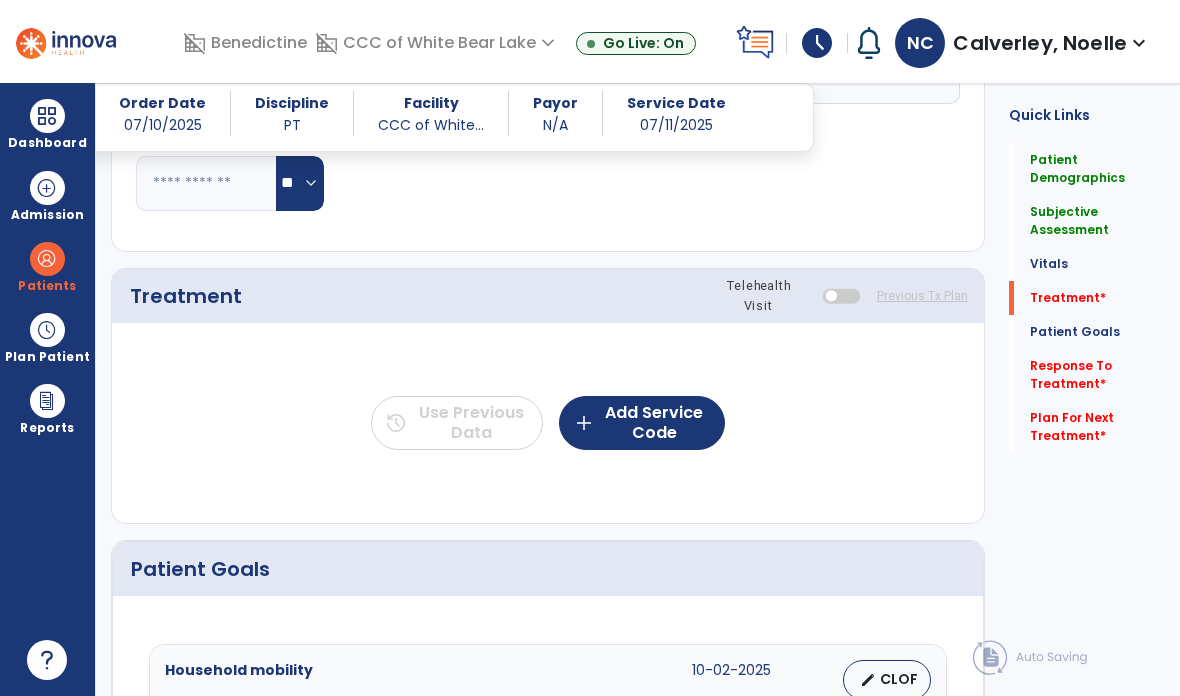 type on "**********" 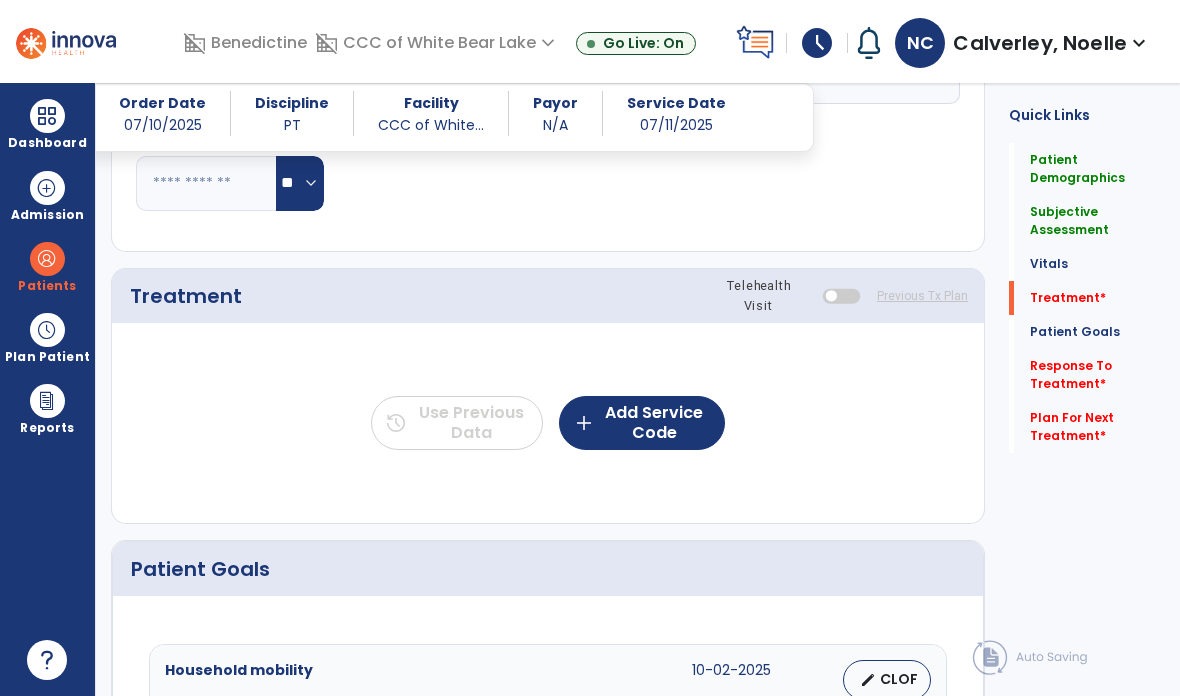 click on "add  Add Service Code" 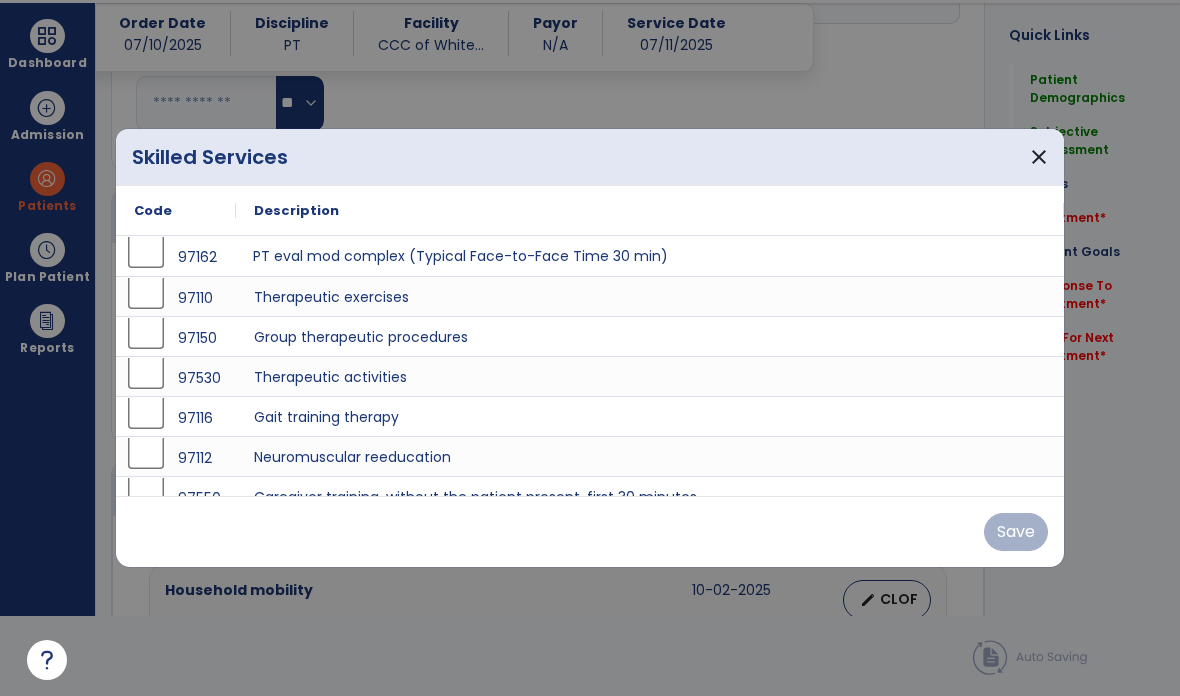 click on "PT eval mod complex (Typical Face-to-Face Time 30 min)" at bounding box center [650, 256] 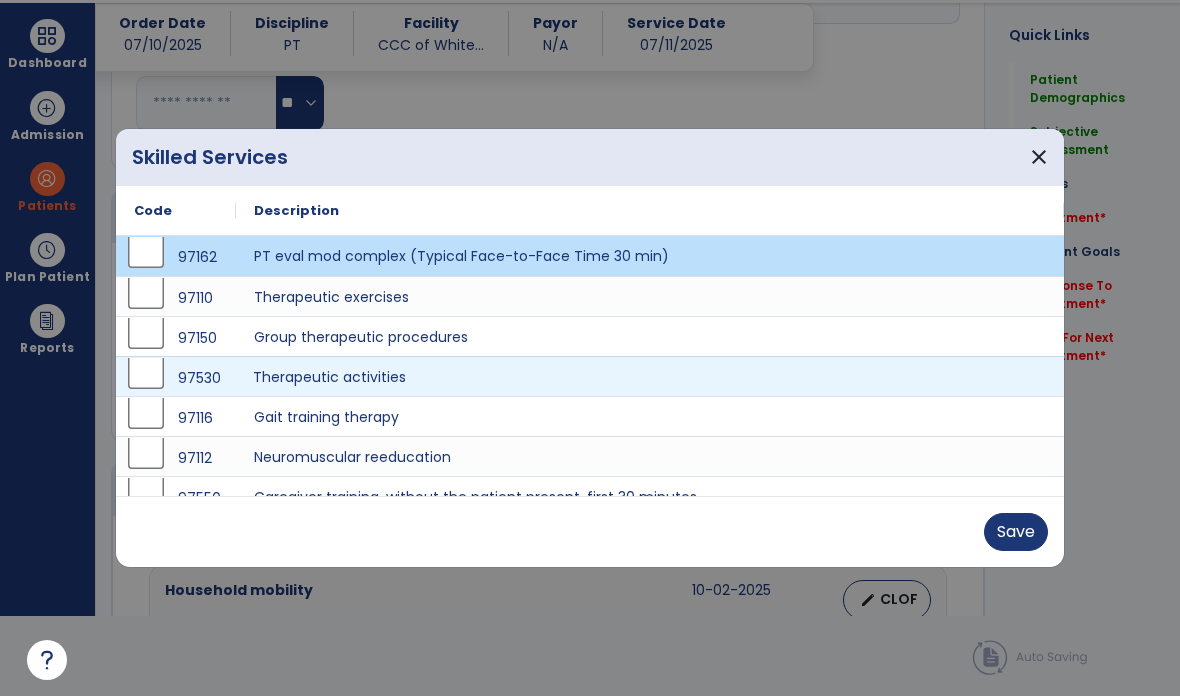 click on "Therapeutic activities" at bounding box center (650, 376) 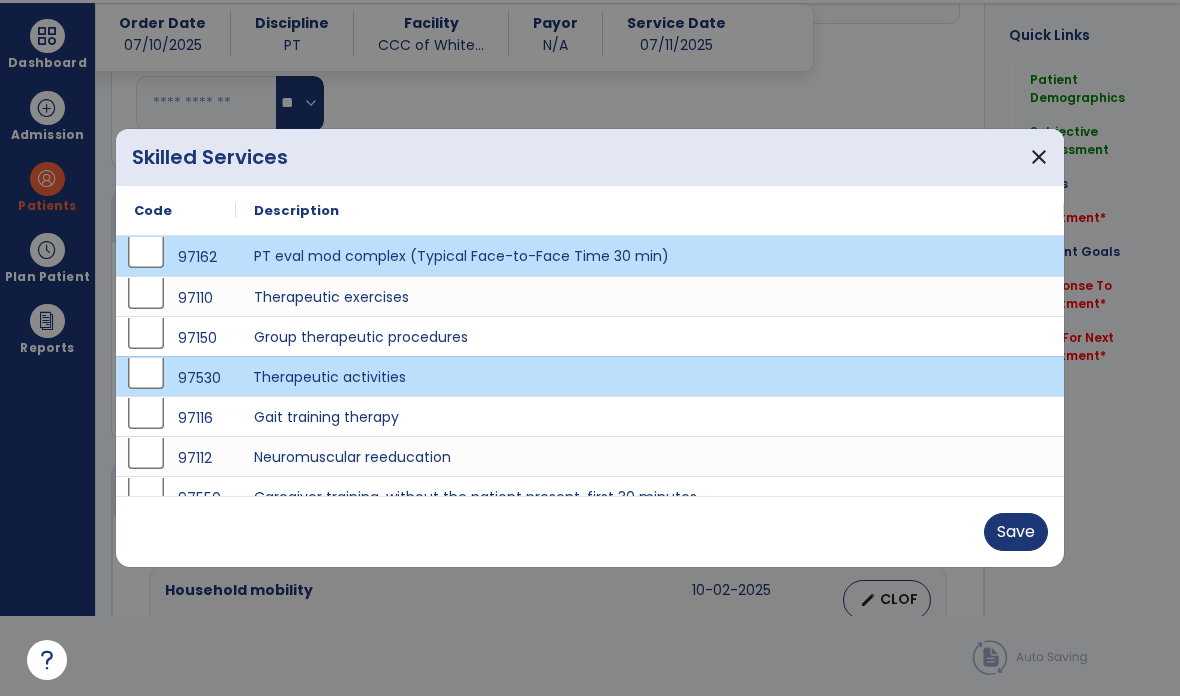 click on "Save" at bounding box center (1016, 532) 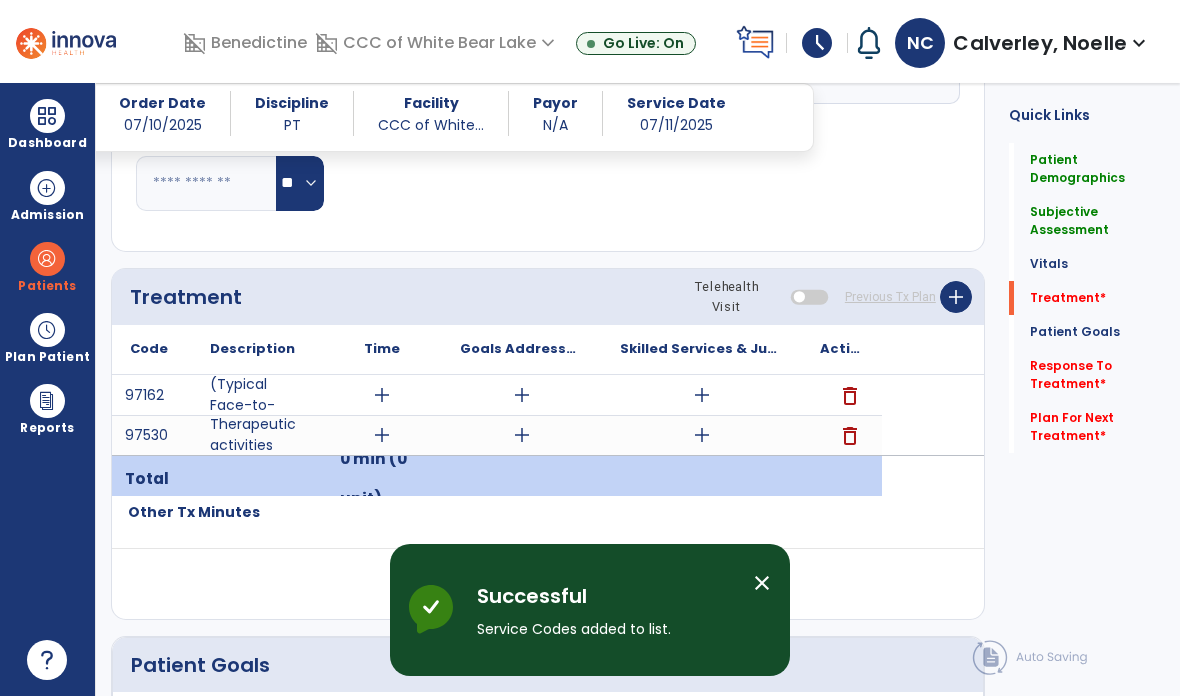 scroll, scrollTop: 80, scrollLeft: 0, axis: vertical 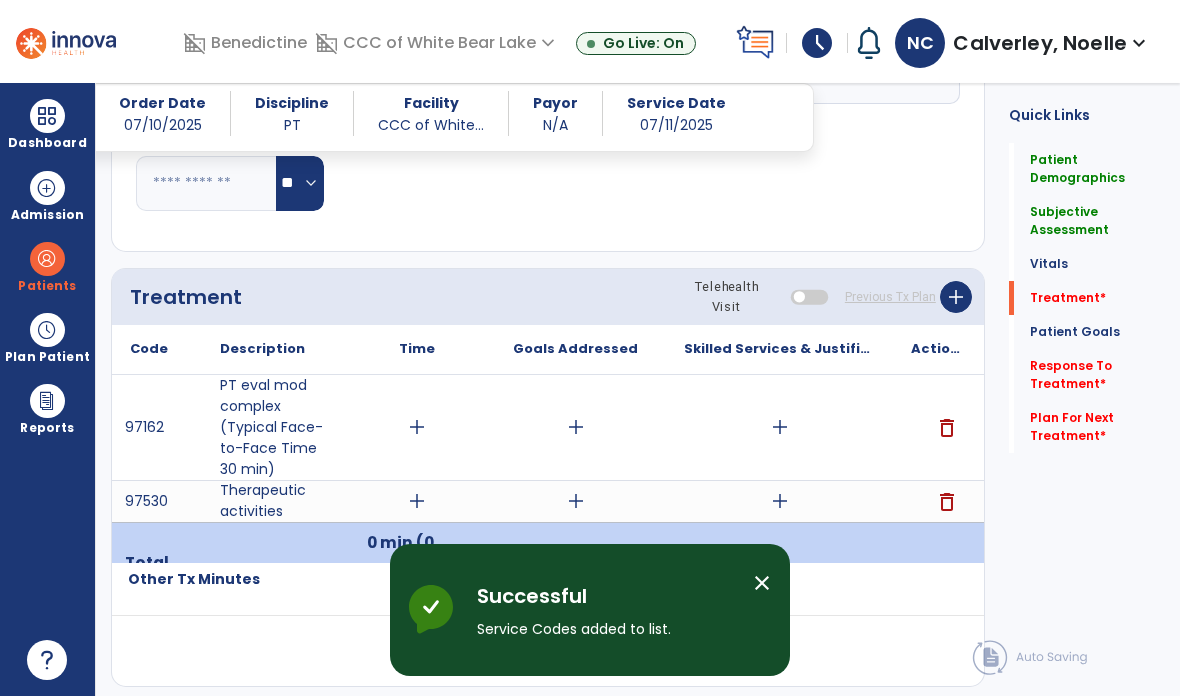 click on "add" at bounding box center [417, 427] 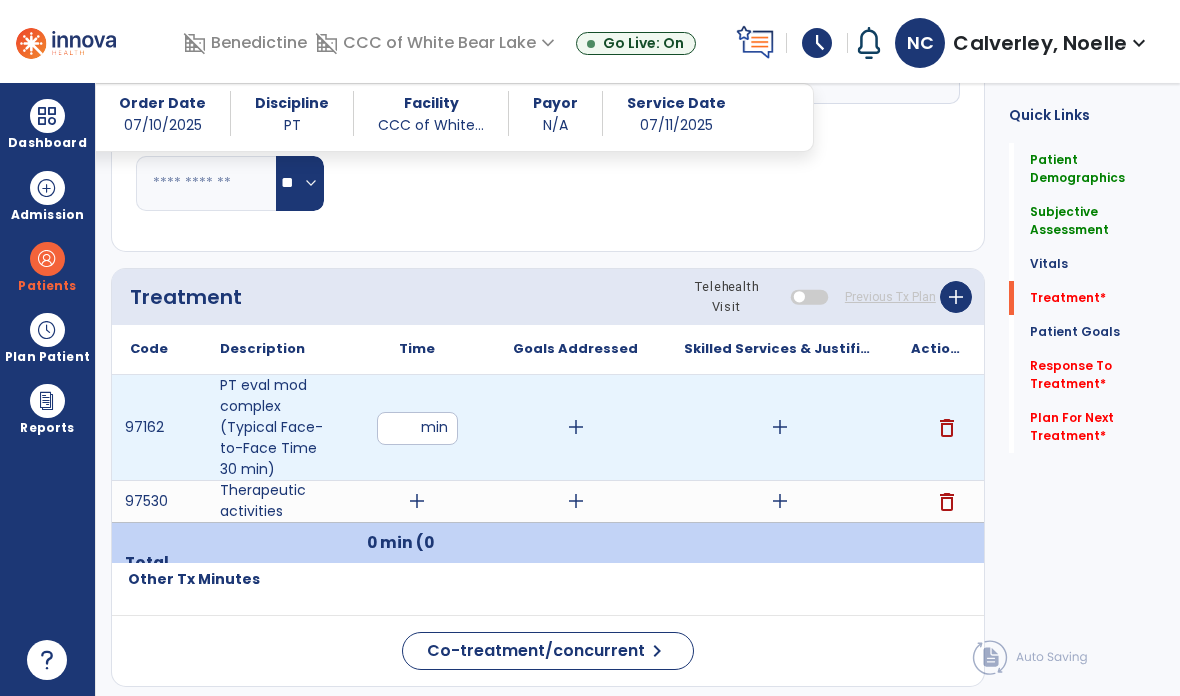 type on "**" 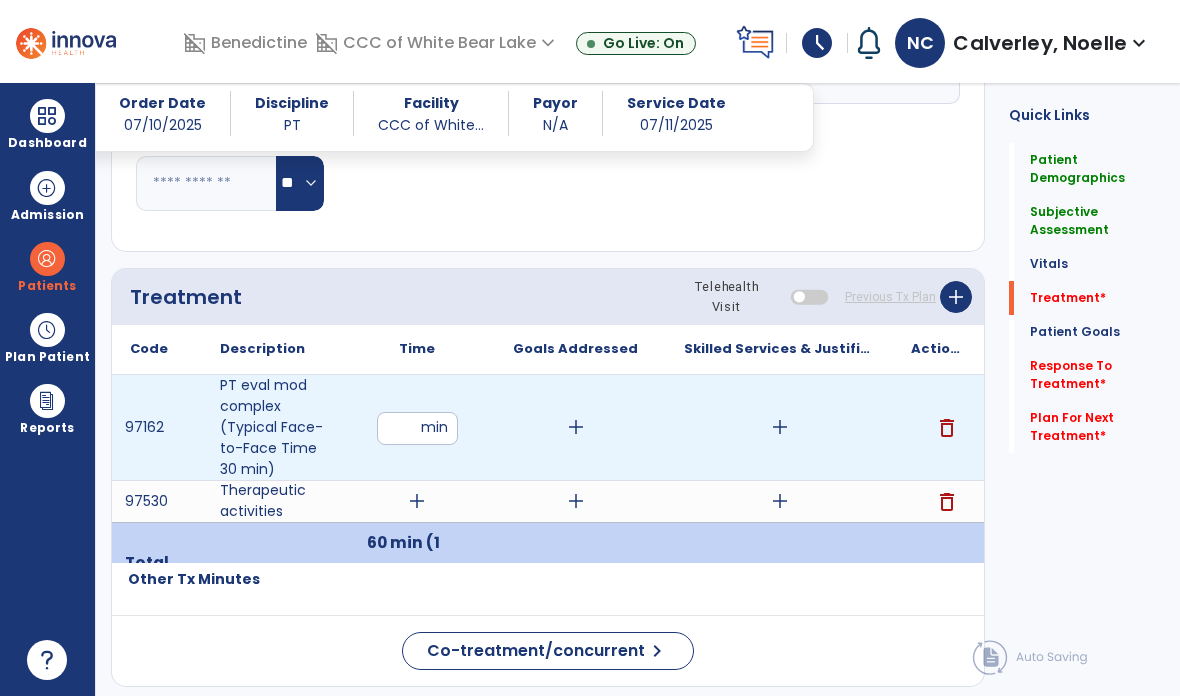 click on "add" at bounding box center [779, 427] 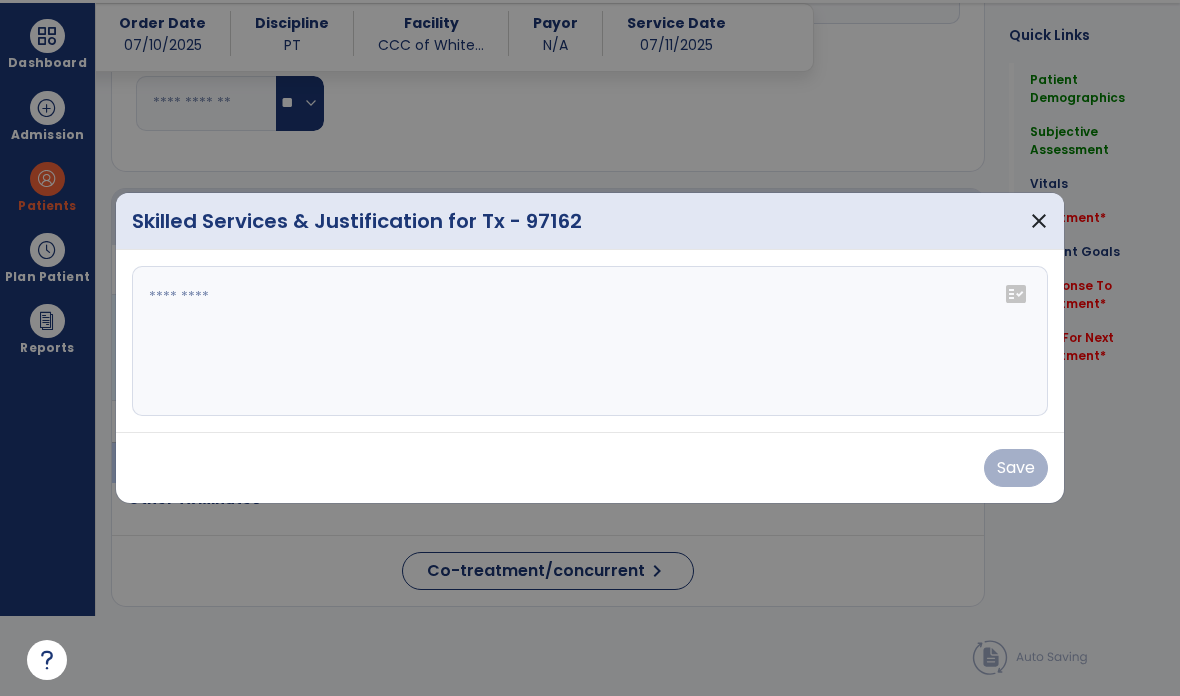 scroll, scrollTop: 0, scrollLeft: 0, axis: both 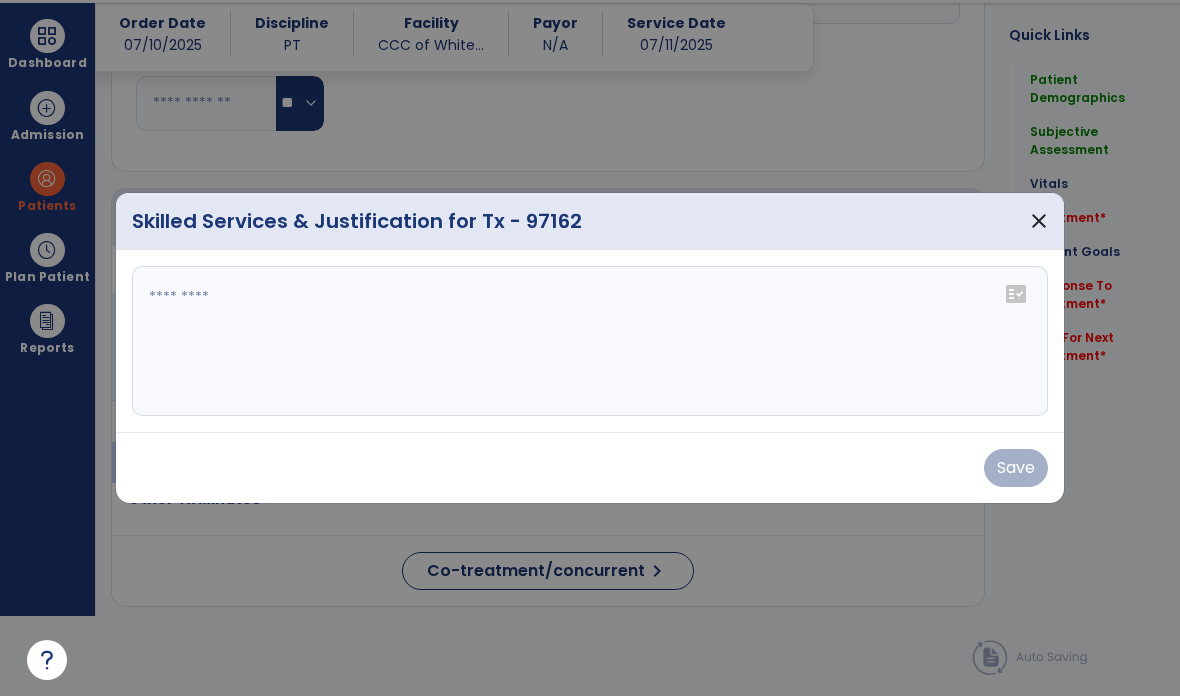 click at bounding box center [590, 341] 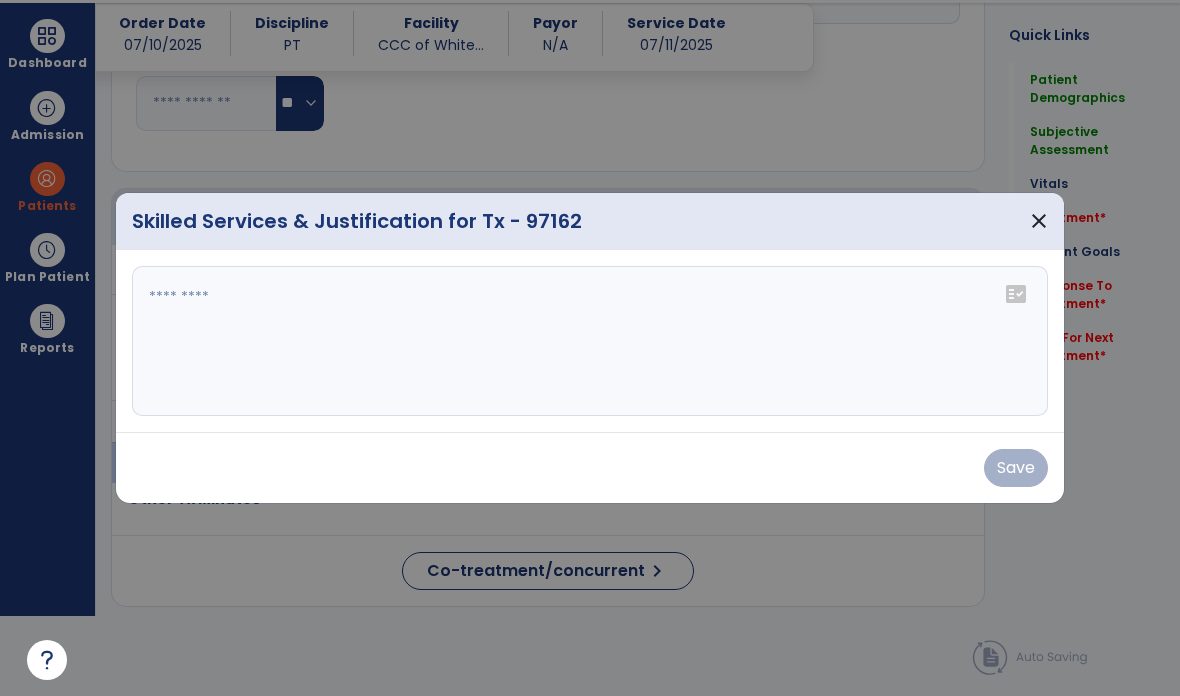 click at bounding box center [590, 341] 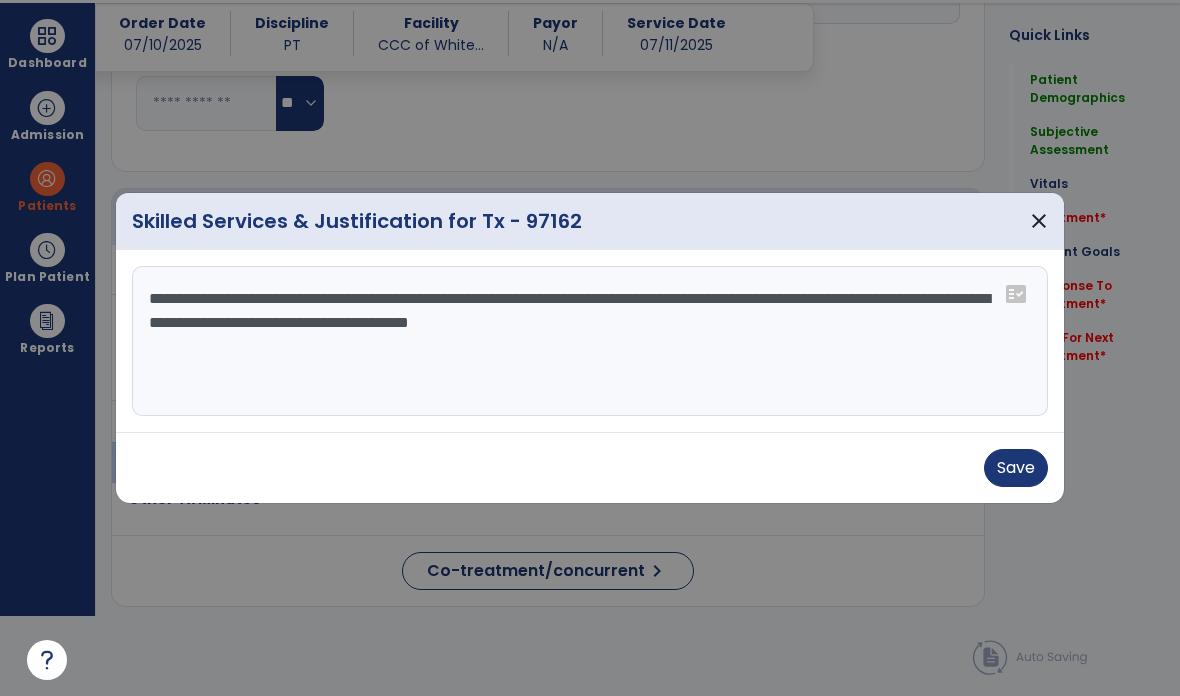 type on "**********" 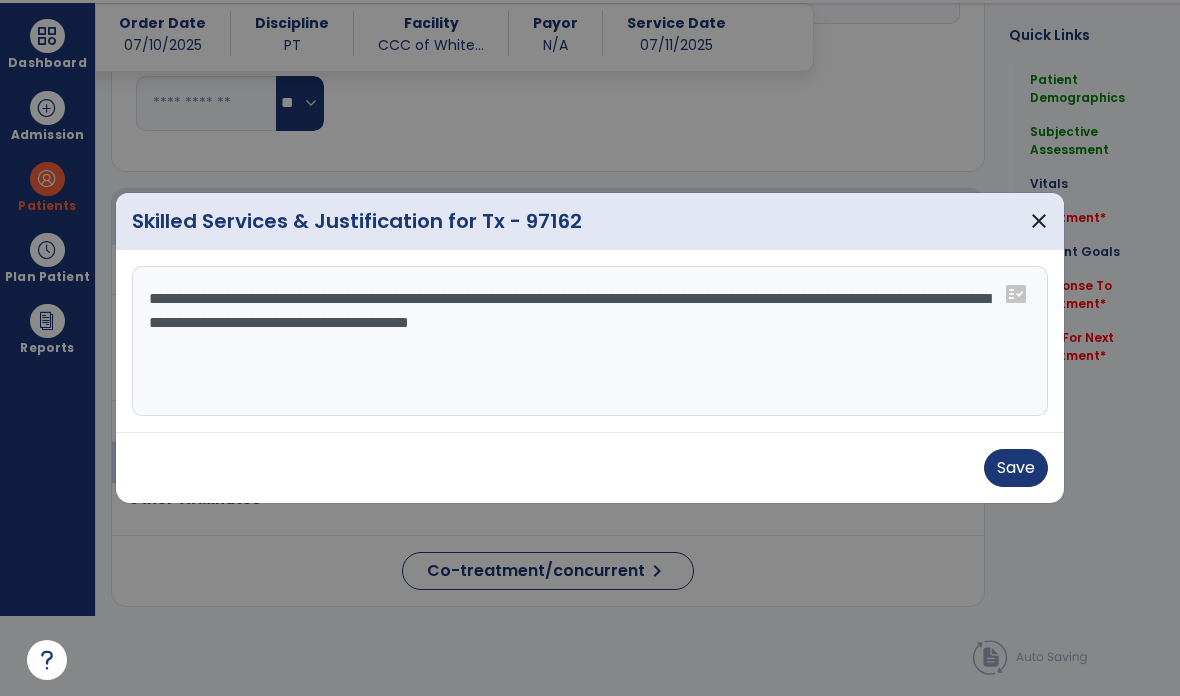 click on "Save" at bounding box center [1016, 468] 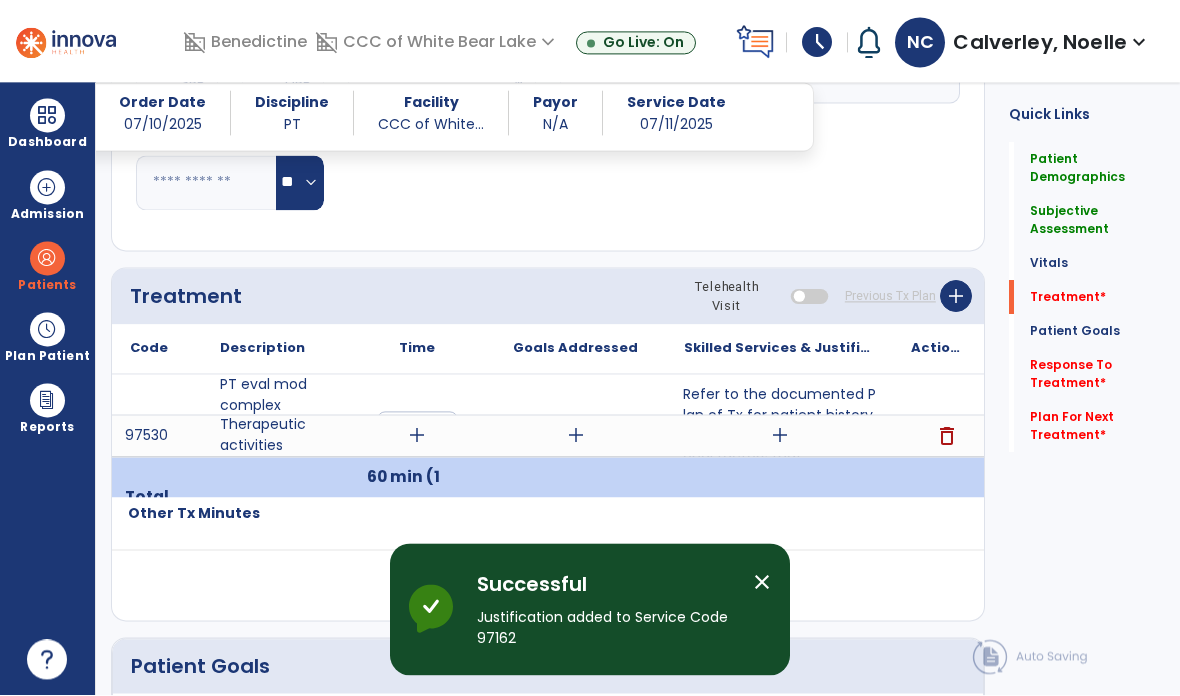 scroll, scrollTop: 80, scrollLeft: 0, axis: vertical 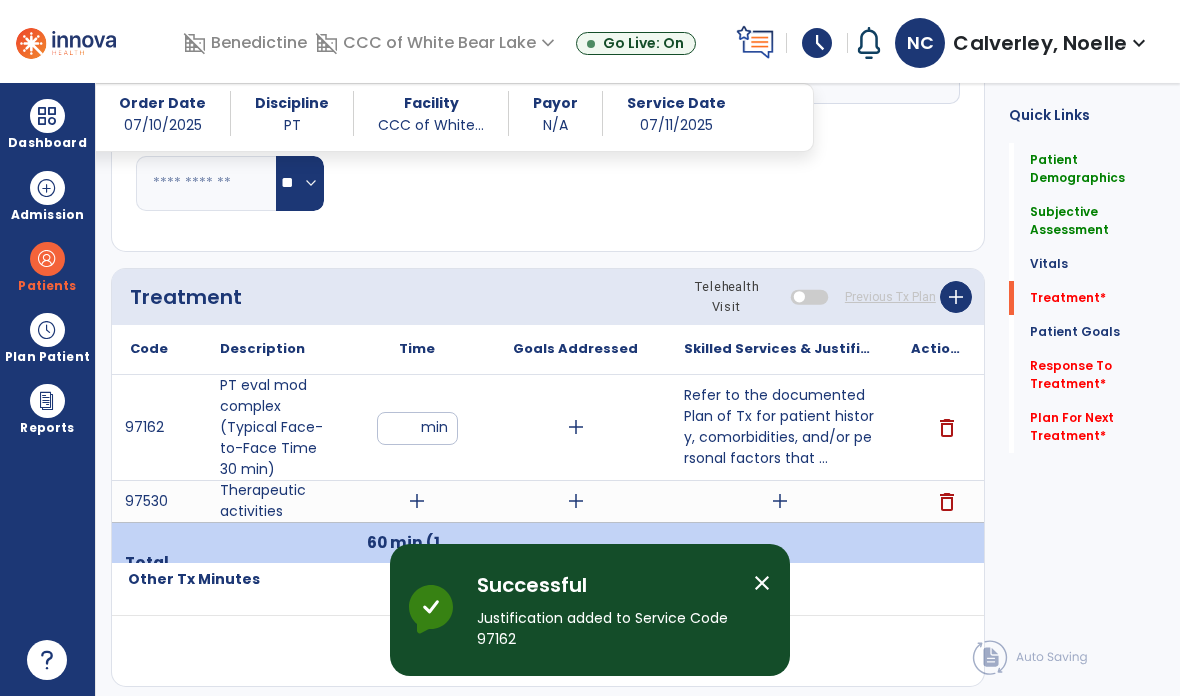 click on "add" at bounding box center (417, 501) 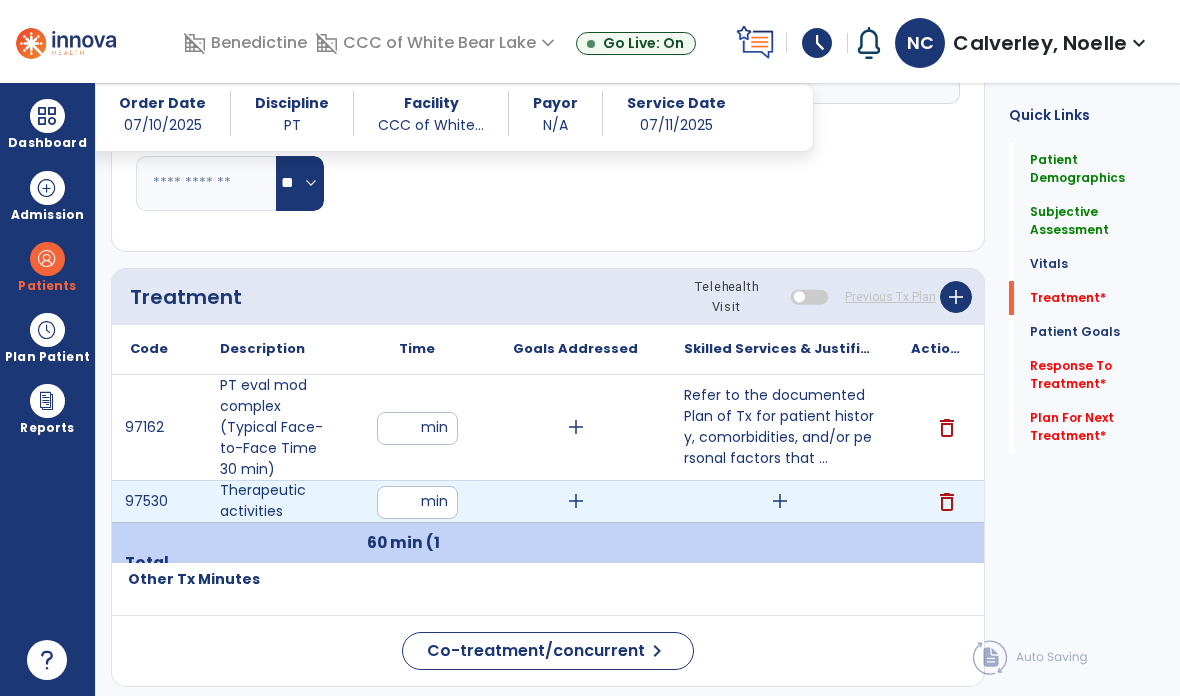 type on "**" 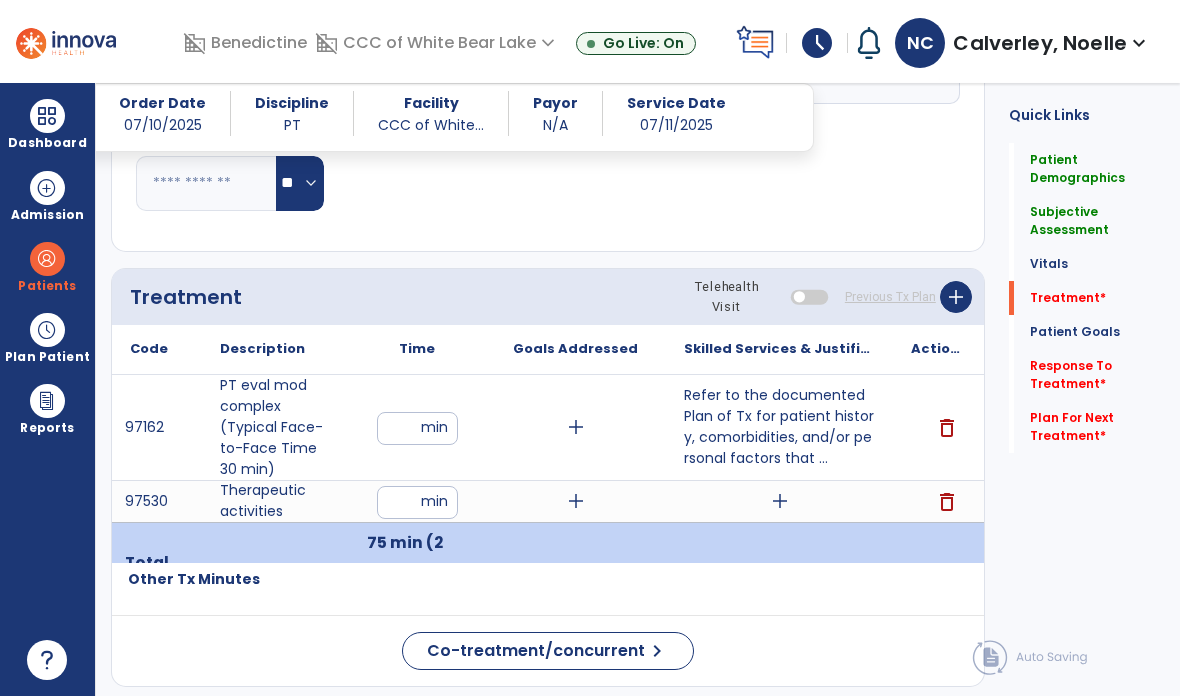 click on "add" at bounding box center [780, 501] 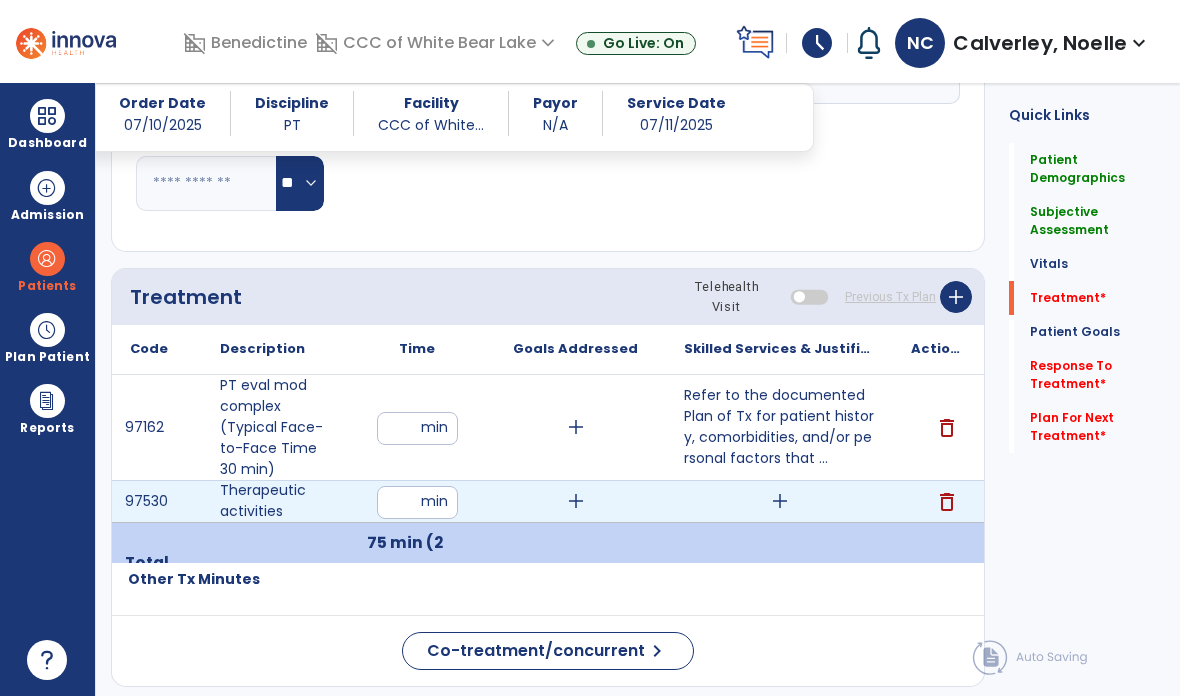 scroll, scrollTop: 0, scrollLeft: 0, axis: both 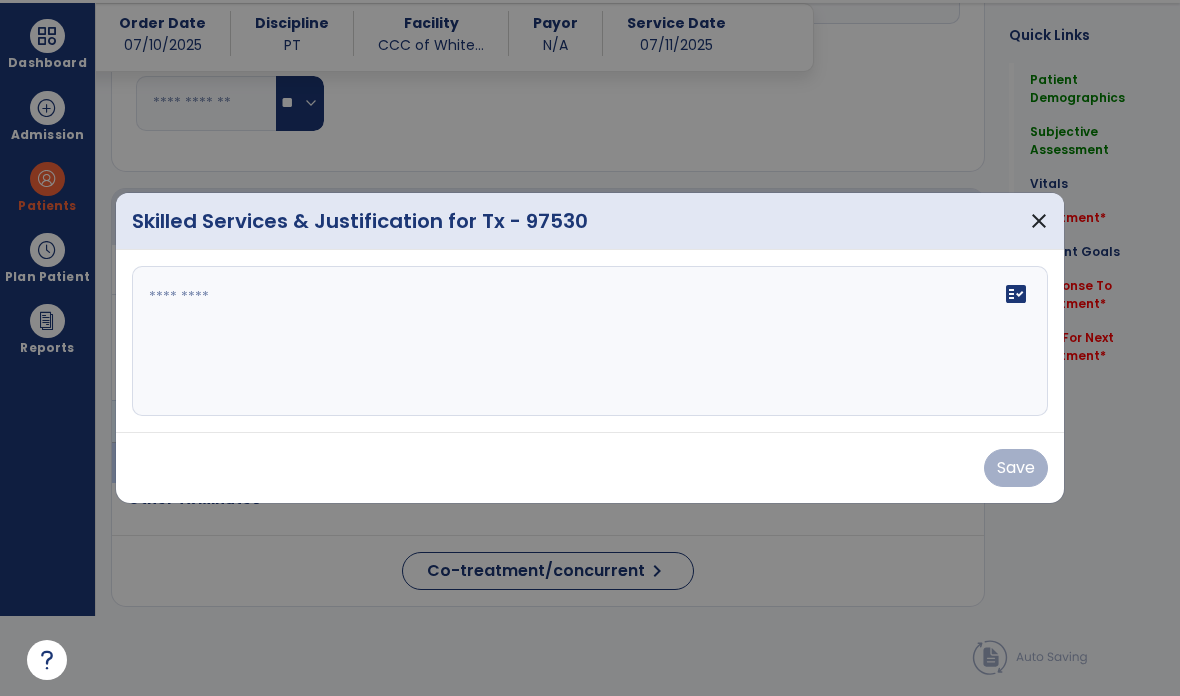 click on "fact_check" at bounding box center (590, 341) 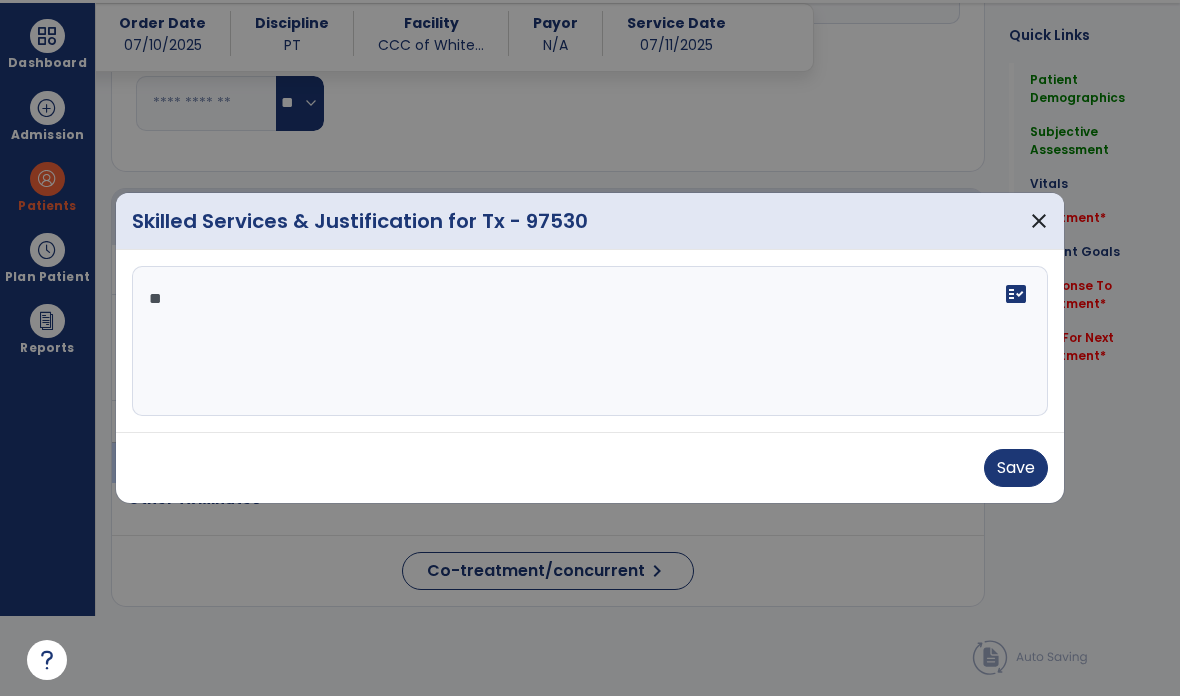 type on "*" 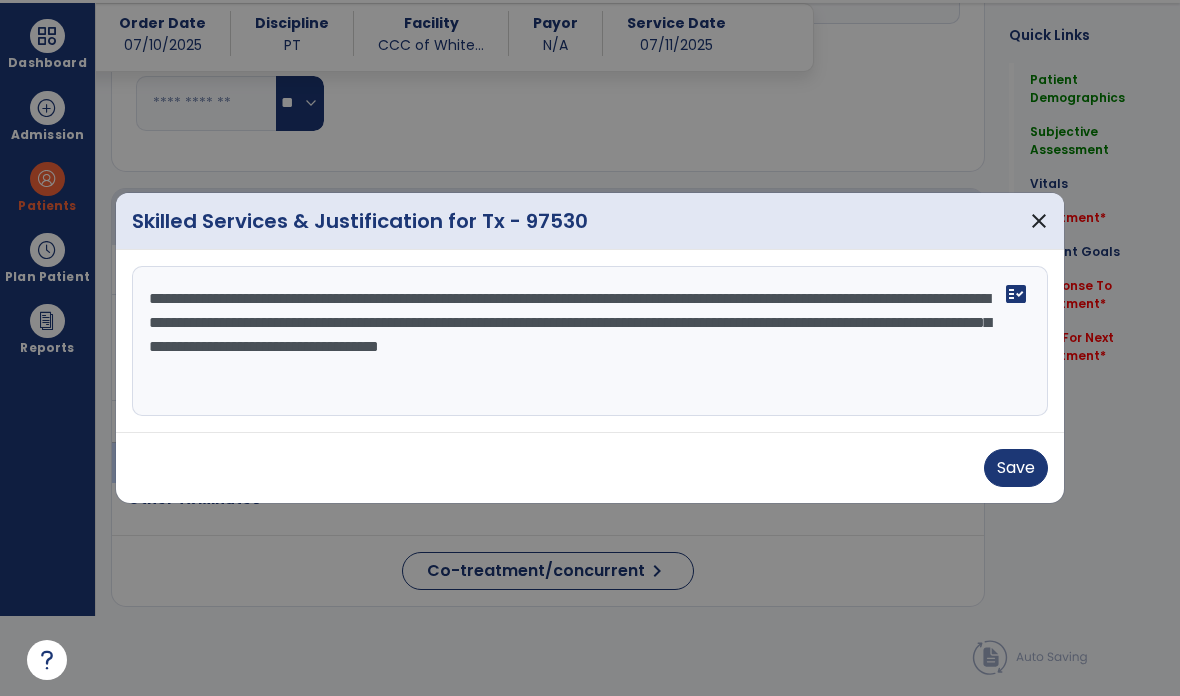 click on "**********" at bounding box center (590, 341) 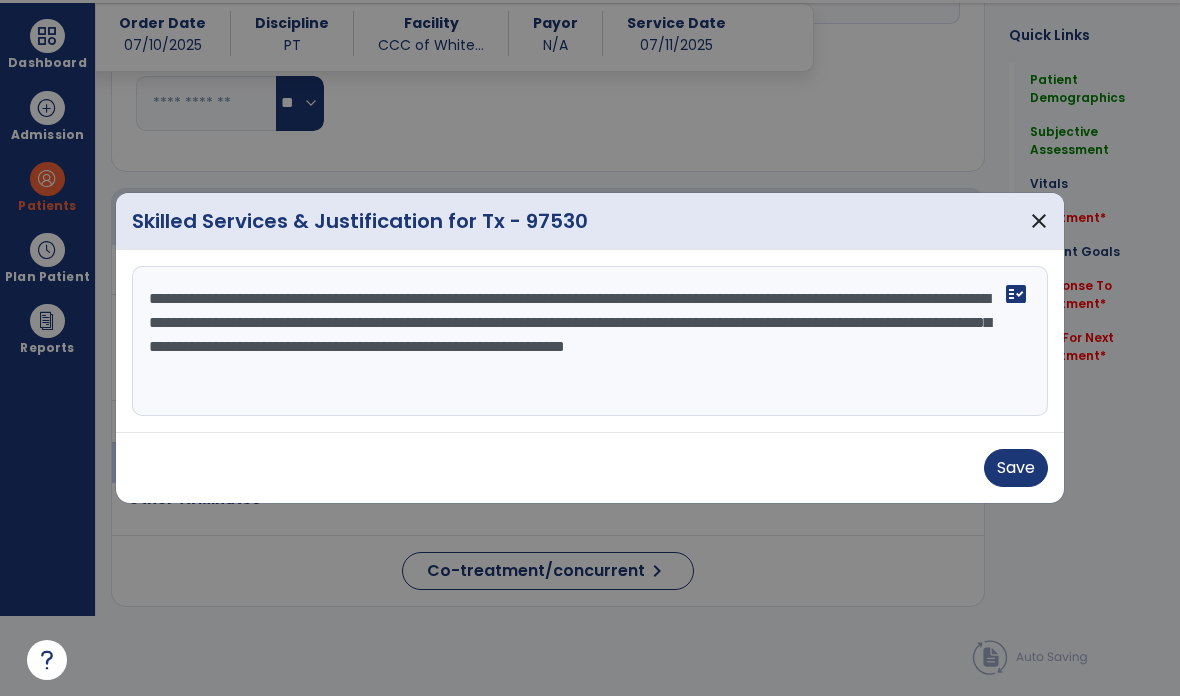 type on "**********" 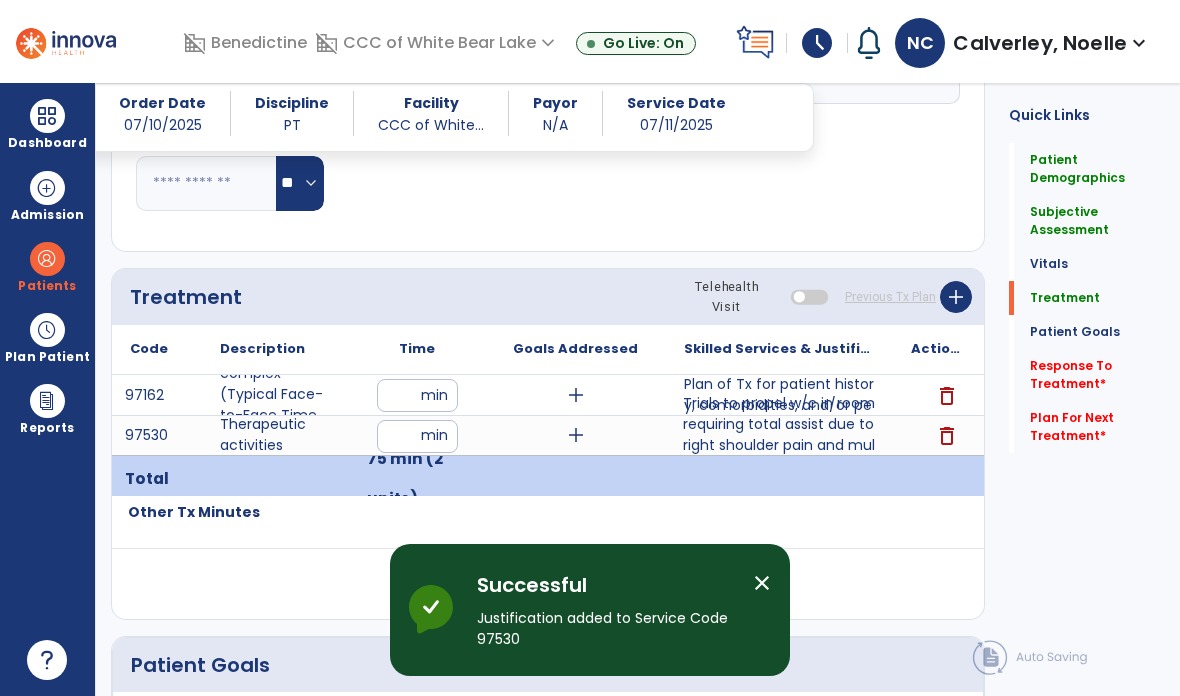 scroll, scrollTop: 80, scrollLeft: 0, axis: vertical 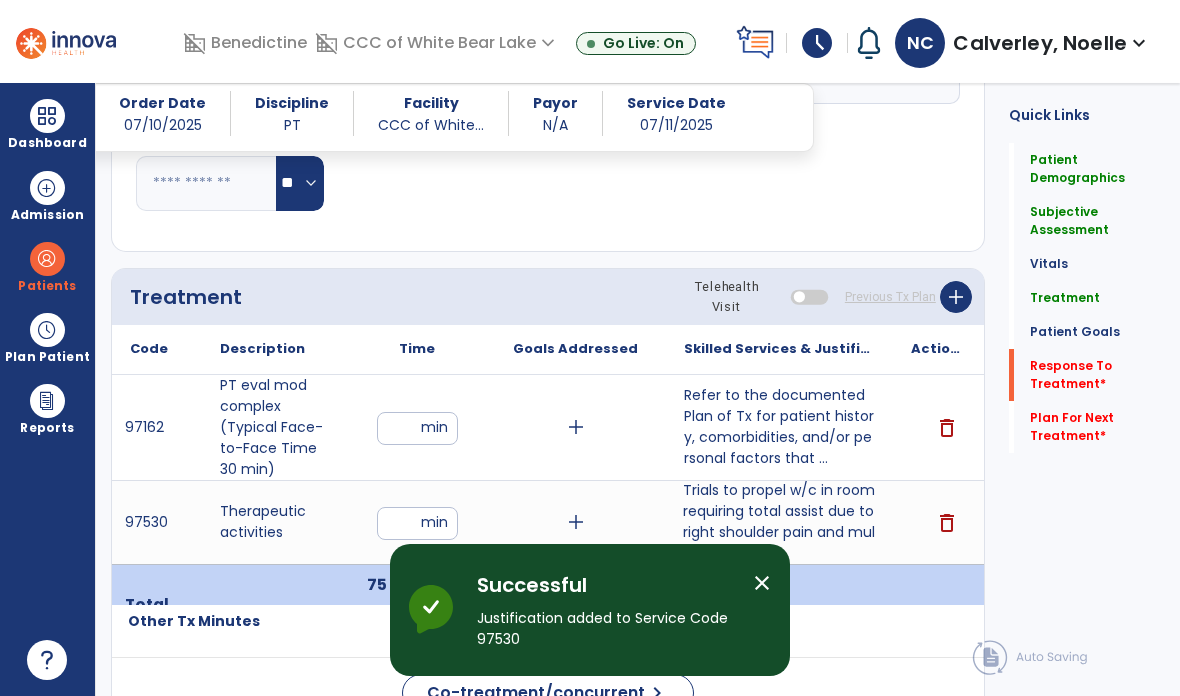 click on "Response To Treatment   *" 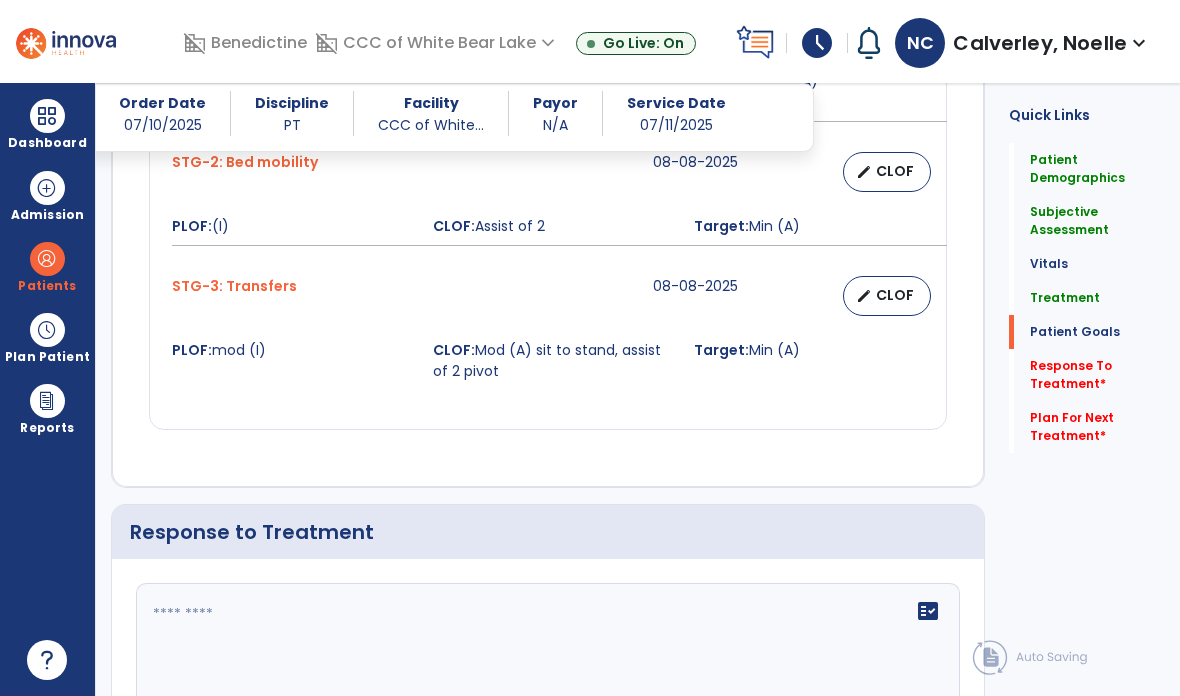 scroll, scrollTop: 2199, scrollLeft: 0, axis: vertical 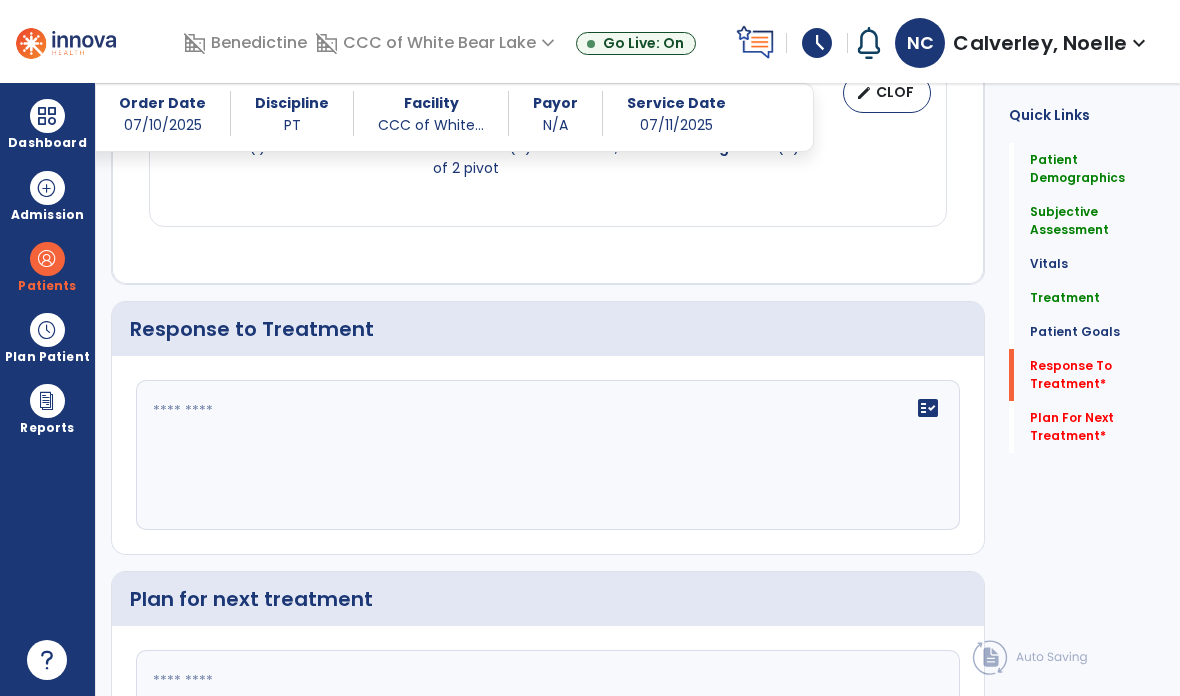 click on "fact_check" 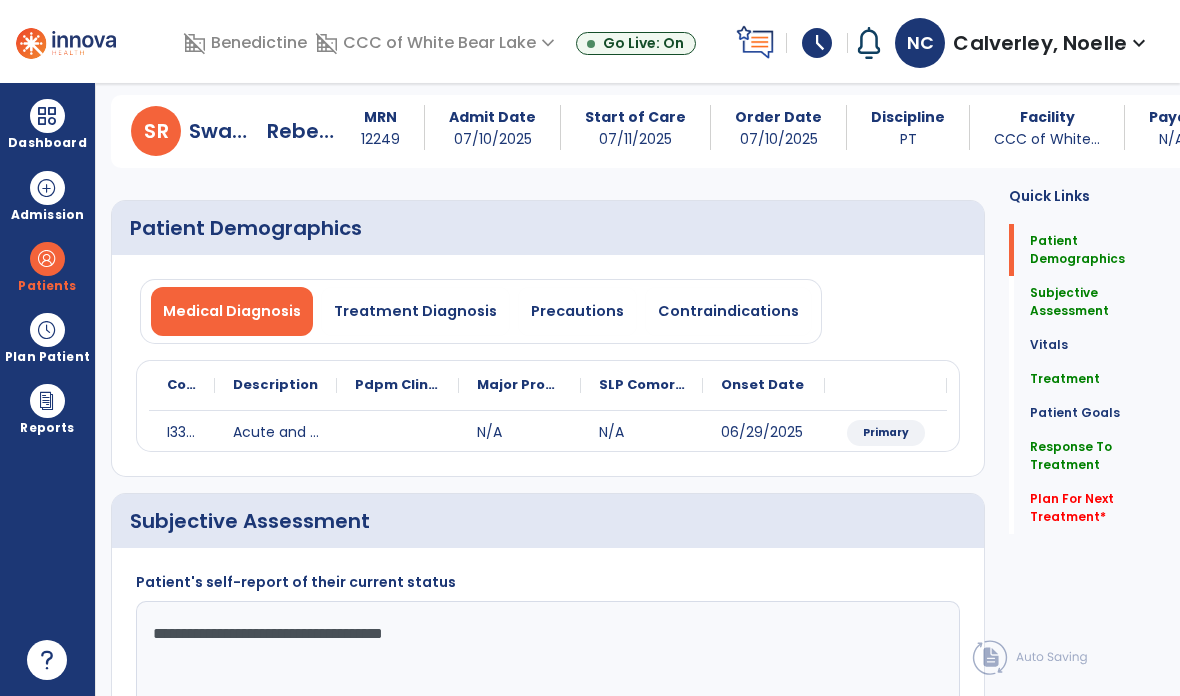 scroll, scrollTop: 51, scrollLeft: 0, axis: vertical 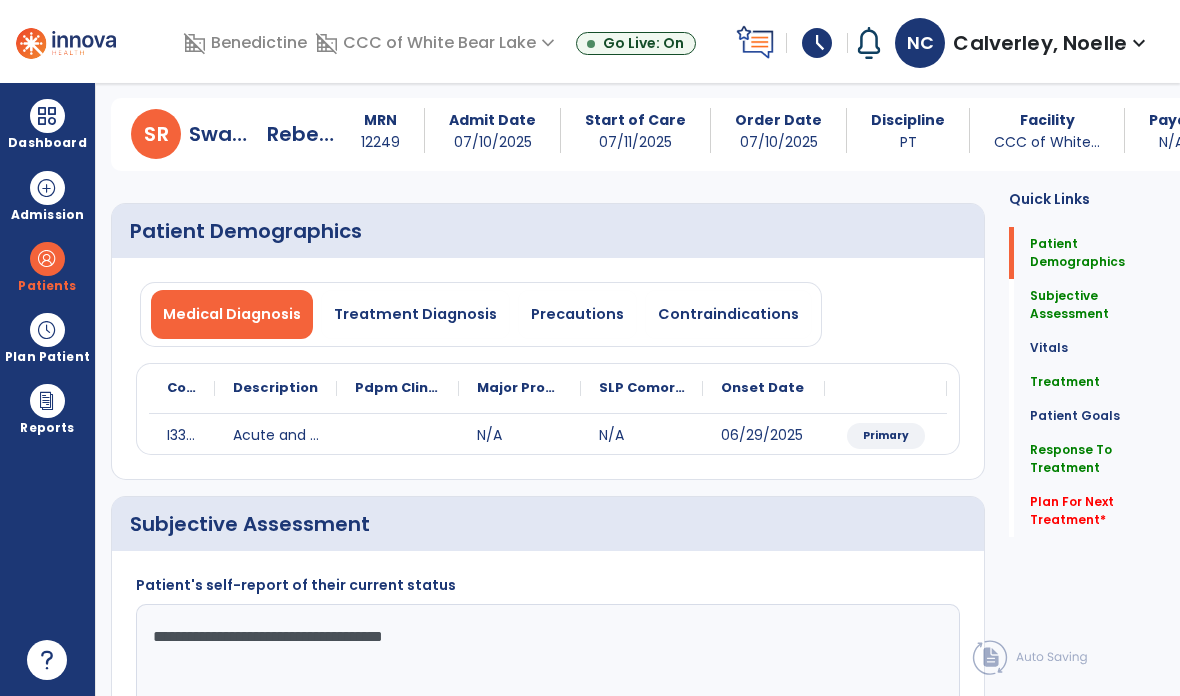 type on "**********" 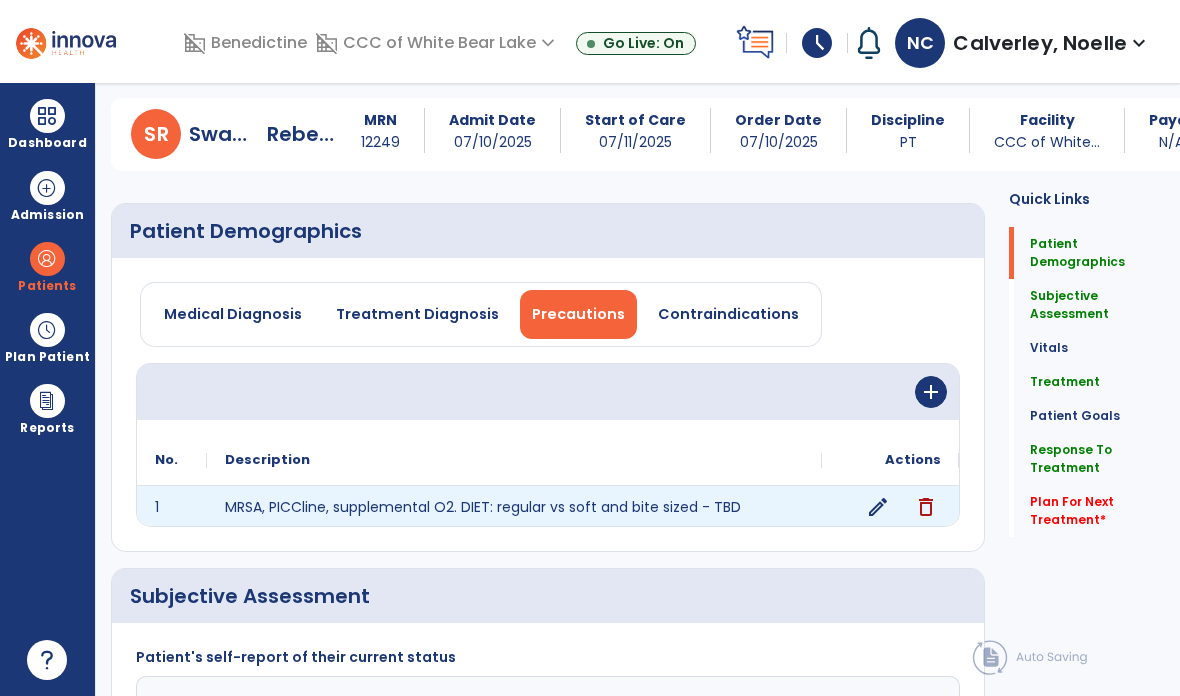 click on "edit" 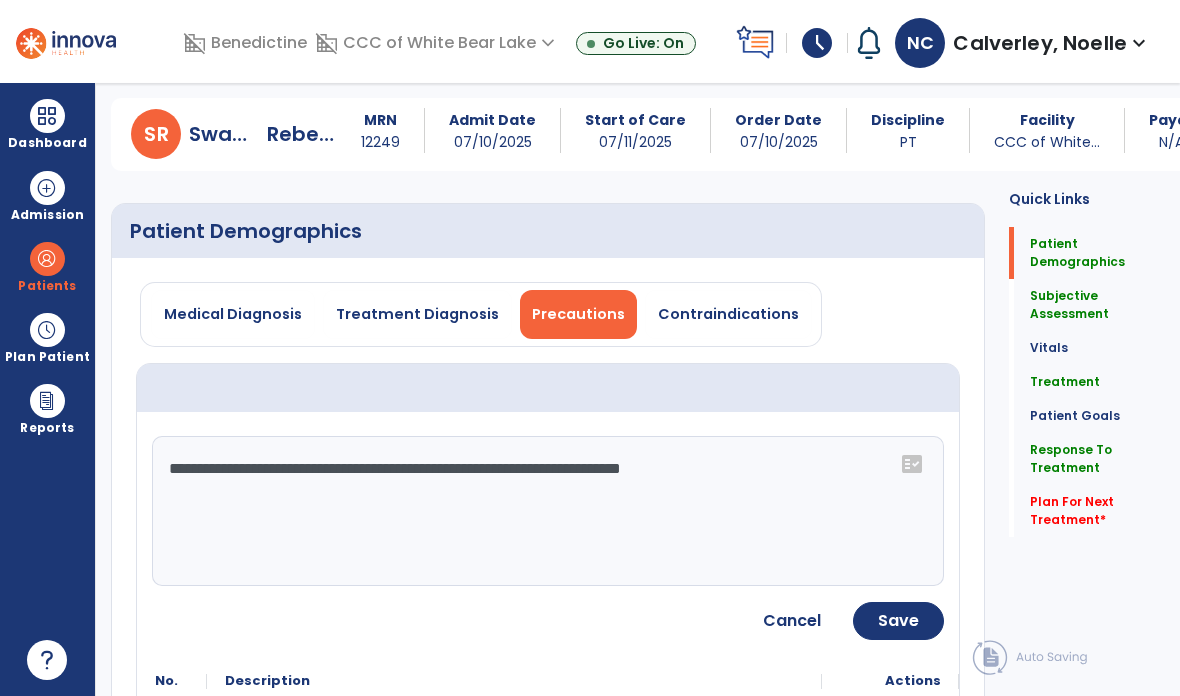 click on "**********" 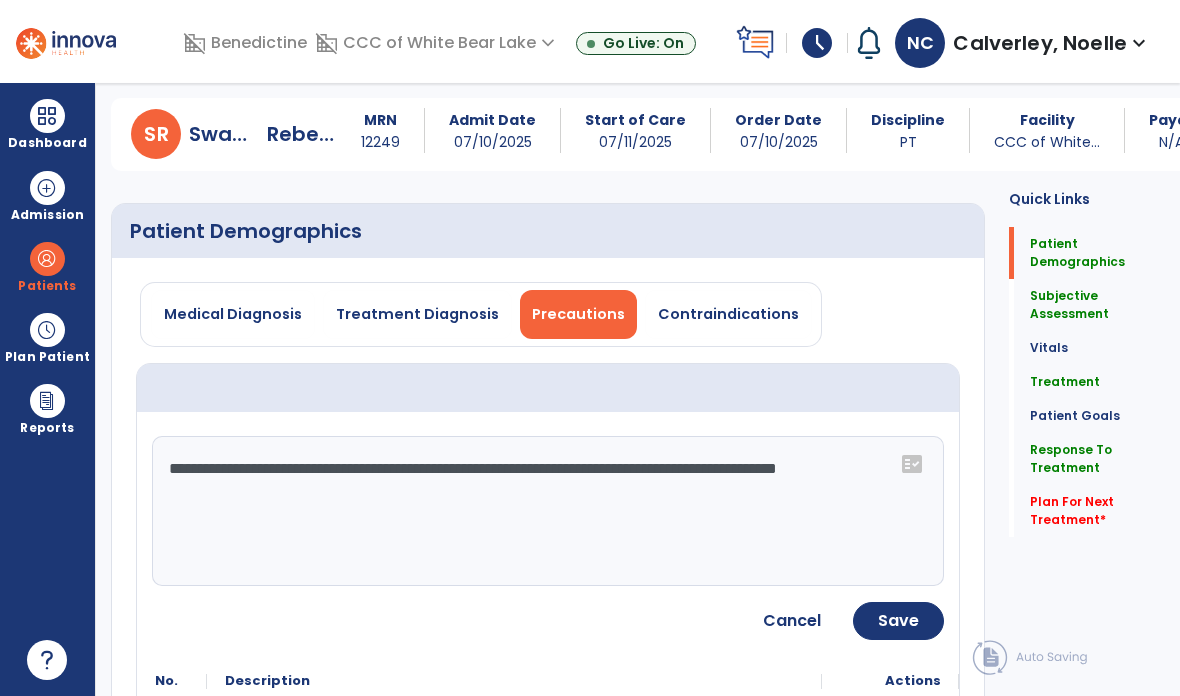 type on "**********" 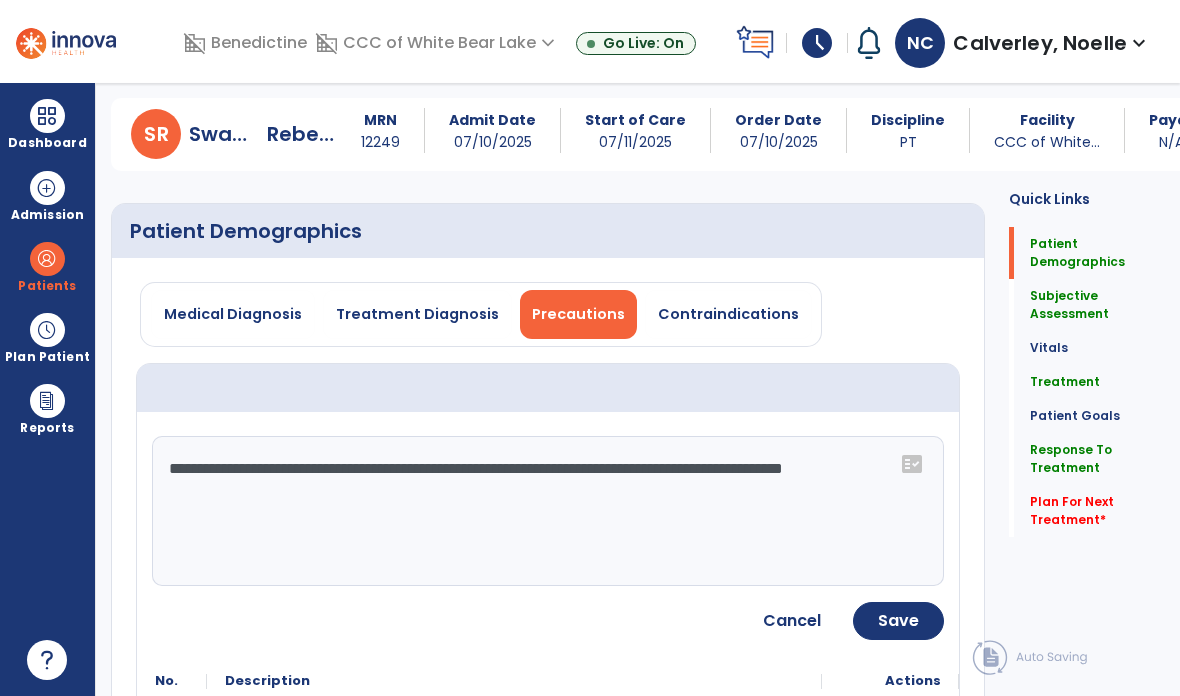 click on "Save" 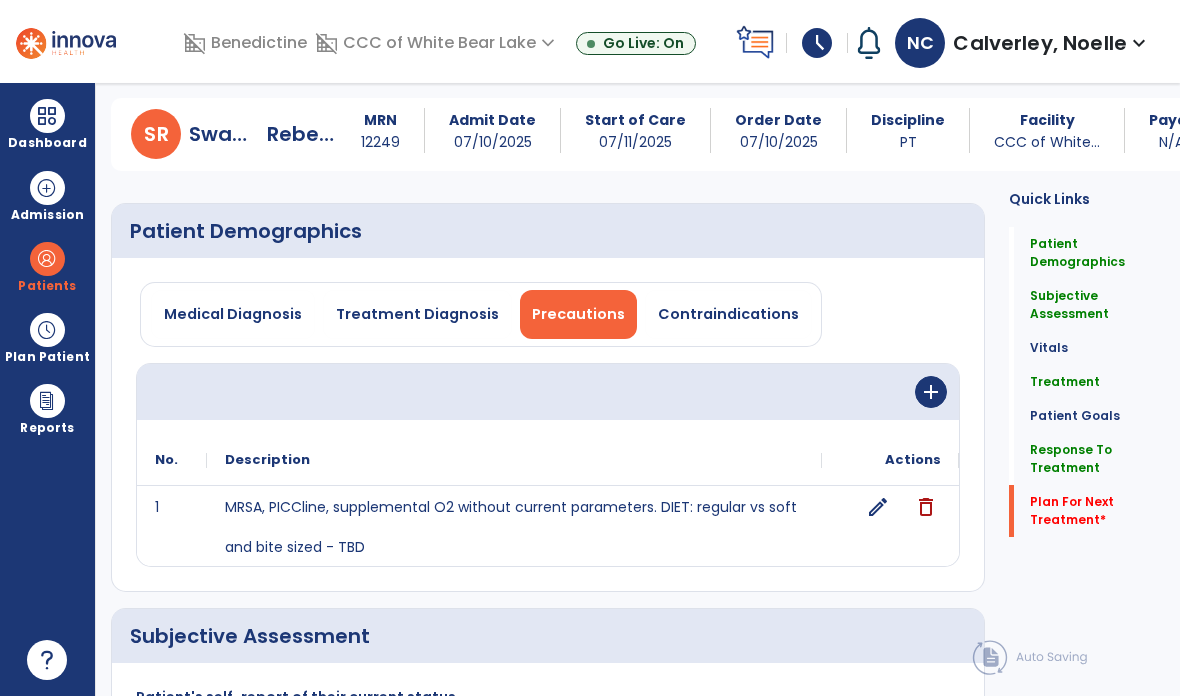 click on "Quick Links  Patient Demographics   Patient Demographics   Subjective Assessment   Subjective Assessment   Vitals   Vitals   Treatment   Treatment   Patient Goals   Patient Goals   Response To Treatment   Response To Treatment   Plan For Next Treatment   *  Plan For Next Treatment   *" 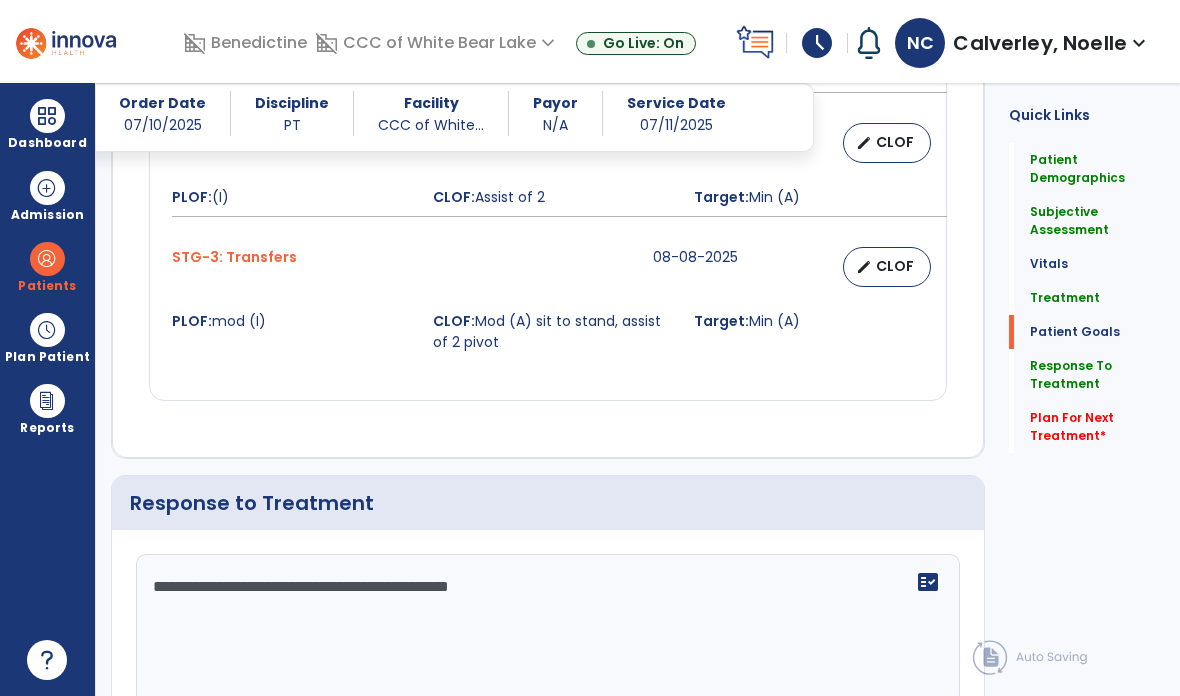 scroll, scrollTop: 2427, scrollLeft: 0, axis: vertical 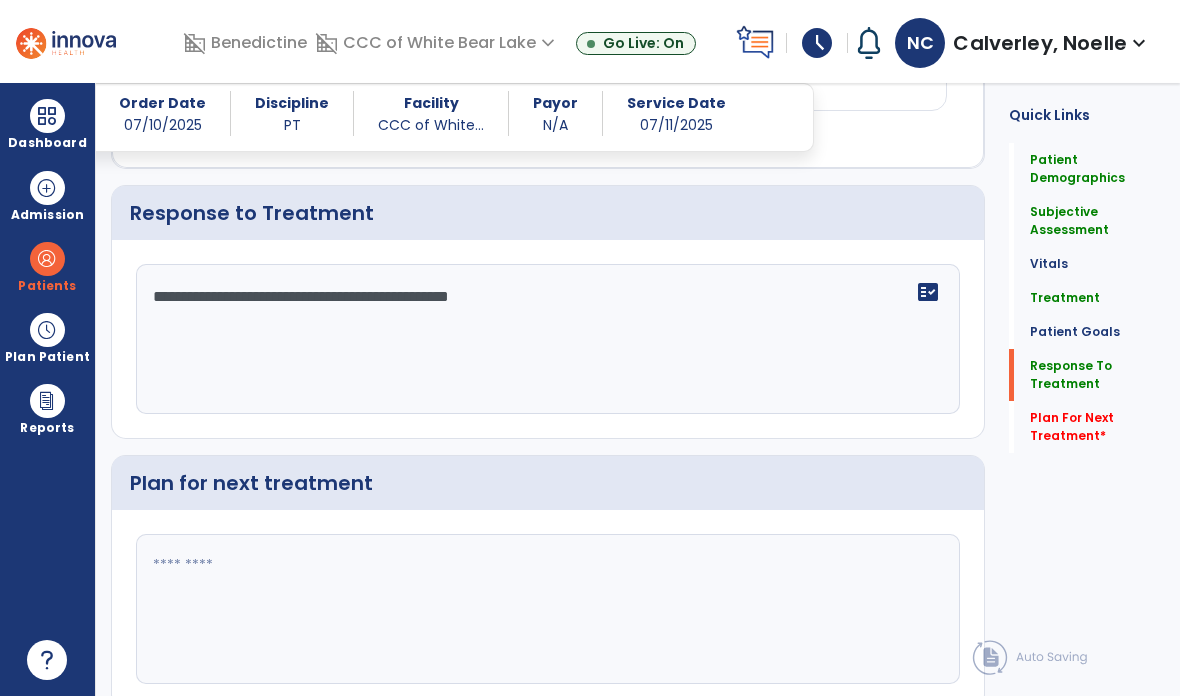 click 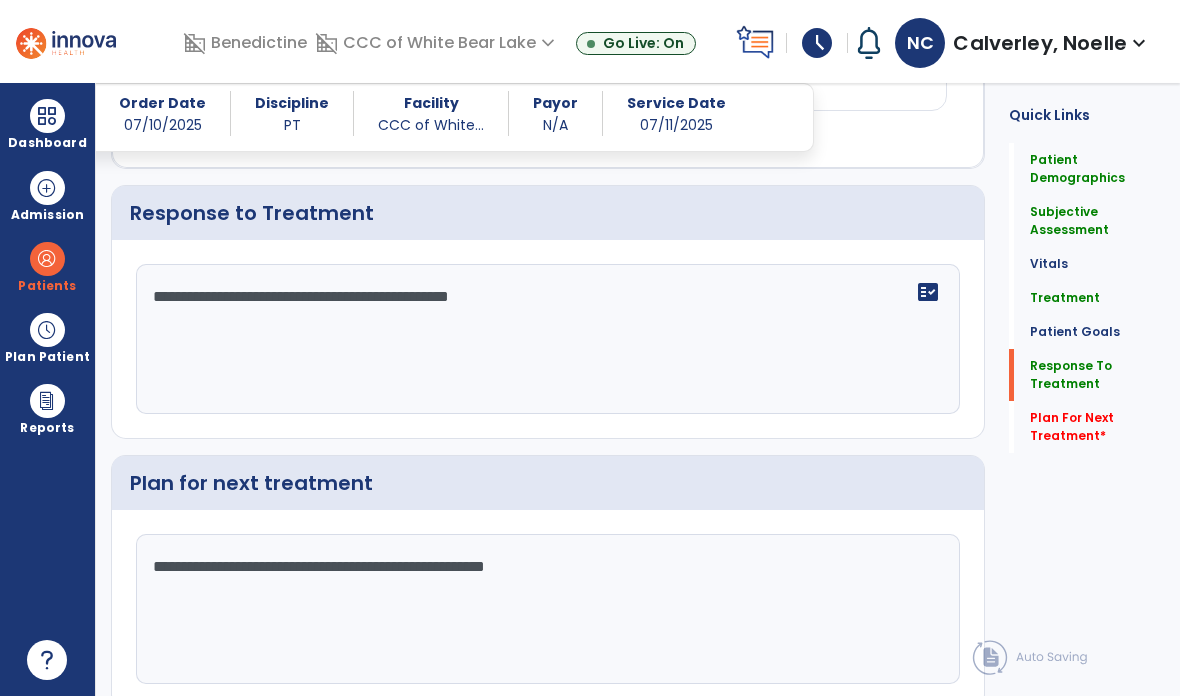 type on "**********" 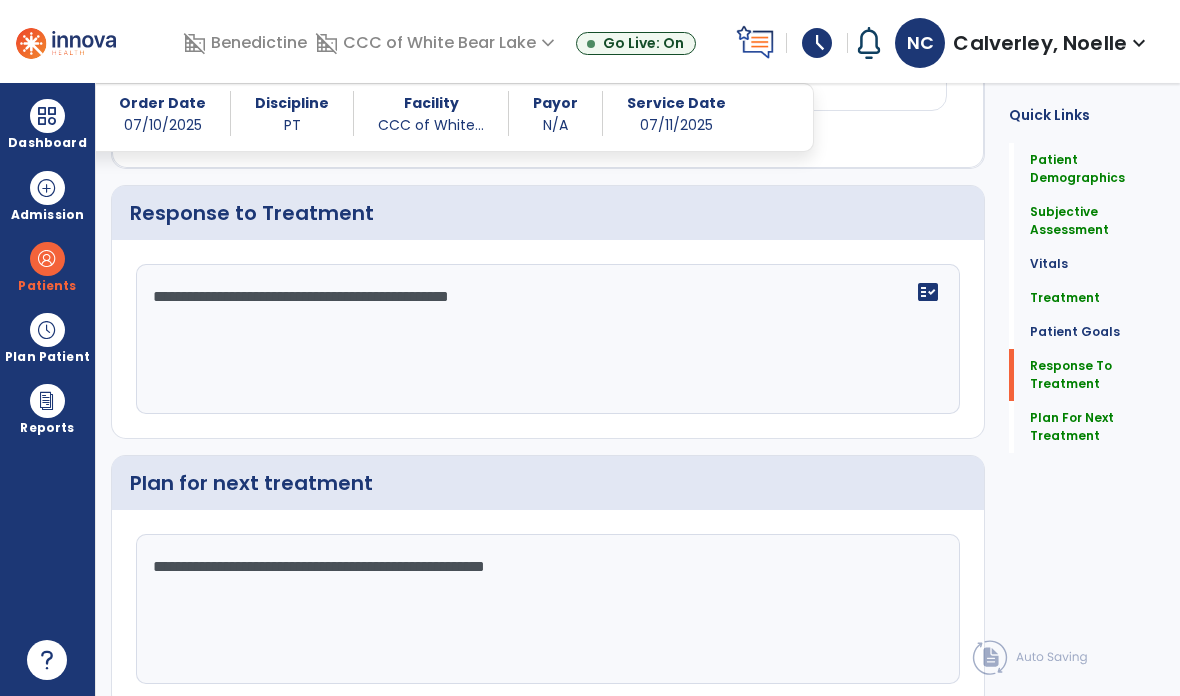 scroll, scrollTop: 2427, scrollLeft: 0, axis: vertical 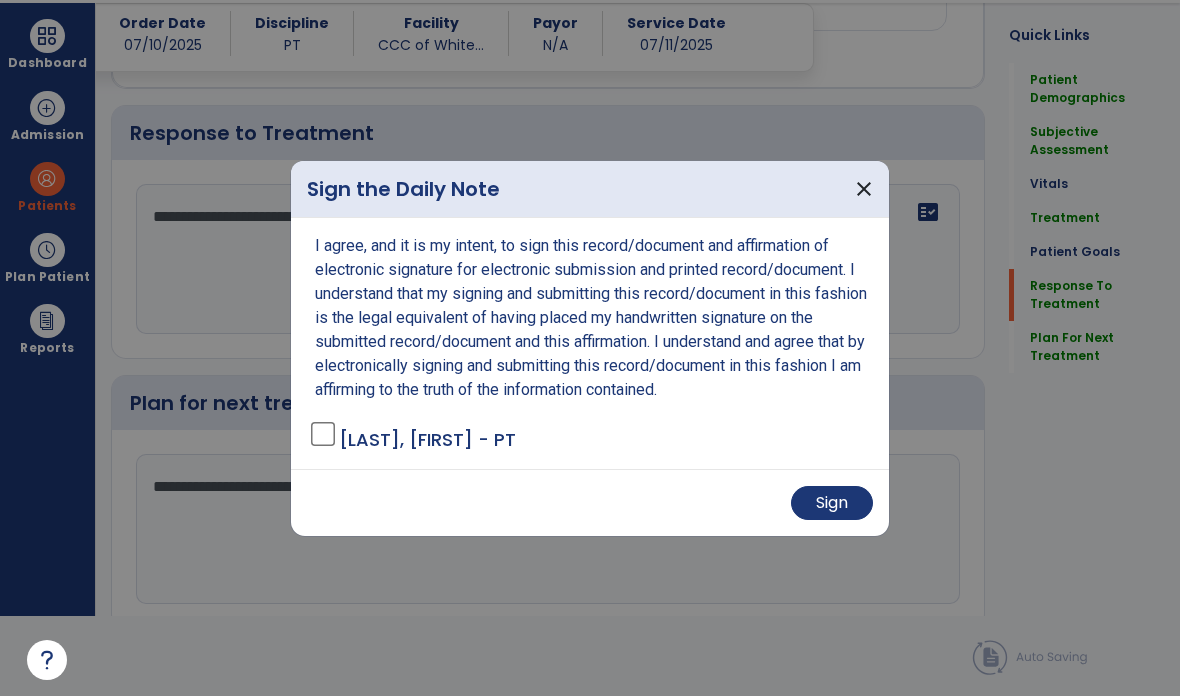 click on "Sign" at bounding box center [832, 503] 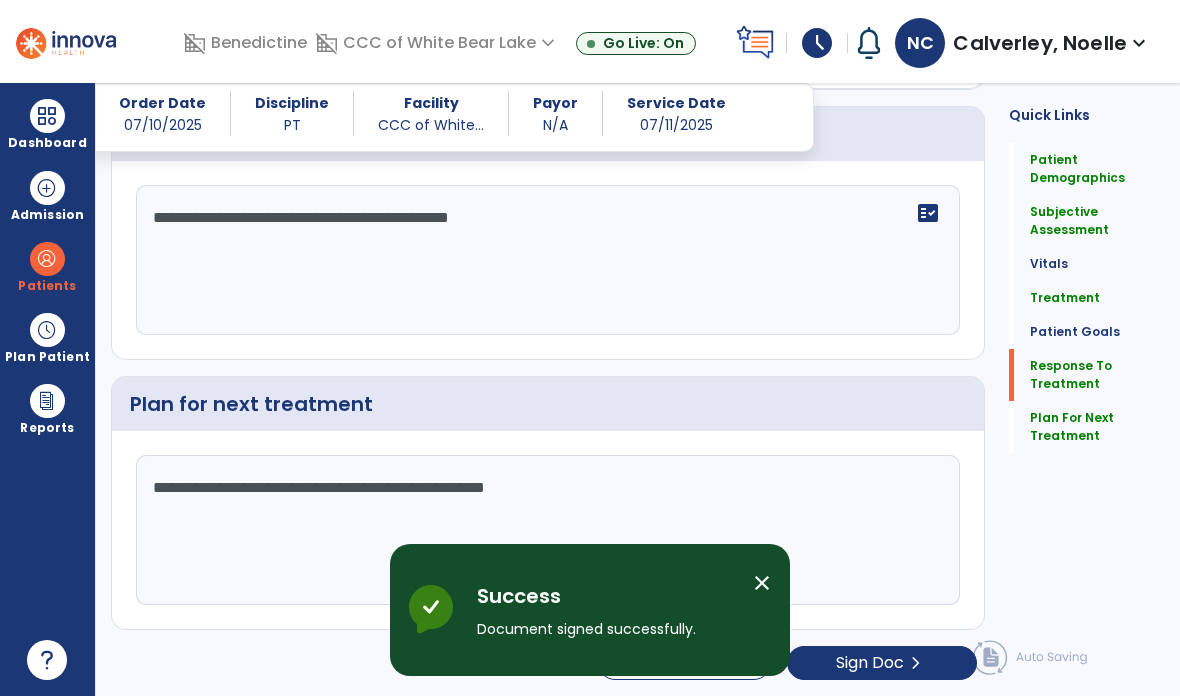 scroll, scrollTop: 0, scrollLeft: 0, axis: both 